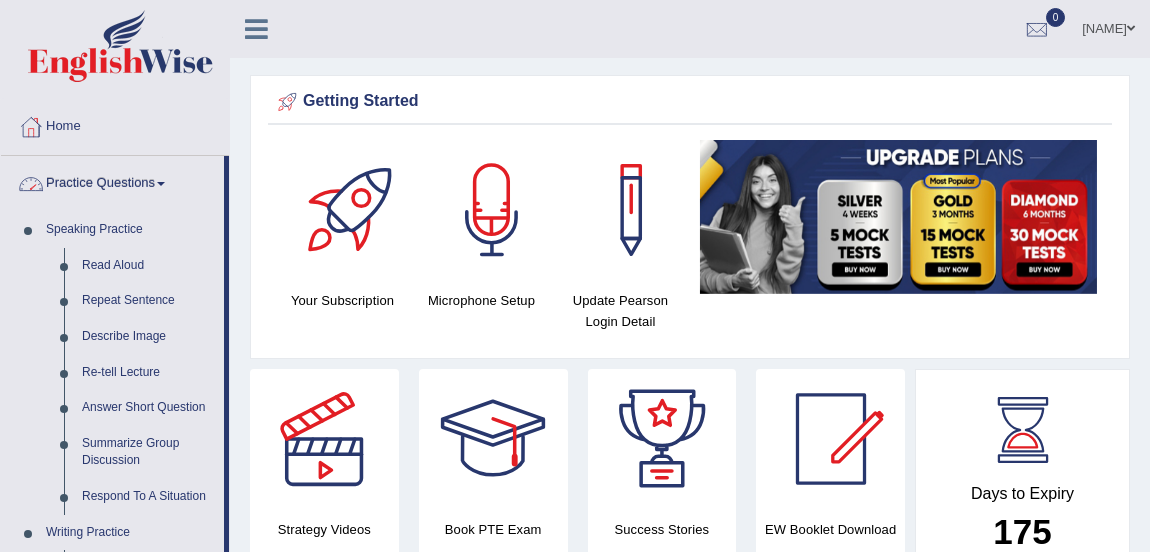 scroll, scrollTop: 0, scrollLeft: 0, axis: both 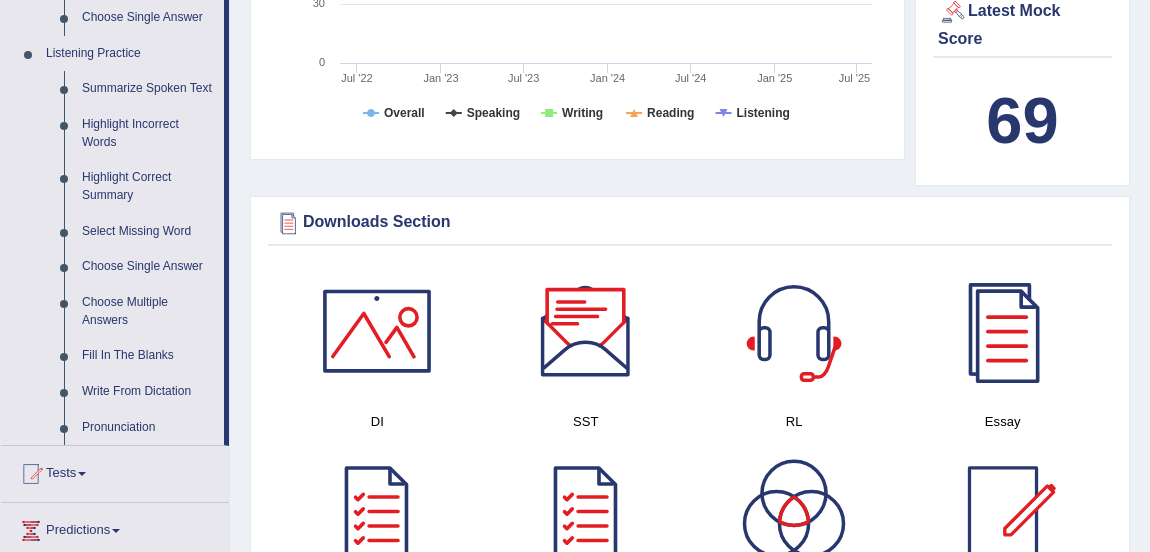 click at bounding box center (586, 331) 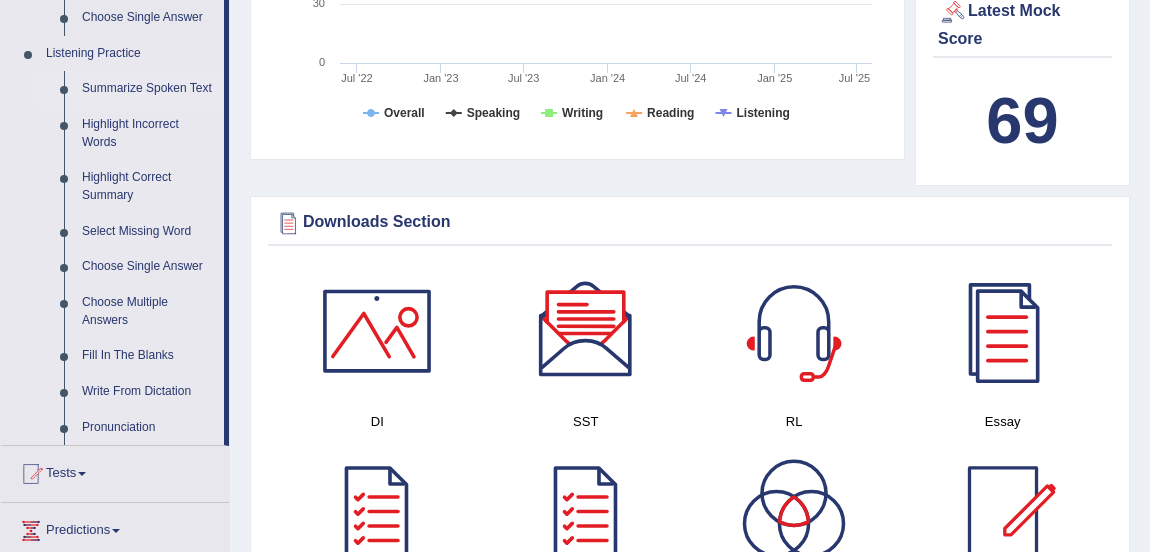 click on "Summarize Spoken Text" at bounding box center [148, 89] 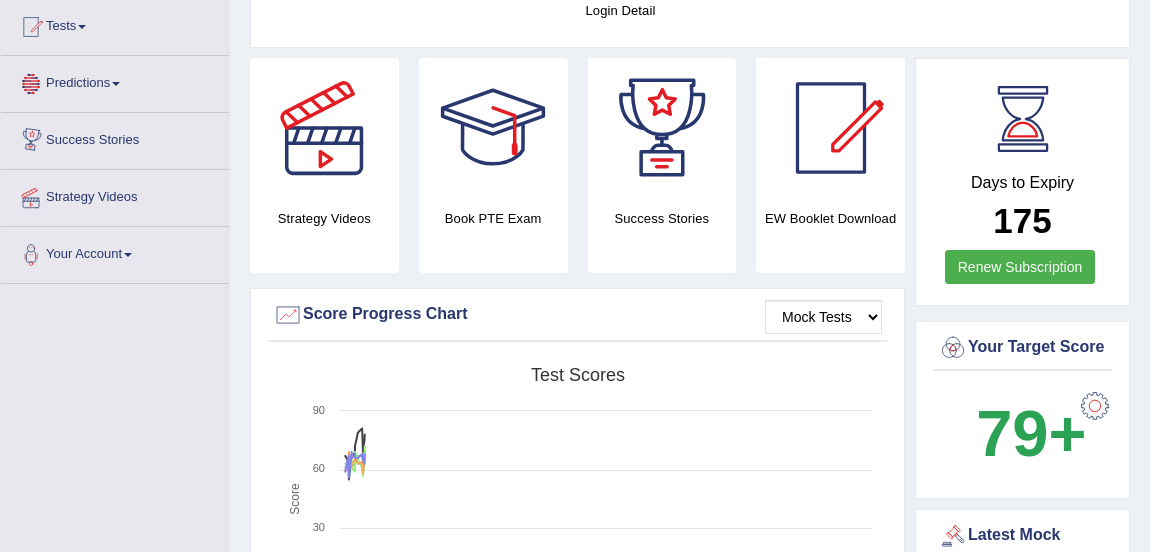scroll, scrollTop: 402, scrollLeft: 0, axis: vertical 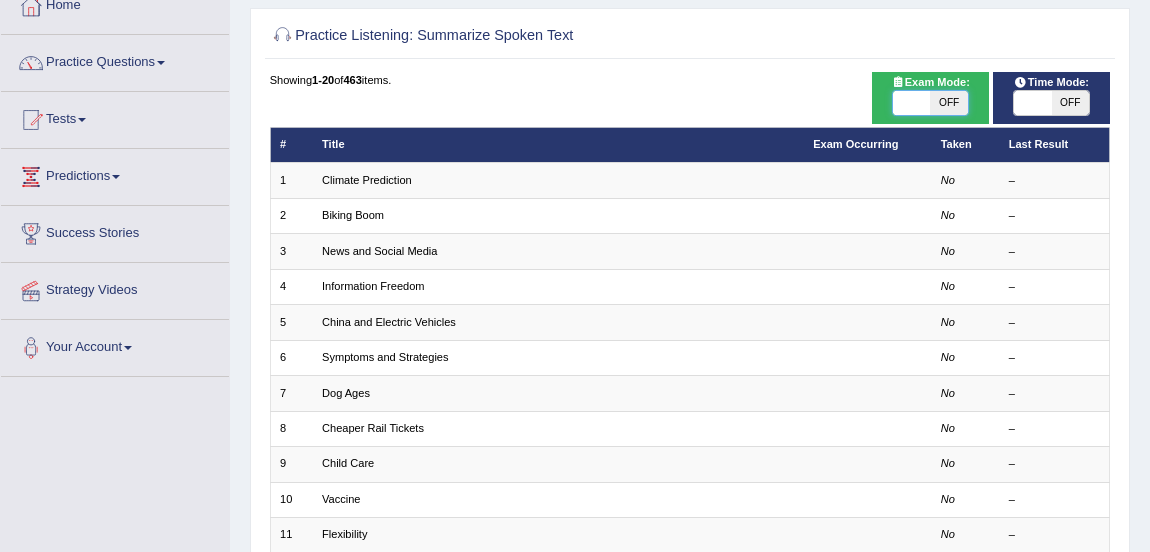 click at bounding box center [911, 103] 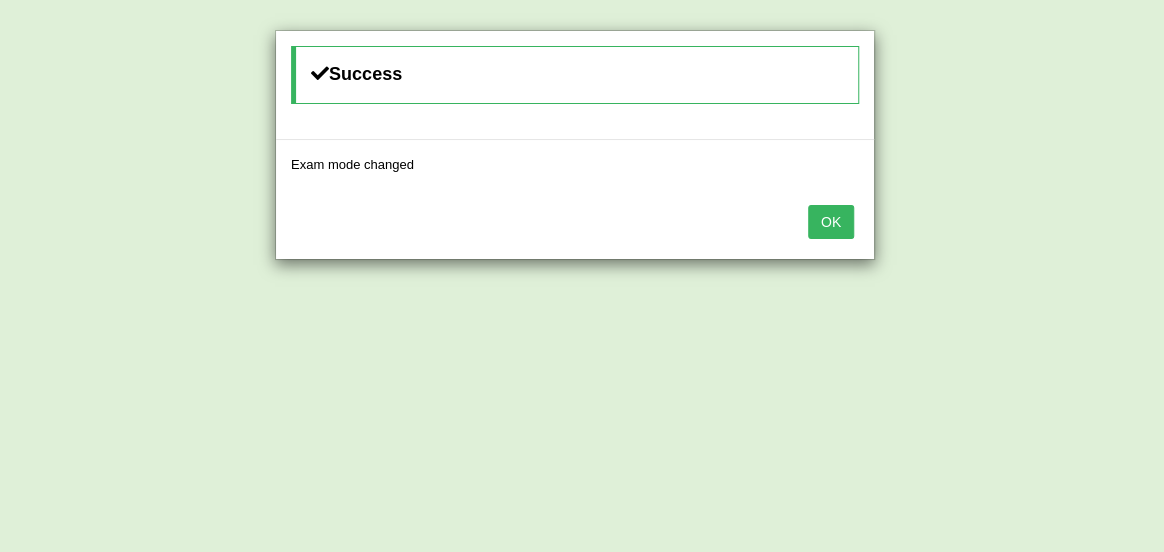 click on "OK" at bounding box center (831, 222) 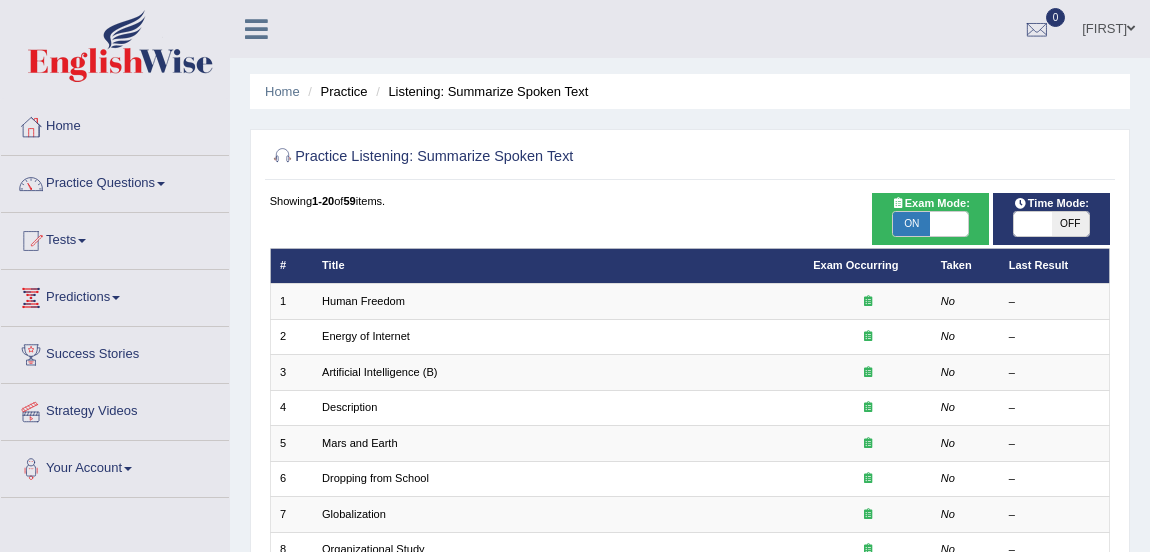 scroll, scrollTop: 121, scrollLeft: 0, axis: vertical 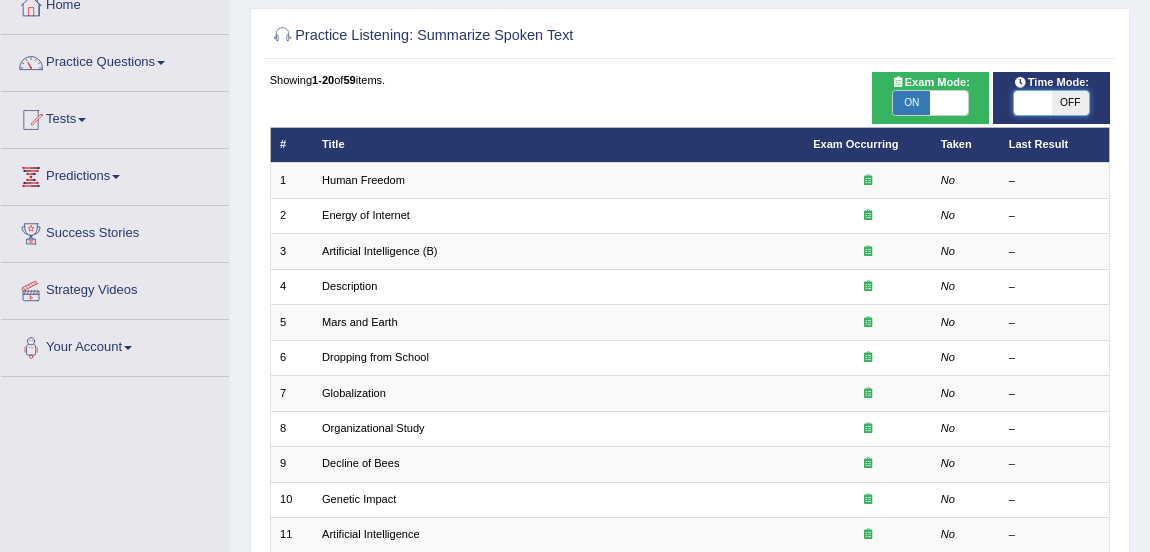 click at bounding box center (1032, 103) 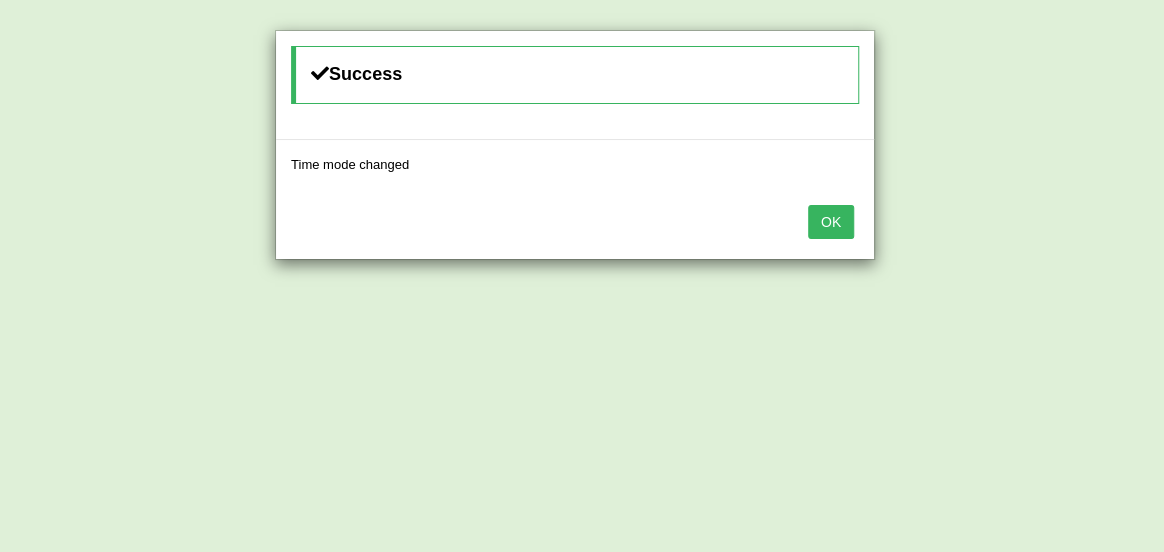 click on "OK" at bounding box center (831, 222) 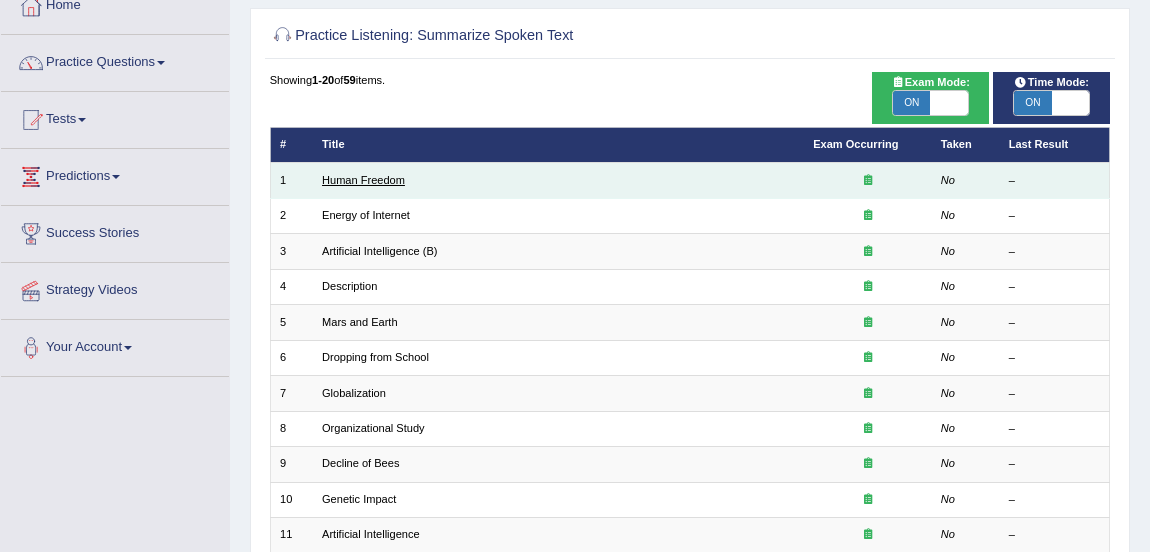 click on "Human Freedom" at bounding box center [363, 180] 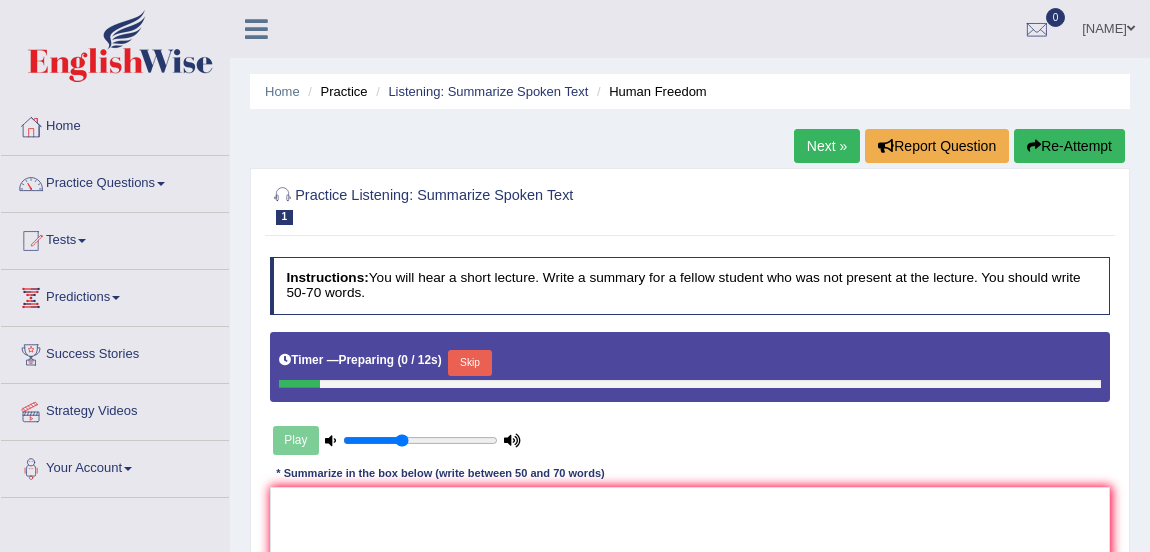 scroll, scrollTop: 0, scrollLeft: 0, axis: both 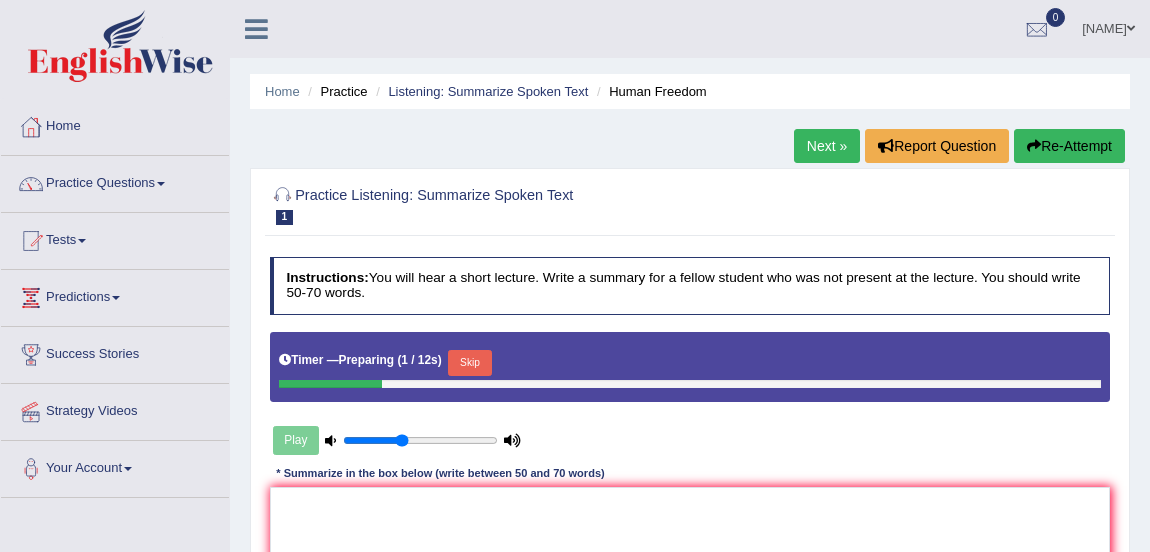 click on "Practice Listening: Summarize Spoken Text
1
Human Freedom" at bounding box center (530, 204) 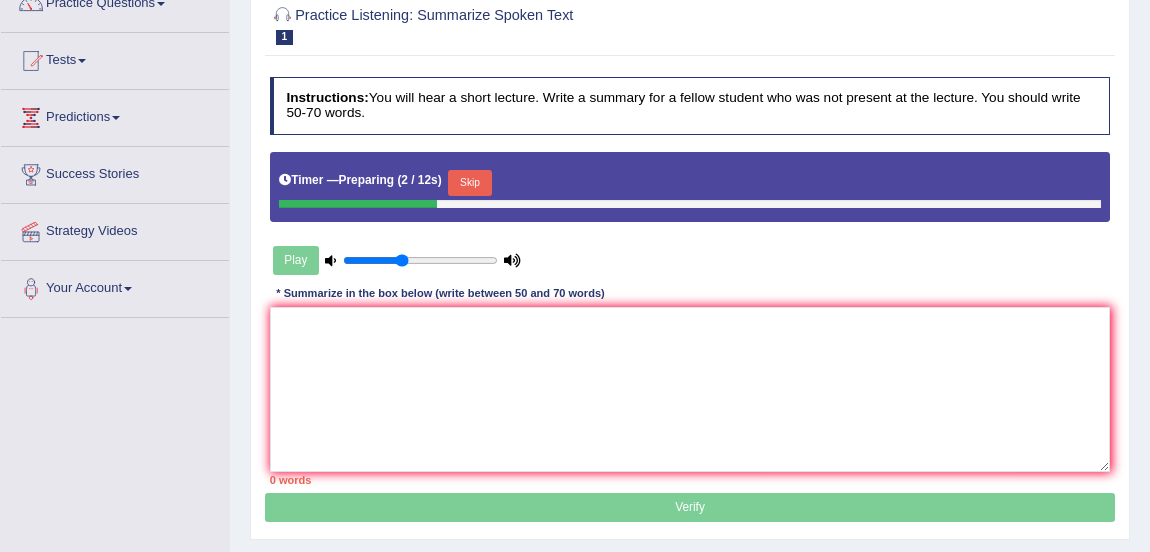 scroll, scrollTop: 185, scrollLeft: 0, axis: vertical 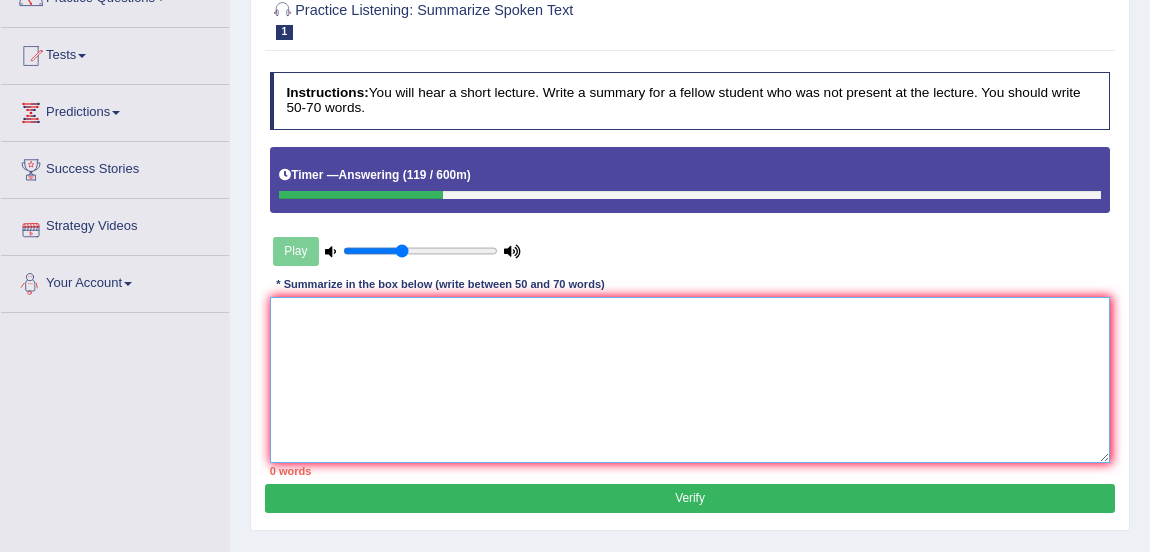 click at bounding box center [690, 379] 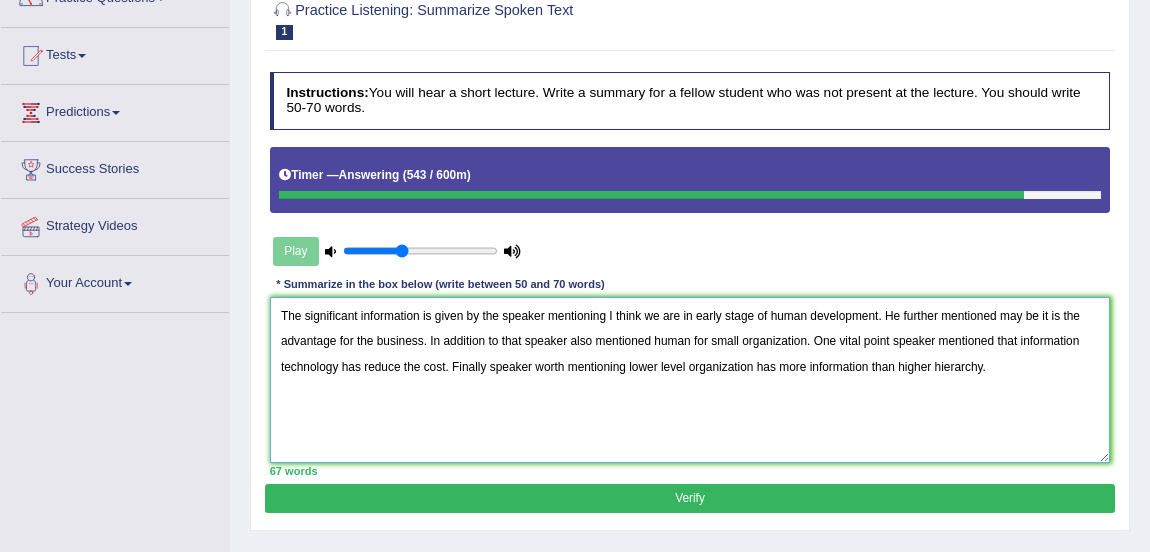 type on "The significant information is given by the speaker mentioning I think we are in early stage of human development. He further mentioned may be it is the advantage for the business. In addition to that speaker also mentioned human for small organization. One vital point speaker mentioned that information technology has reduce the cost. Finally speaker worth mentioning lower level organization has more information than higher hierarchy." 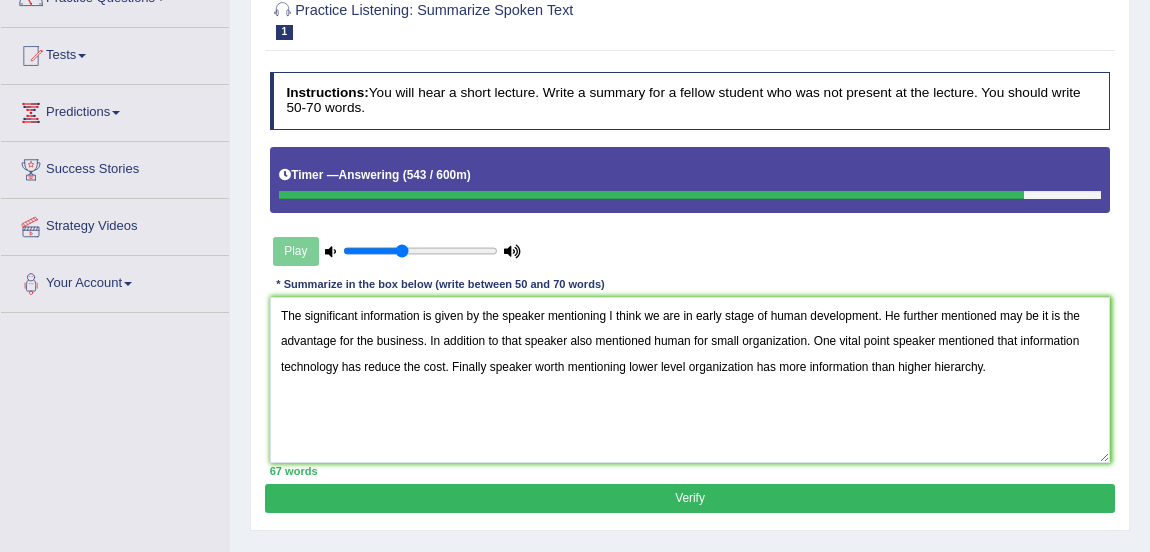 click on "Verify" at bounding box center [689, 498] 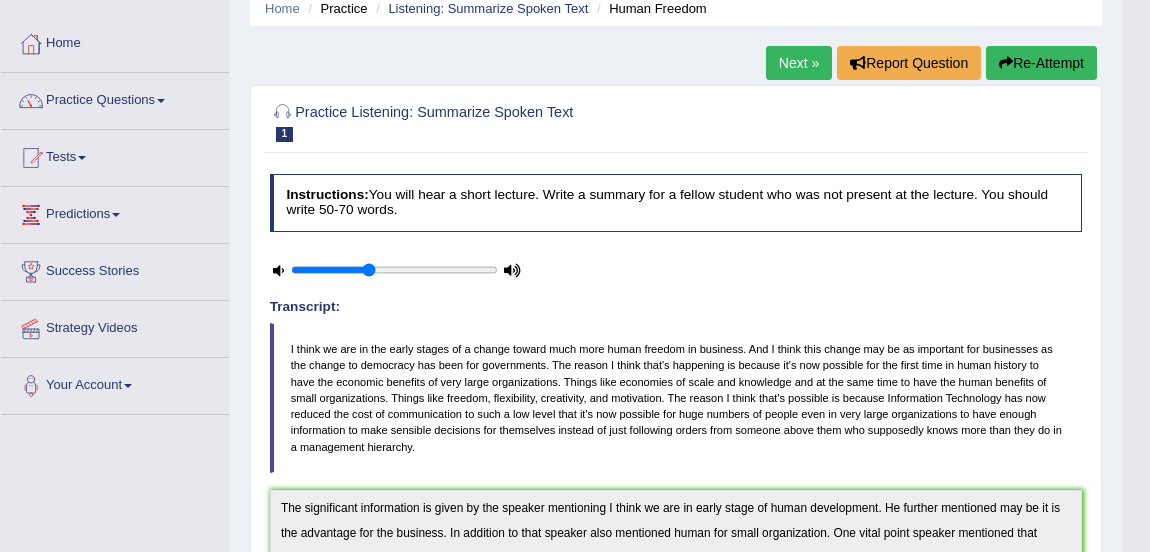 scroll, scrollTop: 76, scrollLeft: 0, axis: vertical 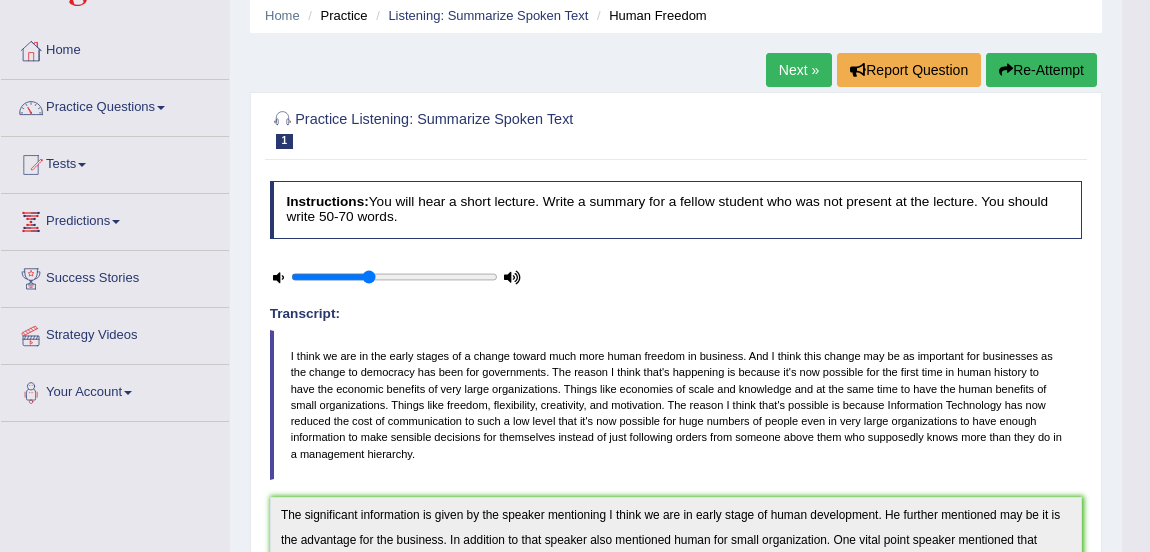 click on "Practice Questions" at bounding box center [115, 105] 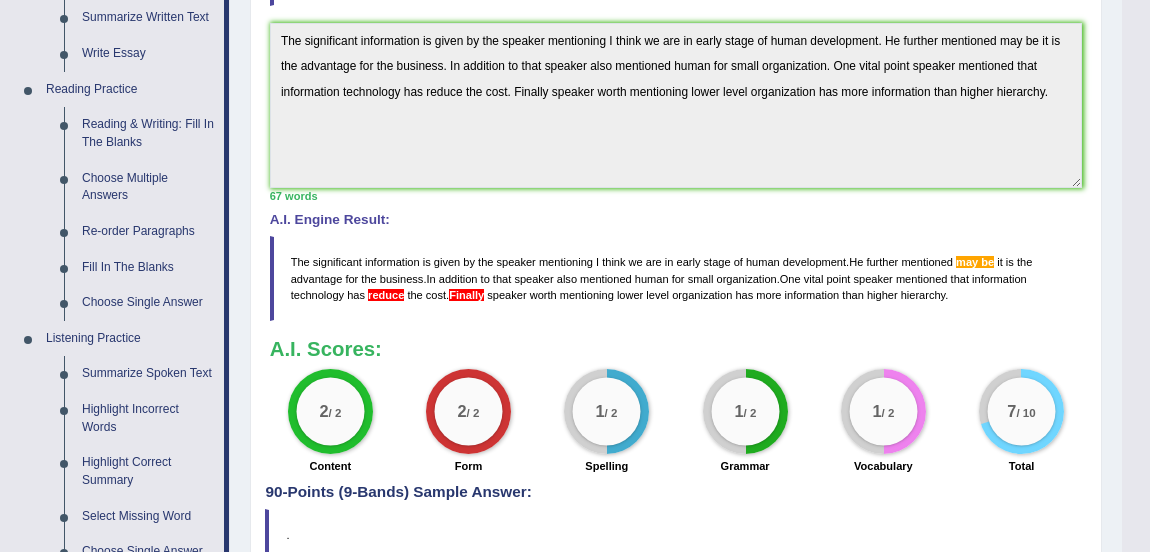 scroll, scrollTop: 560, scrollLeft: 0, axis: vertical 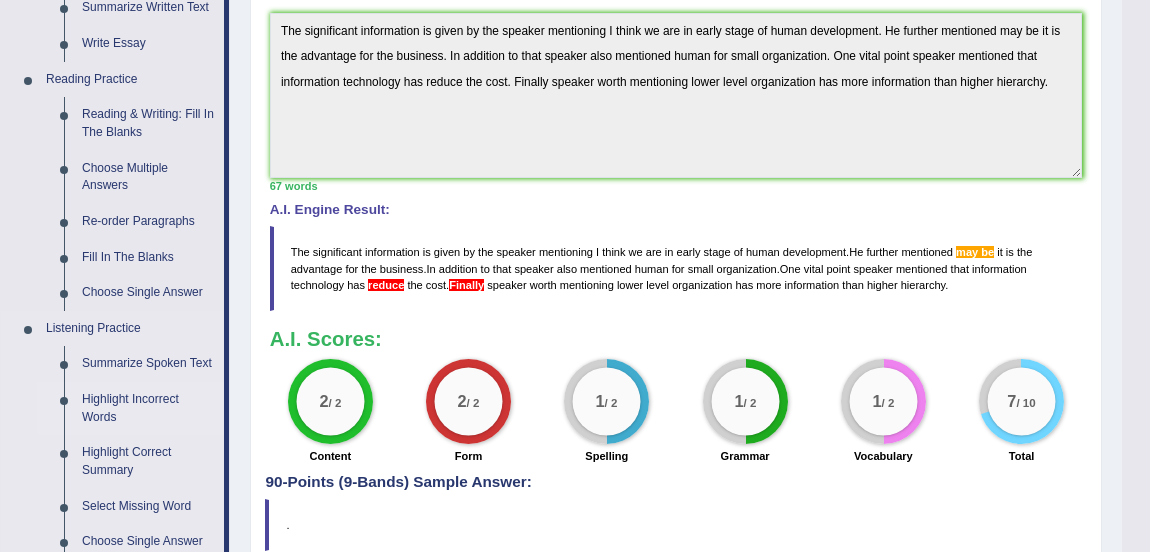 click on "Highlight Incorrect Words" at bounding box center [148, 408] 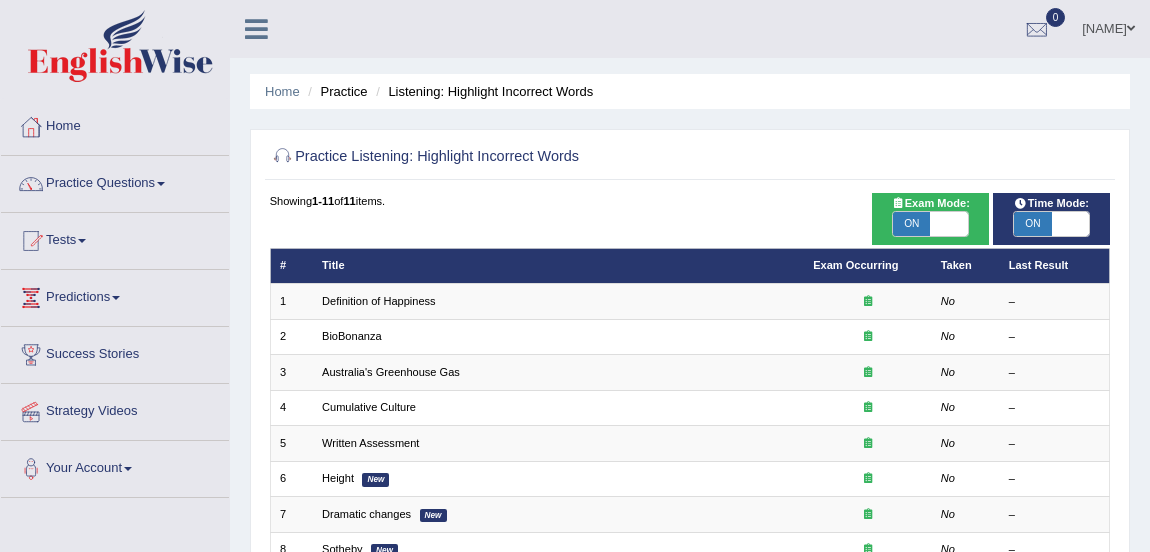 scroll, scrollTop: 0, scrollLeft: 0, axis: both 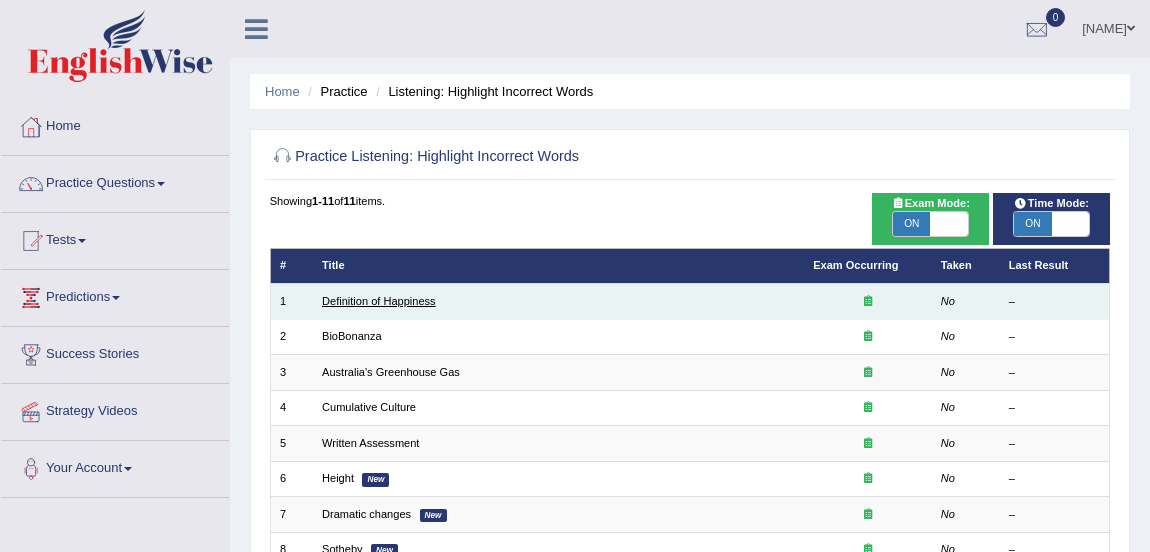click on "Definition of Happiness" at bounding box center (379, 301) 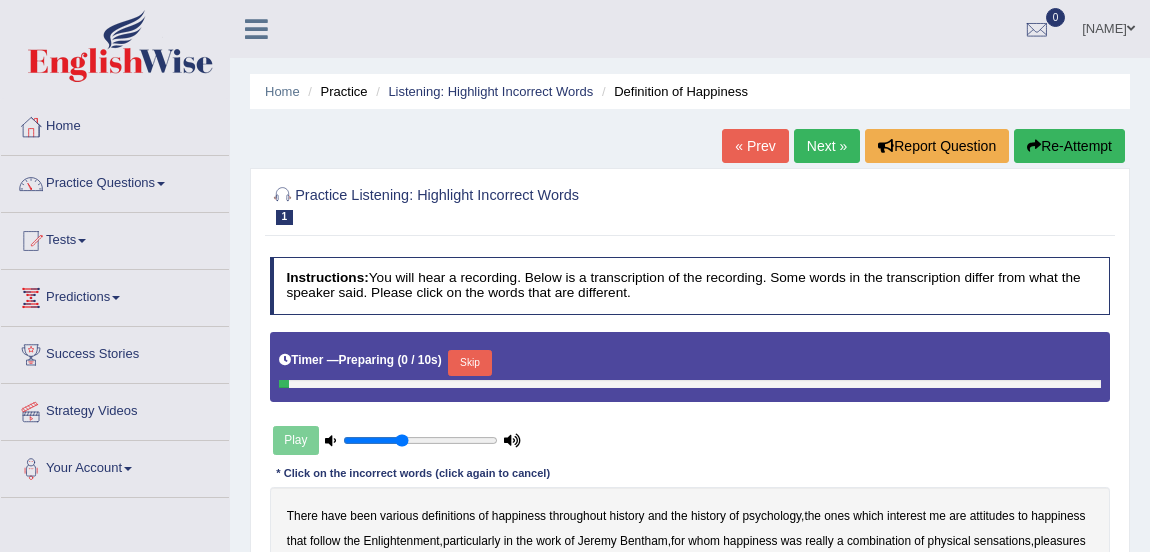 scroll, scrollTop: 0, scrollLeft: 0, axis: both 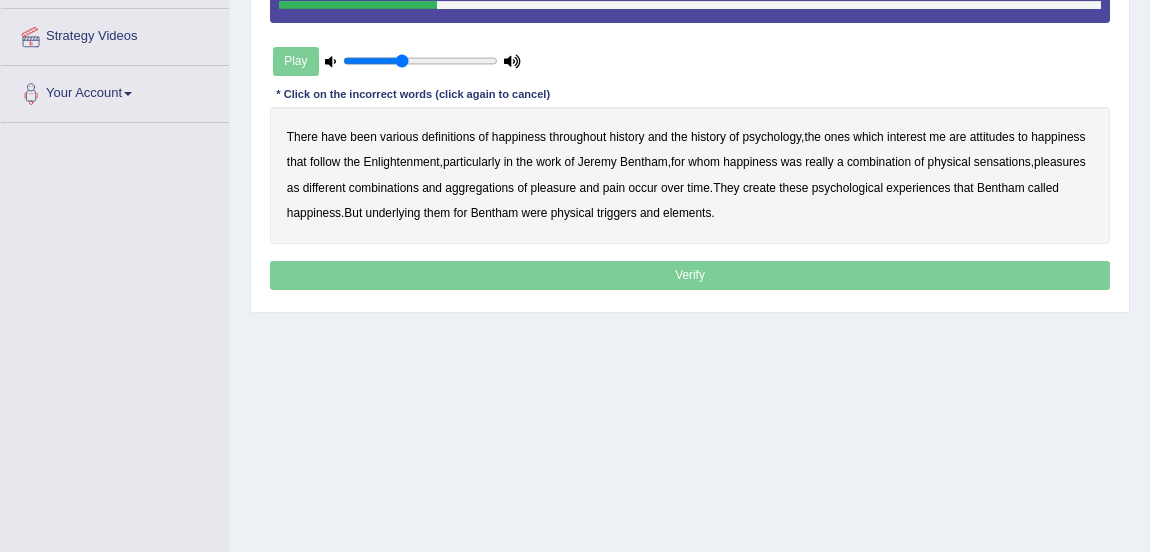 click on "psychology" at bounding box center [771, 137] 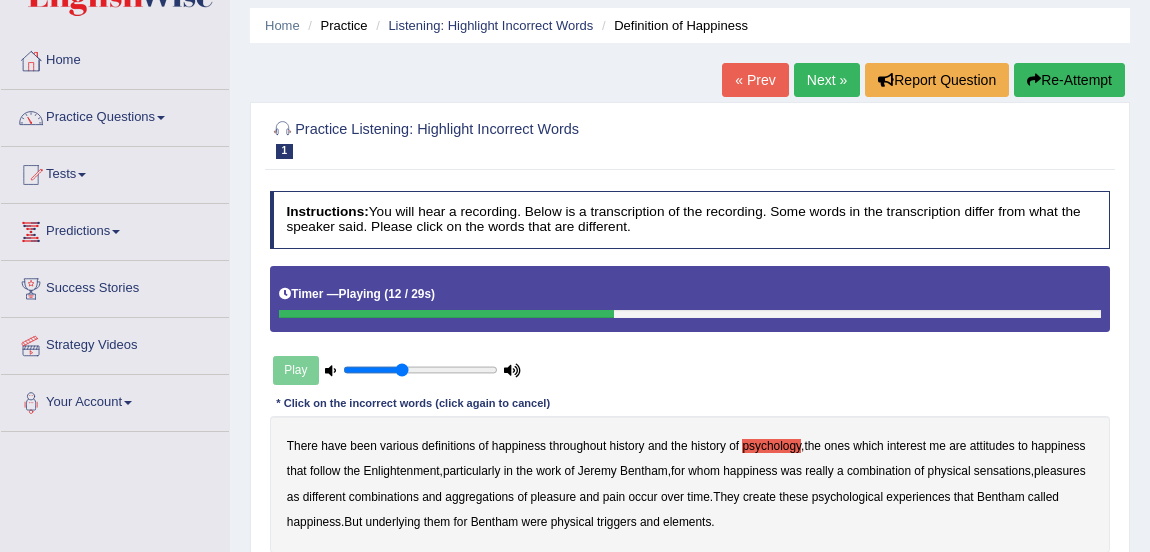 scroll, scrollTop: 75, scrollLeft: 0, axis: vertical 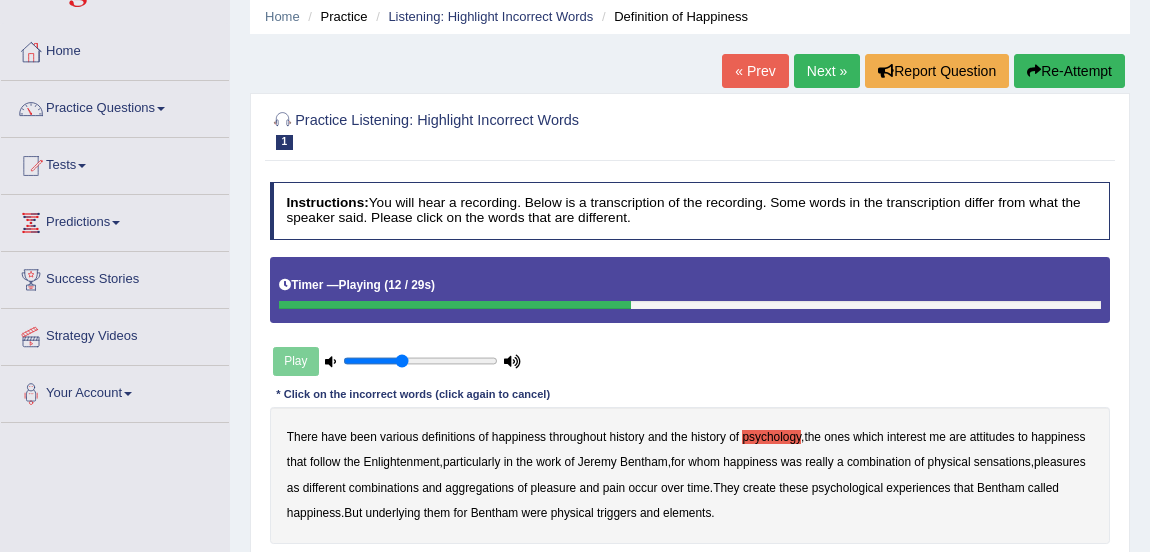 click on "Re-Attempt" at bounding box center [1069, 71] 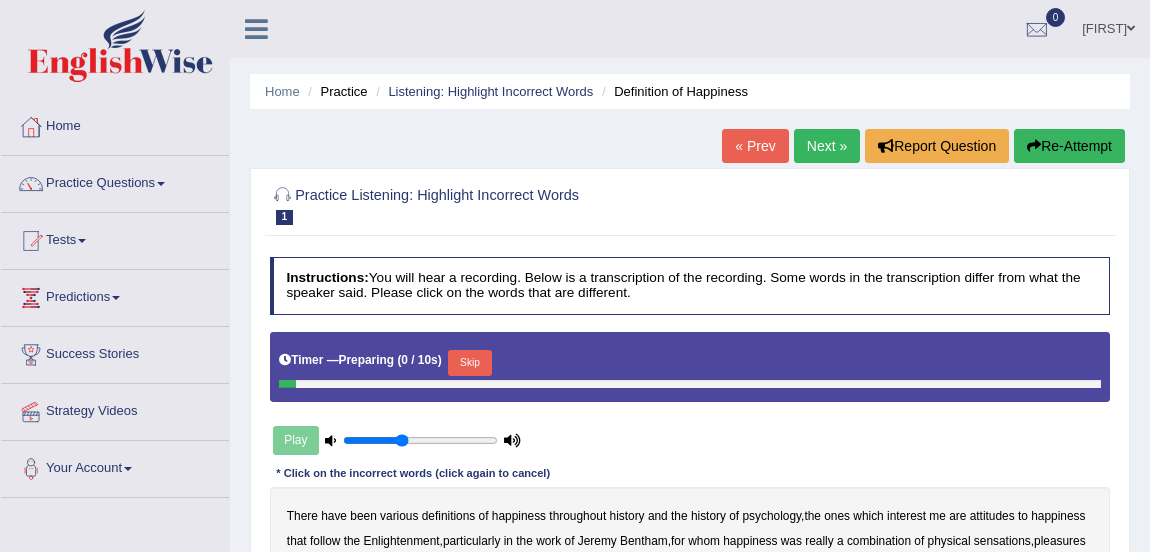 scroll, scrollTop: 75, scrollLeft: 0, axis: vertical 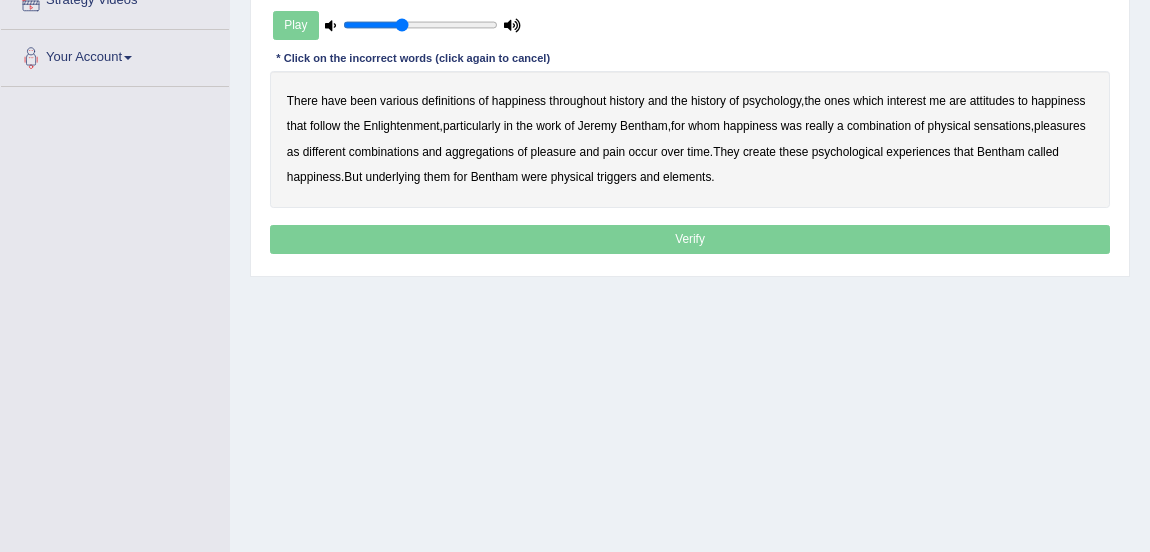 click on "psychology" at bounding box center (771, 101) 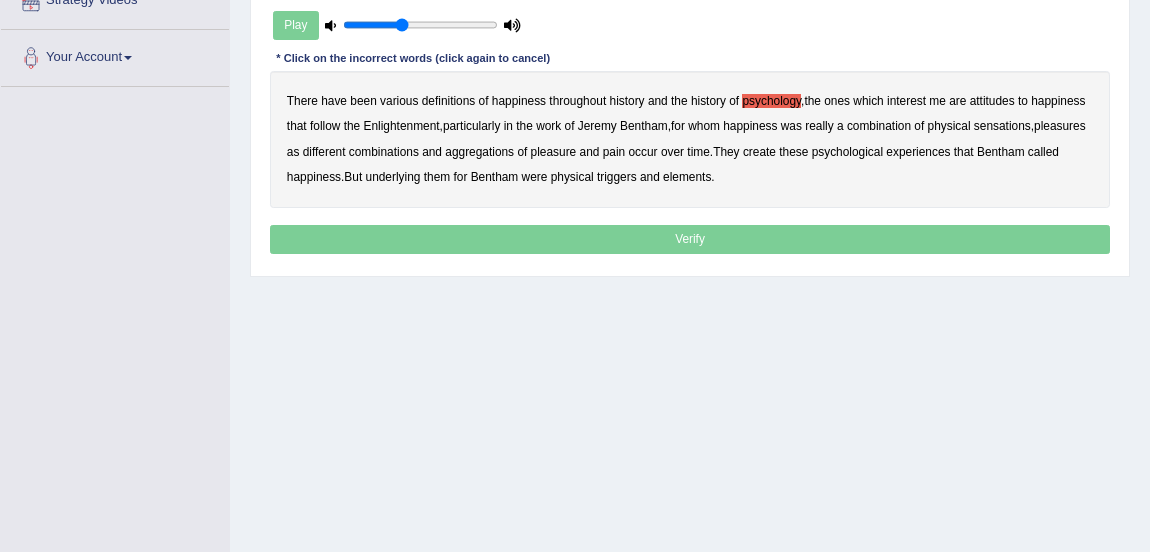 click on "attitudes" at bounding box center [992, 101] 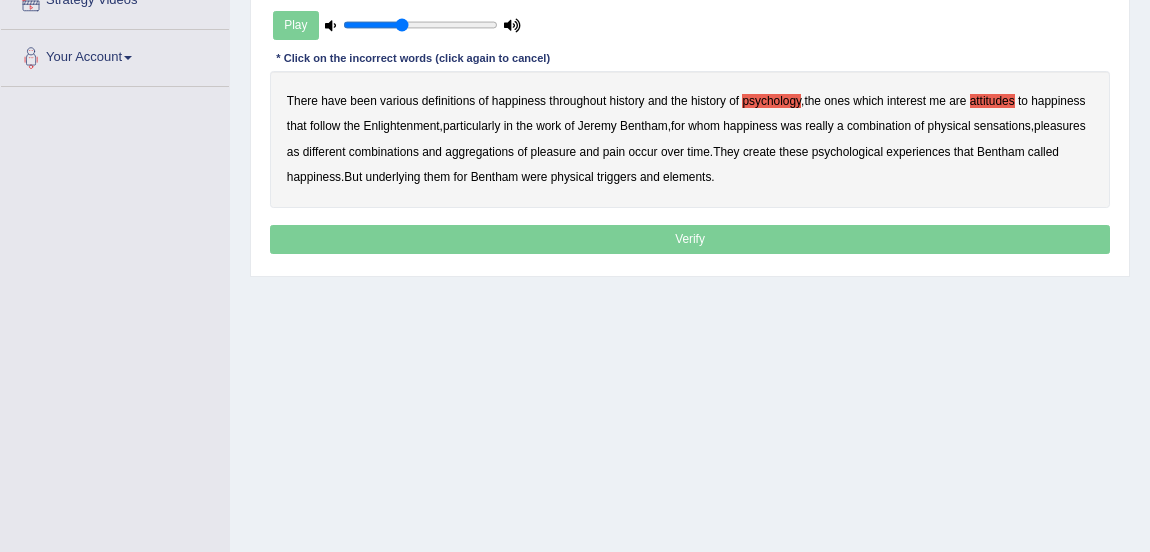 click on "sensations" at bounding box center (1002, 126) 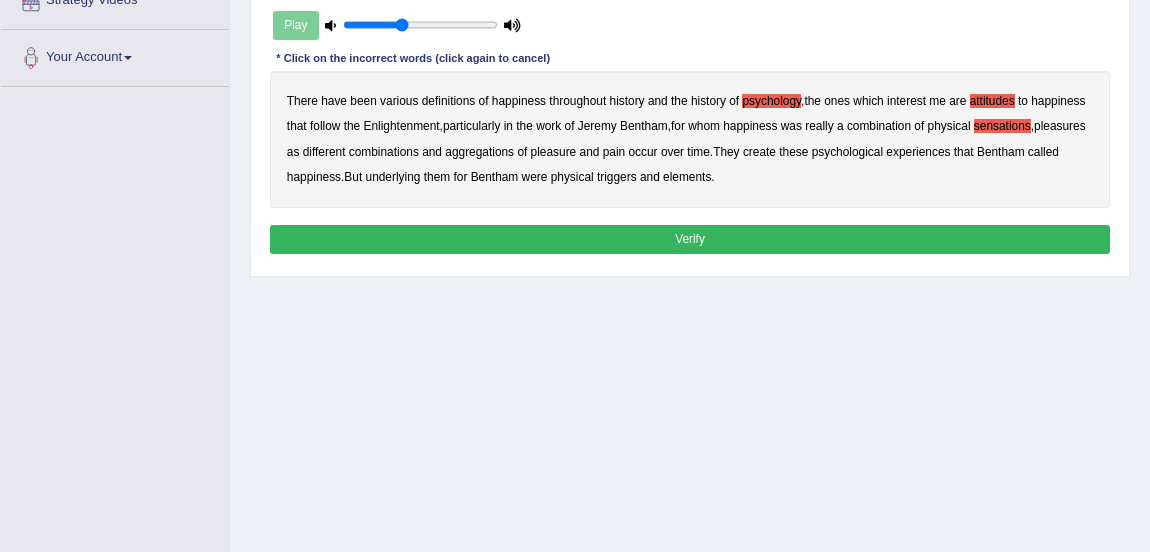 click on "elements" at bounding box center [687, 177] 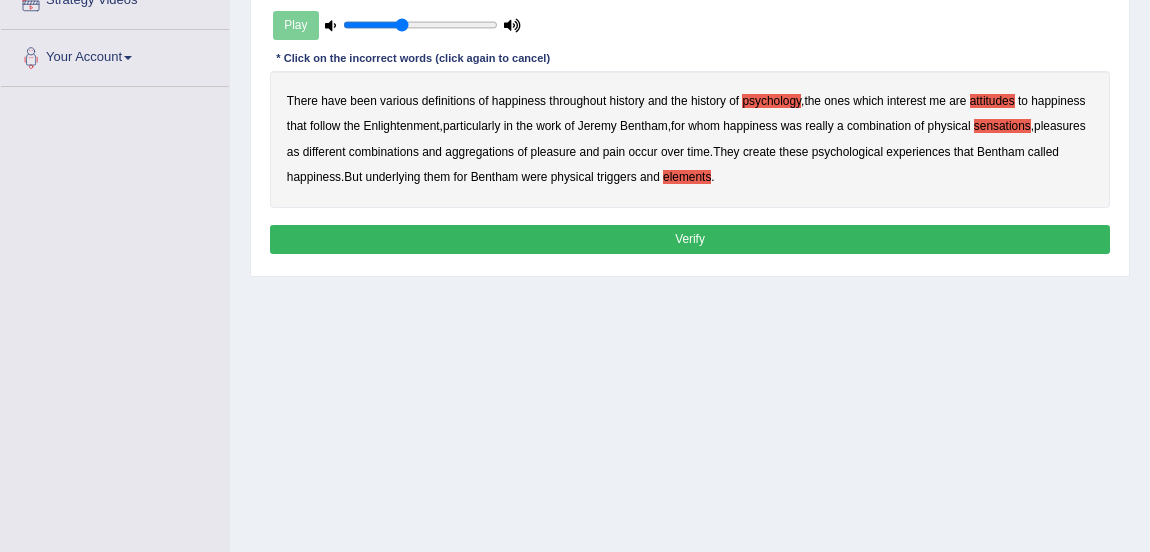 click on "Verify" at bounding box center [690, 239] 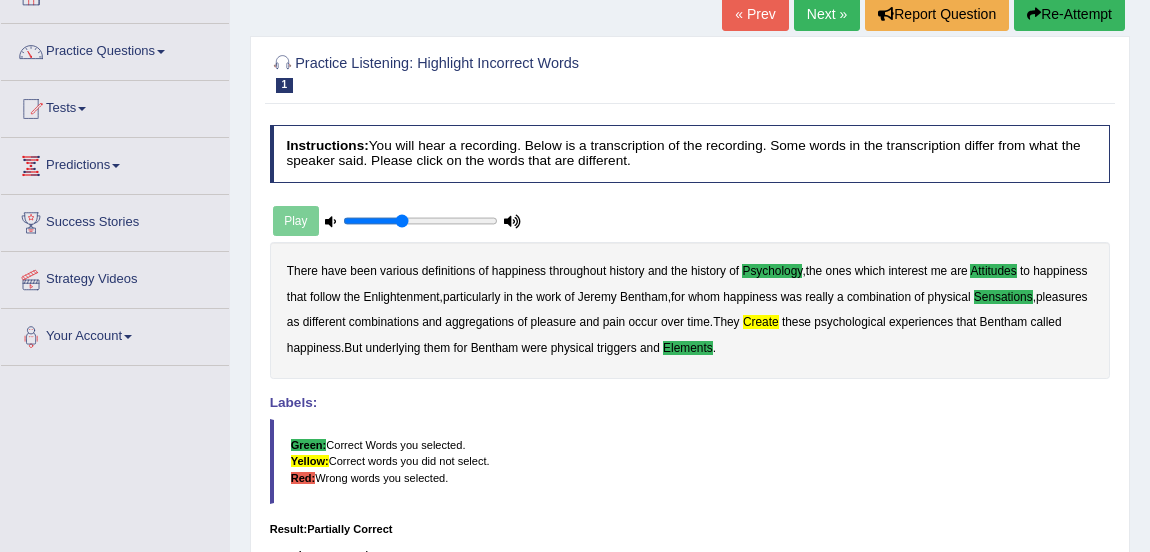 scroll, scrollTop: 81, scrollLeft: 0, axis: vertical 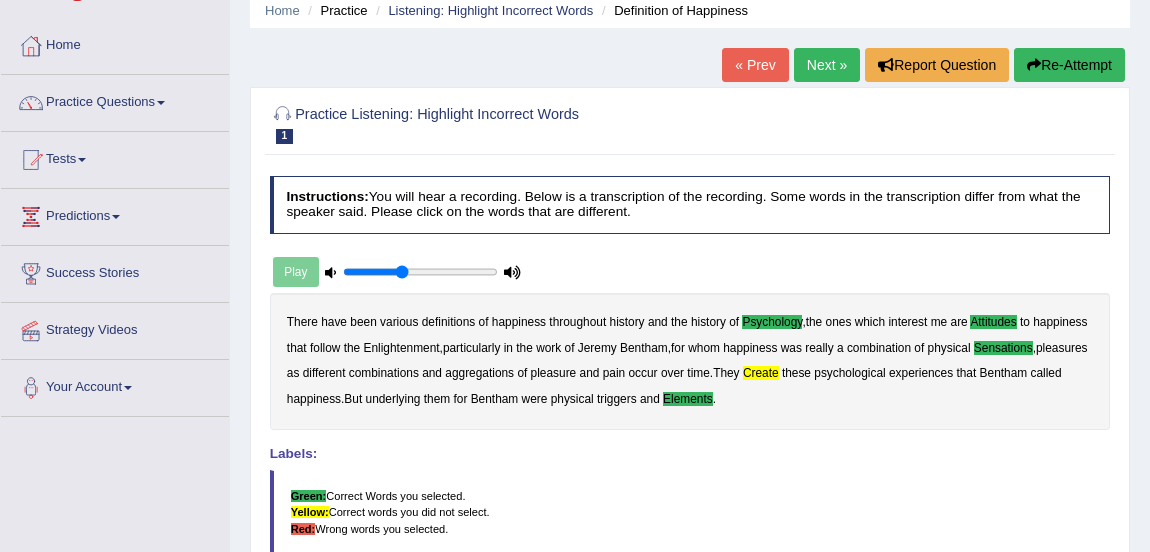 click on "Next »" at bounding box center (827, 65) 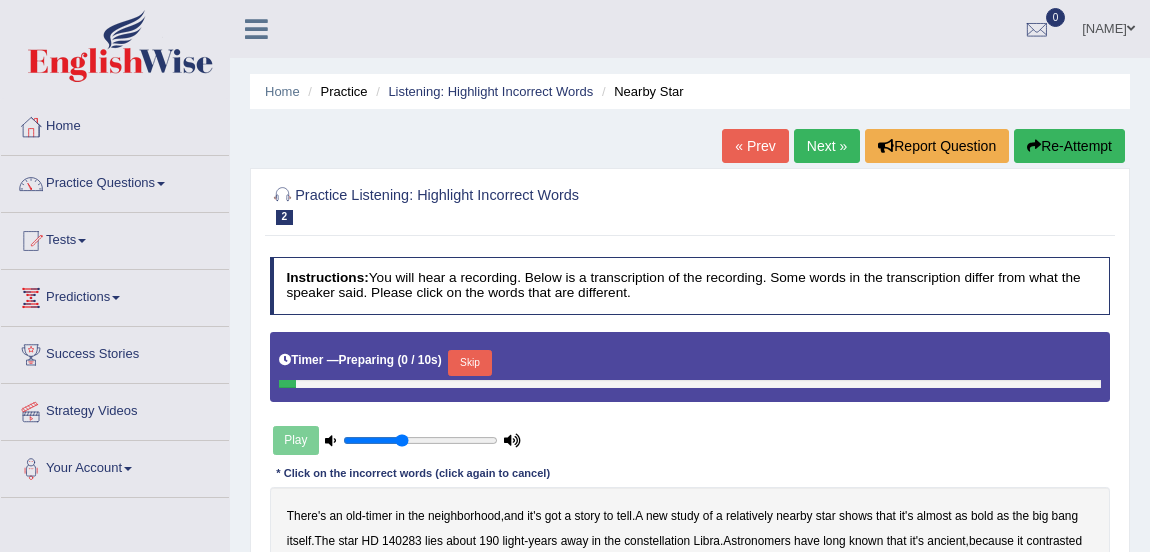 scroll, scrollTop: 0, scrollLeft: 0, axis: both 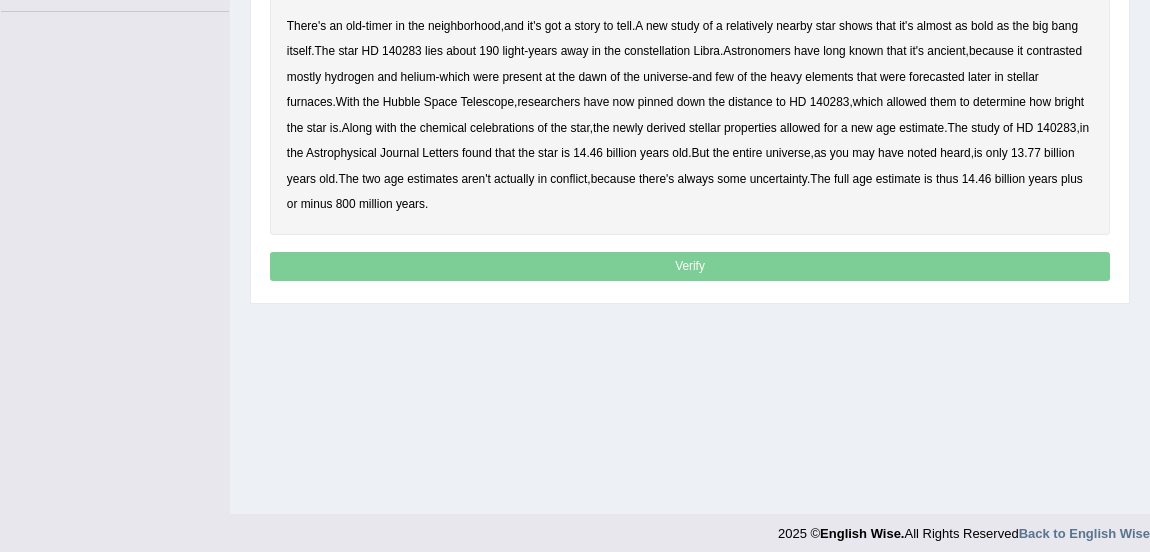 click on "bold" at bounding box center [982, 26] 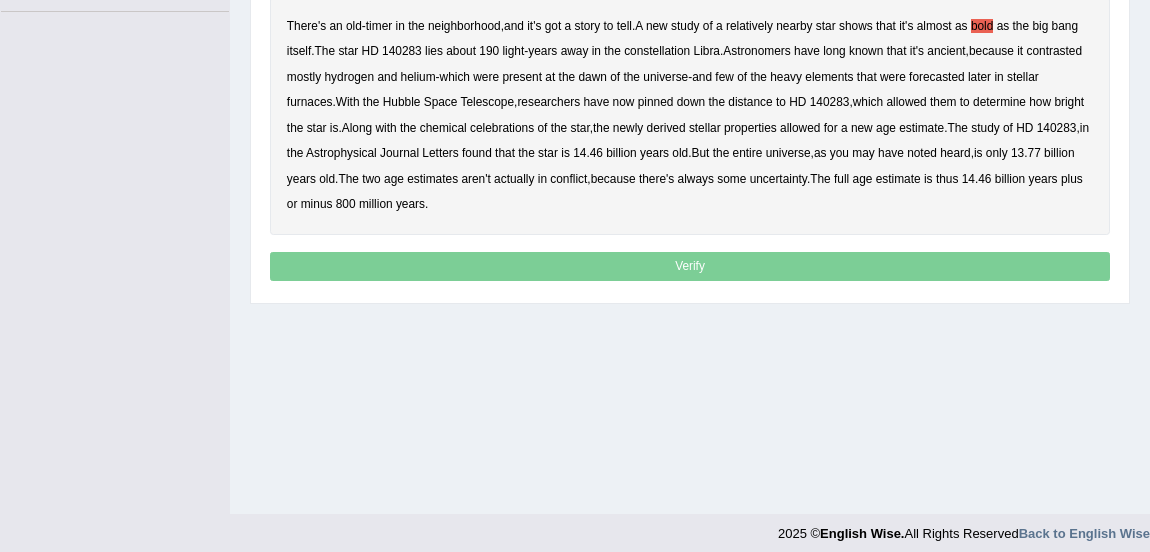 click on "contrasted" at bounding box center [1054, 51] 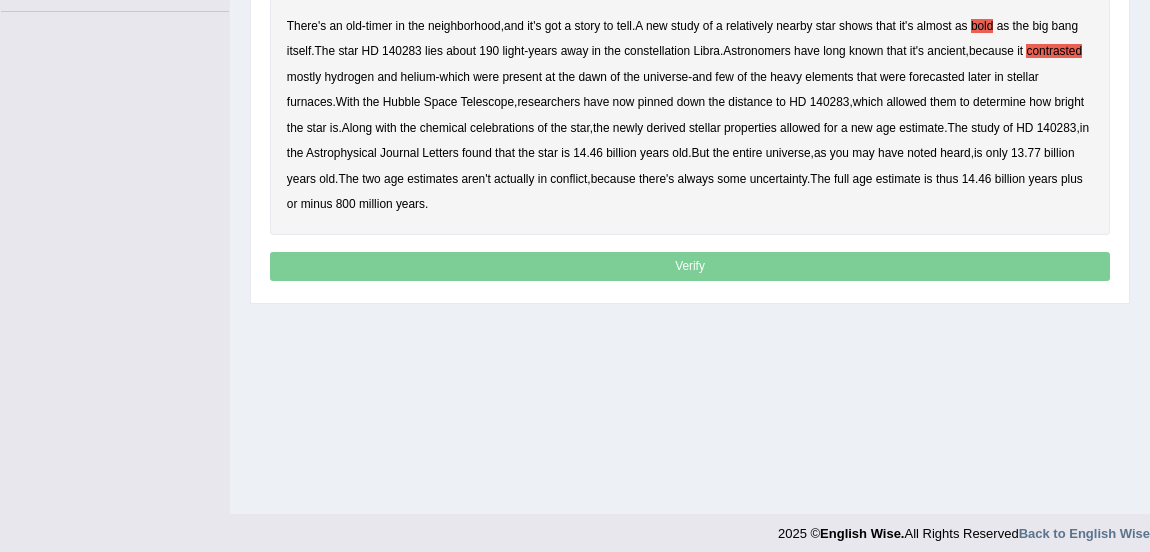 click on "forecasted" at bounding box center [937, 77] 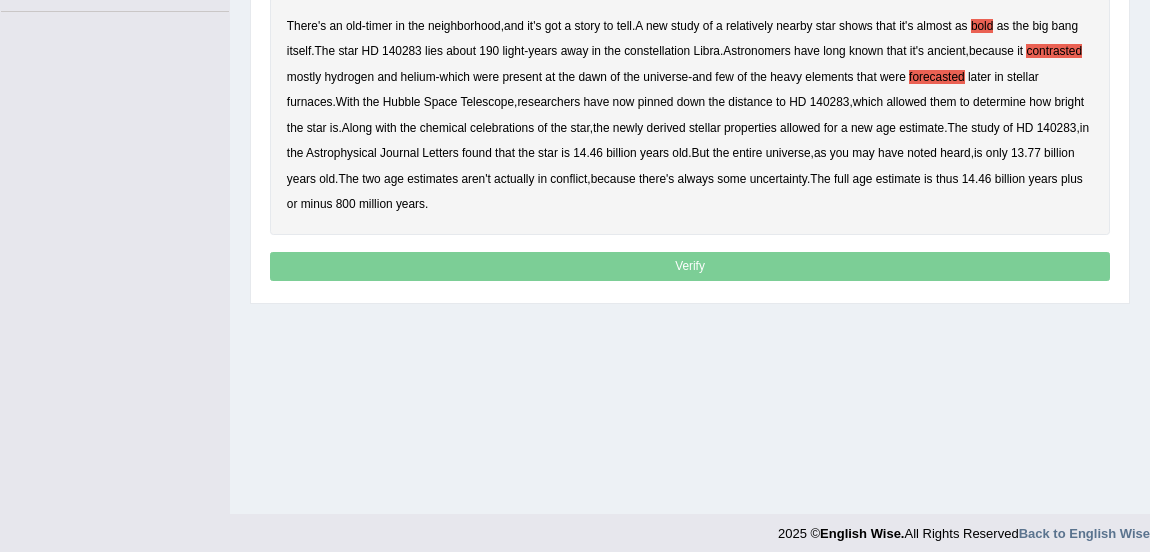 click on "celebrations" at bounding box center [502, 128] 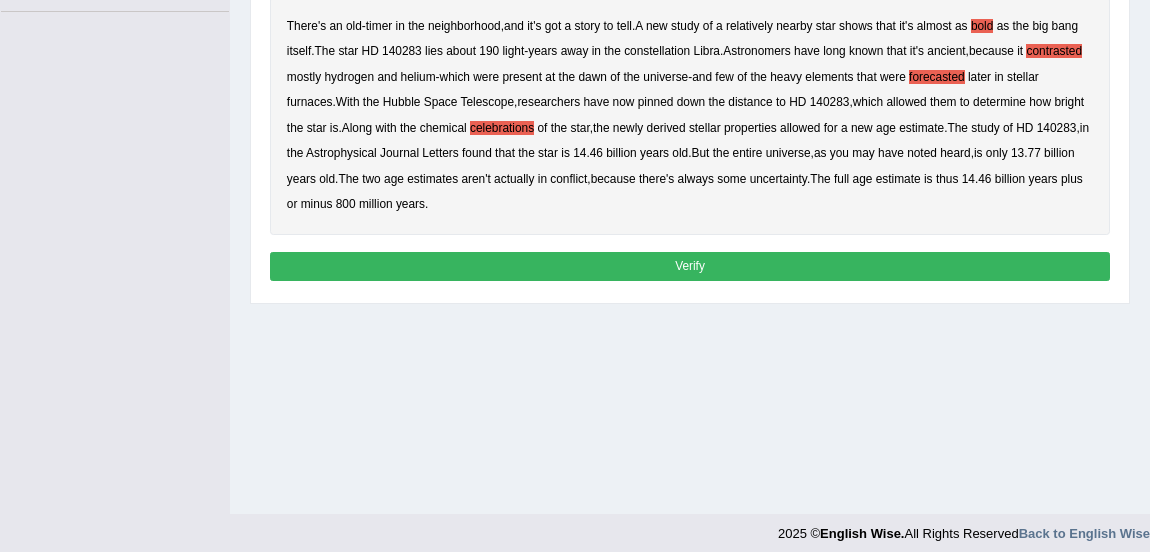 click on "Verify" at bounding box center [690, 266] 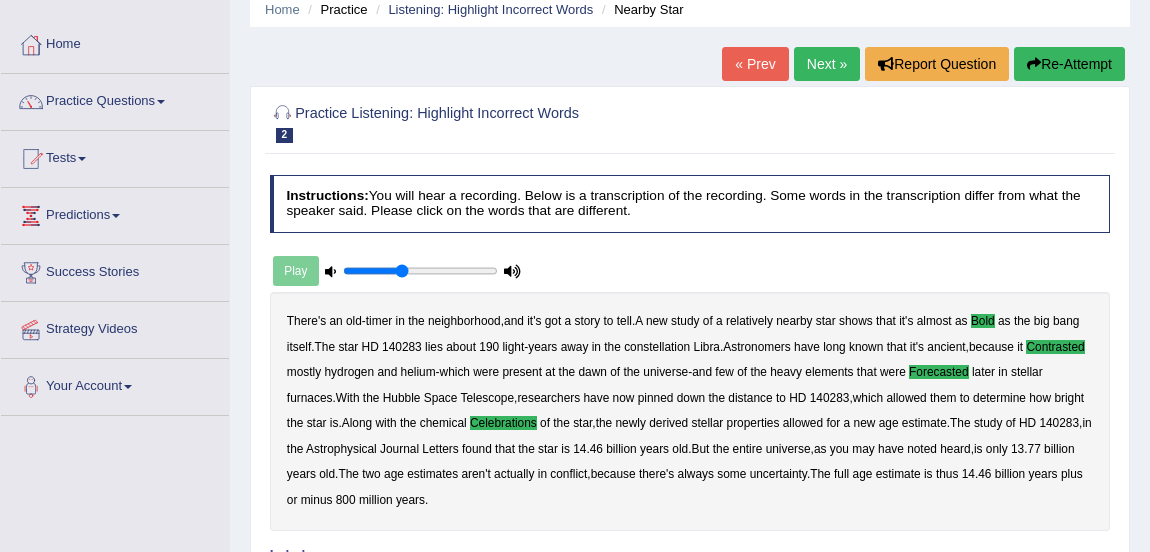 scroll, scrollTop: 76, scrollLeft: 0, axis: vertical 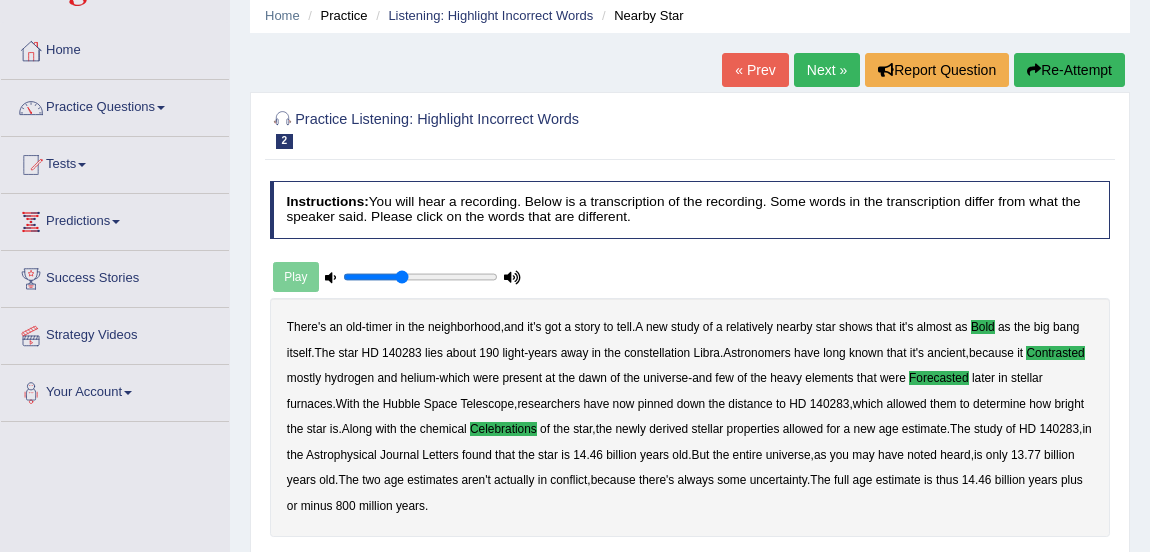 click on "Next »" at bounding box center (827, 70) 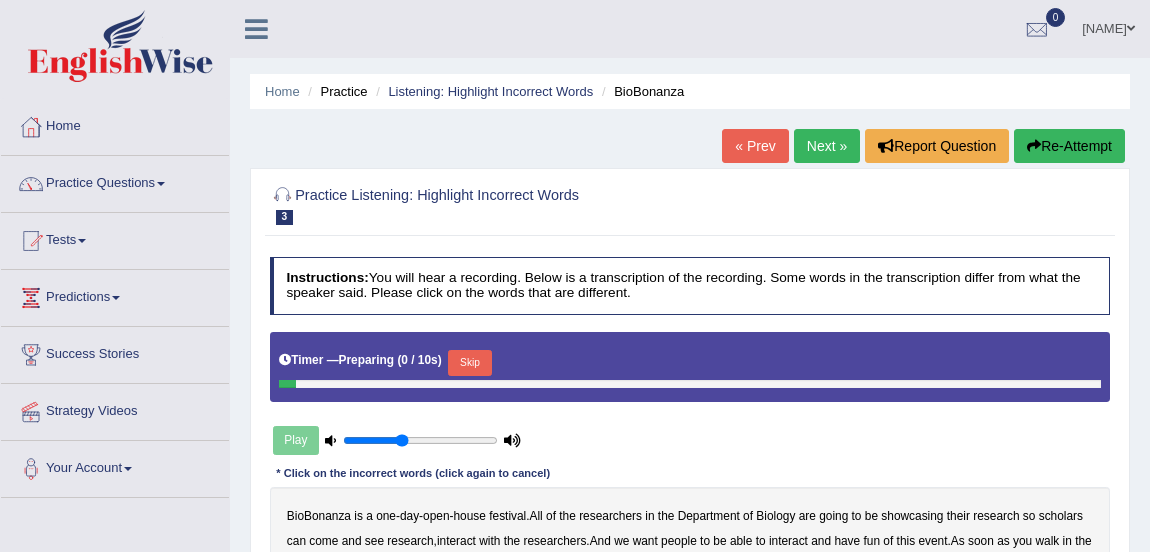 scroll, scrollTop: 0, scrollLeft: 0, axis: both 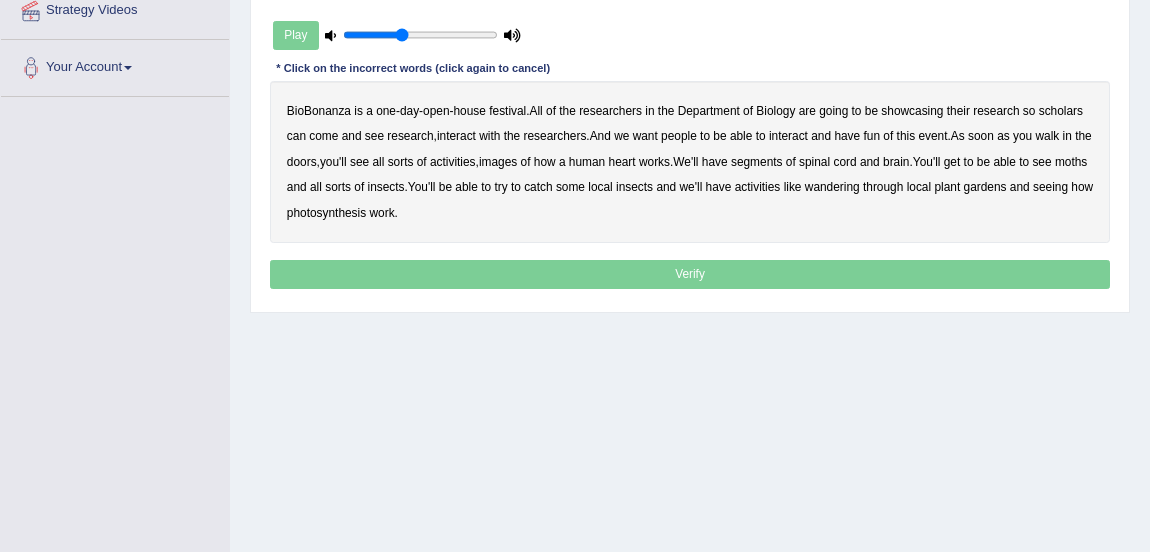 click on "scholars" at bounding box center [1061, 111] 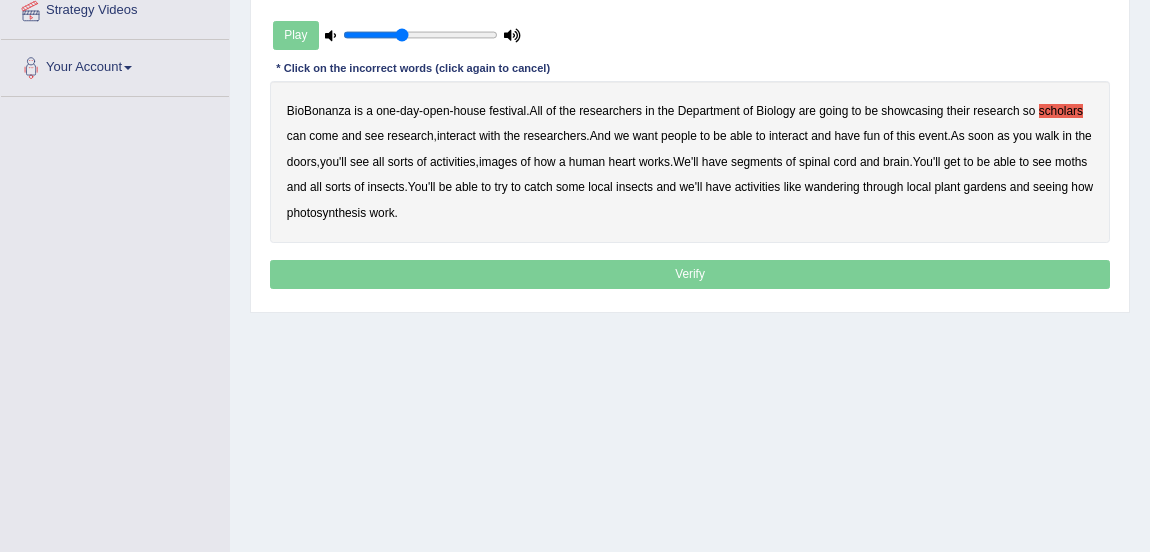 click on "images" at bounding box center [498, 162] 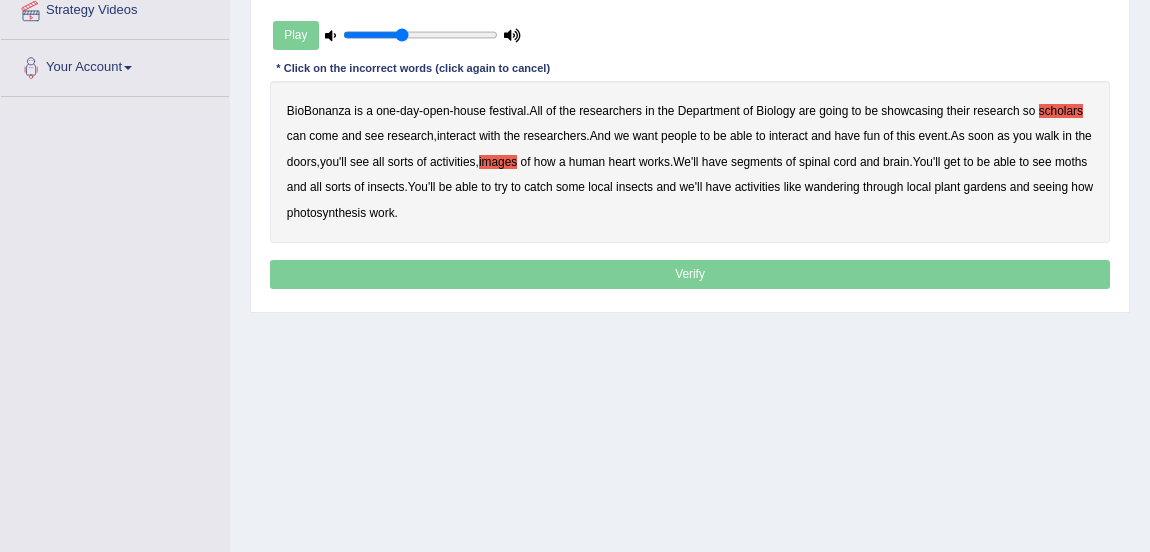click on "segments" at bounding box center (757, 162) 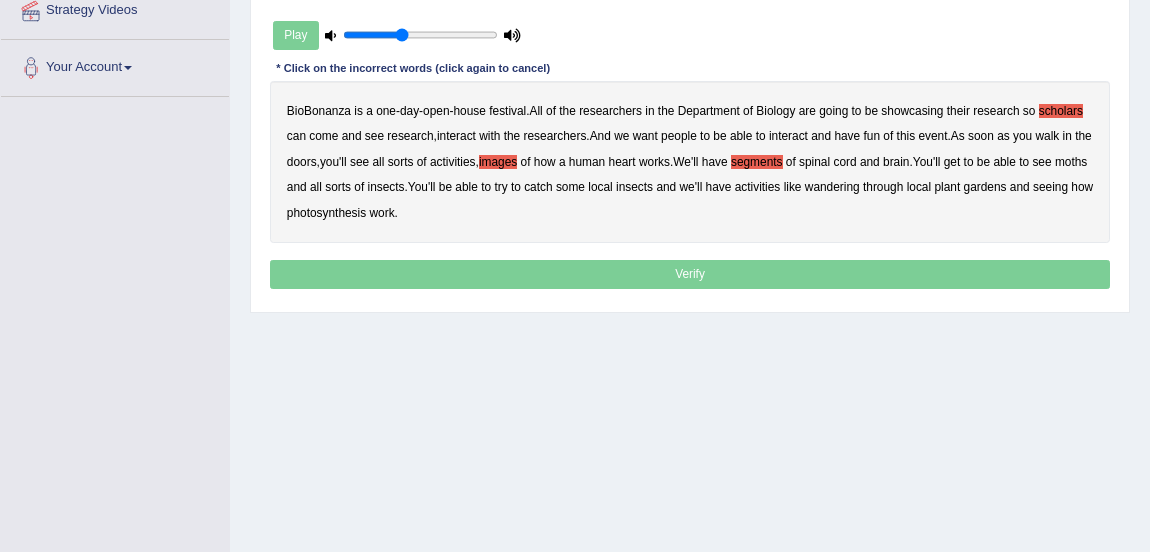 click on "moths" at bounding box center [1071, 162] 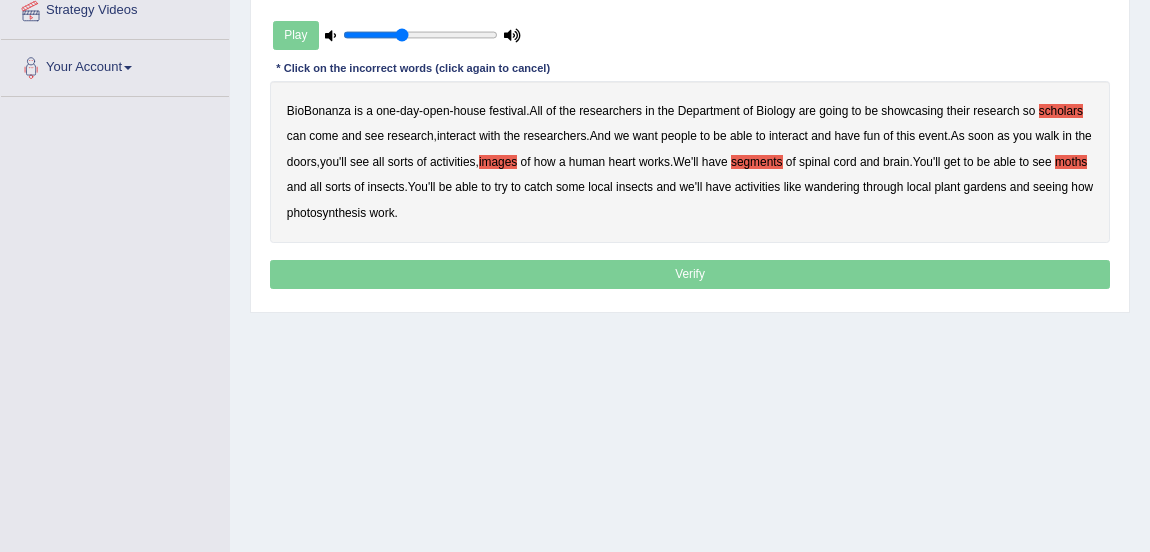 click on "wandering" at bounding box center (832, 187) 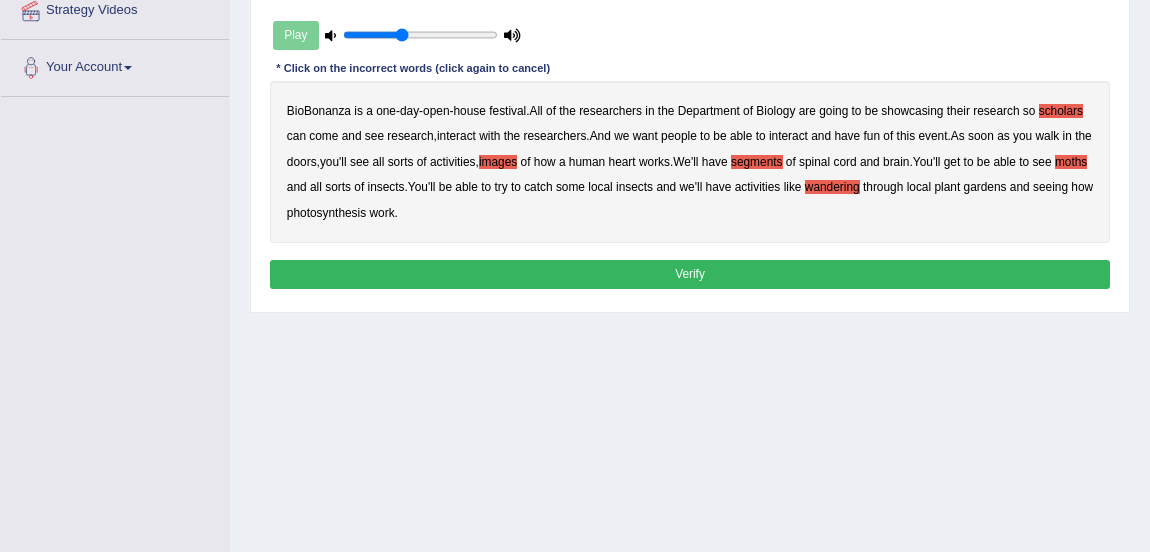 click on "Verify" at bounding box center (690, 274) 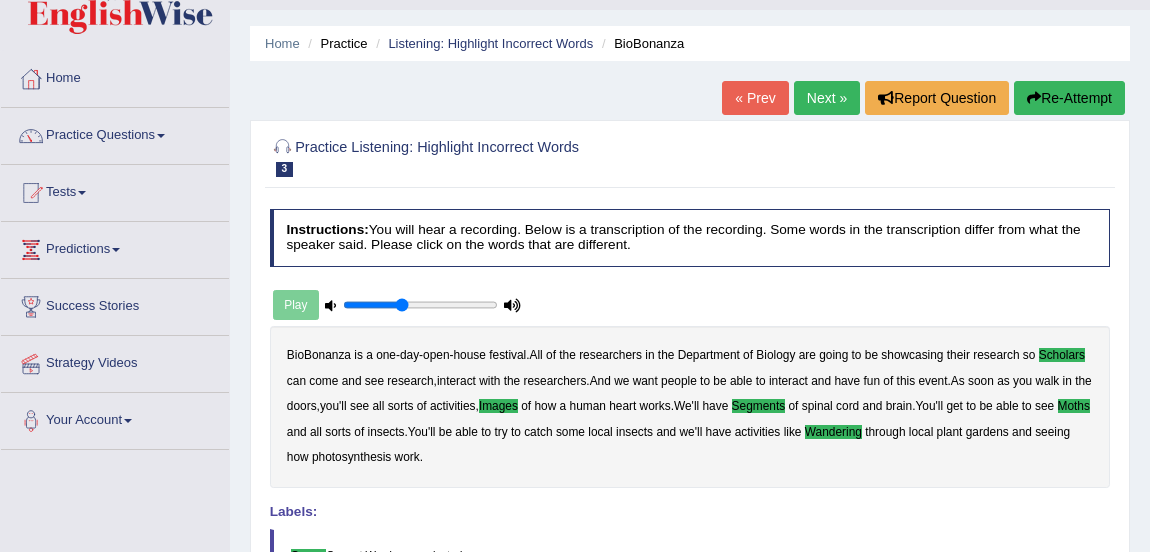 scroll, scrollTop: 46, scrollLeft: 0, axis: vertical 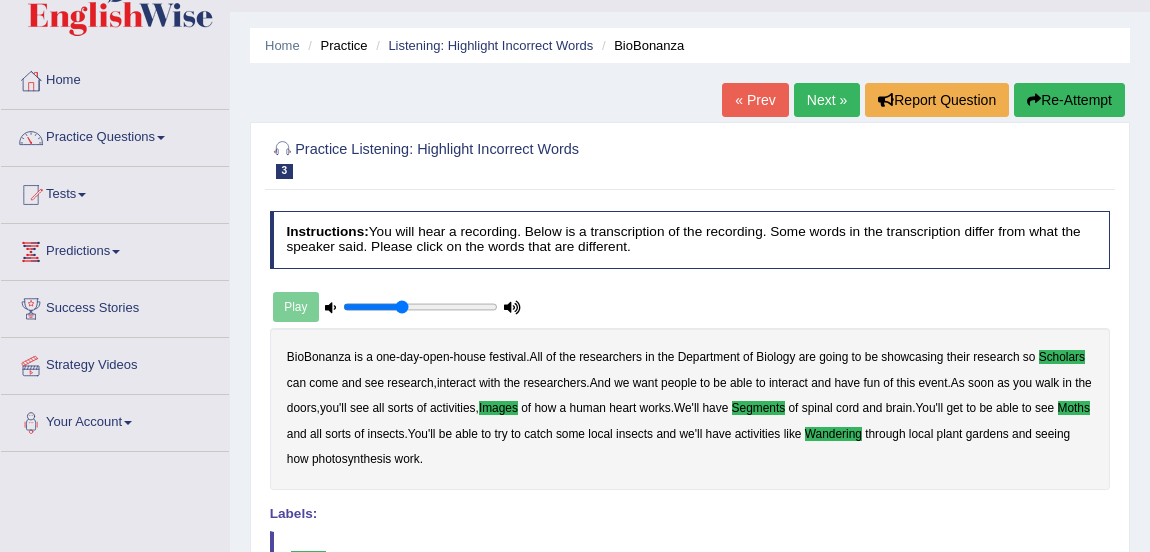 click on "Next »" at bounding box center [827, 100] 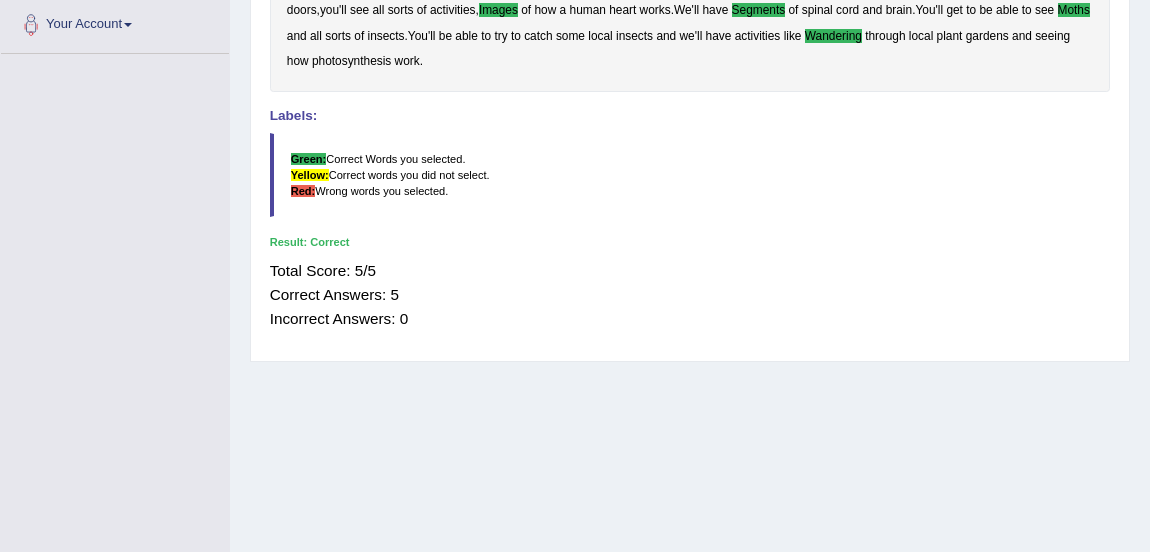 scroll, scrollTop: 460, scrollLeft: 0, axis: vertical 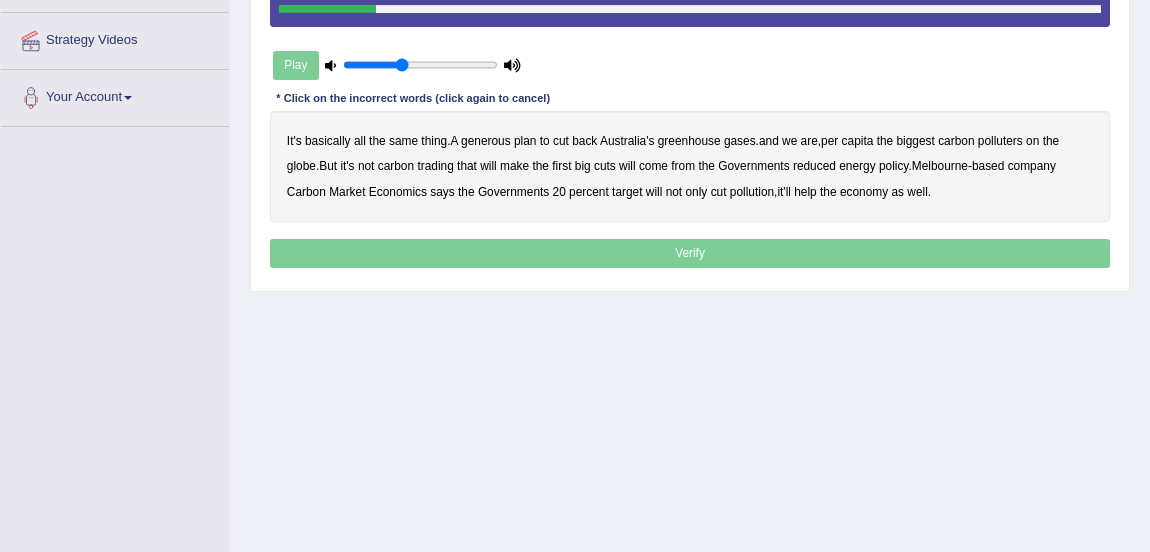 click on "generous" at bounding box center [486, 141] 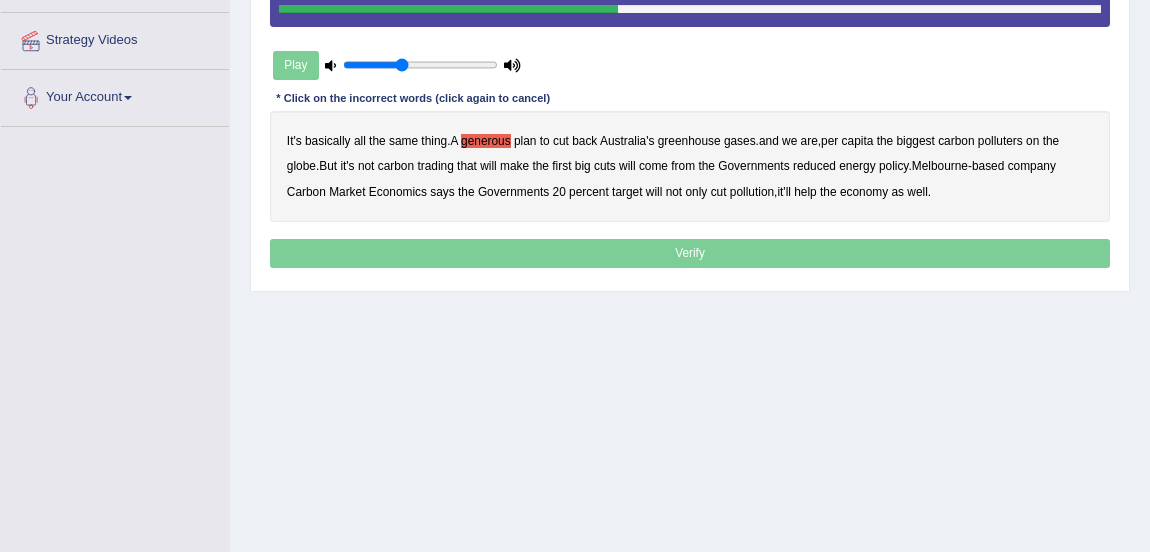 click on "globe" at bounding box center [301, 166] 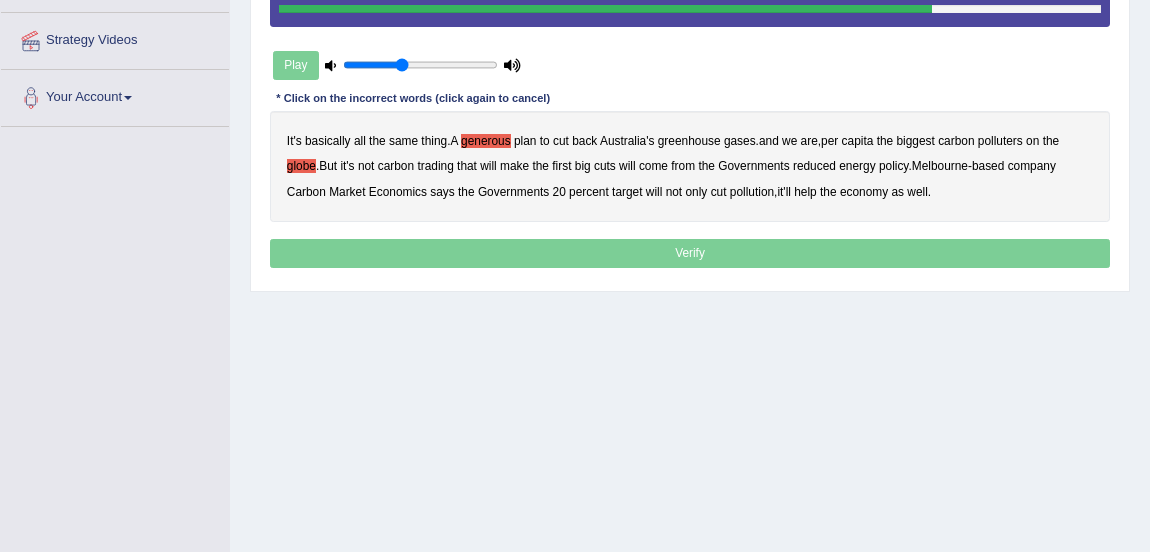 click on "company" at bounding box center [1032, 166] 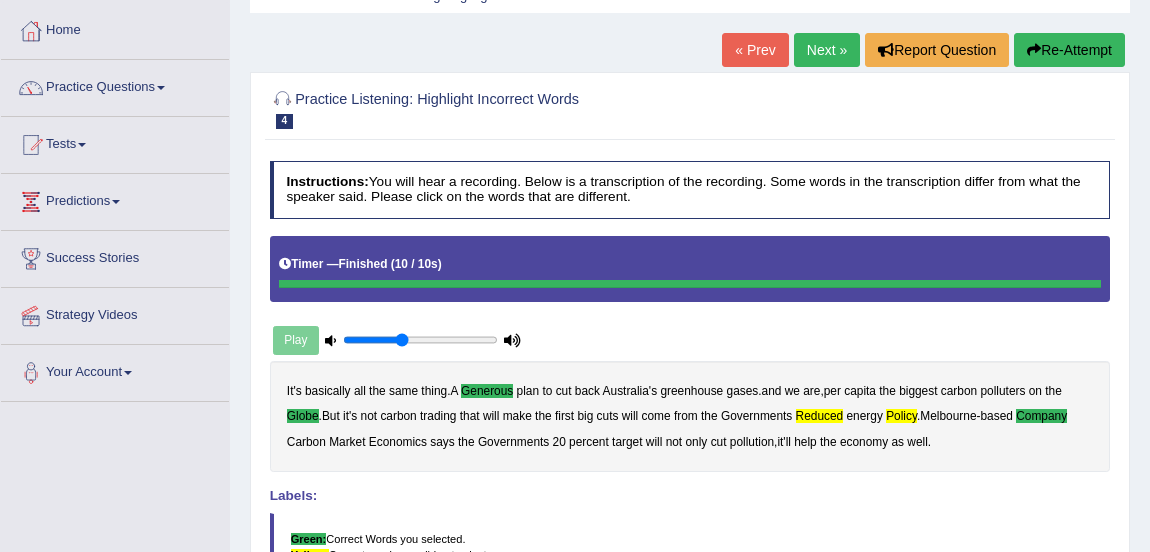 scroll, scrollTop: 94, scrollLeft: 0, axis: vertical 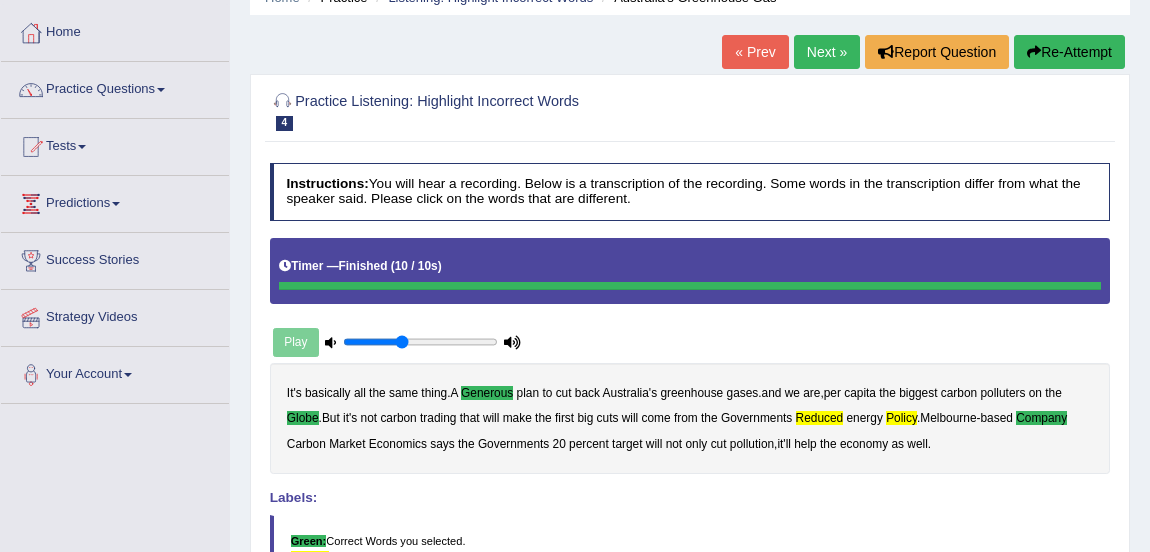 click on "Next »" at bounding box center [827, 52] 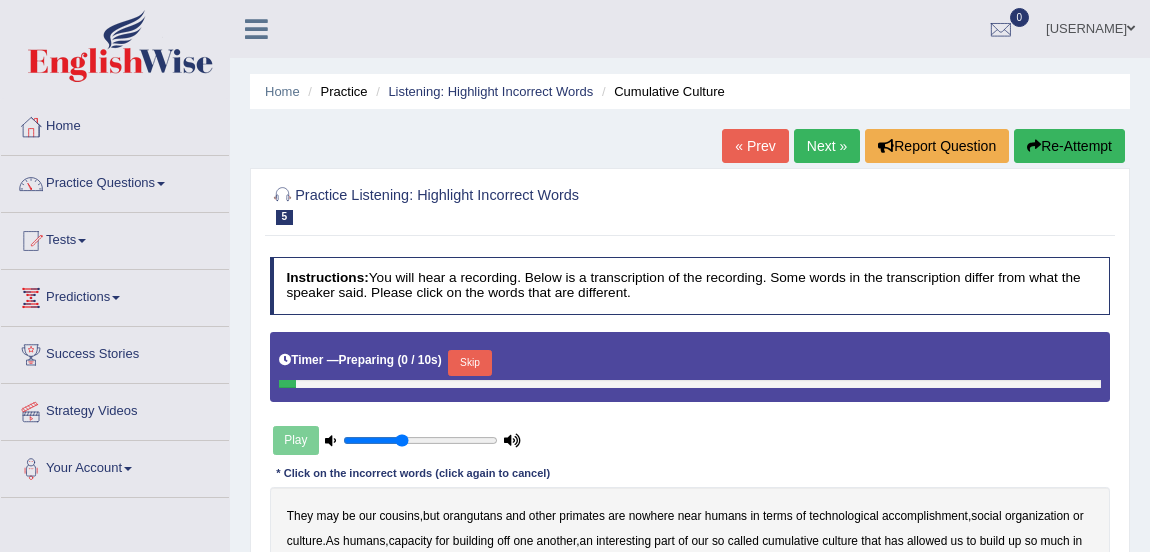 scroll, scrollTop: 0, scrollLeft: 0, axis: both 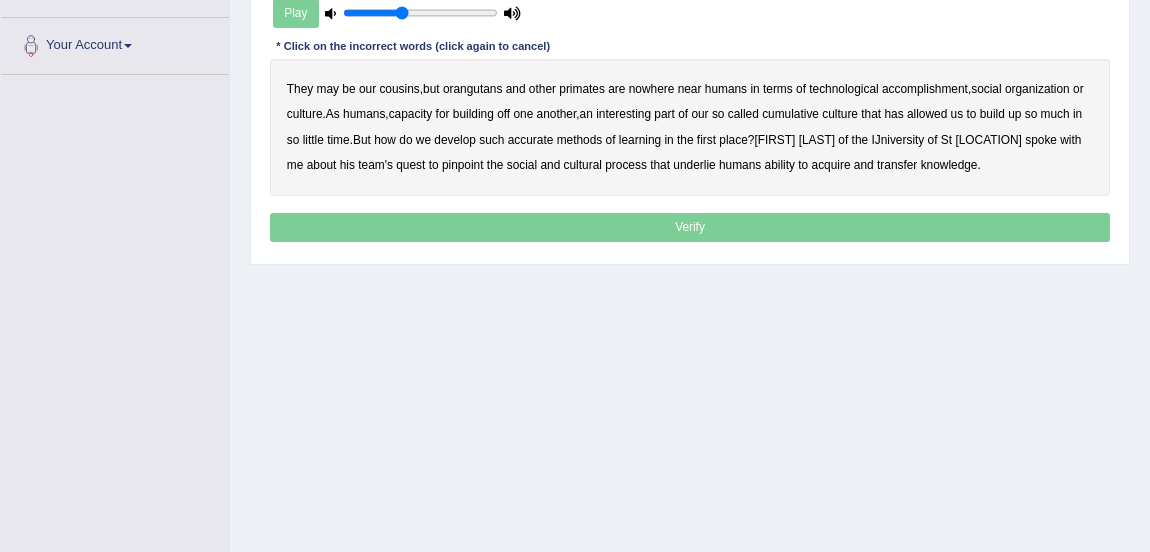 click on "accomplishment" at bounding box center [925, 89] 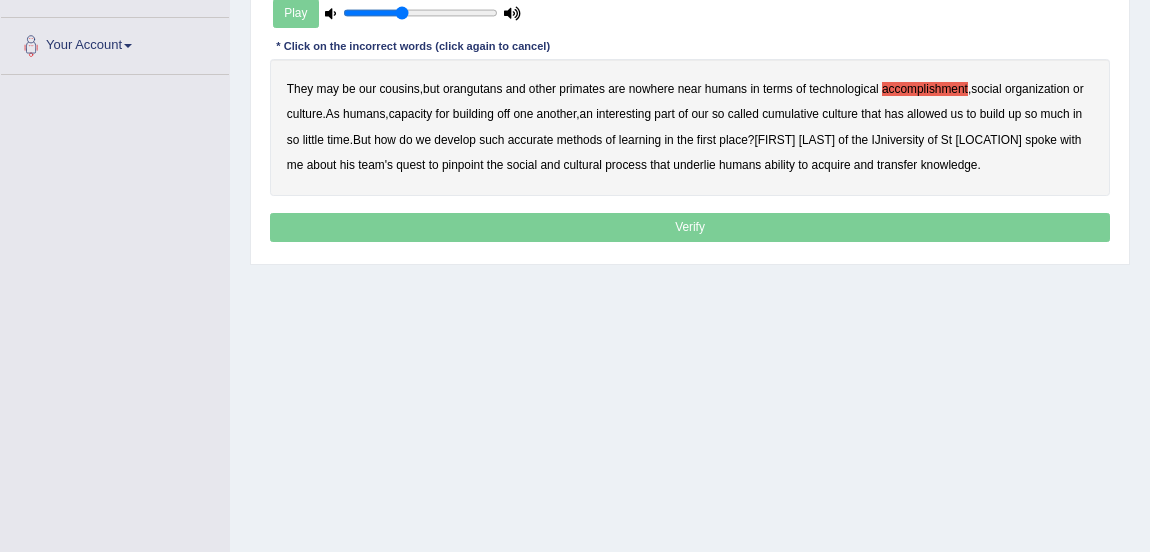 click on "interesting" at bounding box center (623, 114) 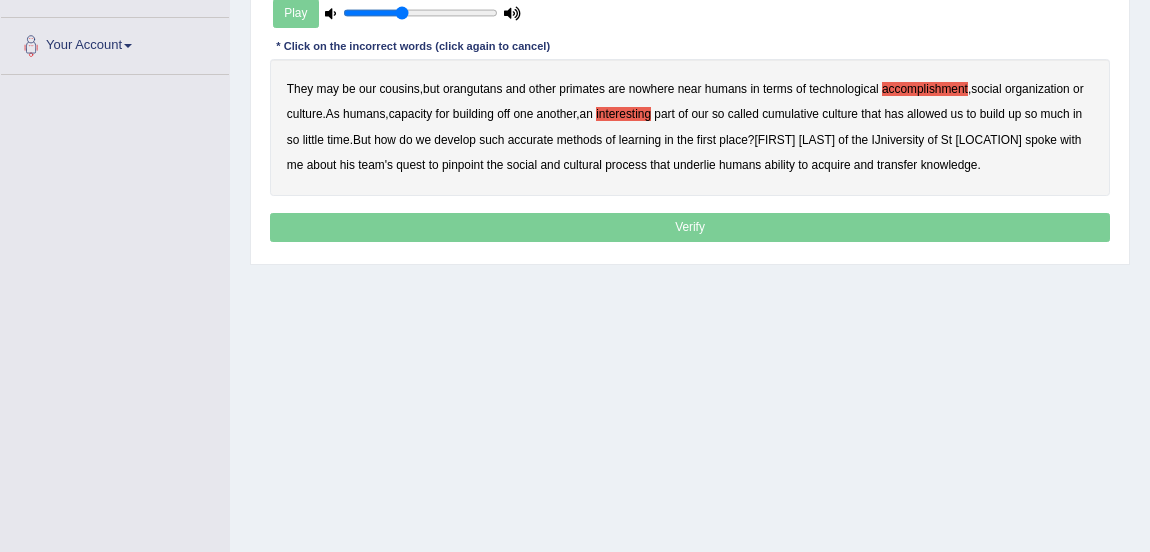 click on "accurate" at bounding box center [531, 140] 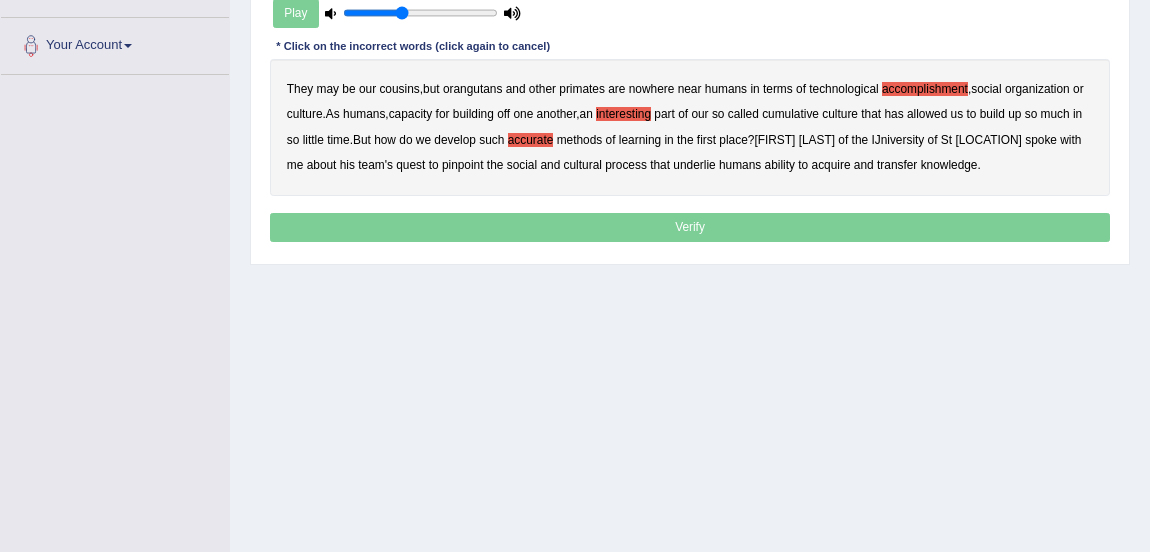 click on "cultural" at bounding box center (583, 165) 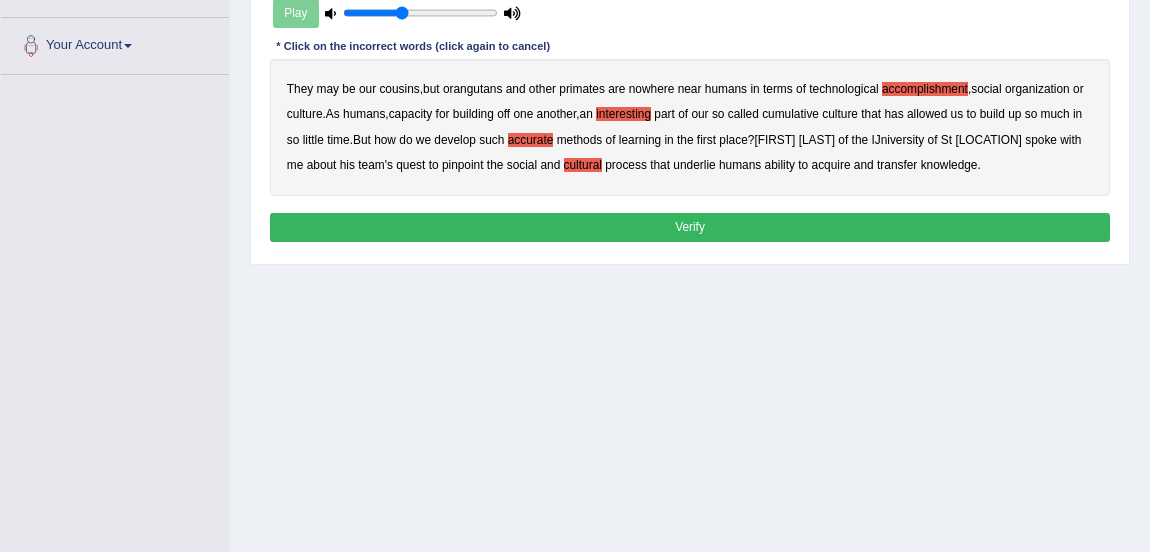 click on "transfer" at bounding box center (897, 165) 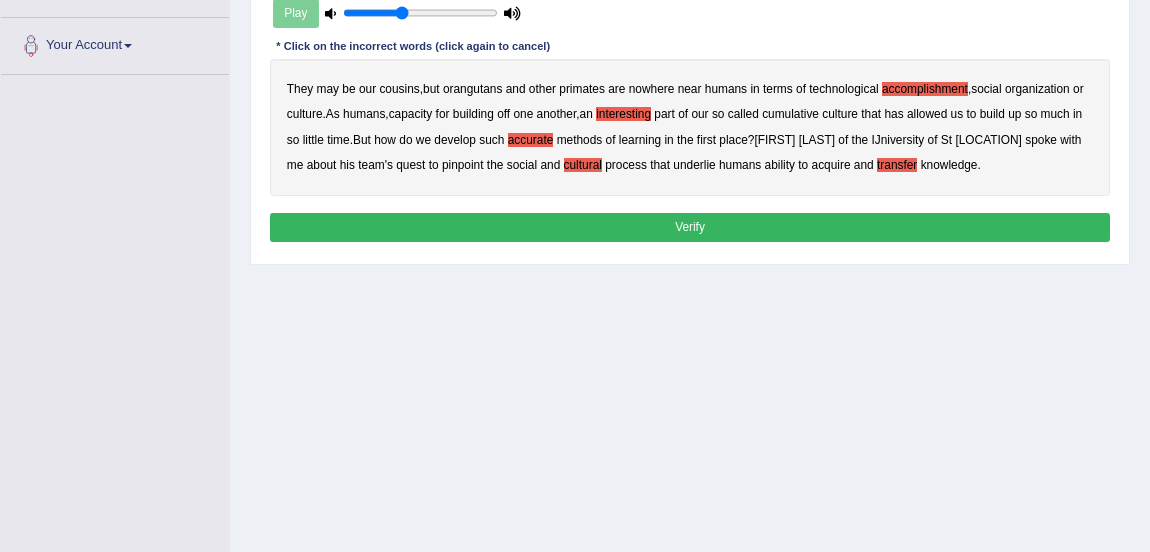 click on "Verify" at bounding box center (690, 227) 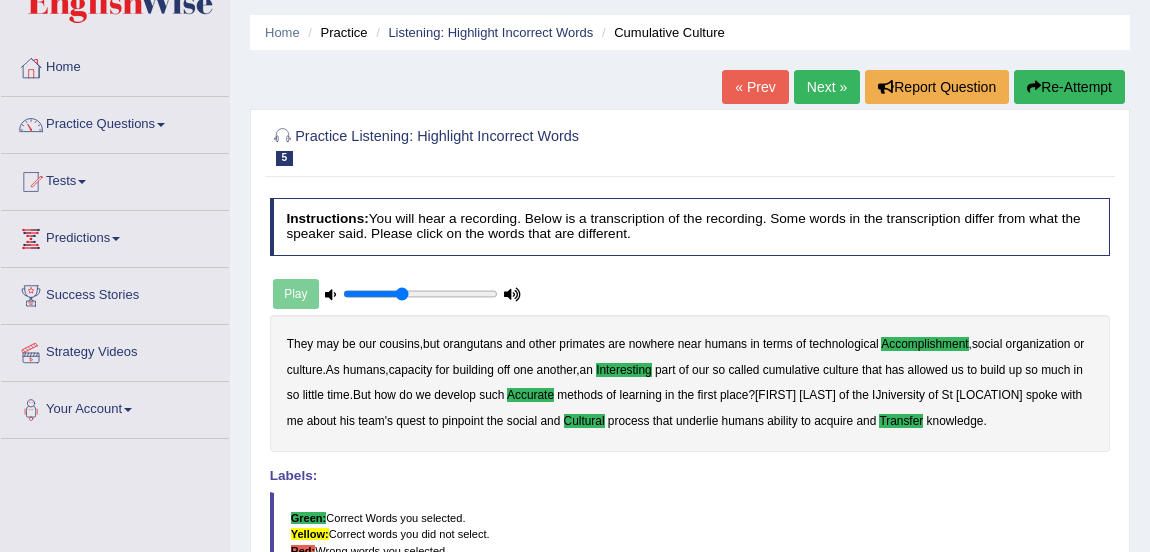 scroll, scrollTop: 55, scrollLeft: 0, axis: vertical 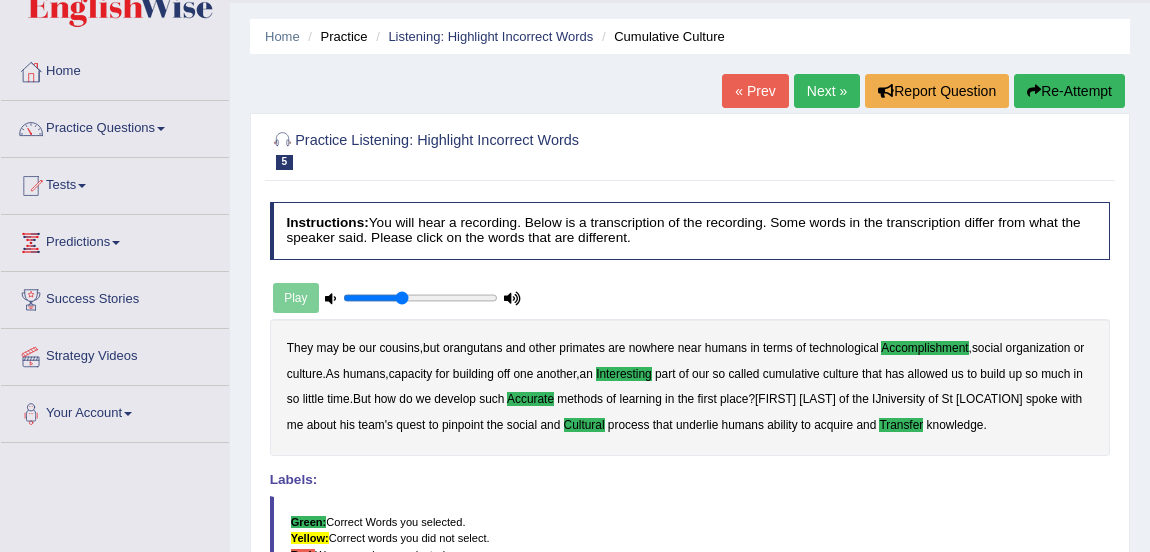 click on "Next »" at bounding box center (827, 91) 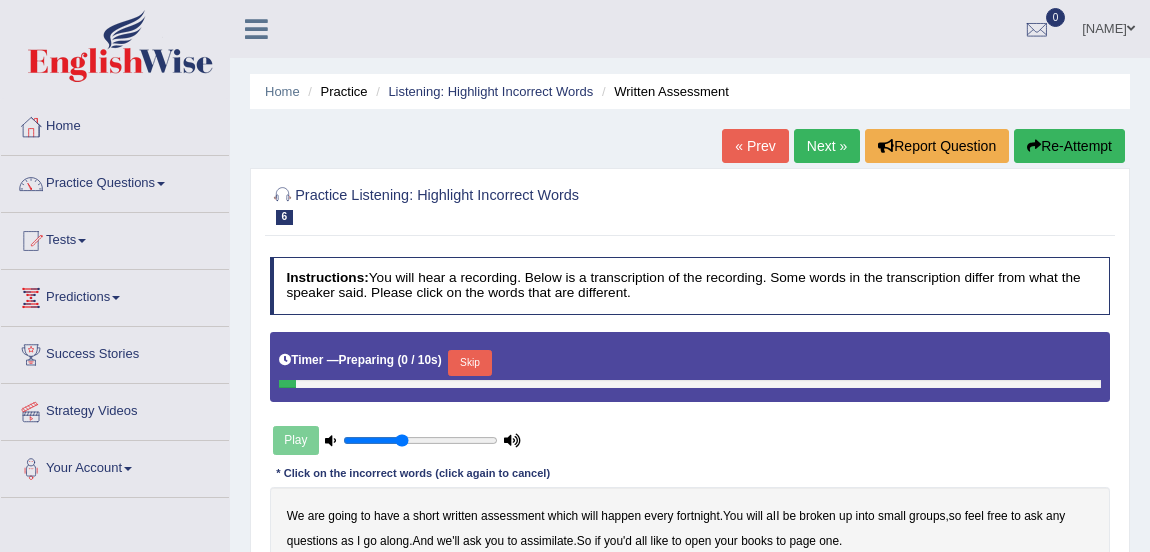 scroll, scrollTop: 0, scrollLeft: 0, axis: both 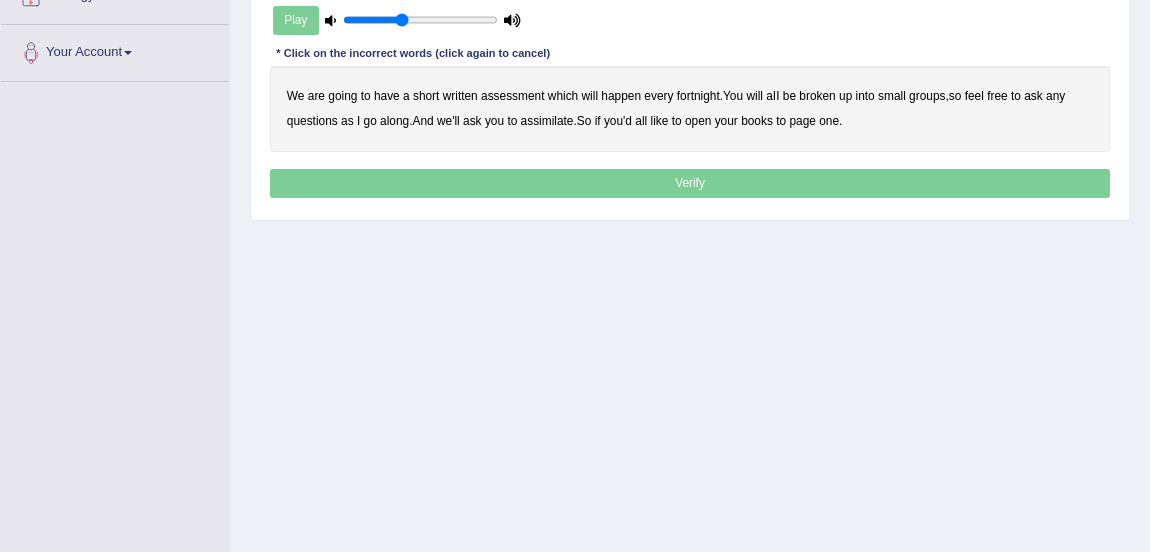 click on "broken" at bounding box center [817, 96] 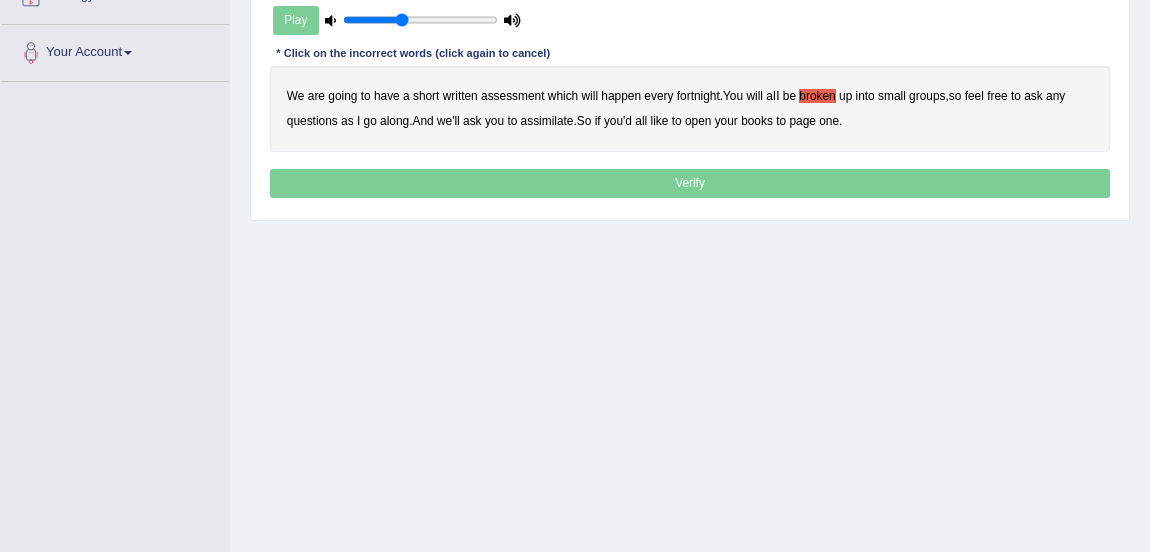 click on "assimilate" at bounding box center [547, 121] 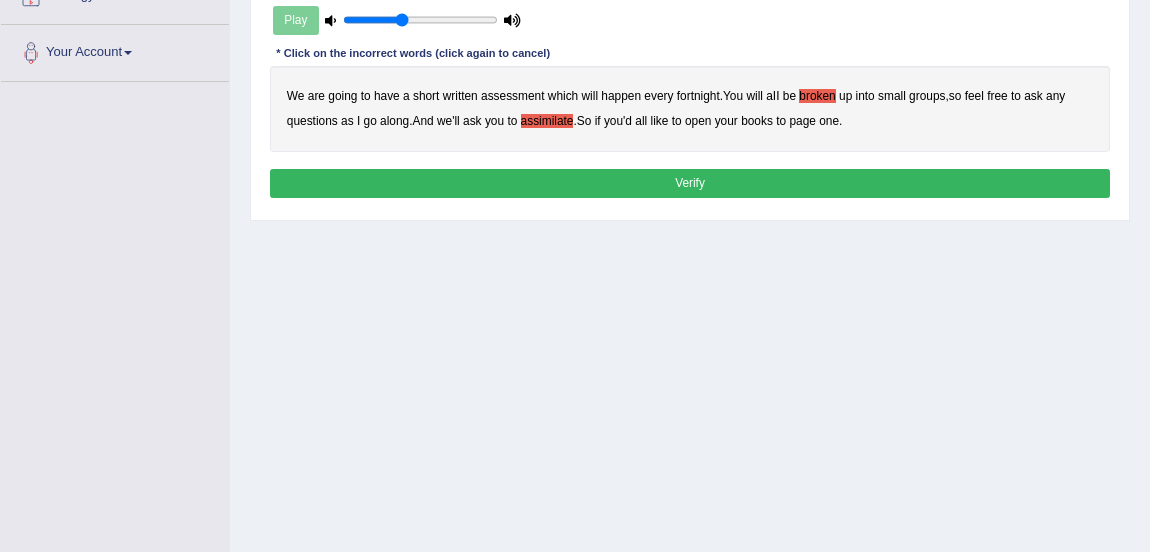 click on "Verify" at bounding box center (690, 183) 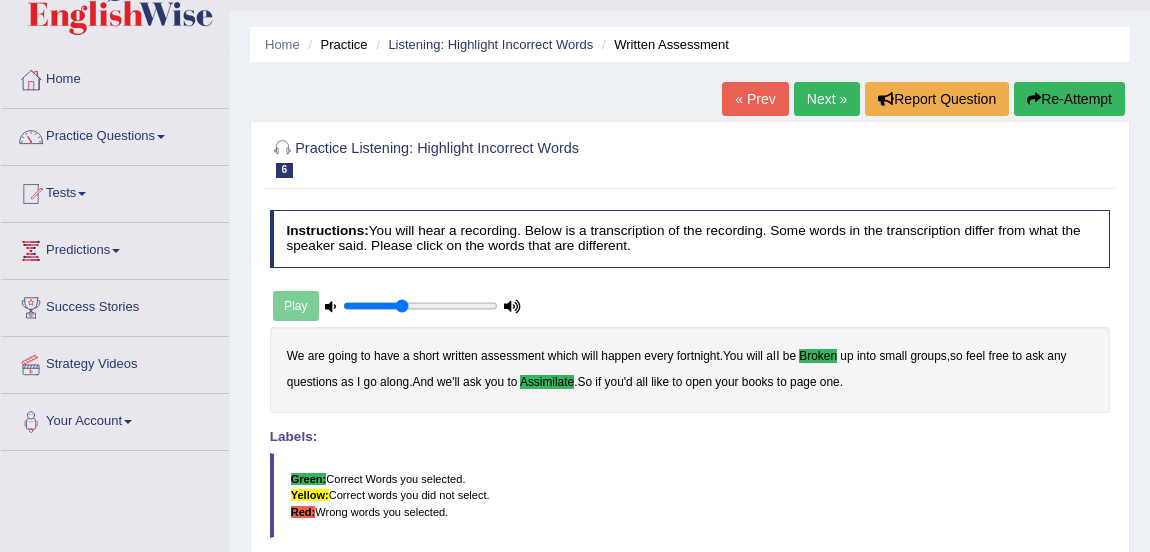 scroll, scrollTop: 41, scrollLeft: 0, axis: vertical 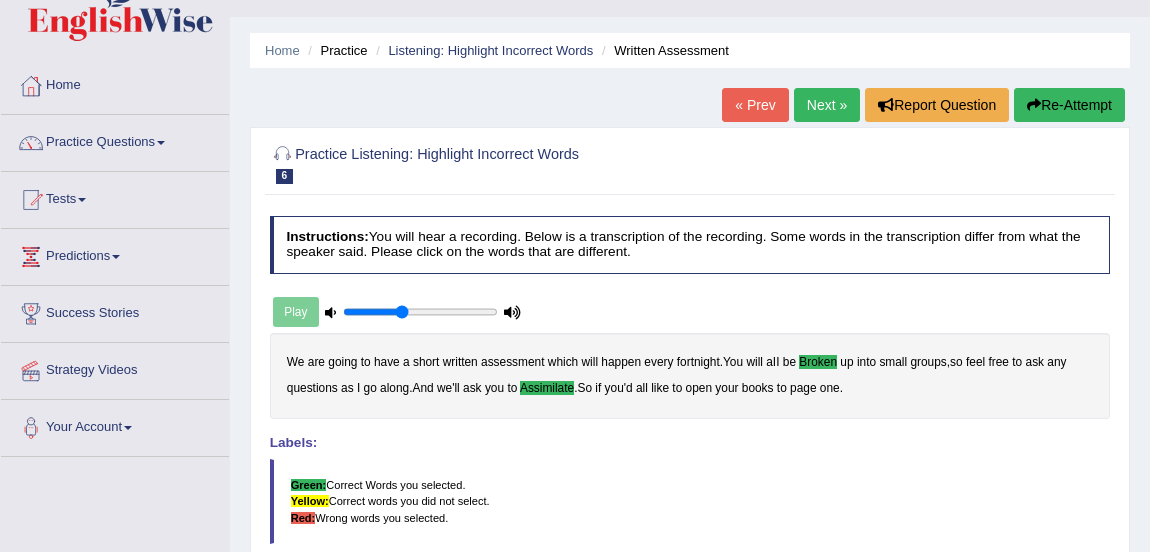 click on "Next »" at bounding box center (827, 105) 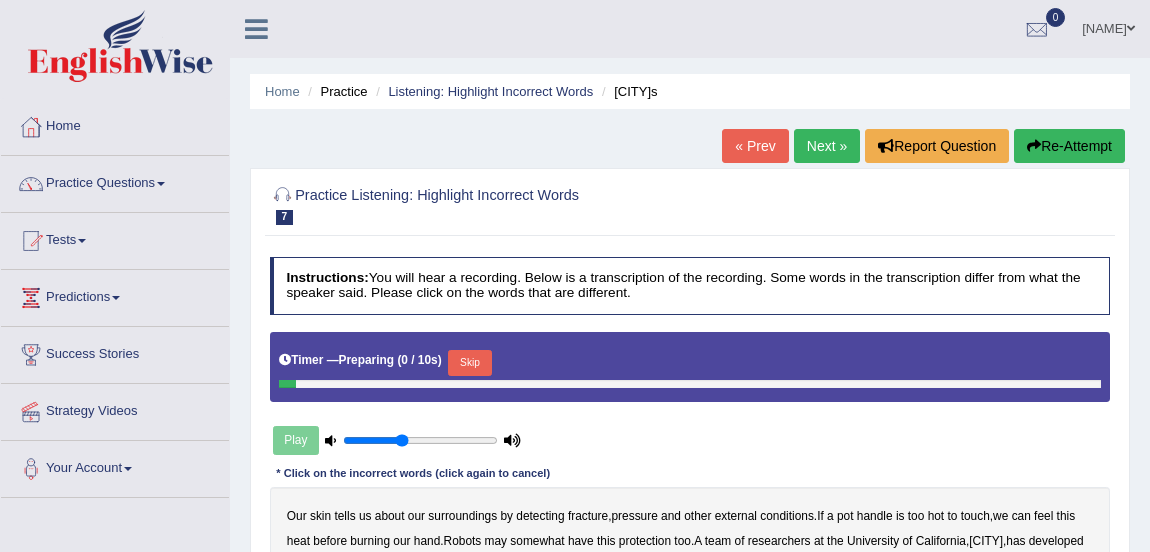 scroll, scrollTop: 0, scrollLeft: 0, axis: both 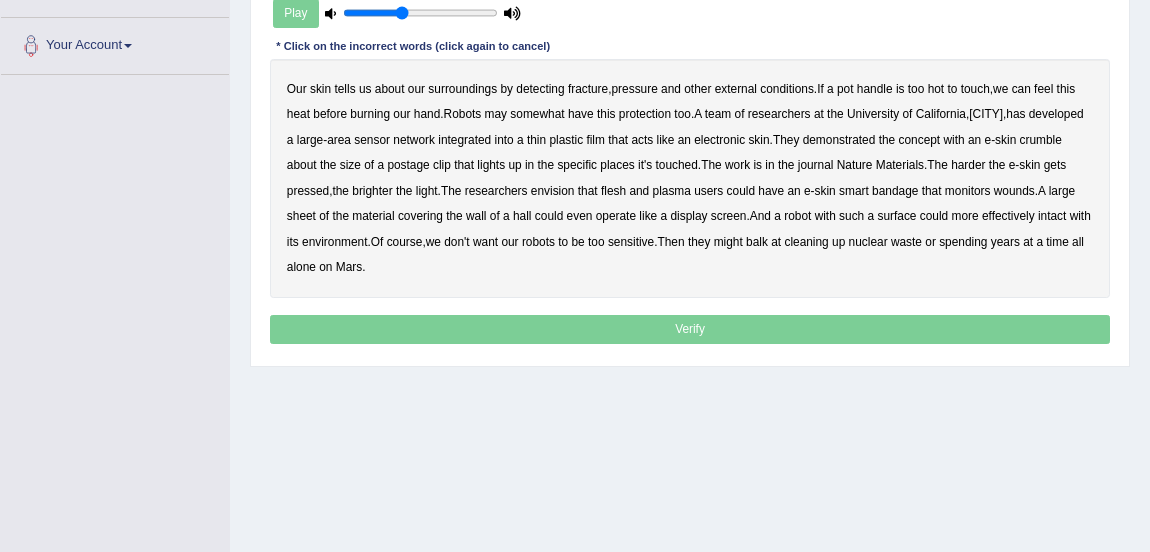 click on "fracture" at bounding box center [588, 89] 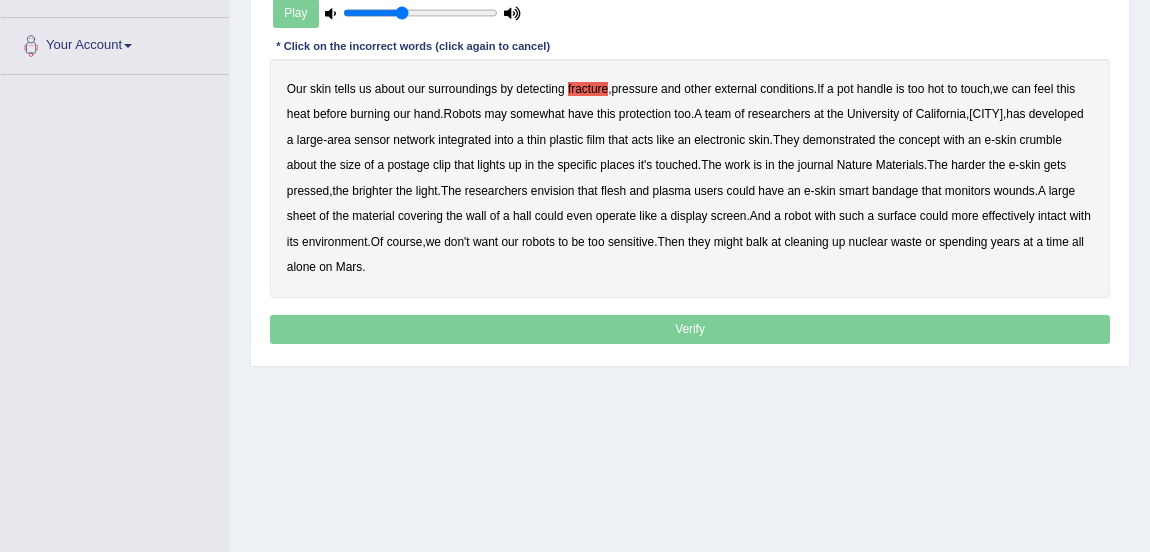 click on "somewhat" at bounding box center (537, 114) 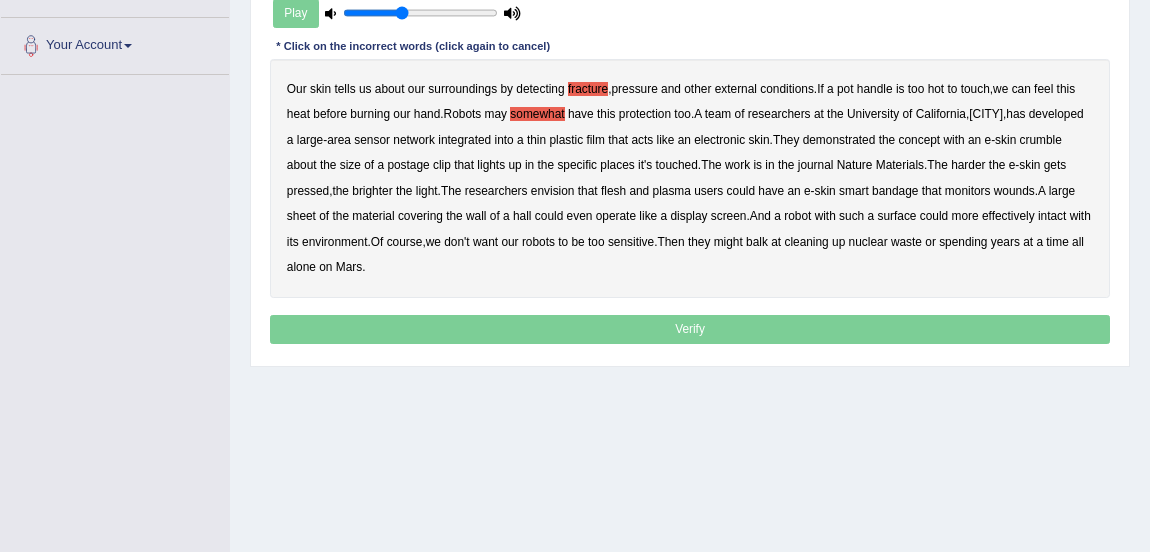 click on "plasma" at bounding box center [672, 191] 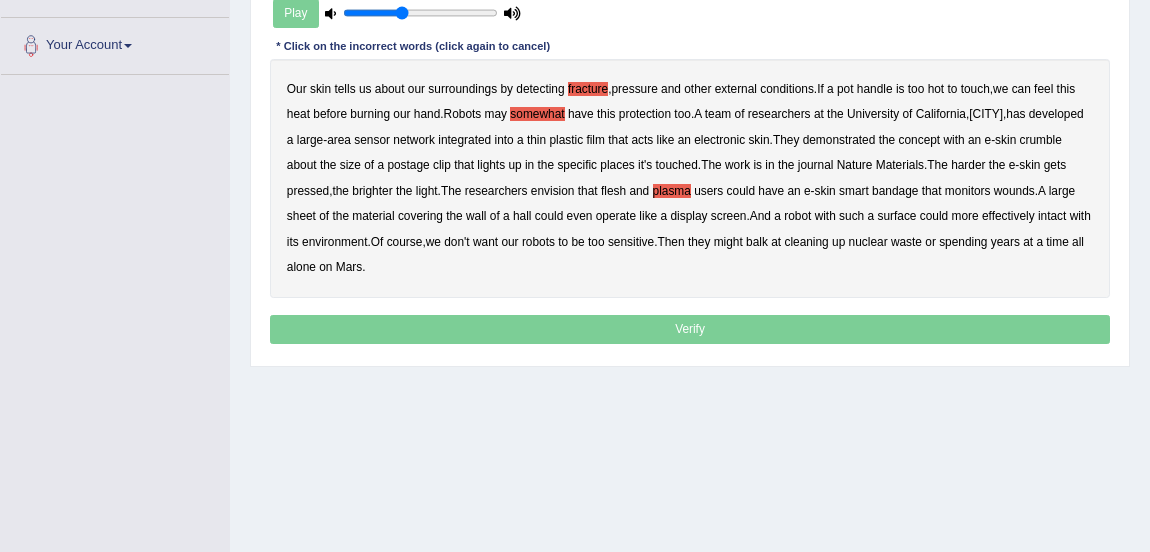 click on "intact" at bounding box center (1052, 216) 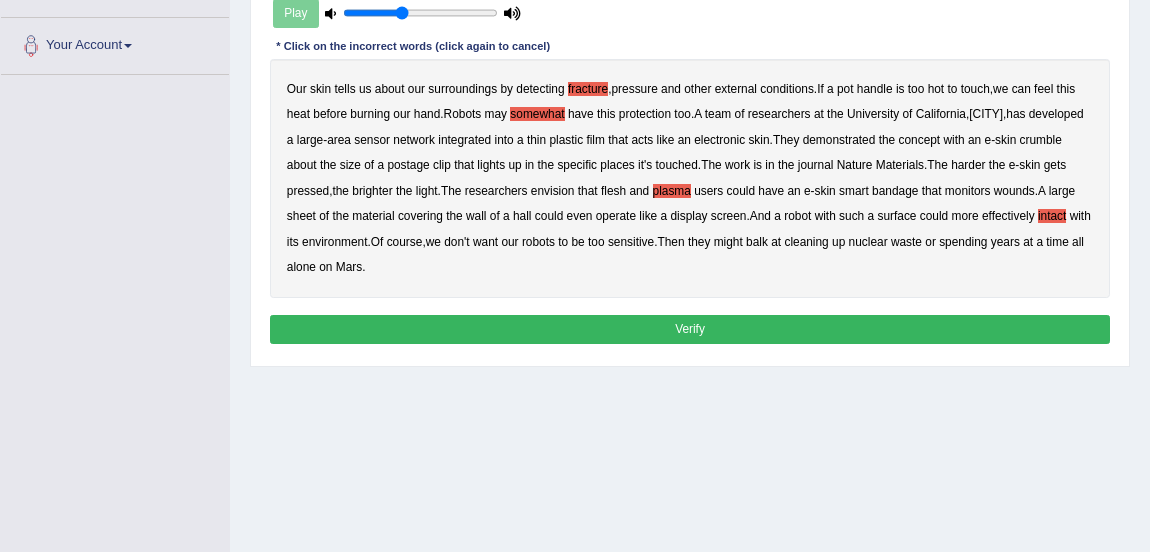 click on "Verify" at bounding box center [690, 329] 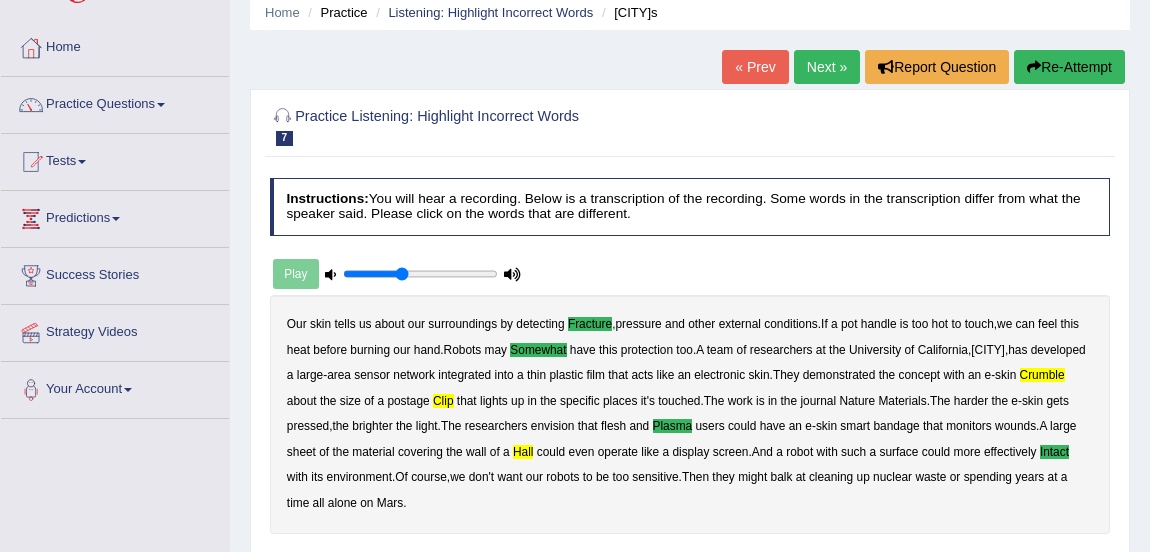 scroll, scrollTop: 78, scrollLeft: 0, axis: vertical 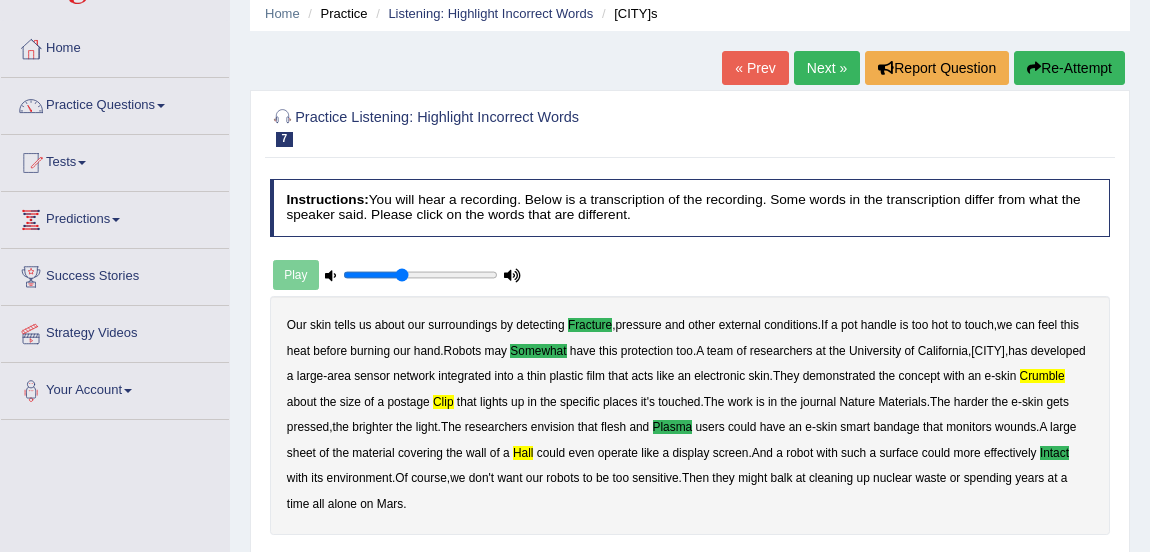 click on "Next »" at bounding box center (827, 68) 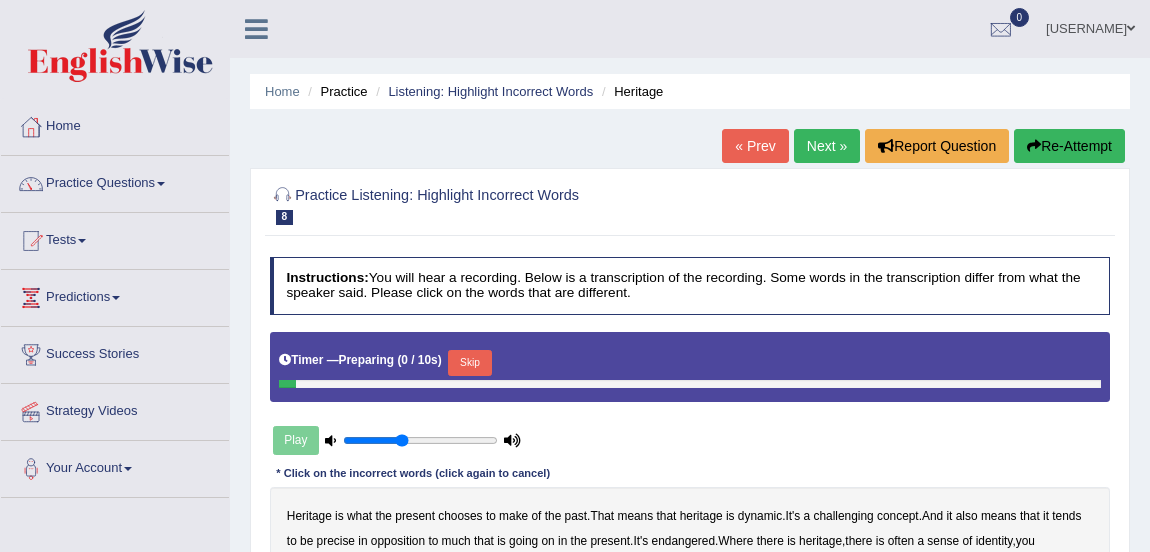 scroll, scrollTop: 0, scrollLeft: 0, axis: both 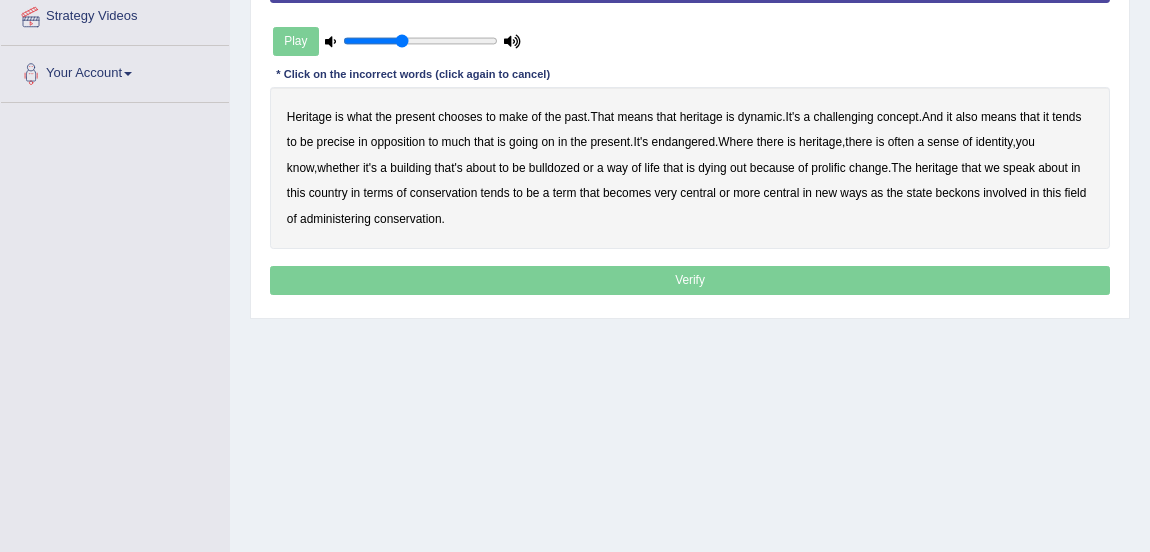 click on "challenging" at bounding box center [844, 117] 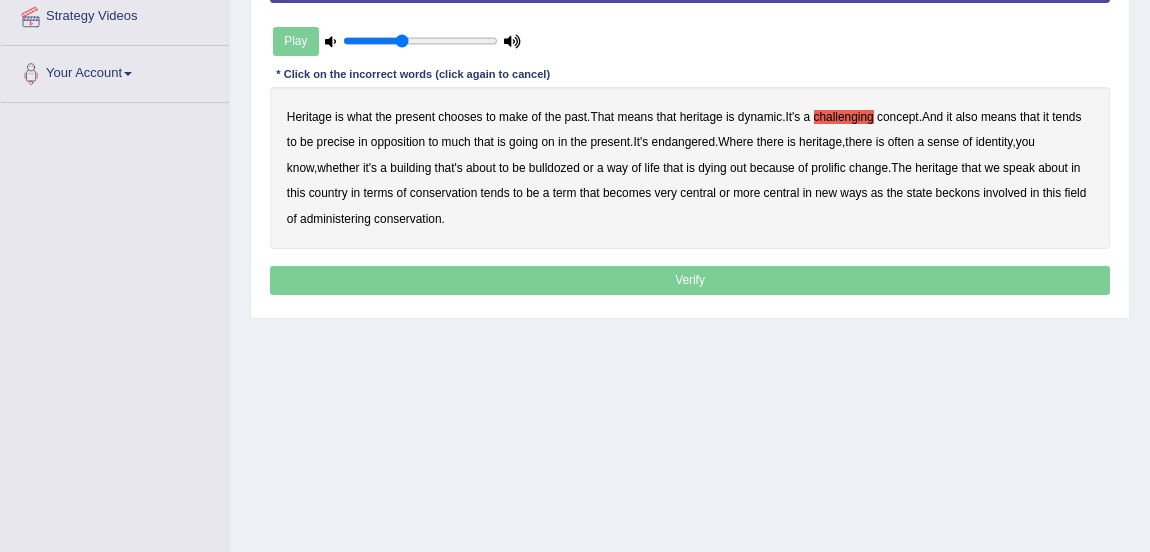 click on "precise" at bounding box center (336, 142) 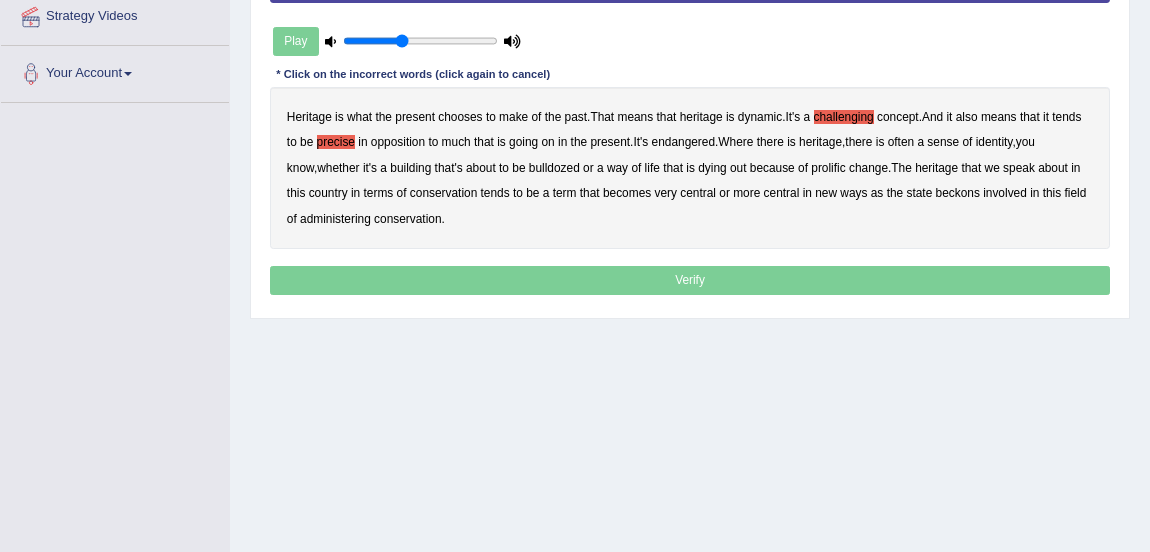 click on "identity" at bounding box center (994, 142) 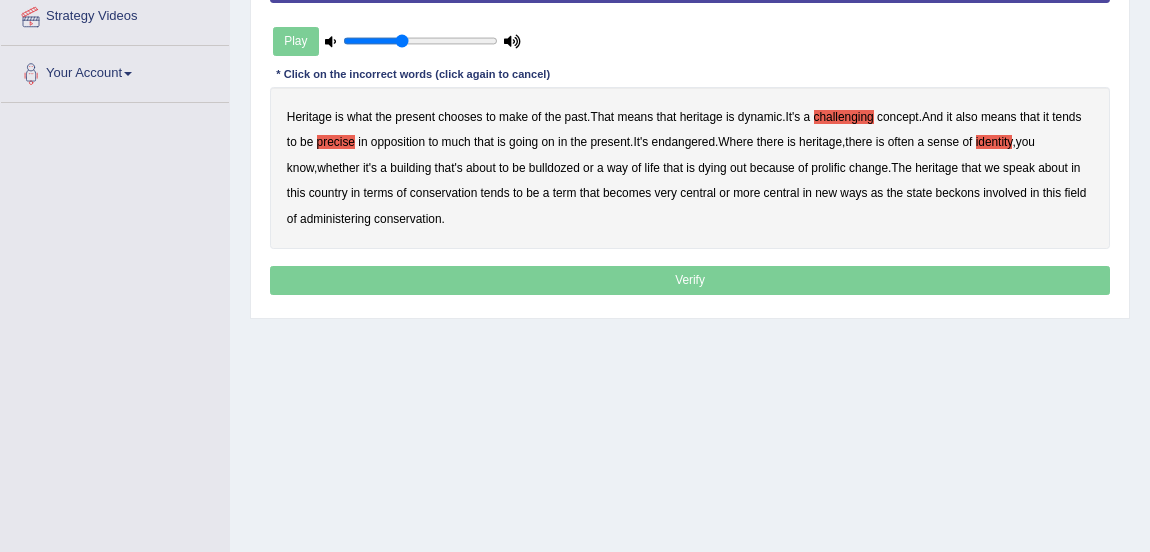 click on "prolific" at bounding box center (828, 168) 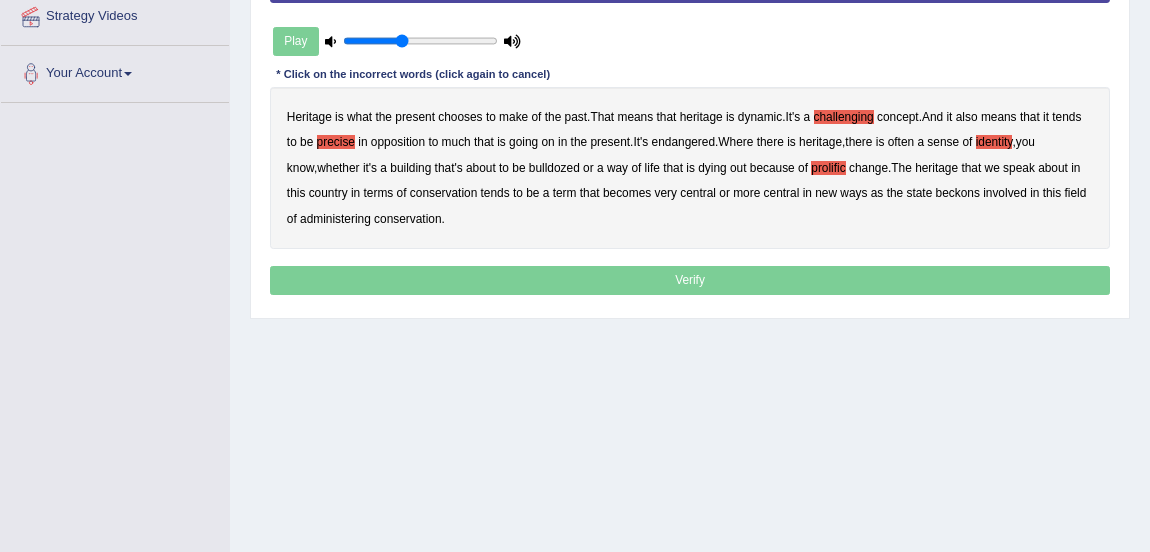 click on "beckons" at bounding box center [958, 193] 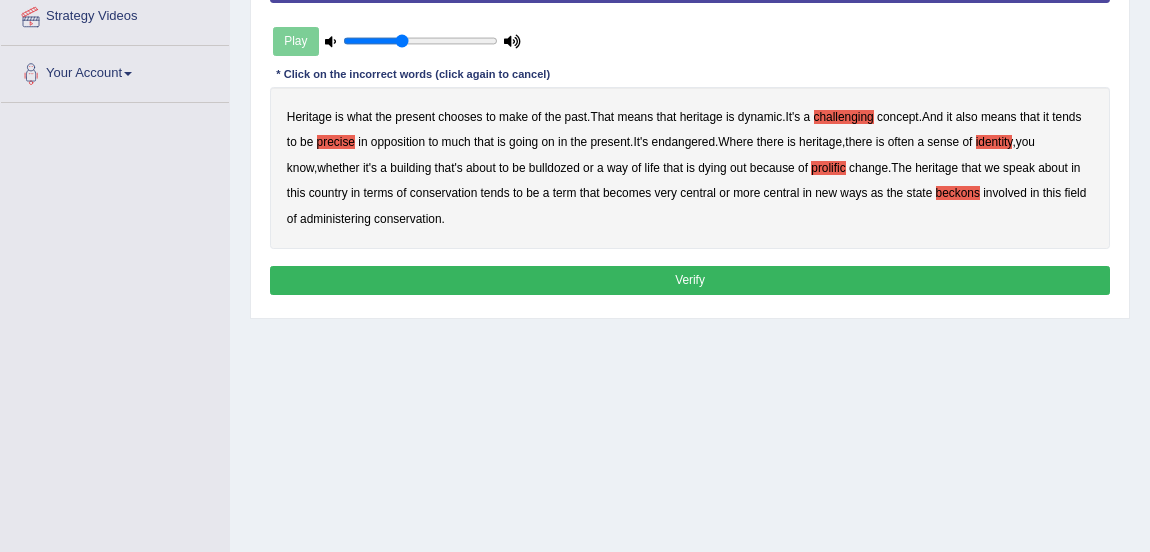 click on "Verify" at bounding box center (690, 280) 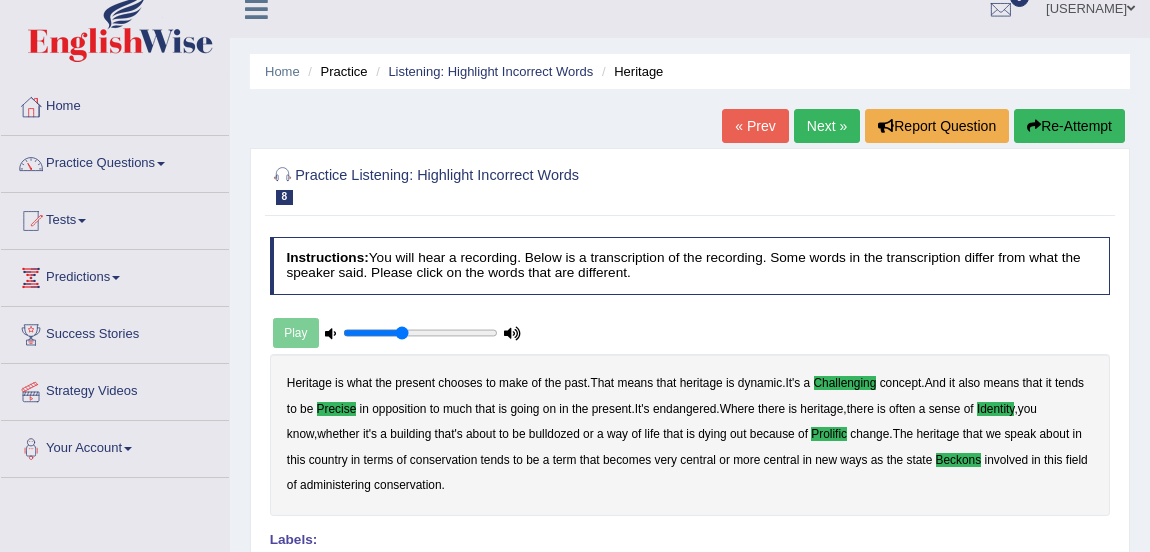 scroll, scrollTop: 19, scrollLeft: 0, axis: vertical 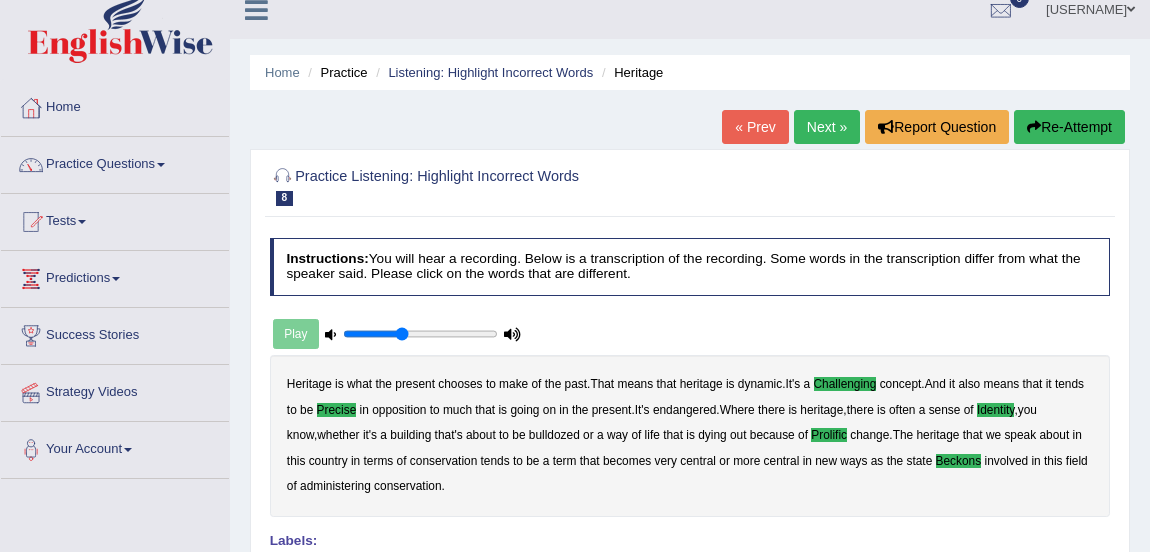 click on "Next »" at bounding box center (827, 127) 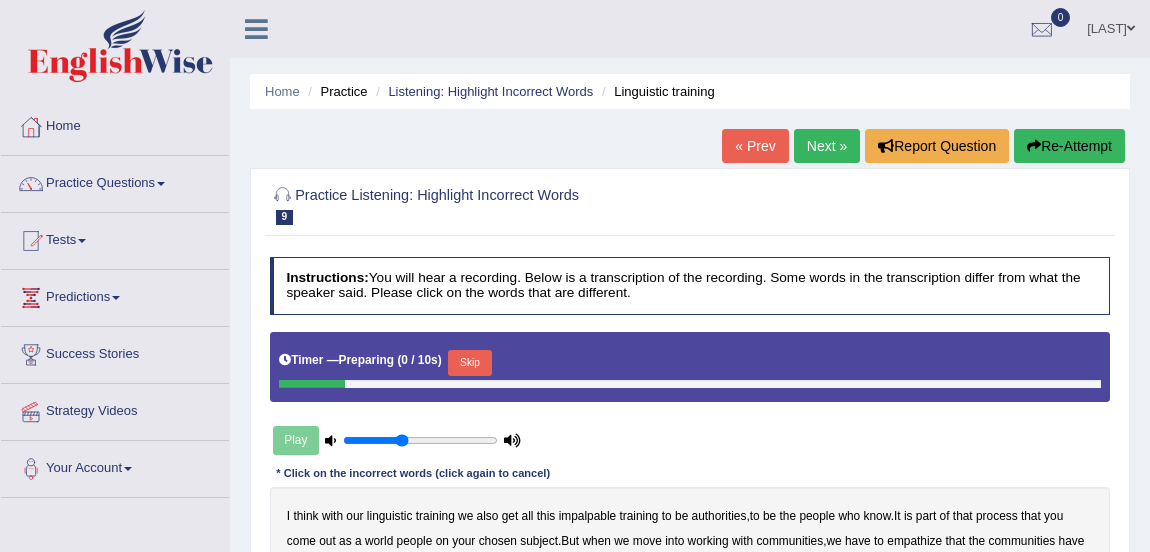scroll, scrollTop: 410, scrollLeft: 0, axis: vertical 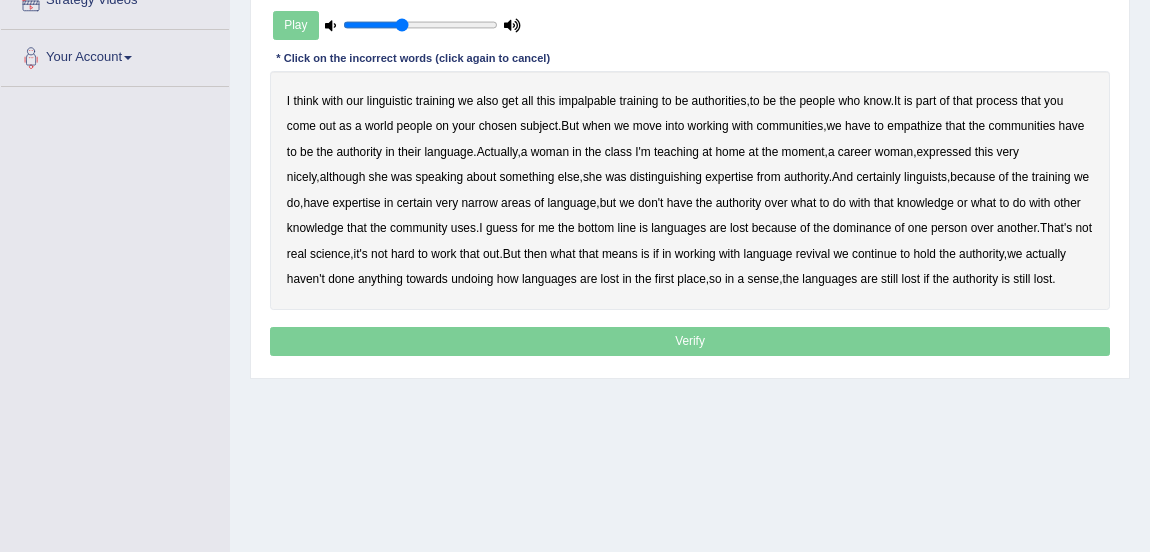 click on "impalpable" at bounding box center [588, 101] 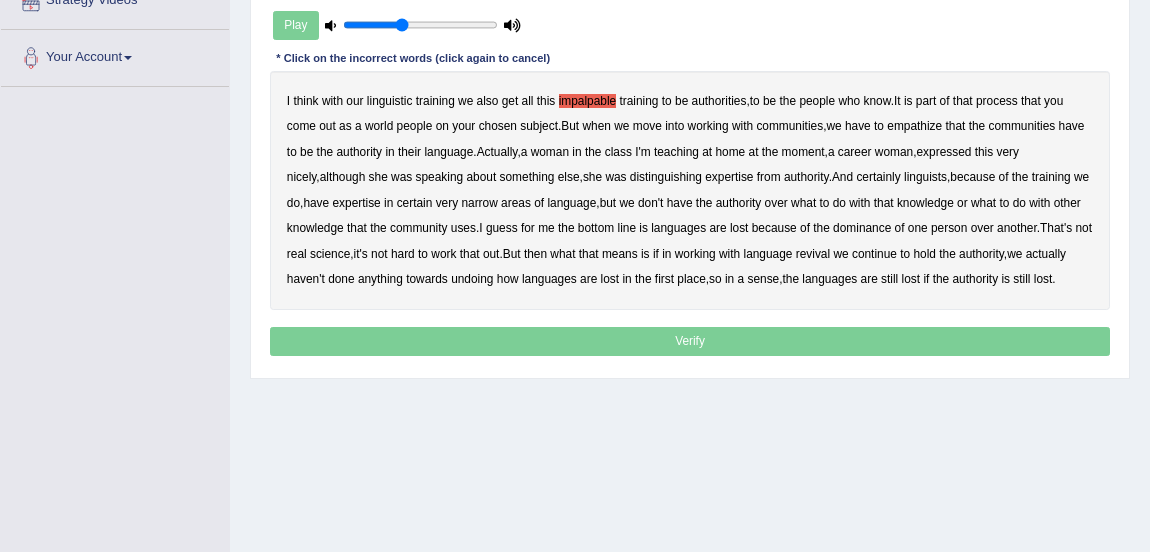 click on "people" at bounding box center [415, 126] 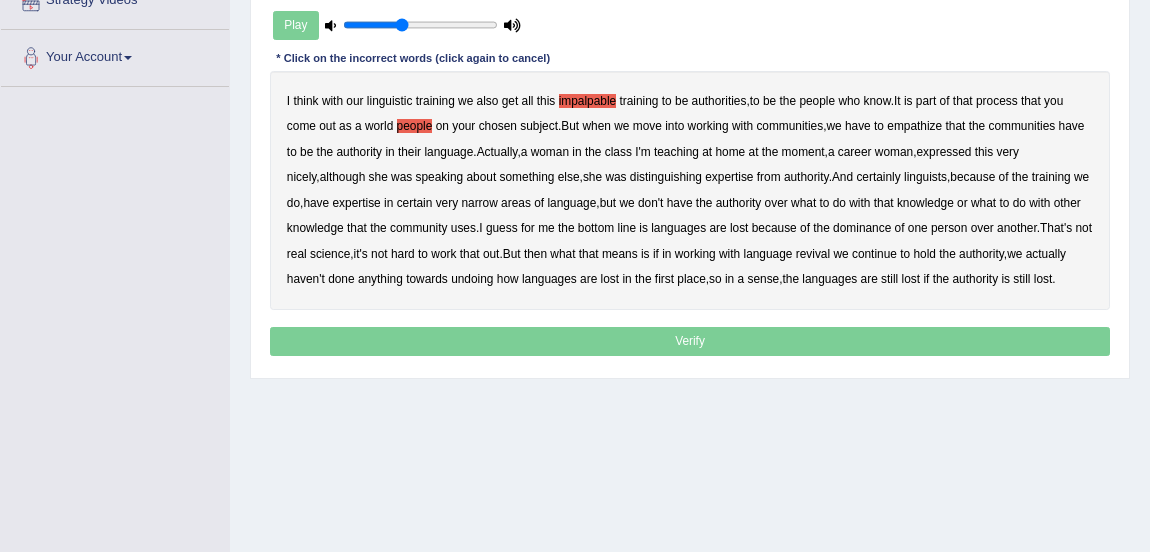 click on "empathize" at bounding box center (914, 126) 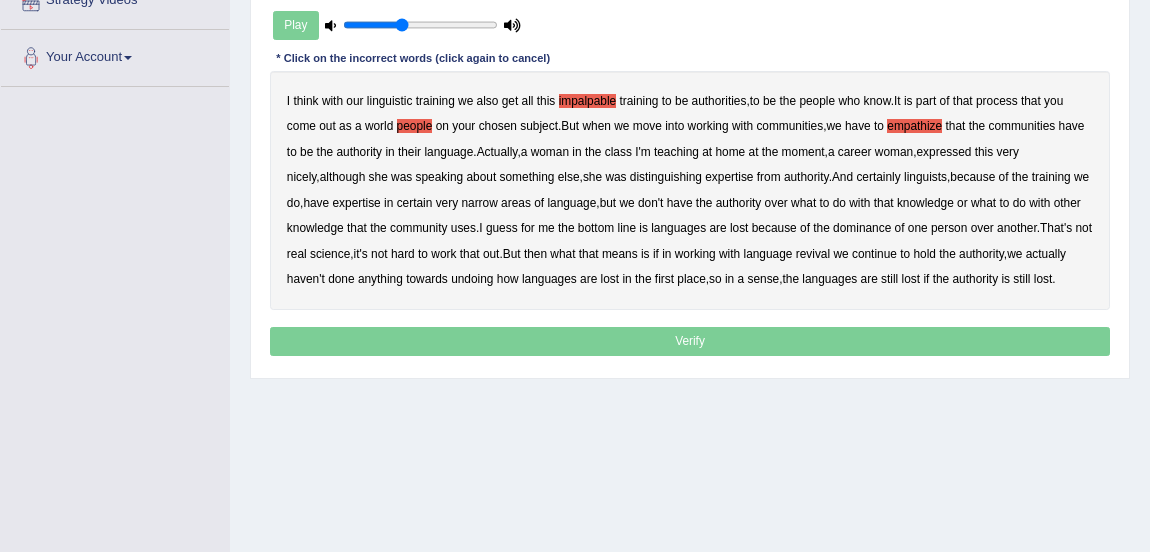 click on "home" at bounding box center (730, 152) 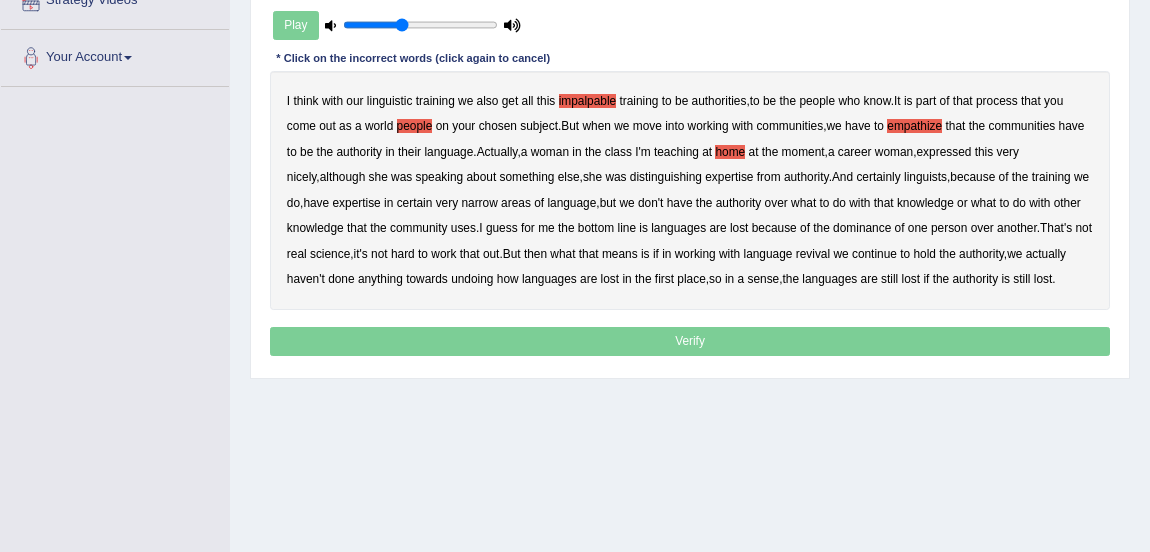 click on "speaking" at bounding box center [440, 177] 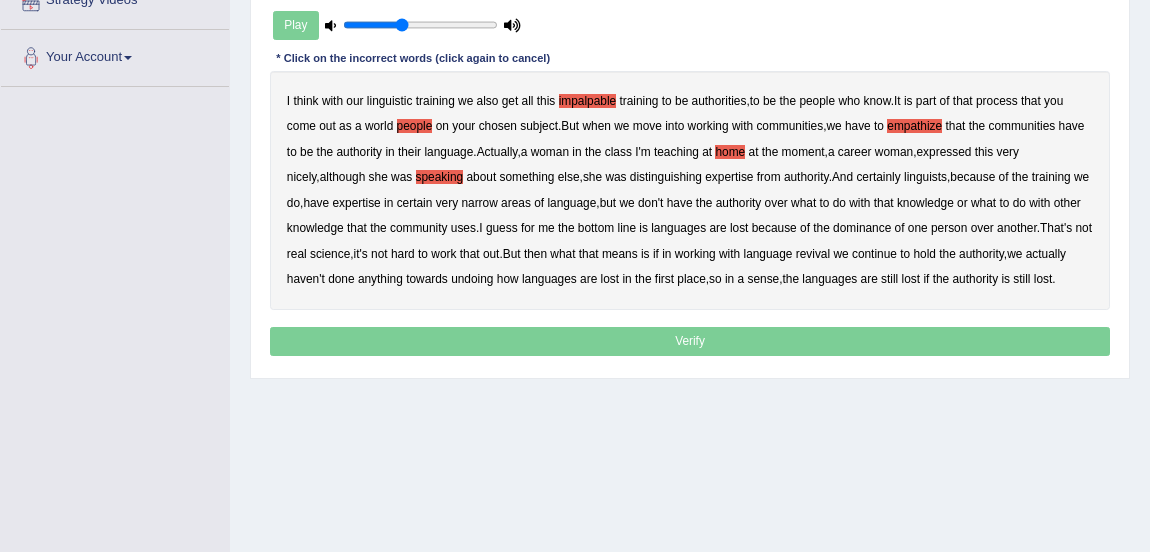 click on "uses" at bounding box center (463, 228) 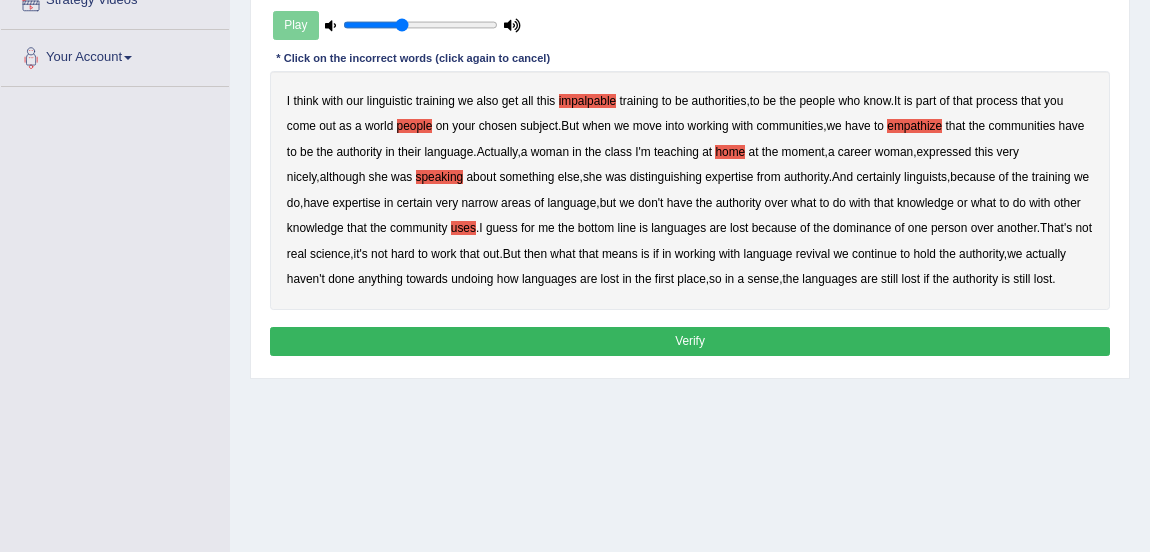 click on "Verify" at bounding box center (690, 341) 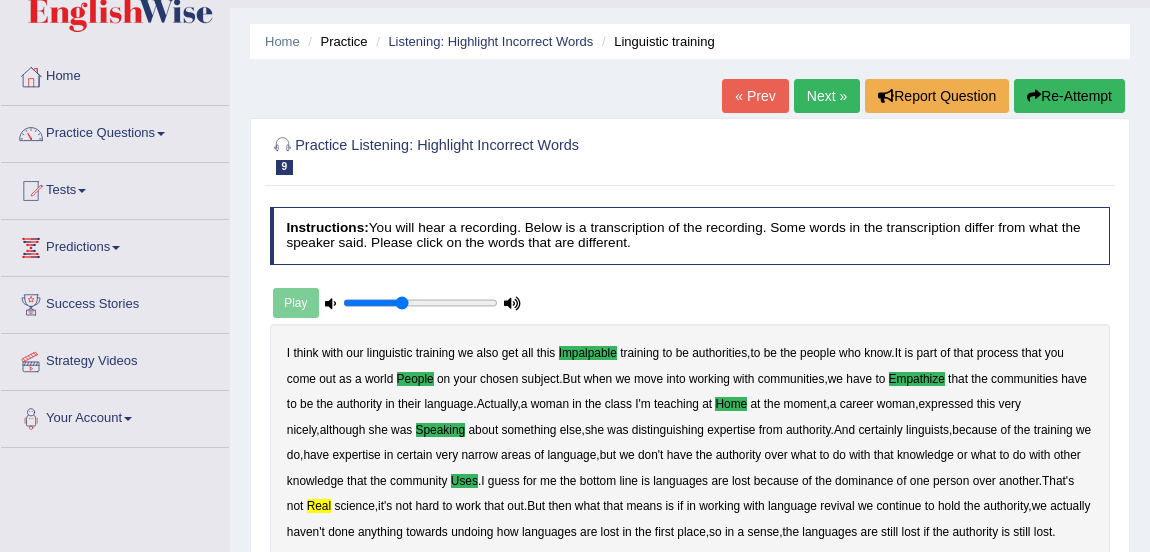 scroll, scrollTop: 42, scrollLeft: 0, axis: vertical 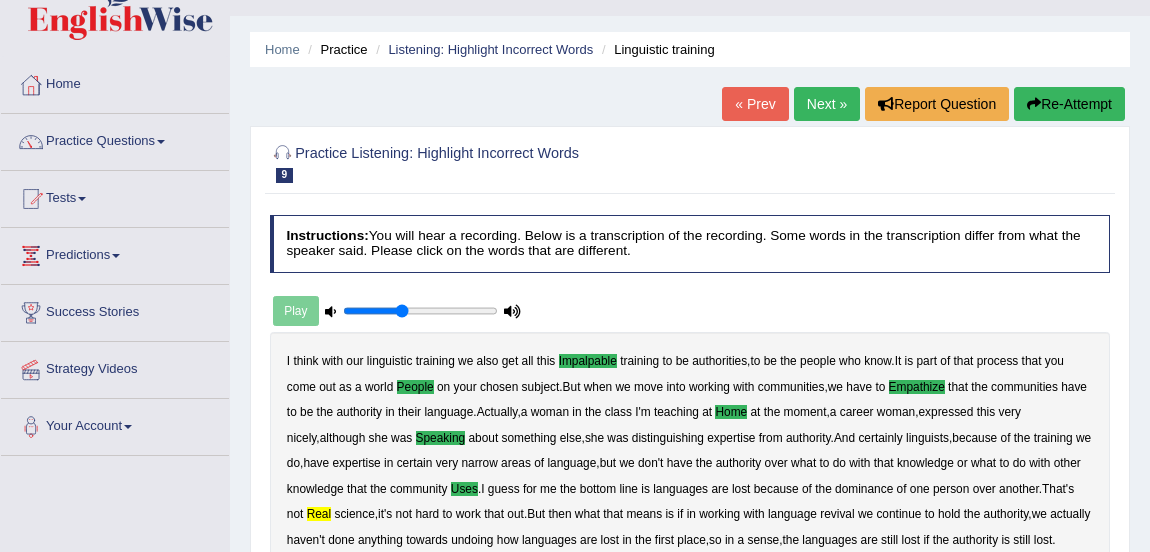click on "Next »" at bounding box center [827, 104] 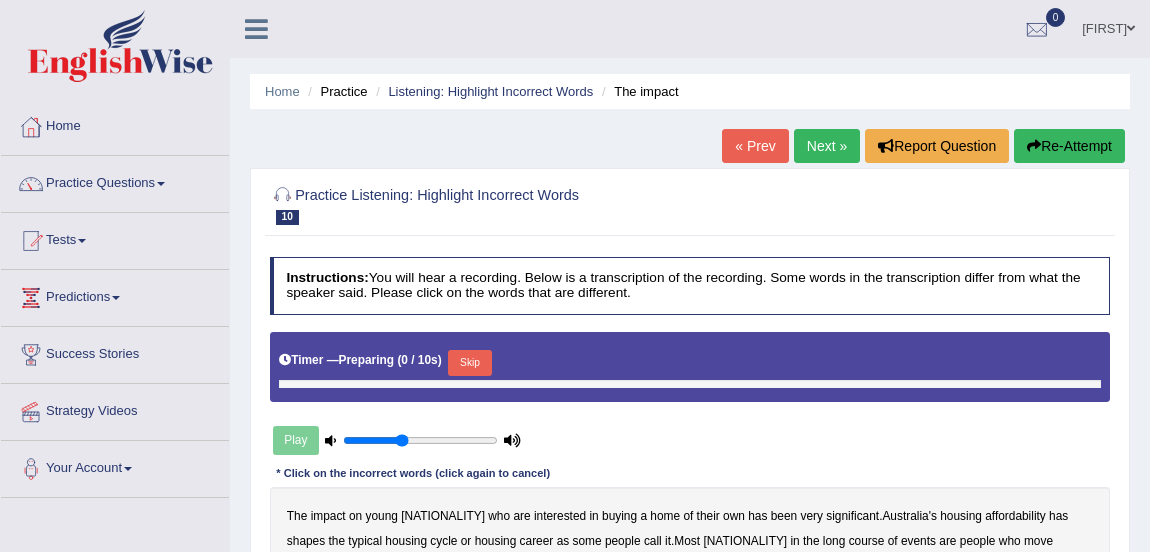 scroll, scrollTop: 0, scrollLeft: 0, axis: both 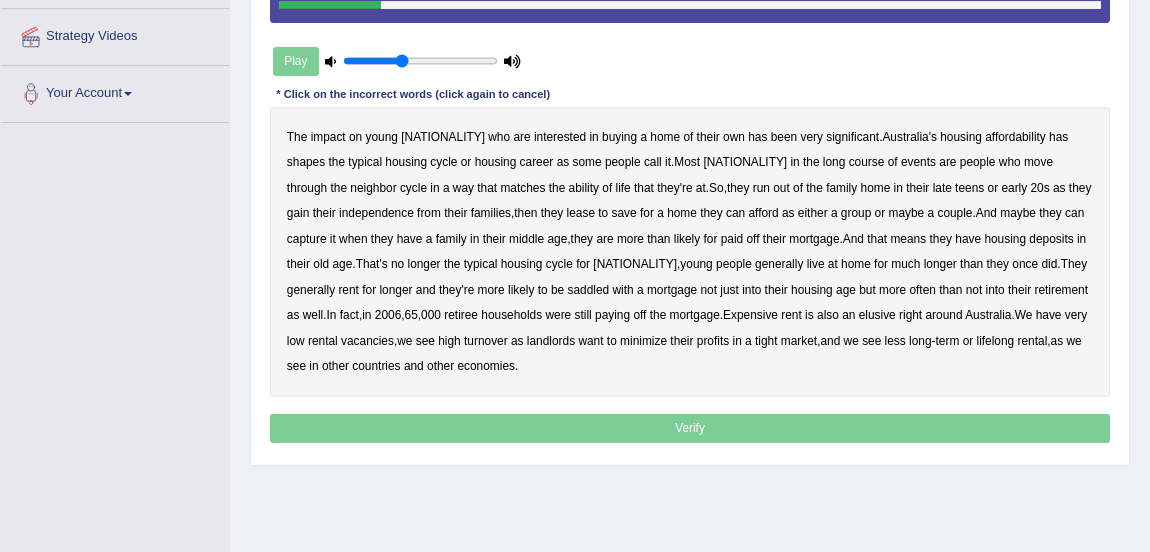 click on "has" at bounding box center [1058, 137] 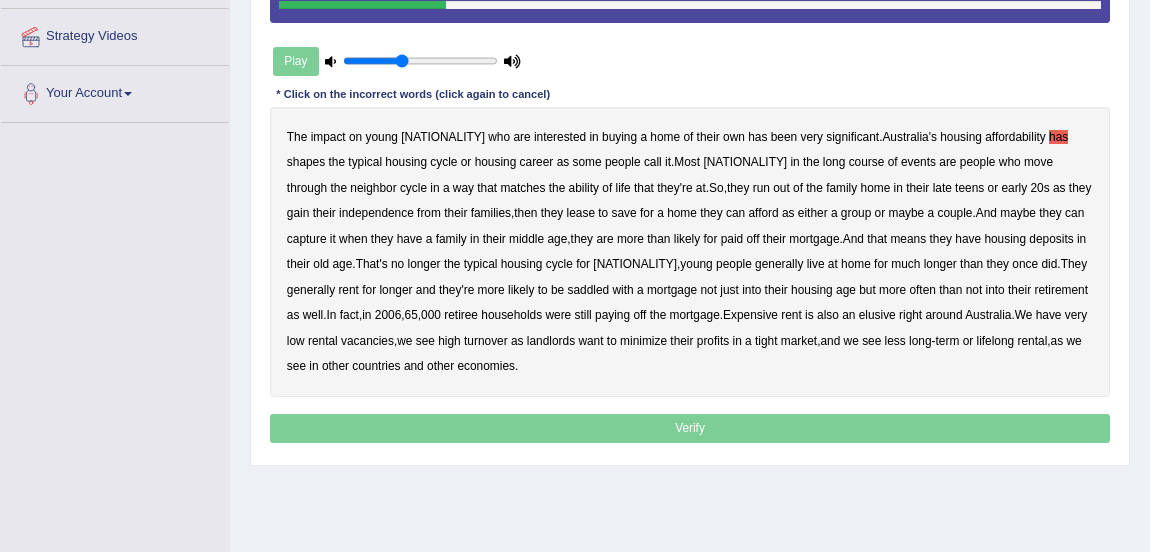 click on "long" at bounding box center (834, 162) 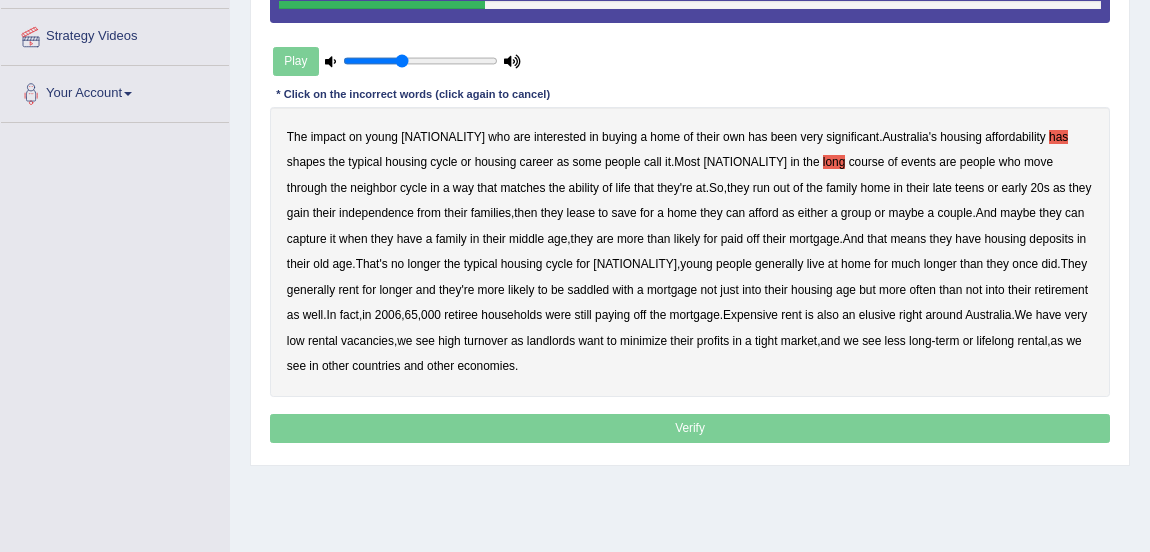click on "neighbor" at bounding box center (373, 188) 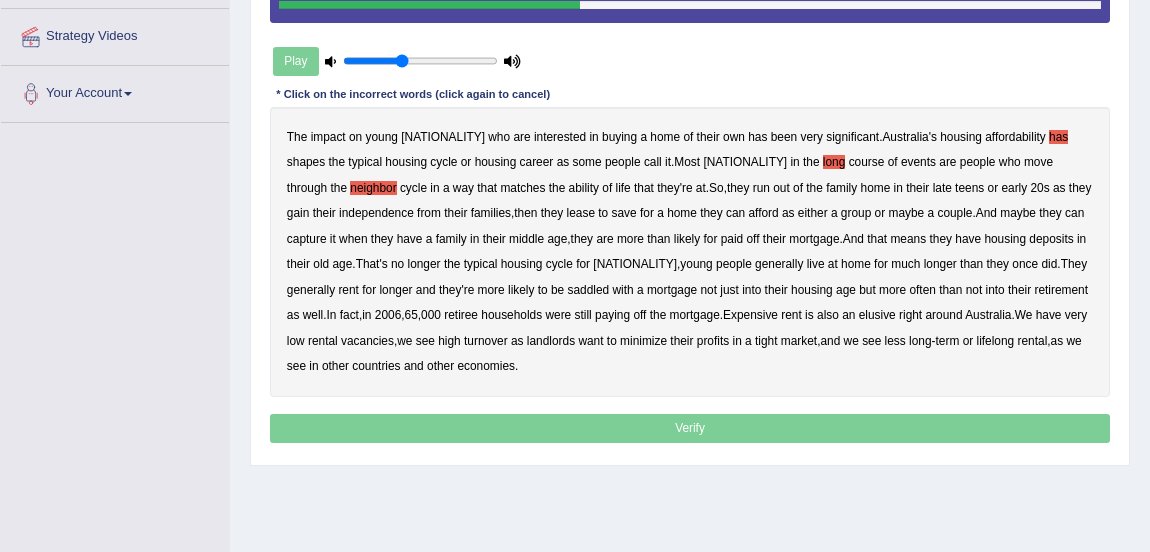 click on "lease" at bounding box center [581, 213] 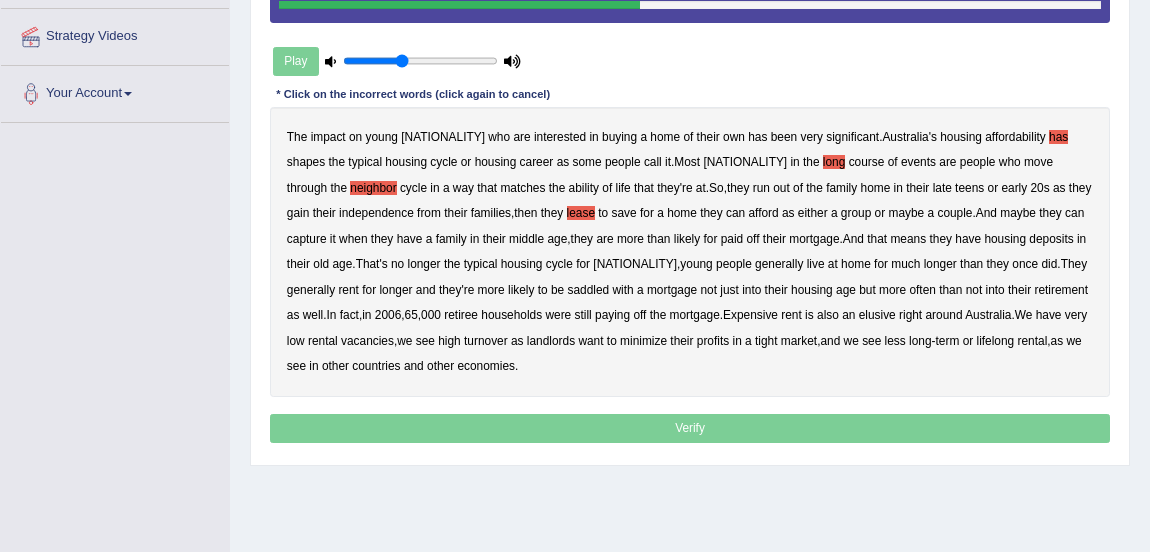 click on "capture" at bounding box center (307, 239) 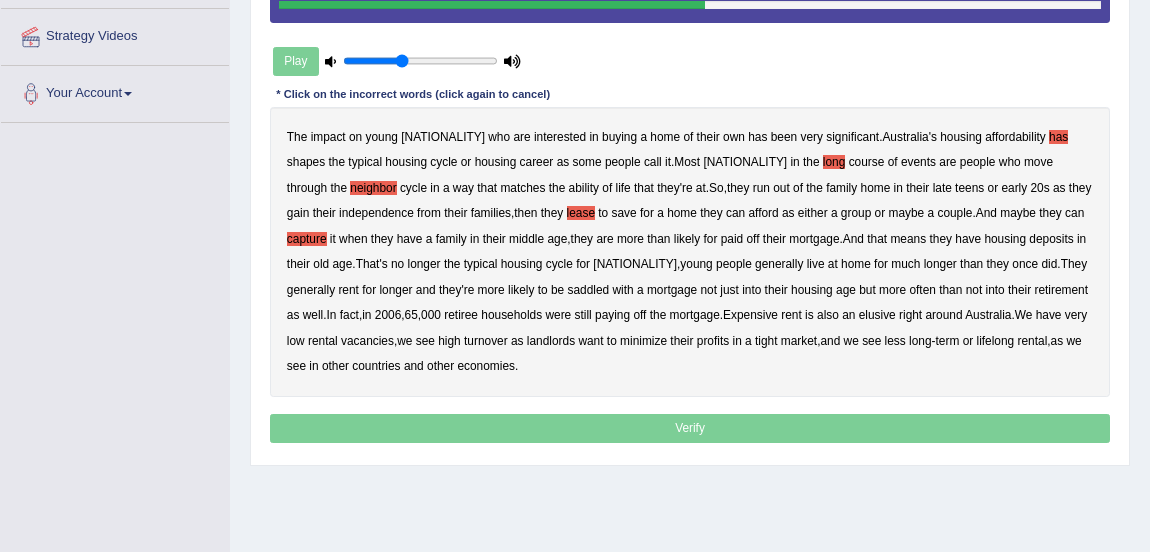 click on "deposits" at bounding box center (1051, 239) 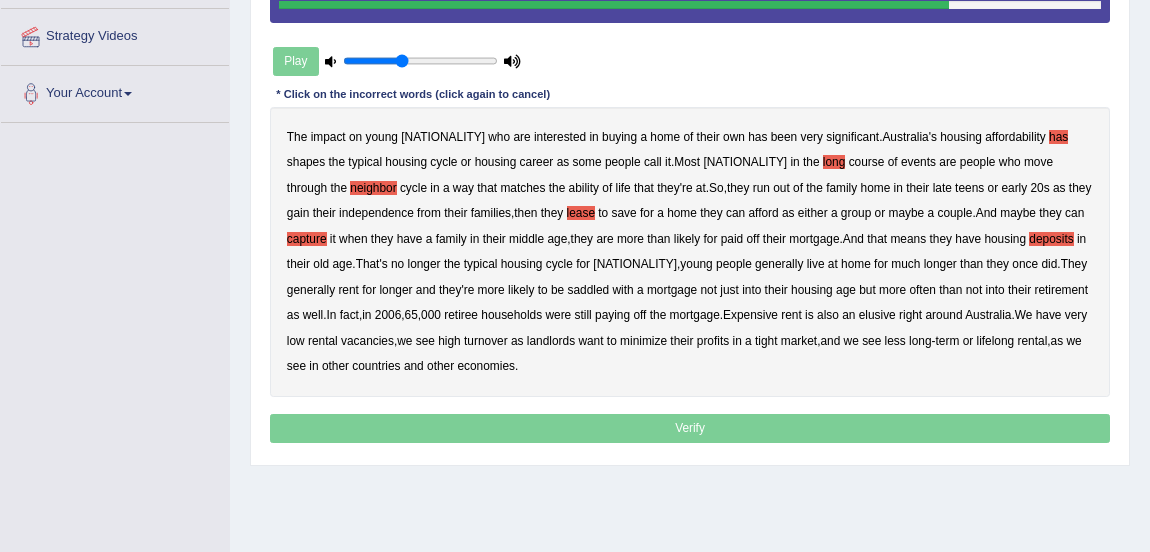 click on "Expensive" at bounding box center [750, 315] 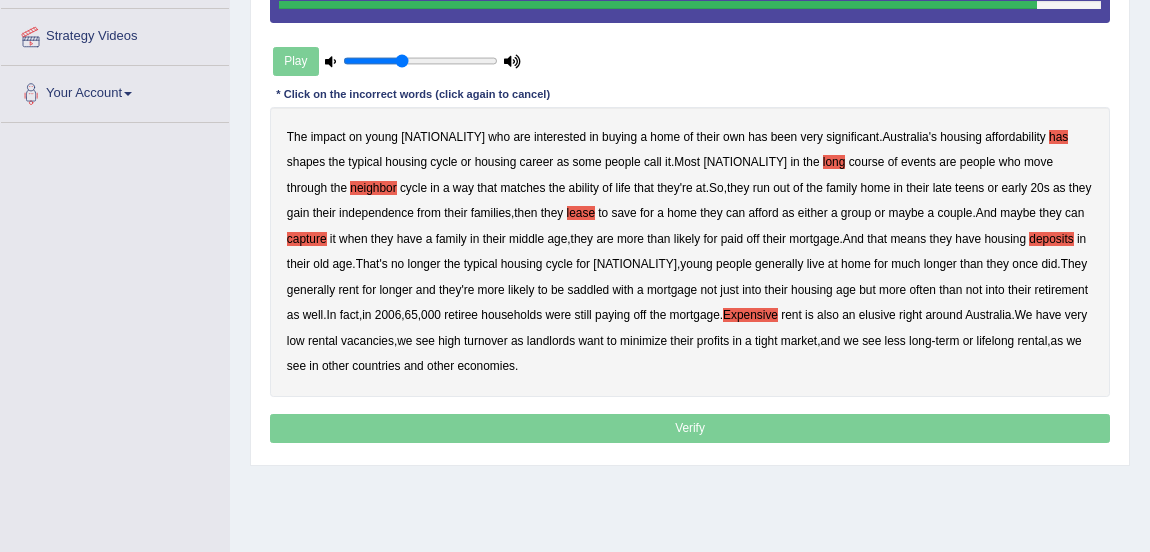 click on "minimize" at bounding box center (643, 341) 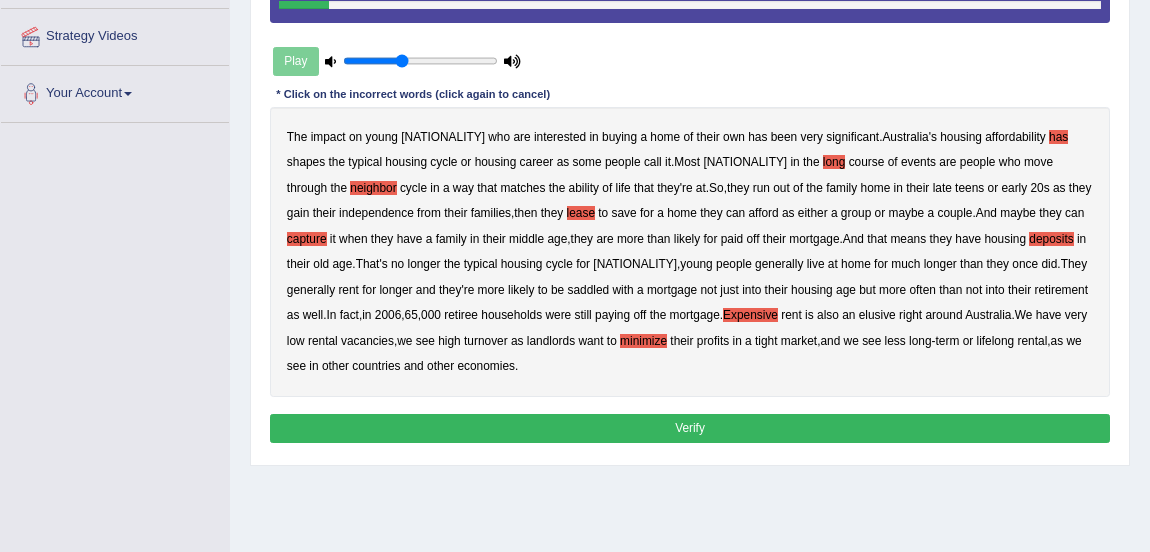 click on "Verify" at bounding box center [690, 428] 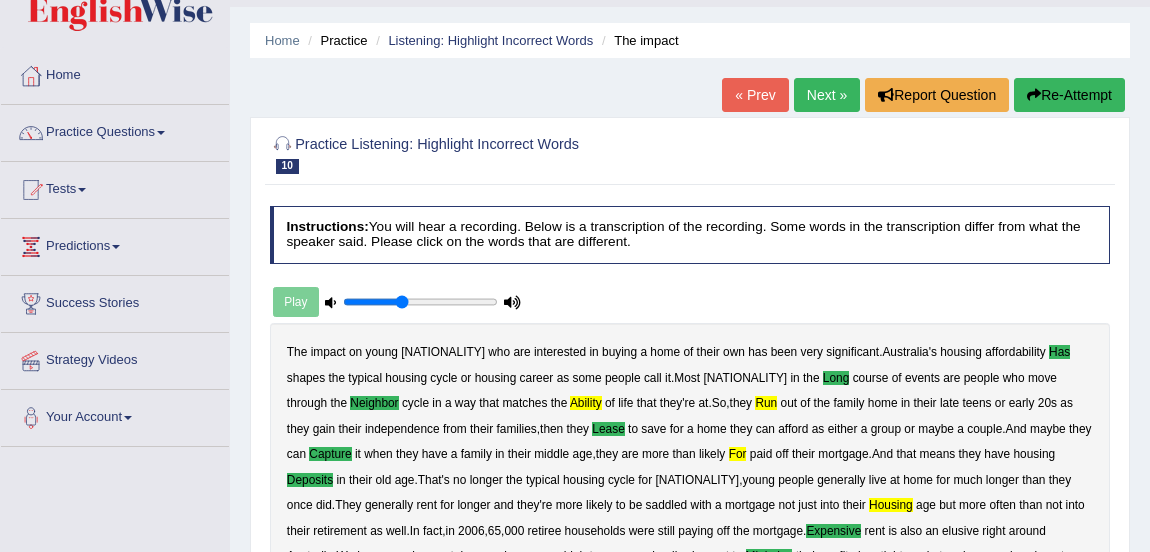 scroll, scrollTop: 0, scrollLeft: 0, axis: both 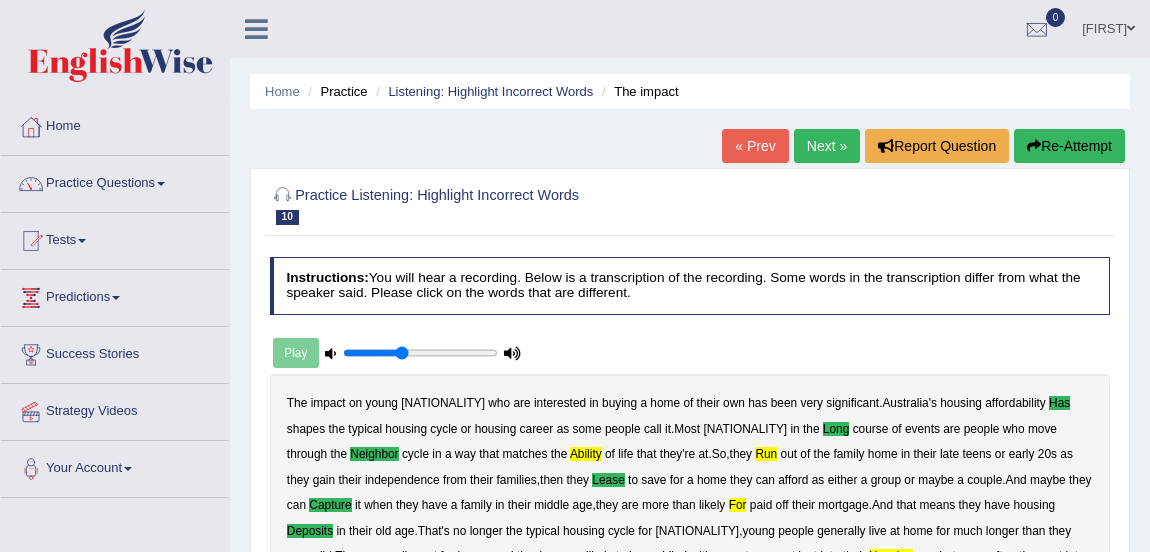 click on "Next »" at bounding box center [827, 146] 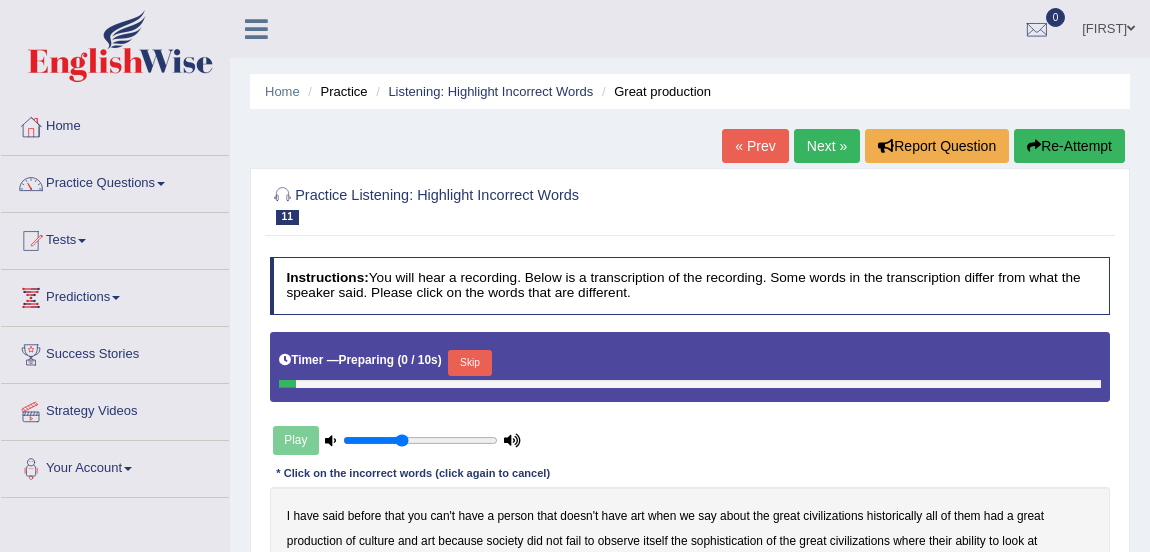 scroll, scrollTop: 0, scrollLeft: 0, axis: both 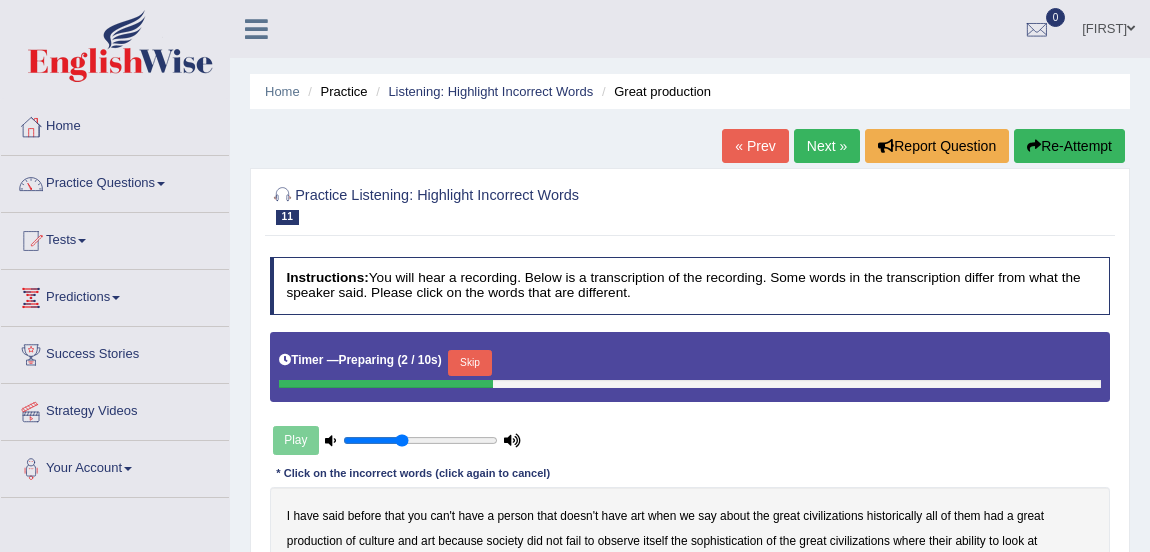 click on "Practice Questions" at bounding box center (115, 181) 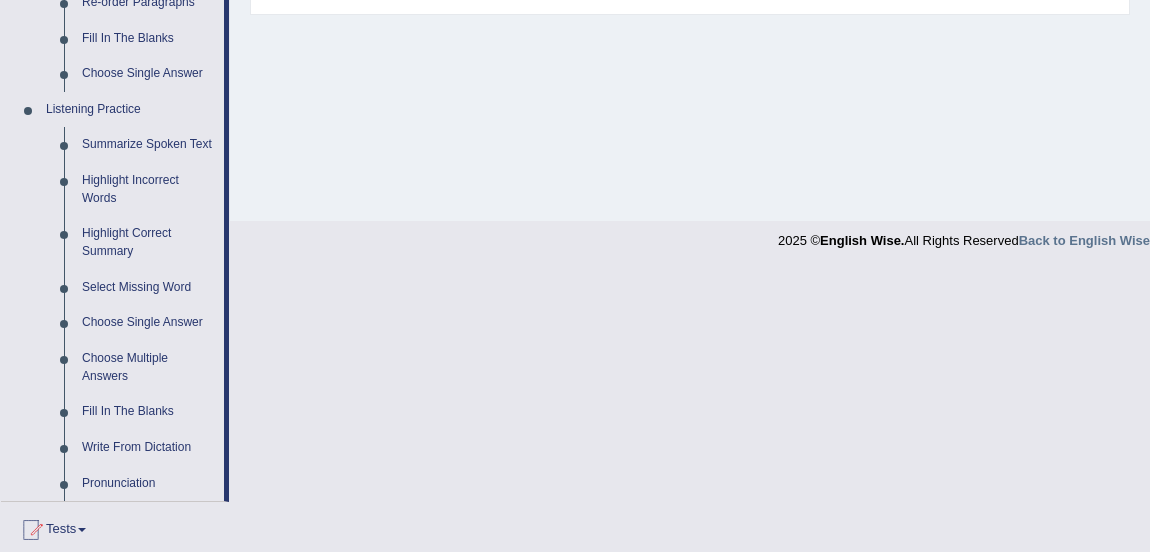scroll, scrollTop: 783, scrollLeft: 0, axis: vertical 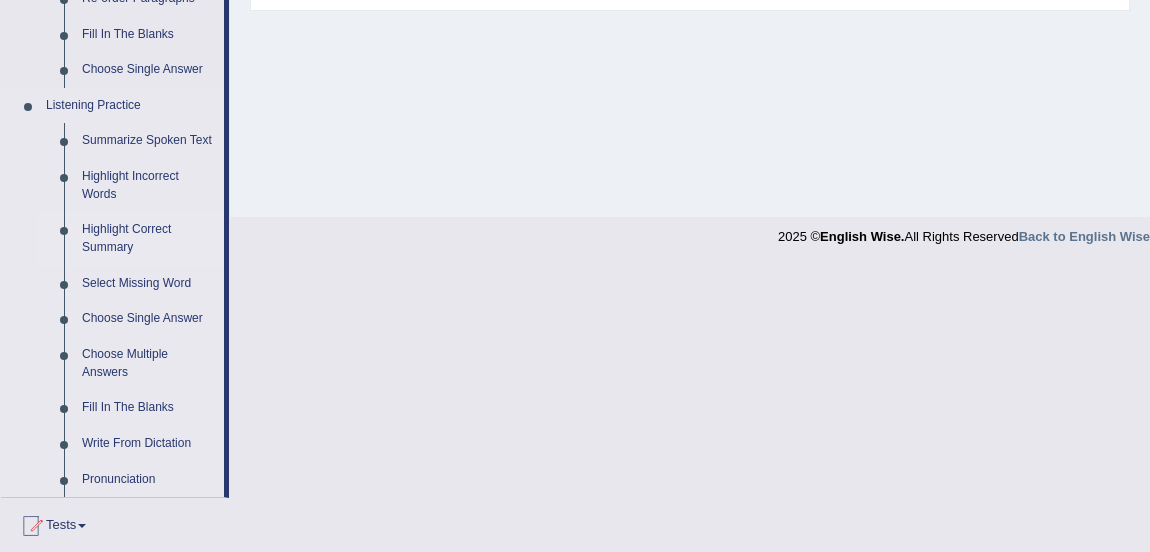 click on "Highlight Correct Summary" at bounding box center (148, 238) 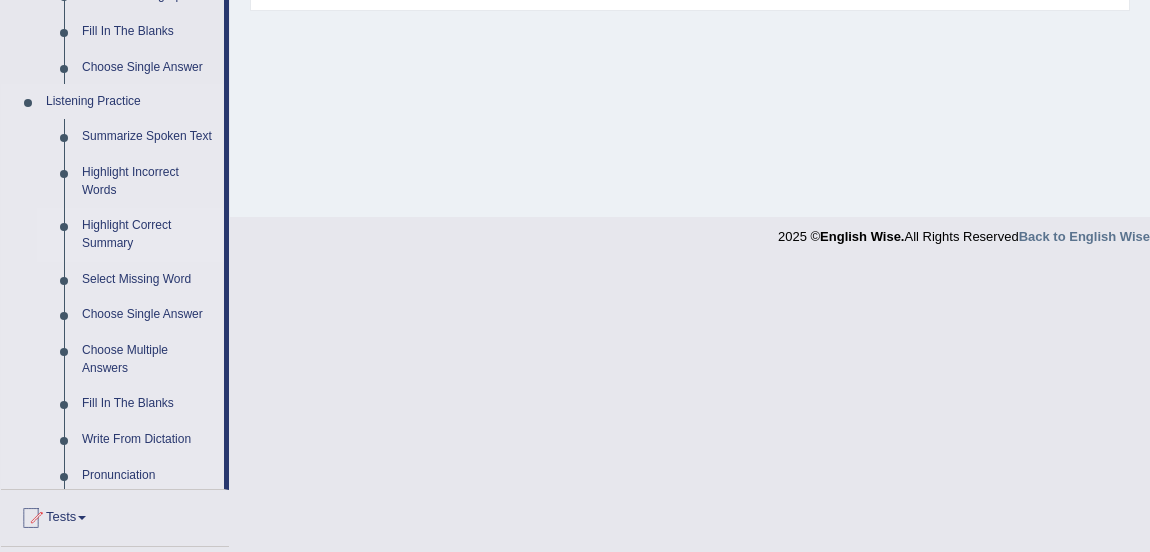 scroll, scrollTop: 498, scrollLeft: 0, axis: vertical 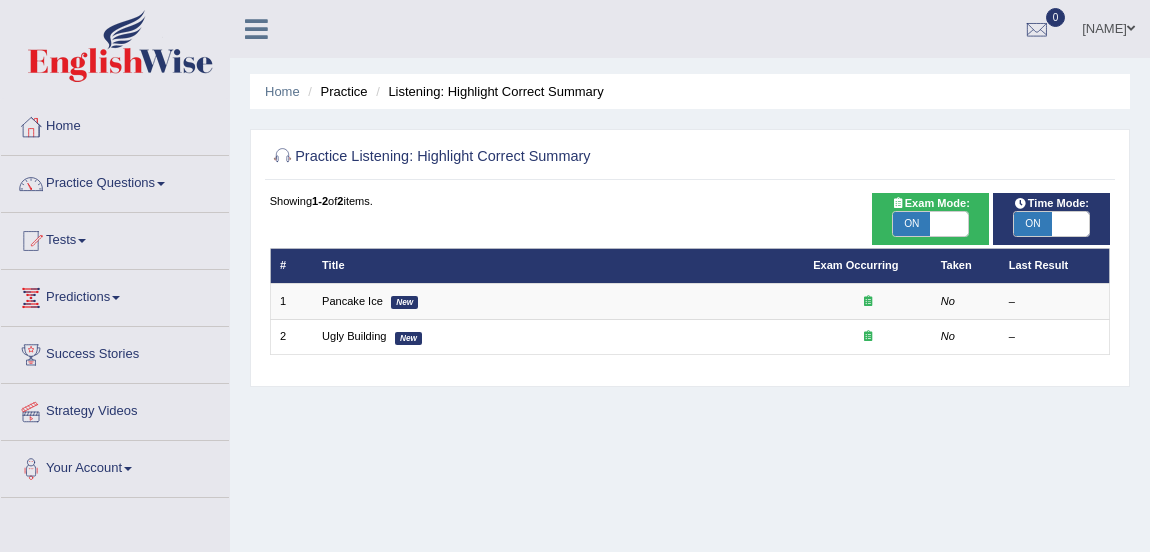 click on "ON" at bounding box center [911, 224] 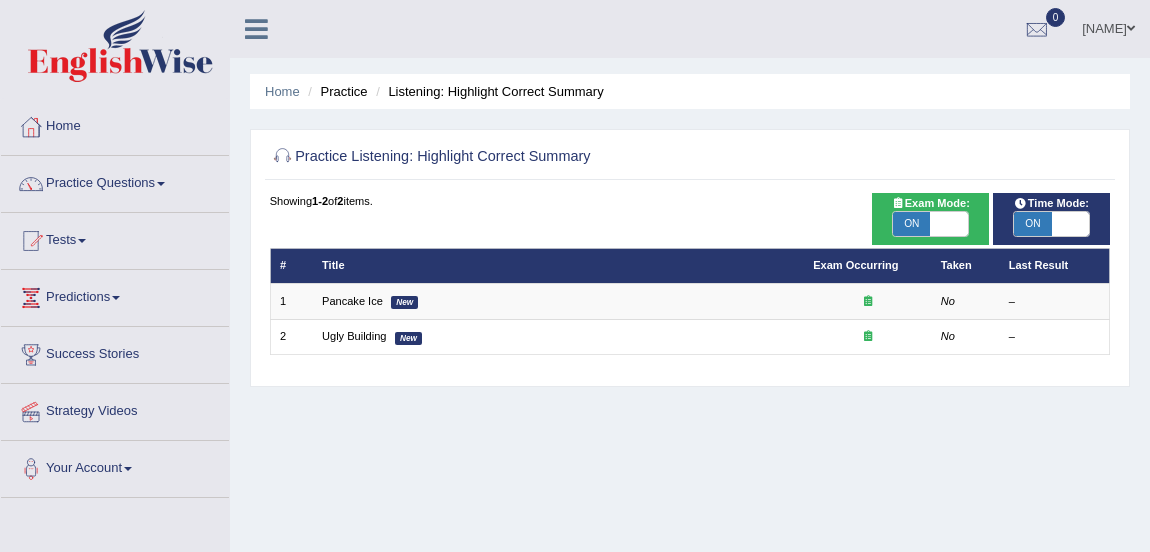 checkbox on "false" 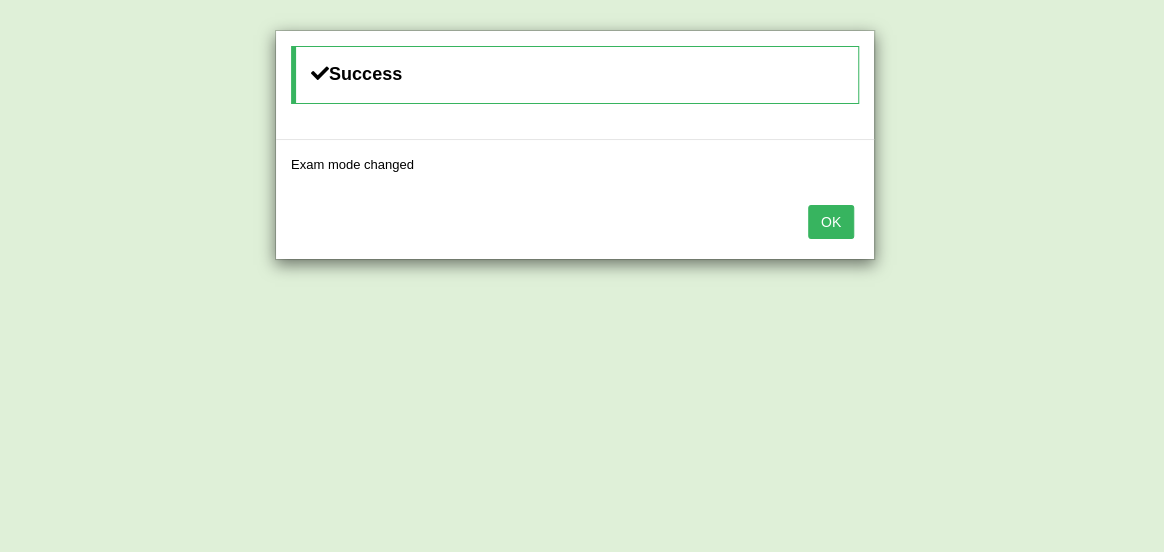 click on "OK" at bounding box center [831, 222] 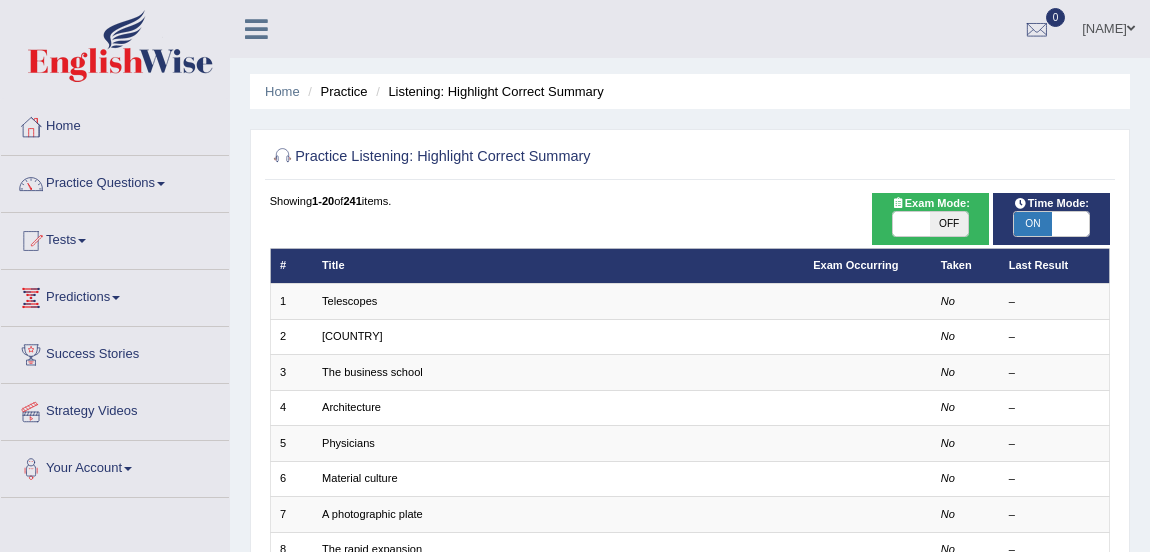 scroll, scrollTop: 0, scrollLeft: 0, axis: both 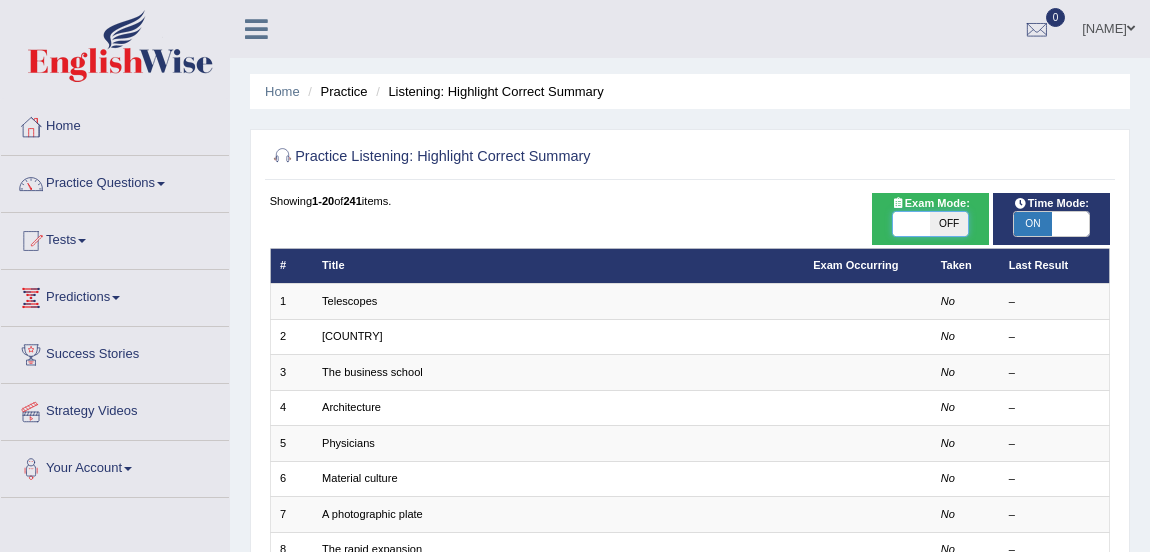 click at bounding box center [911, 224] 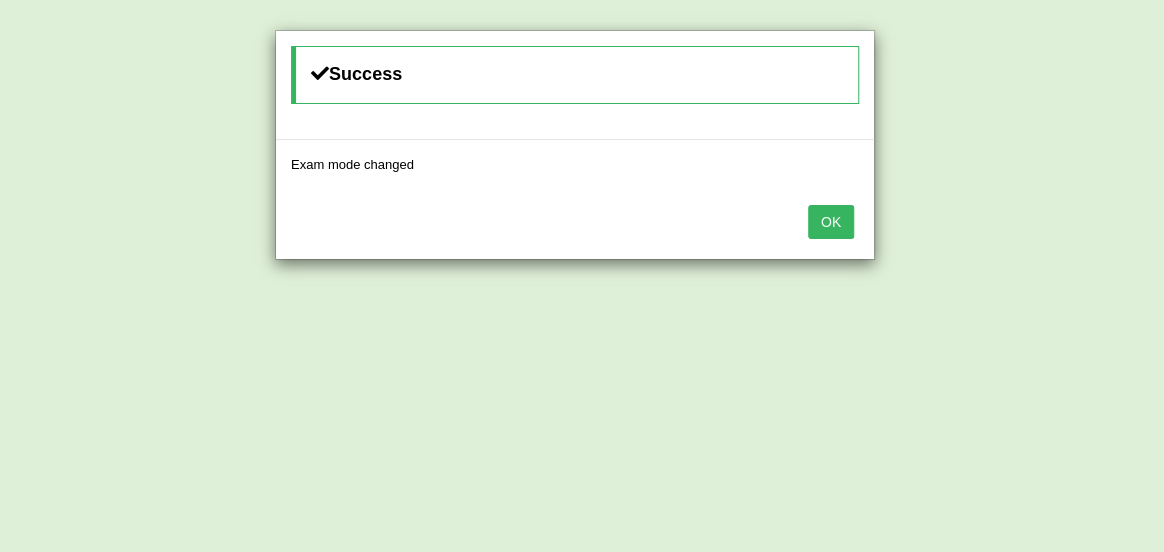 click on "OK" at bounding box center (831, 222) 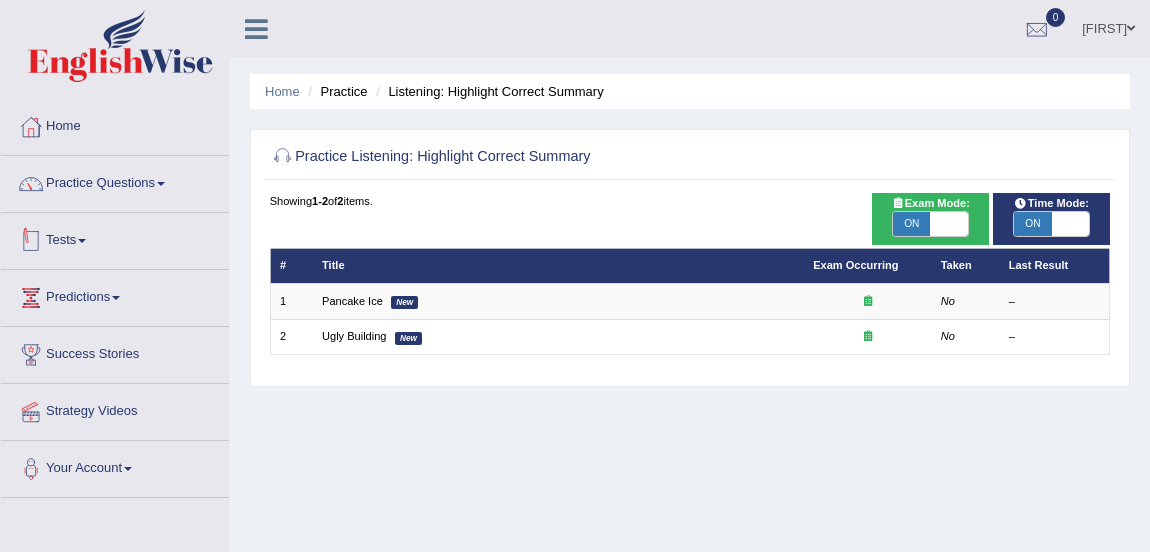 scroll, scrollTop: 0, scrollLeft: 0, axis: both 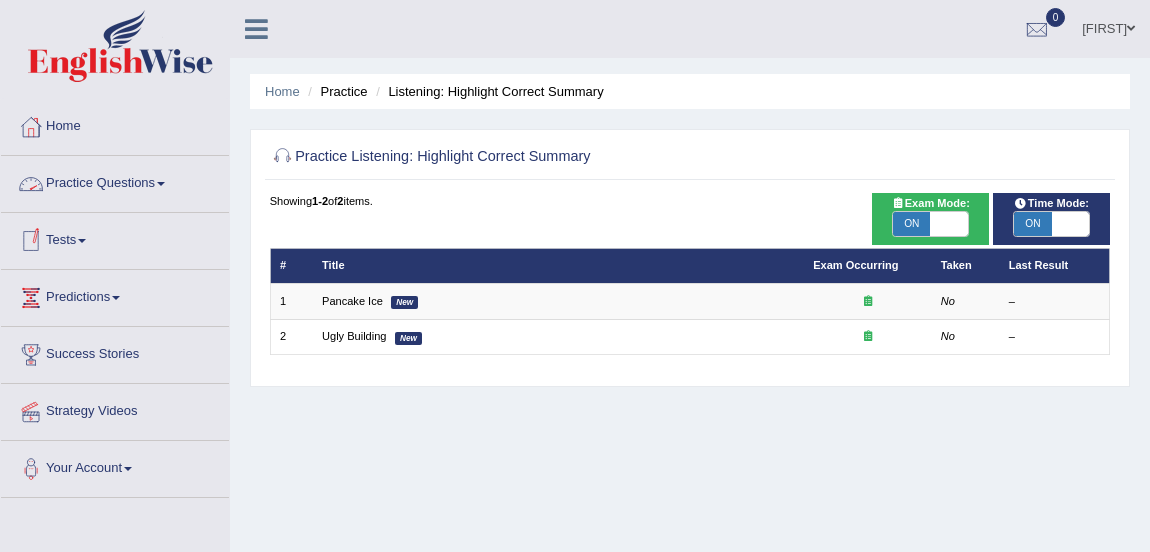 click on "Practice Questions" at bounding box center [115, 181] 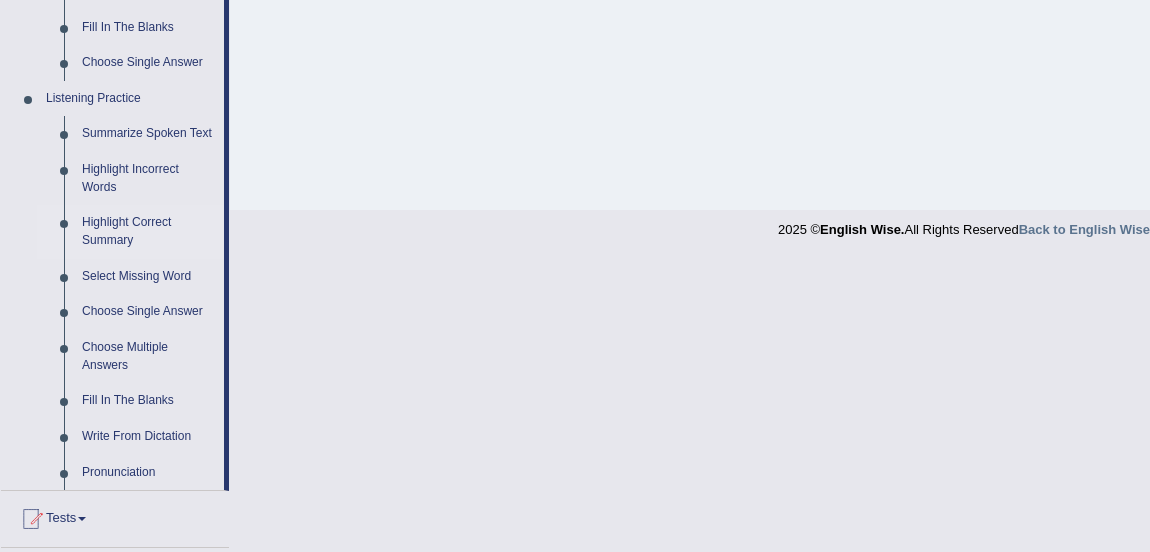 scroll, scrollTop: 793, scrollLeft: 0, axis: vertical 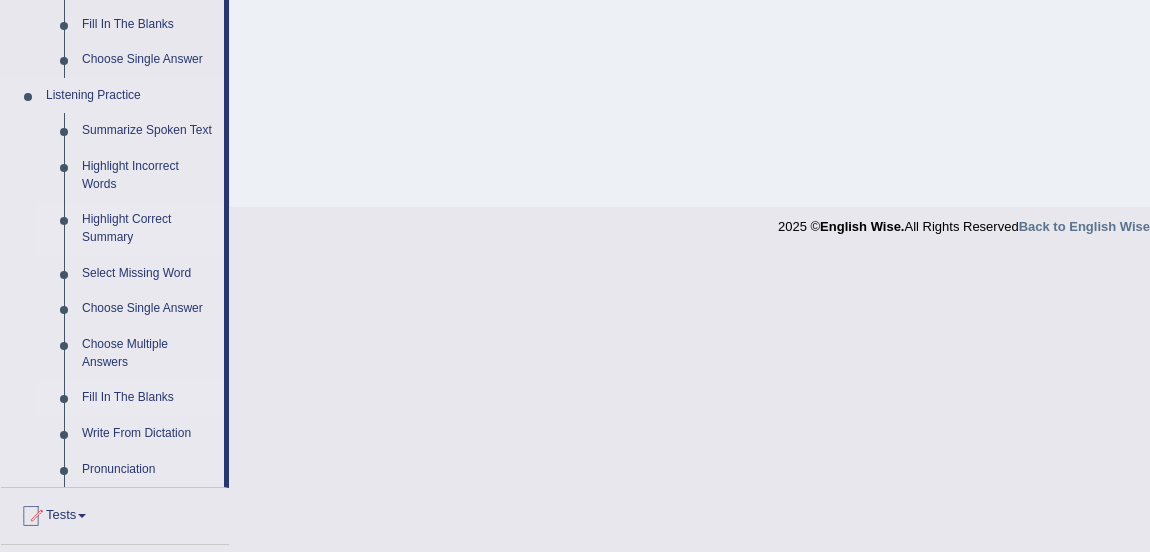 click on "Fill In The Blanks" at bounding box center (148, 398) 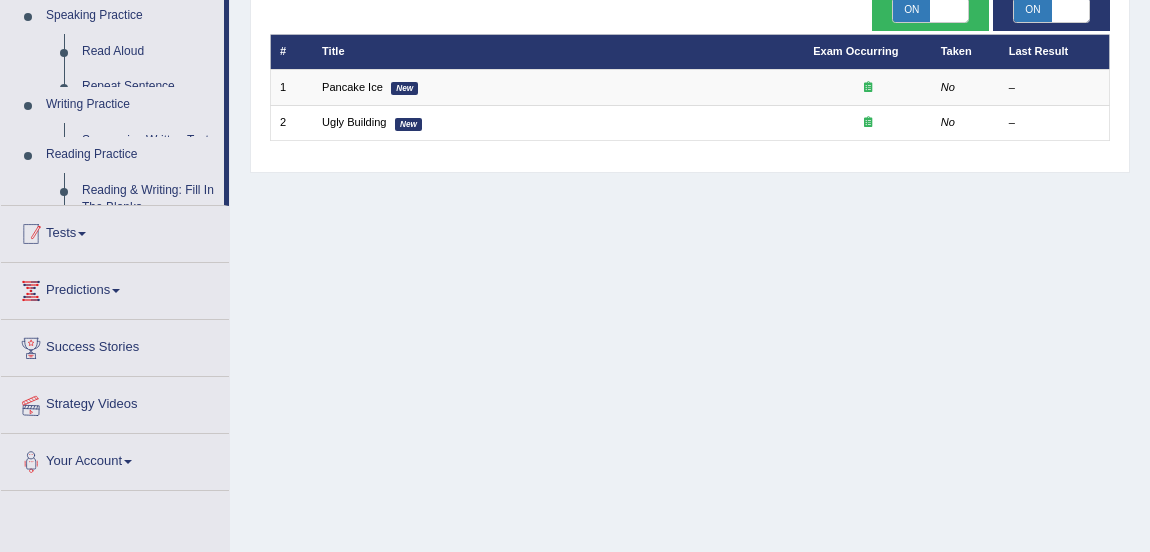 scroll, scrollTop: 289, scrollLeft: 0, axis: vertical 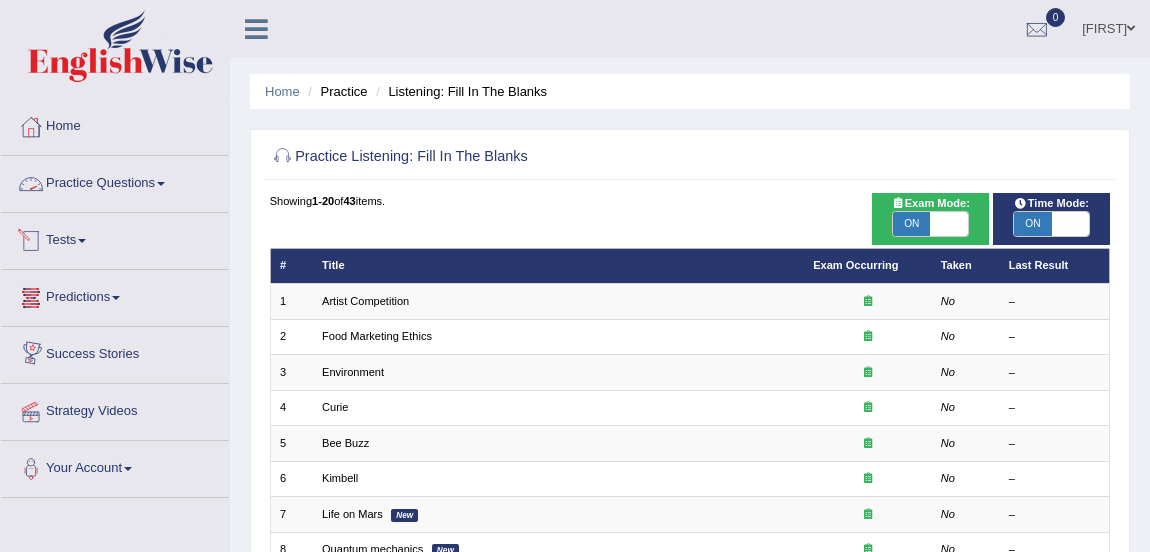 click on "Practice Questions" at bounding box center (115, 181) 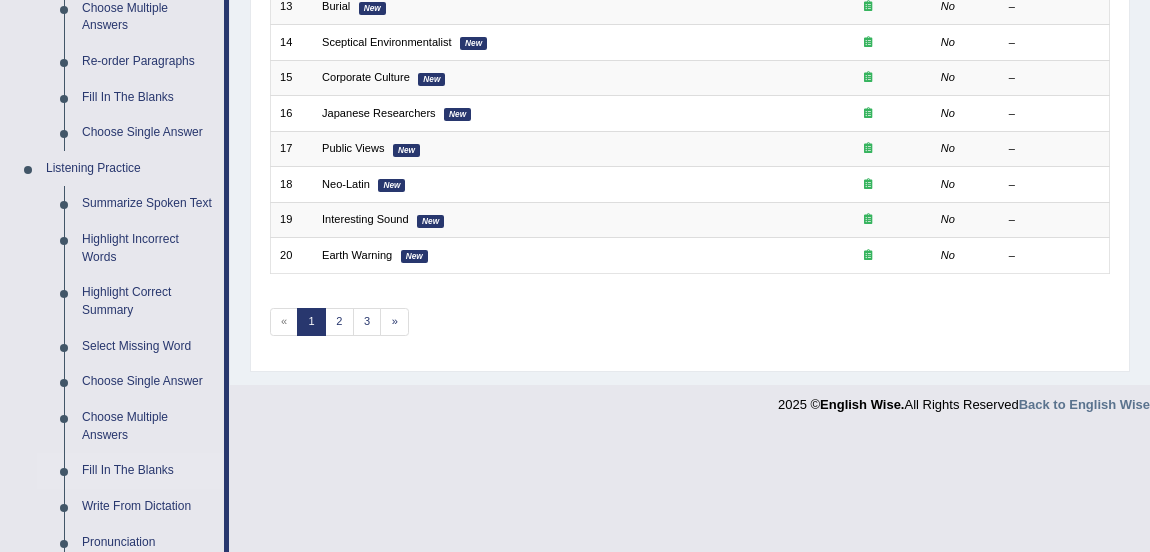 scroll, scrollTop: 732, scrollLeft: 0, axis: vertical 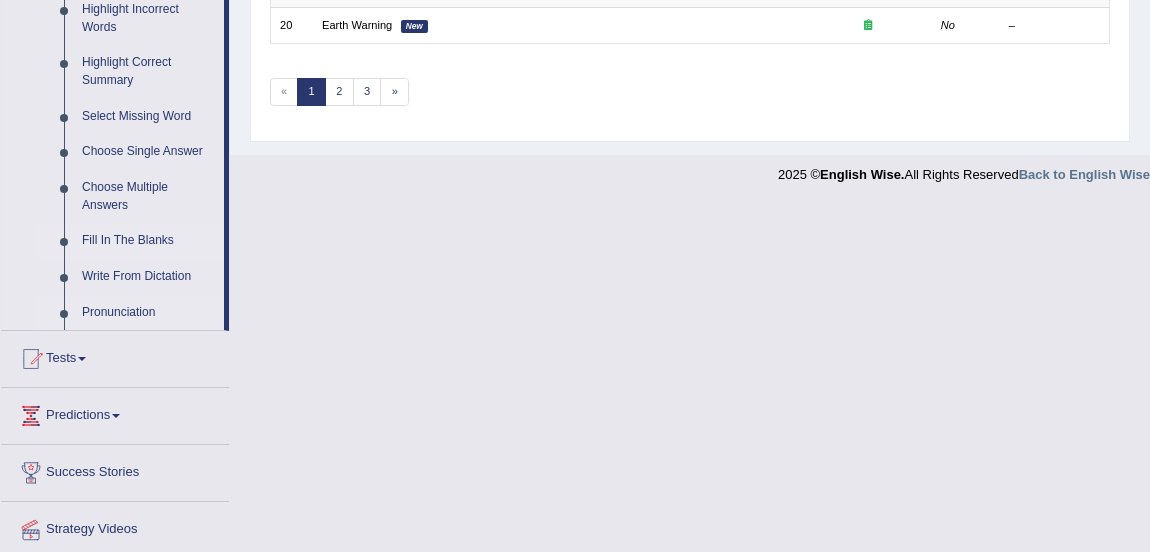 click on "Pronunciation" at bounding box center (148, 313) 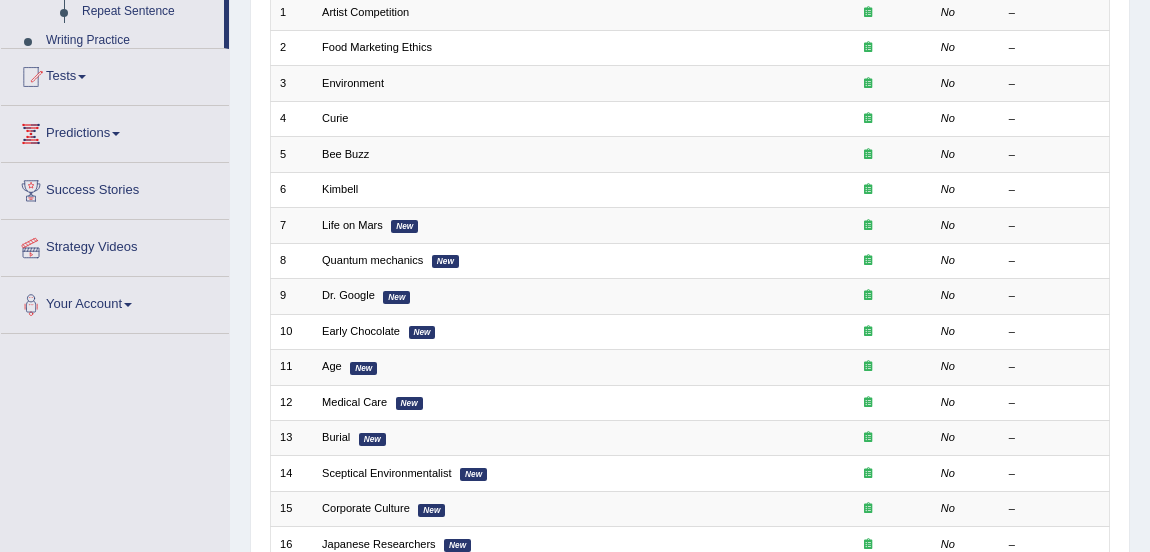 scroll, scrollTop: 476, scrollLeft: 0, axis: vertical 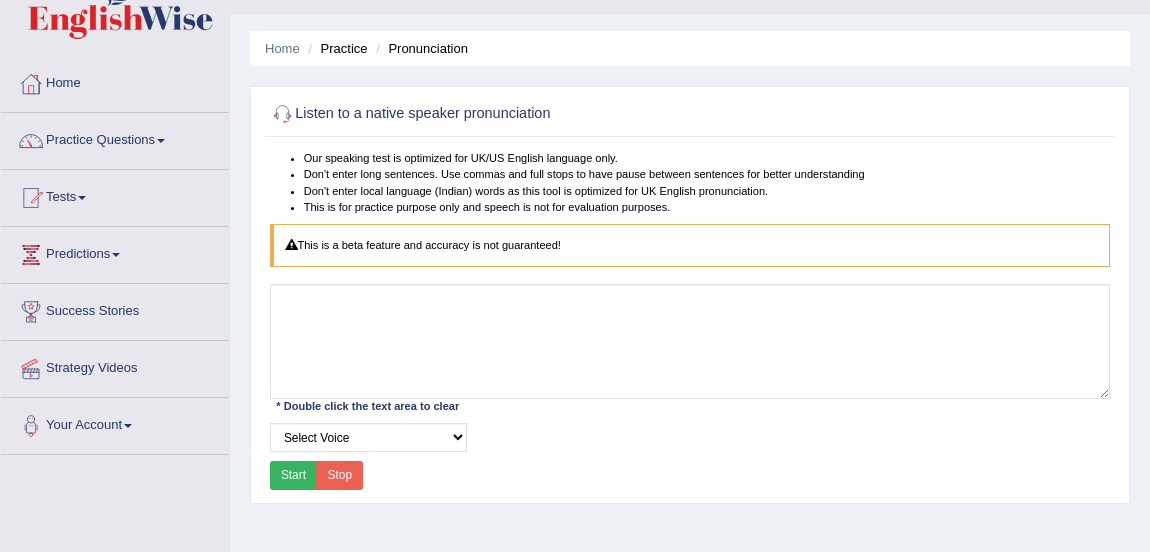 click on "Practice Questions" at bounding box center (115, 138) 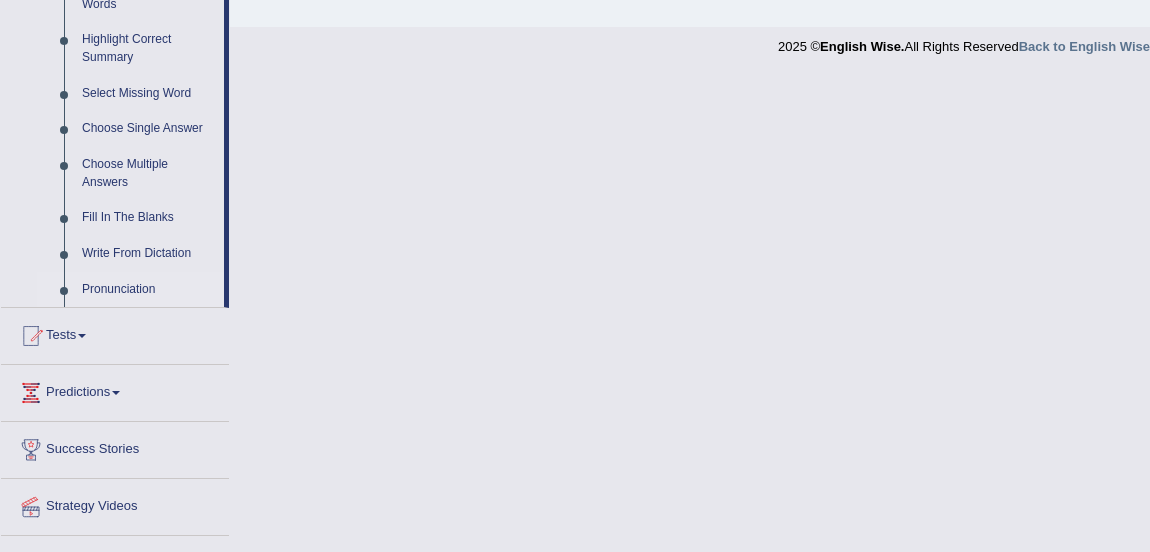 scroll, scrollTop: 1013, scrollLeft: 0, axis: vertical 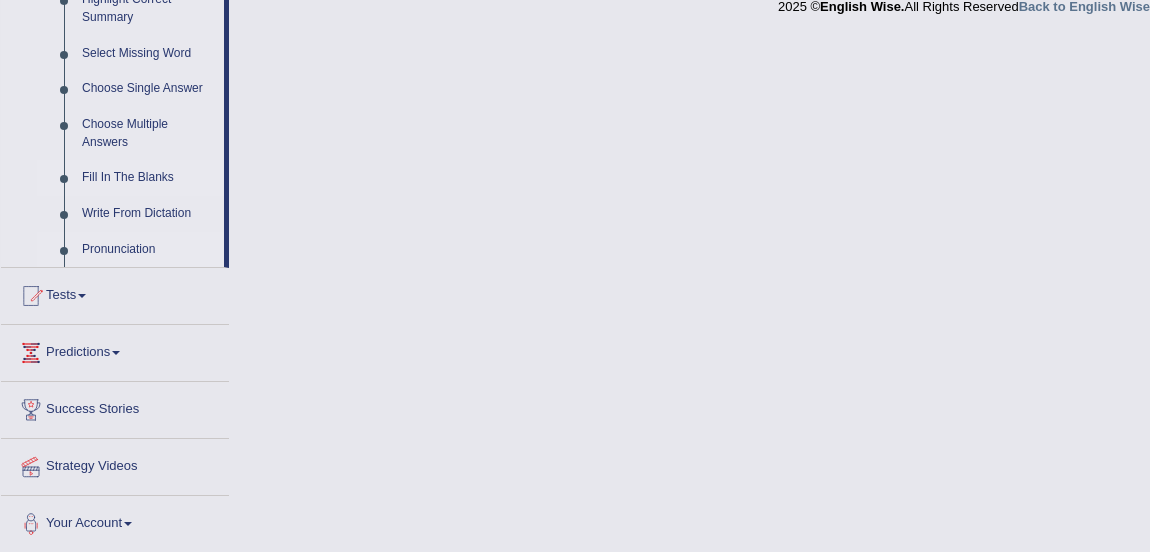 click on "Fill In The Blanks" at bounding box center [148, 178] 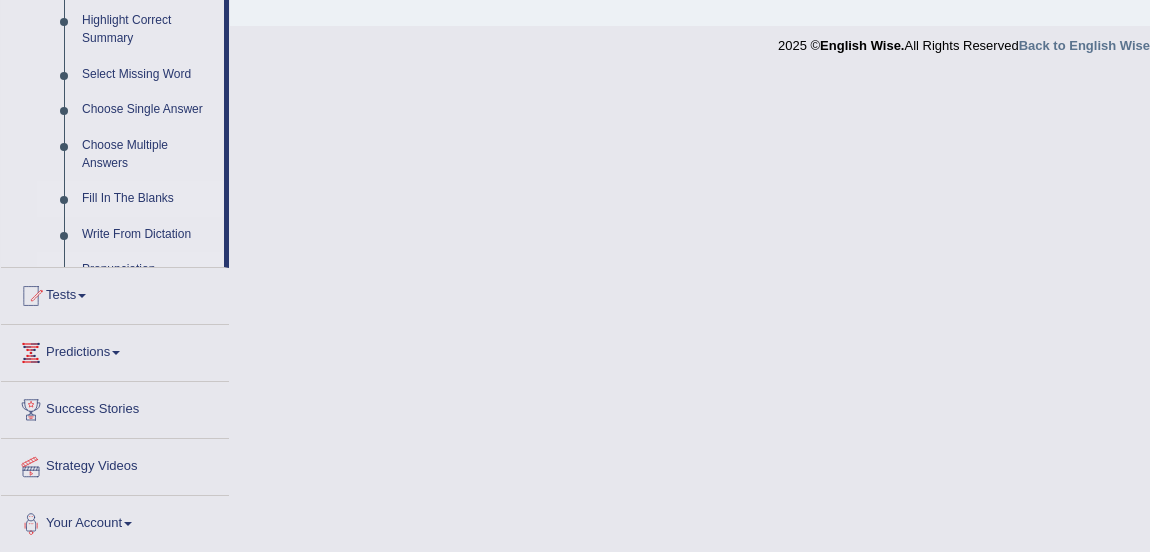 scroll, scrollTop: 498, scrollLeft: 0, axis: vertical 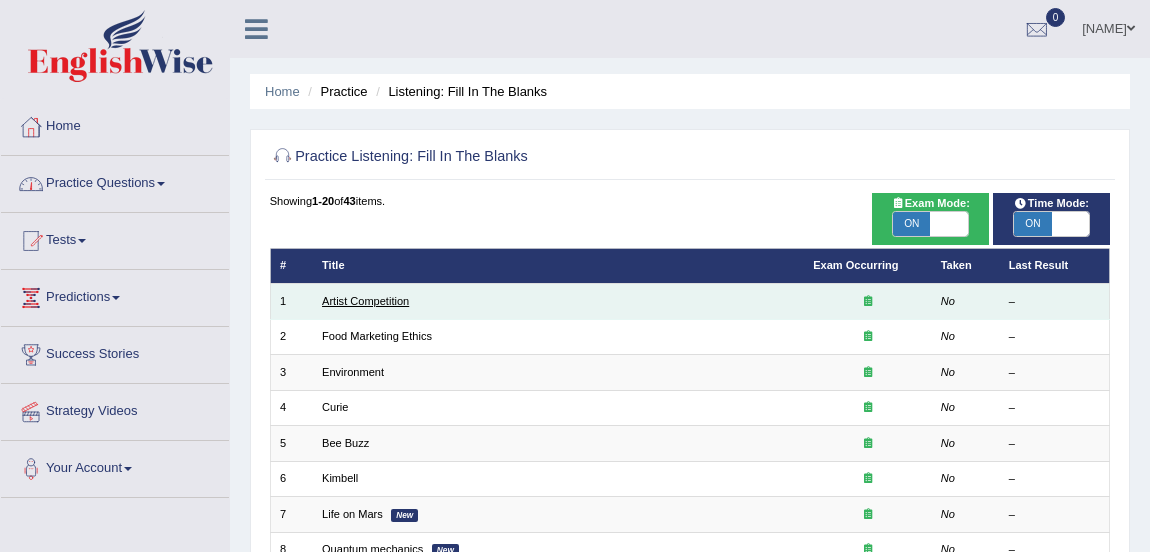 click on "Artist Competition" at bounding box center (365, 301) 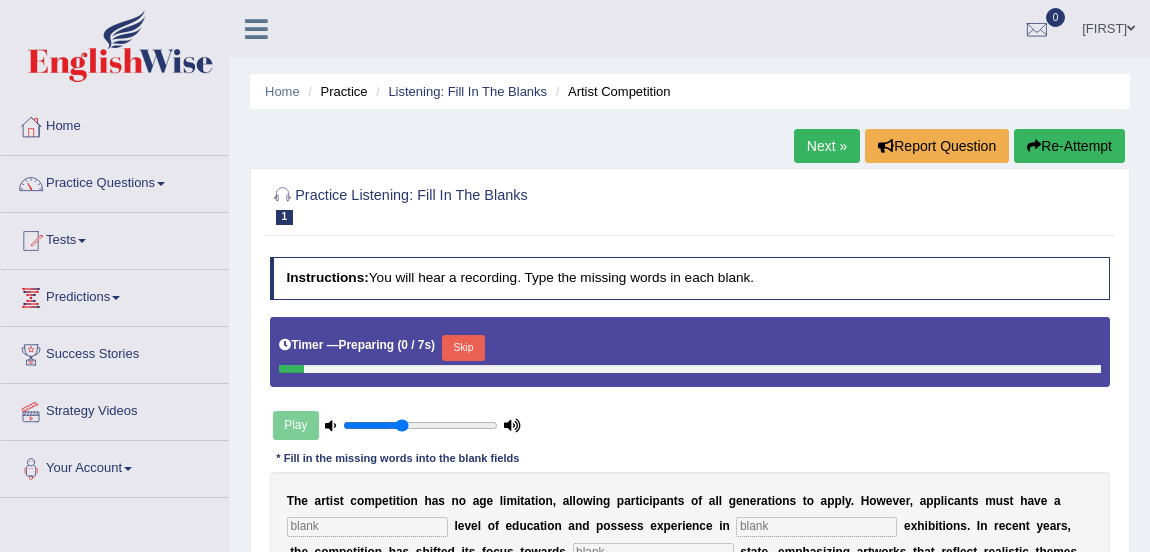 scroll, scrollTop: 0, scrollLeft: 0, axis: both 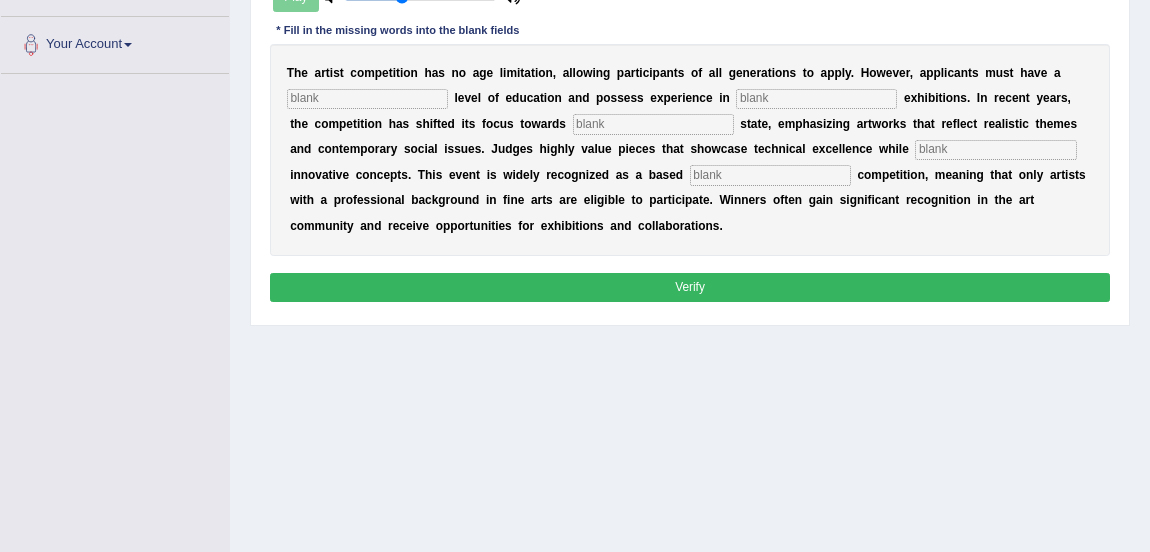 click at bounding box center [367, 99] 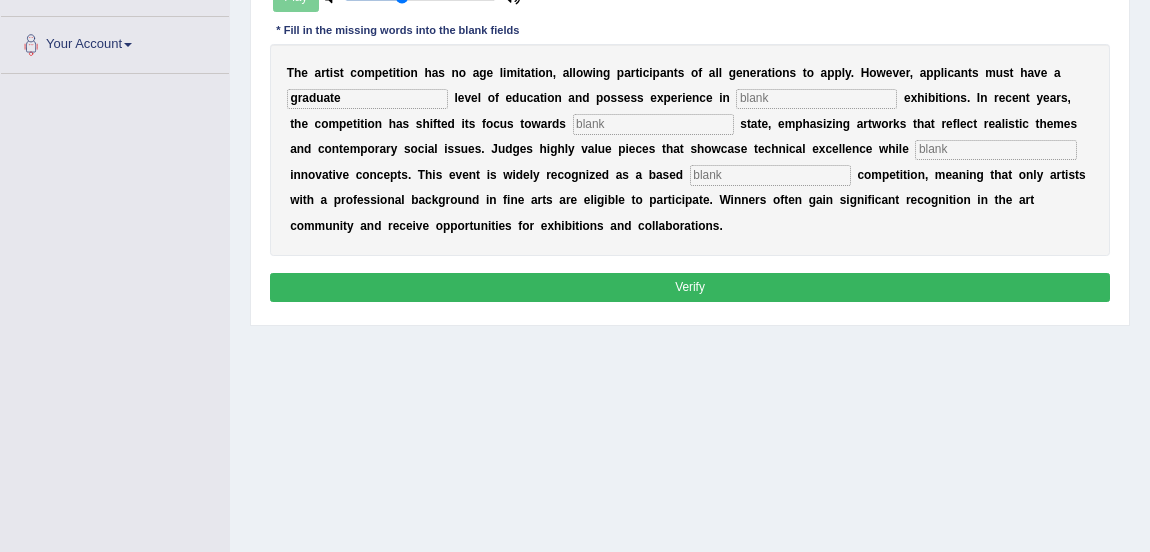 type on "graduate" 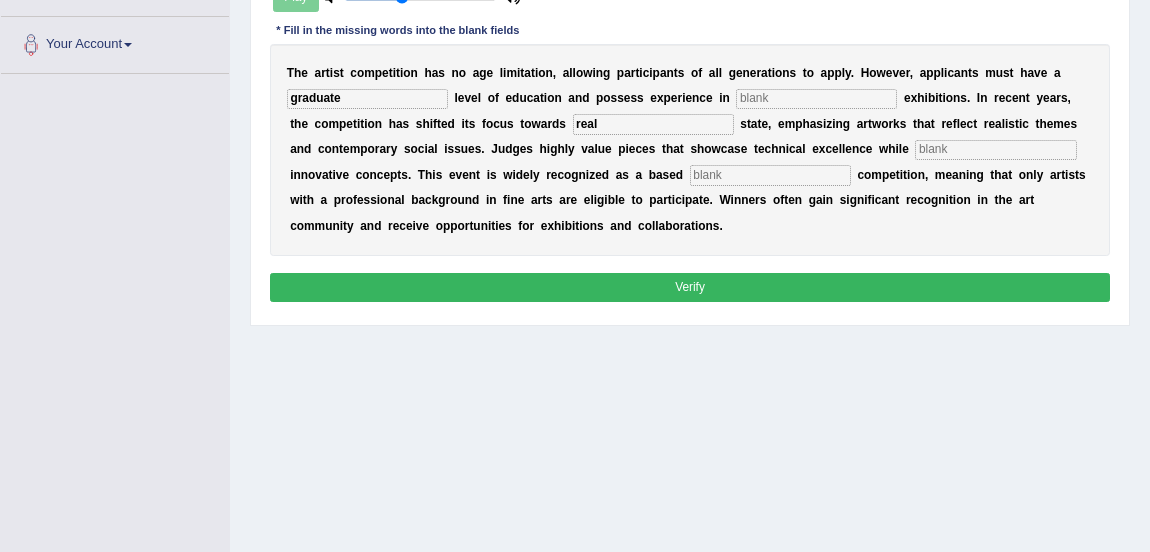 type on "real" 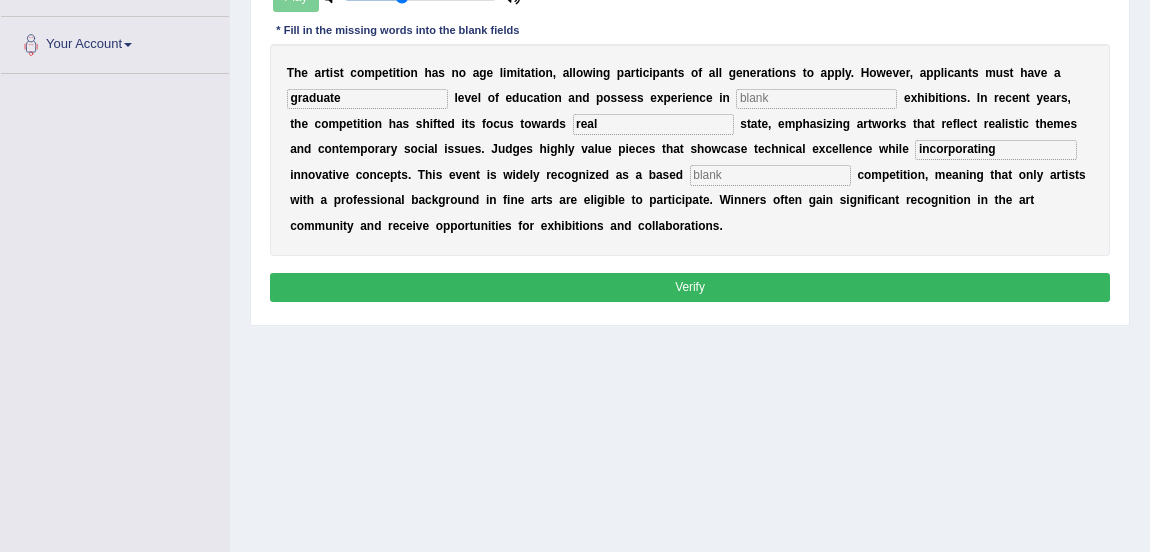 type on "incorporating" 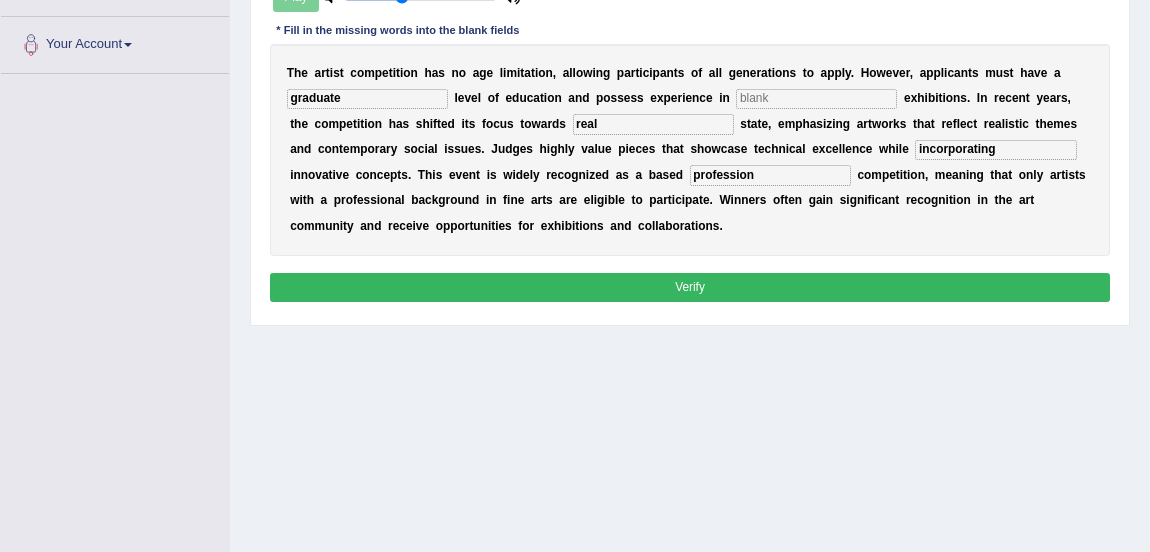 type on "profession" 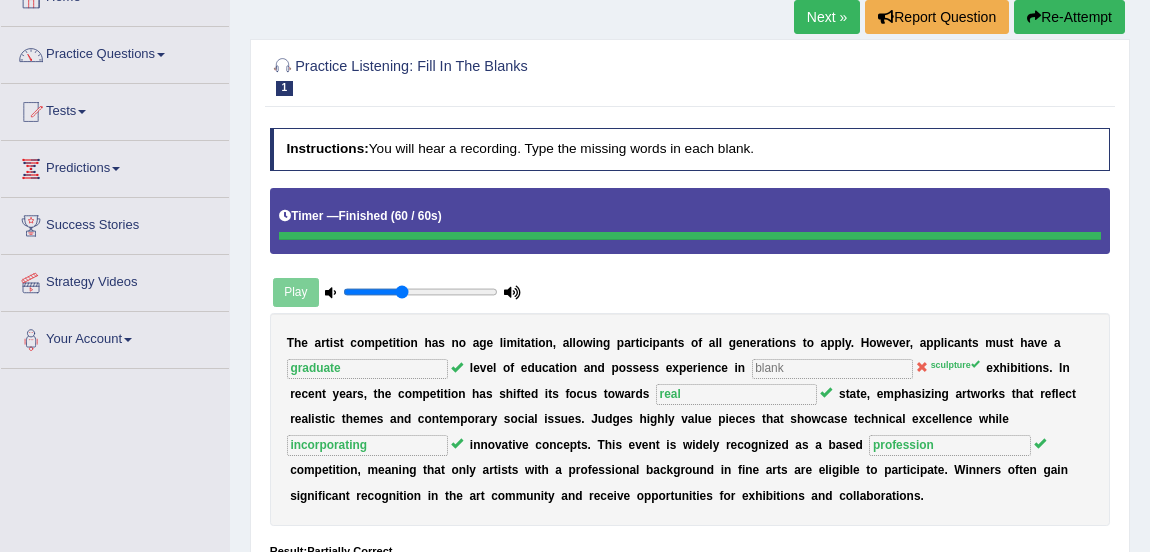 scroll, scrollTop: 123, scrollLeft: 0, axis: vertical 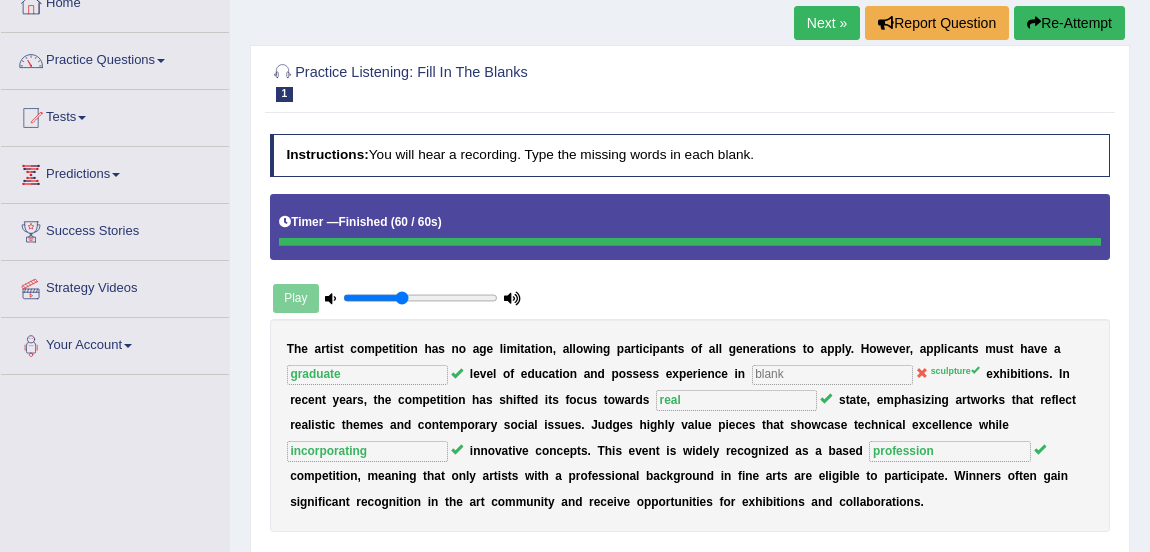click on "Next »" at bounding box center [827, 23] 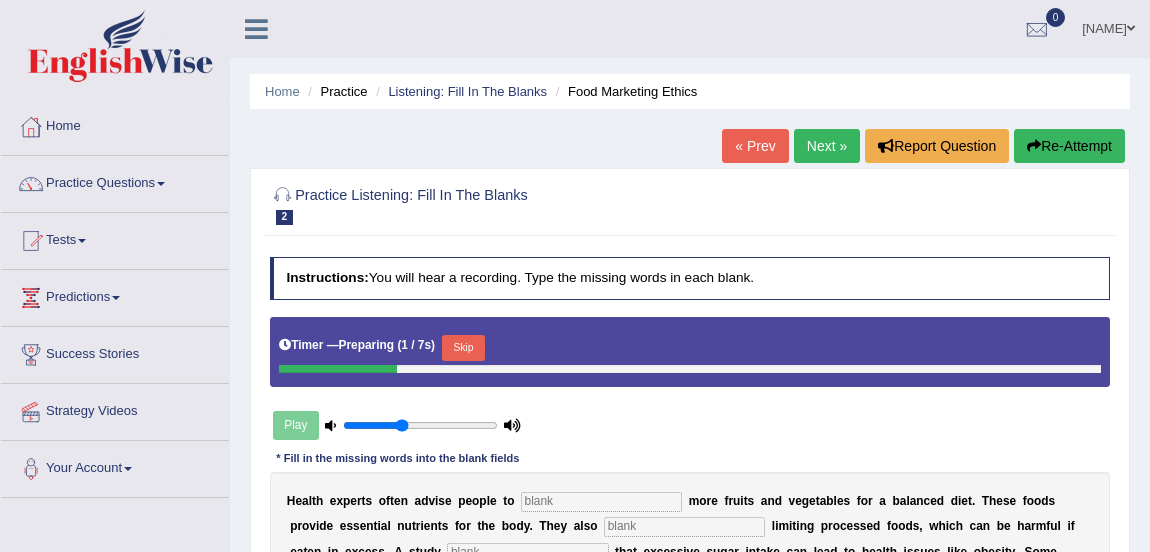 scroll, scrollTop: 214, scrollLeft: 0, axis: vertical 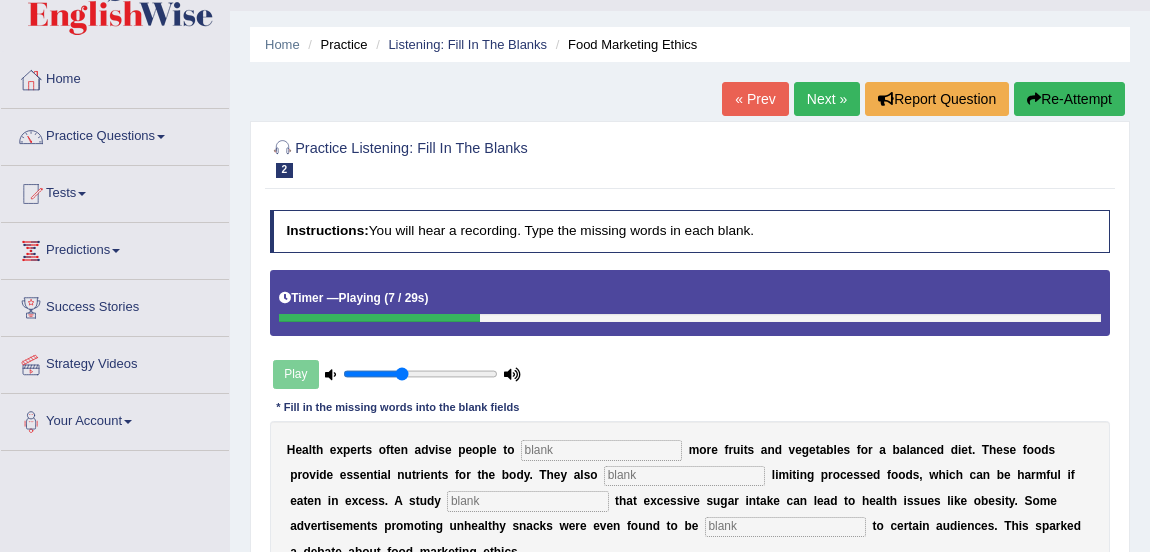 click on "Re-Attempt" at bounding box center [1069, 99] 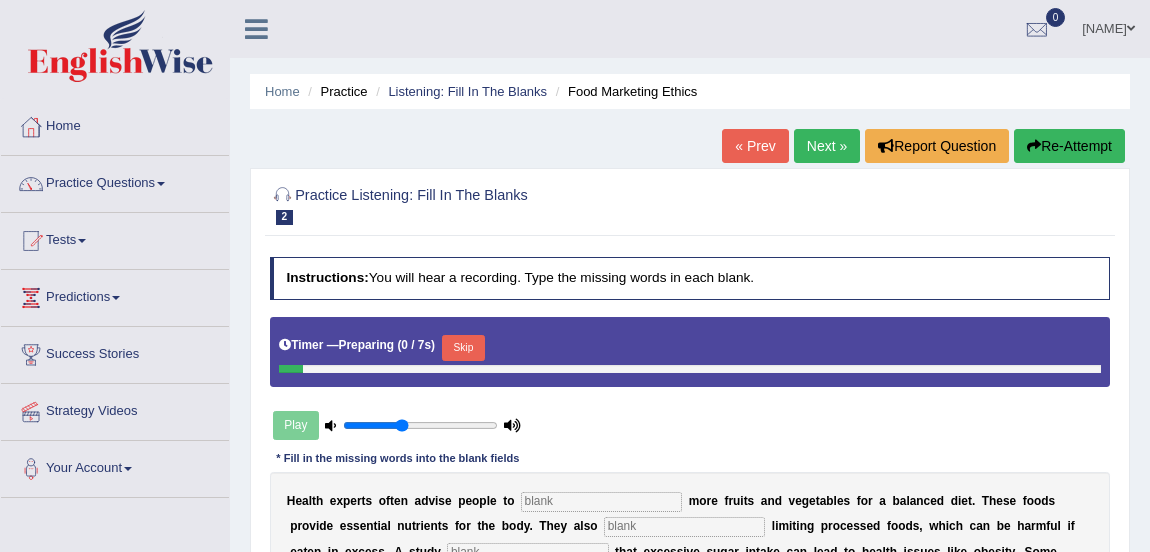 scroll, scrollTop: 47, scrollLeft: 0, axis: vertical 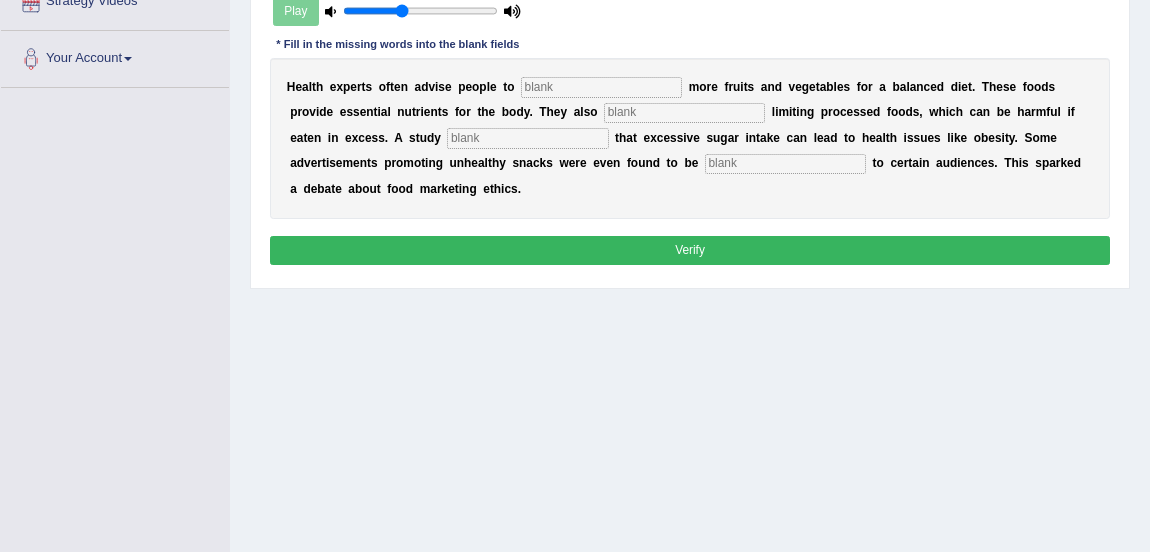 click at bounding box center [601, 87] 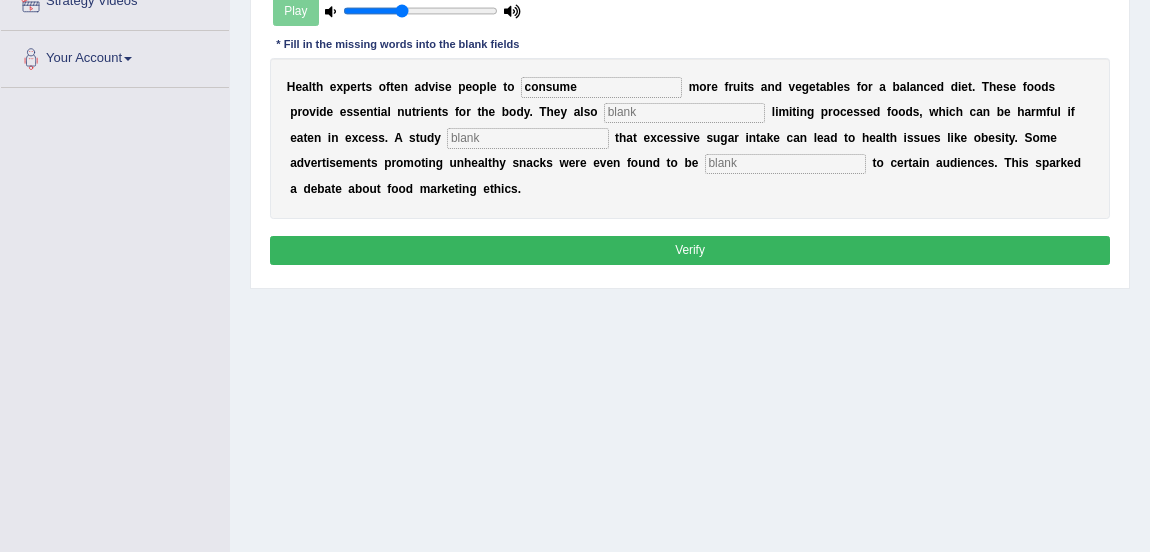 type on "consume" 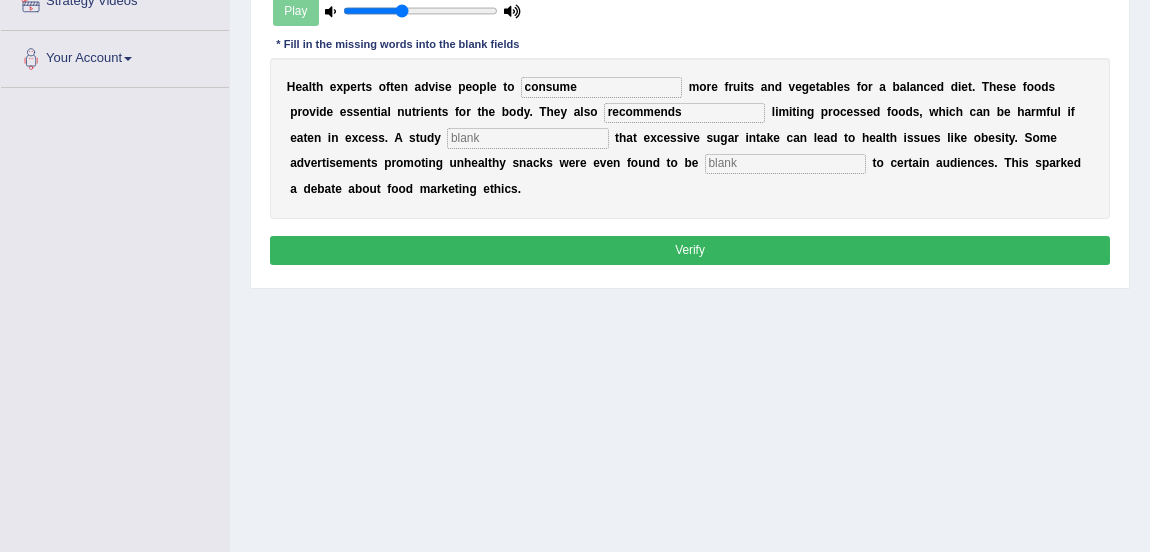 type on "recommends" 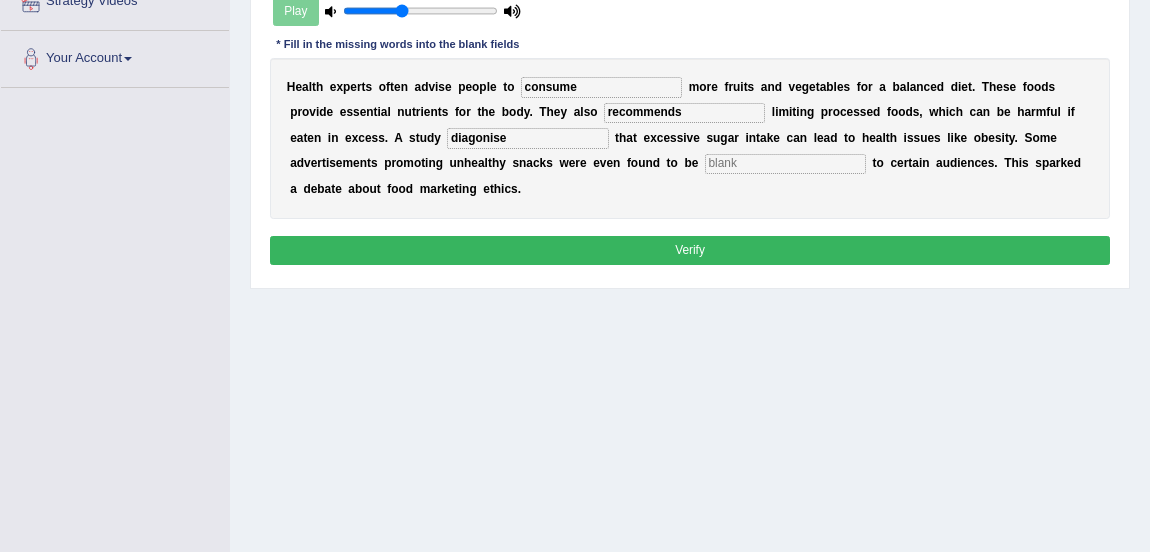type on "diagonise" 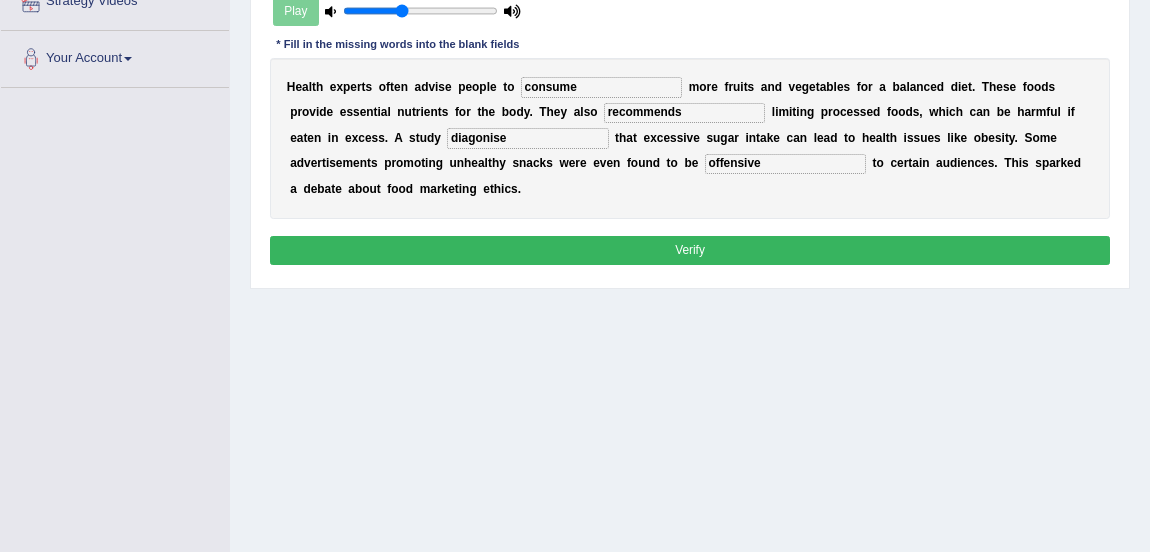 type on "offensive" 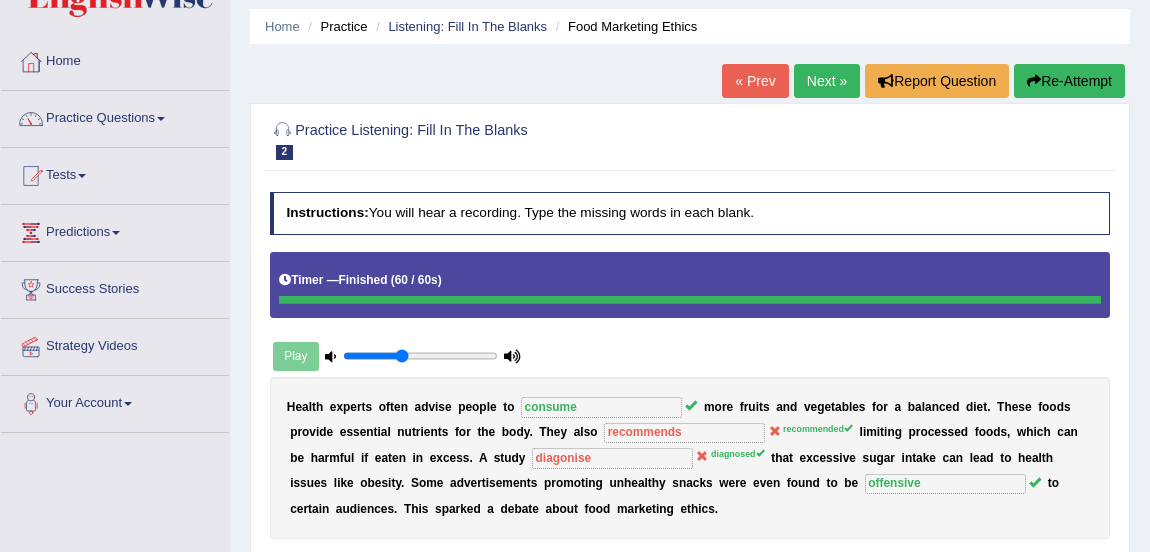 scroll, scrollTop: 64, scrollLeft: 0, axis: vertical 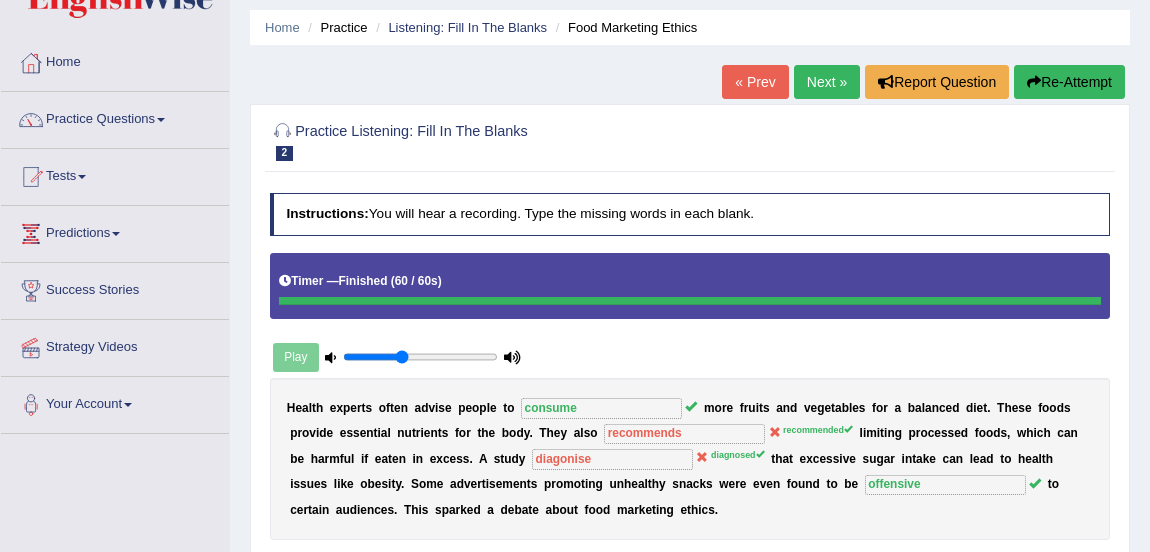 click on "Next »" at bounding box center [827, 82] 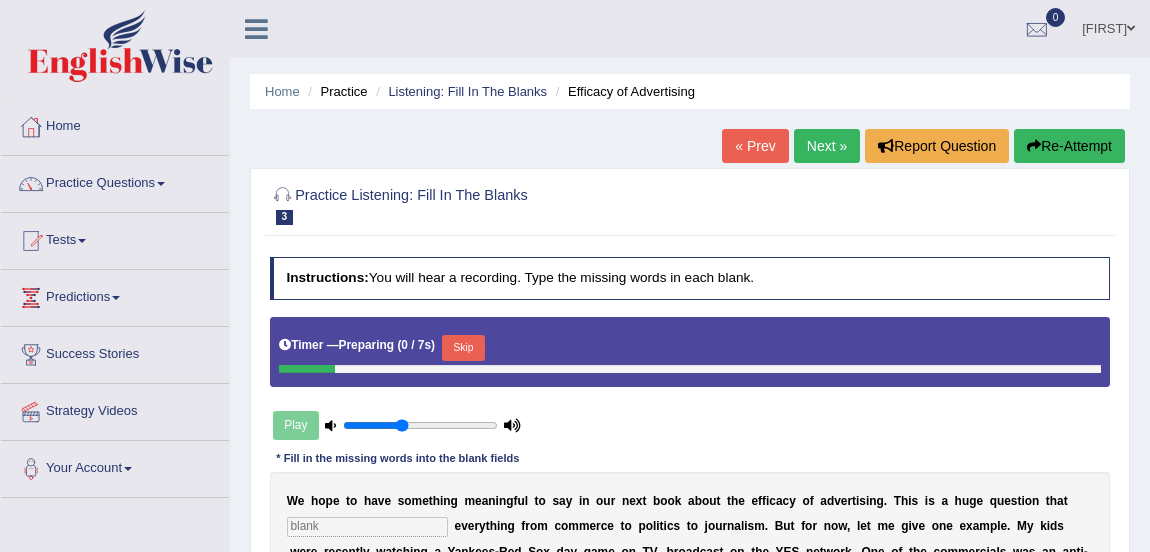 scroll, scrollTop: 0, scrollLeft: 0, axis: both 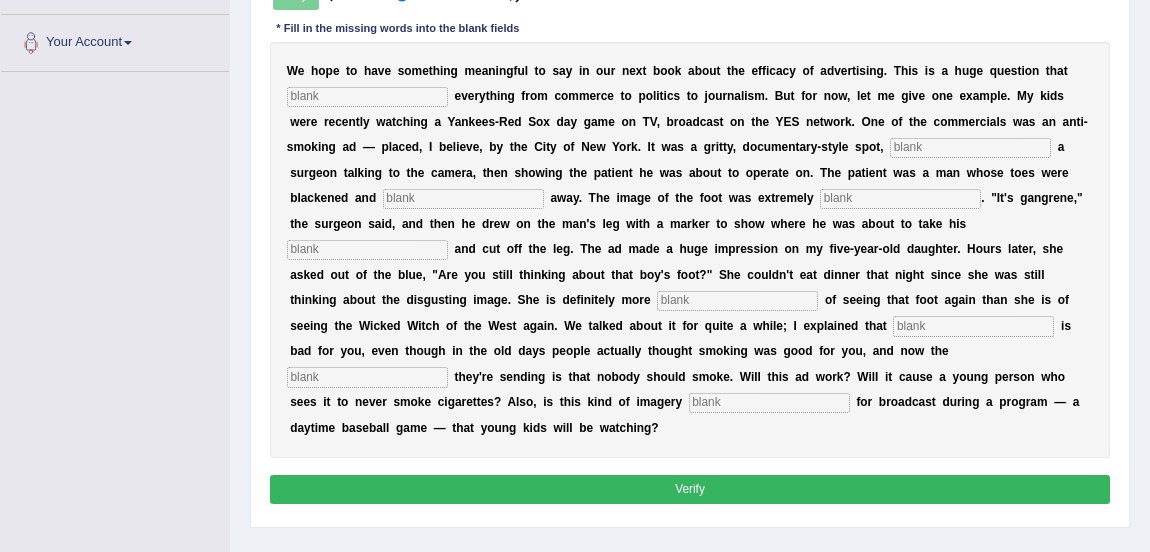 click at bounding box center [367, 97] 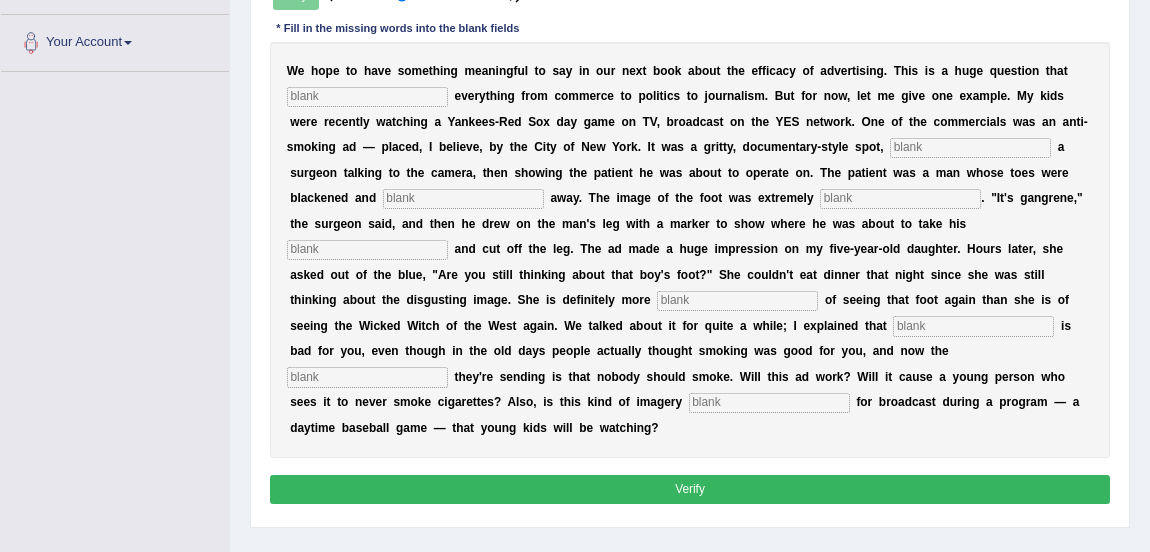 type on "p" 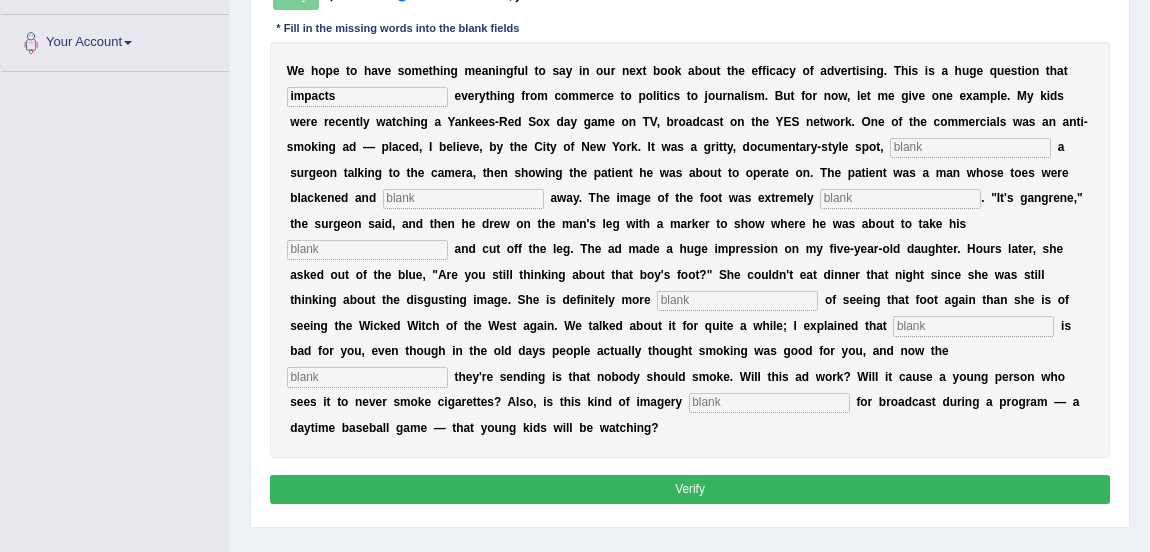 type on "impacts" 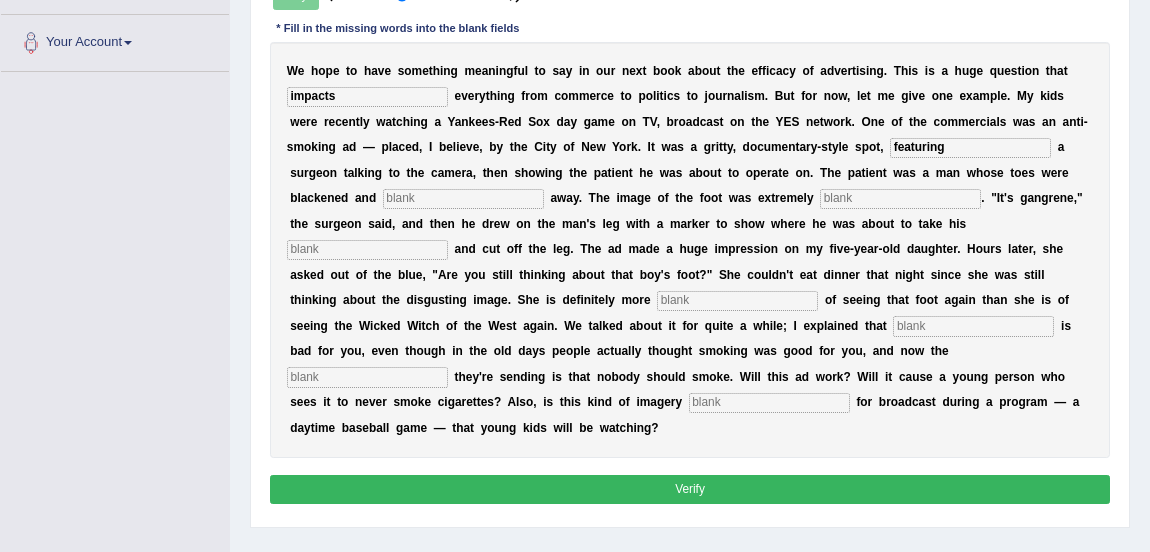 type on "featuring" 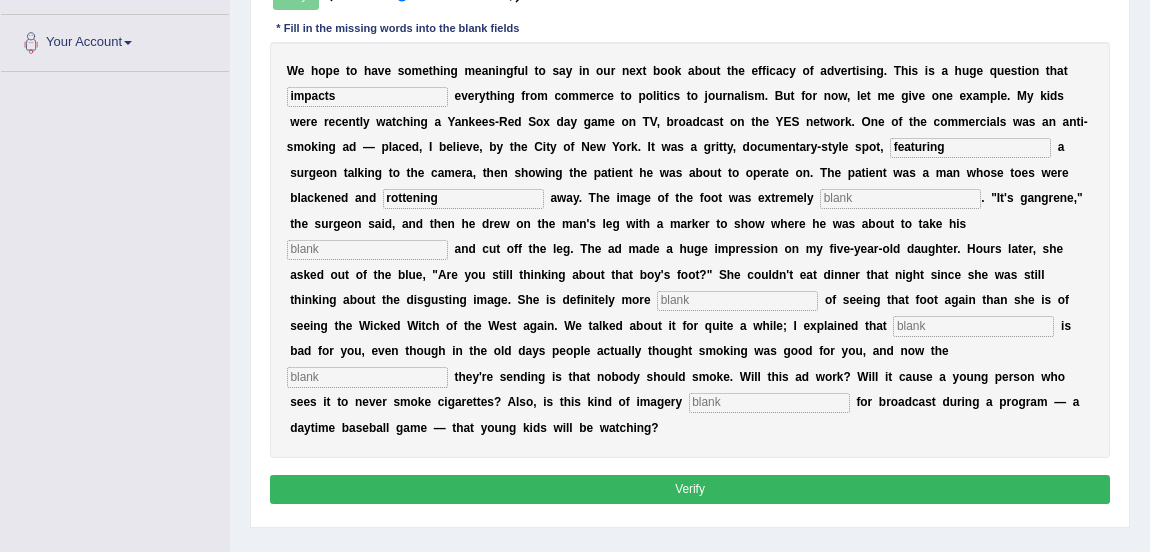 type on "rottening" 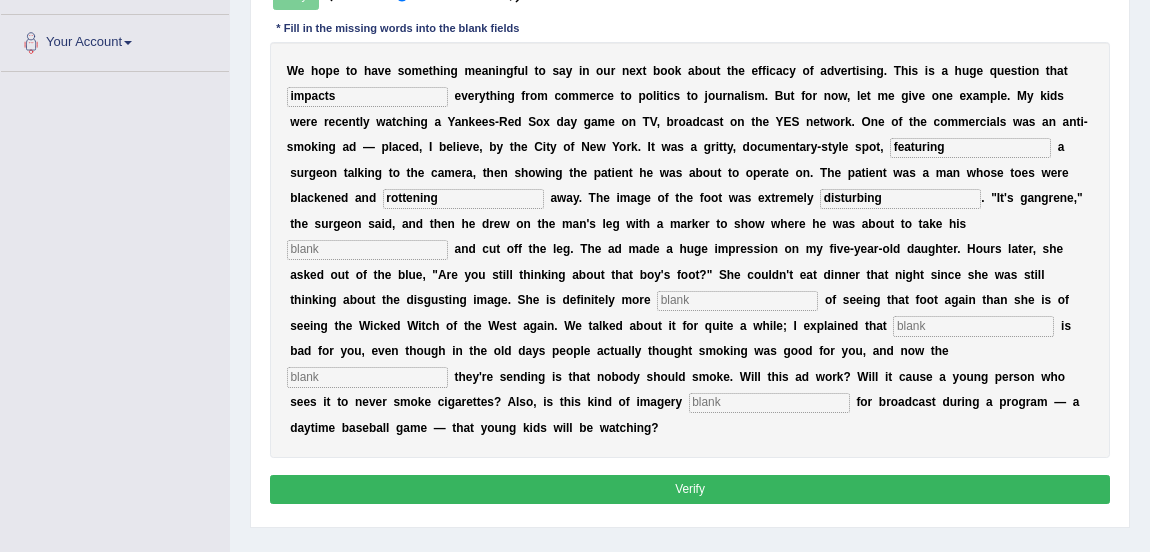 type on "disturbing" 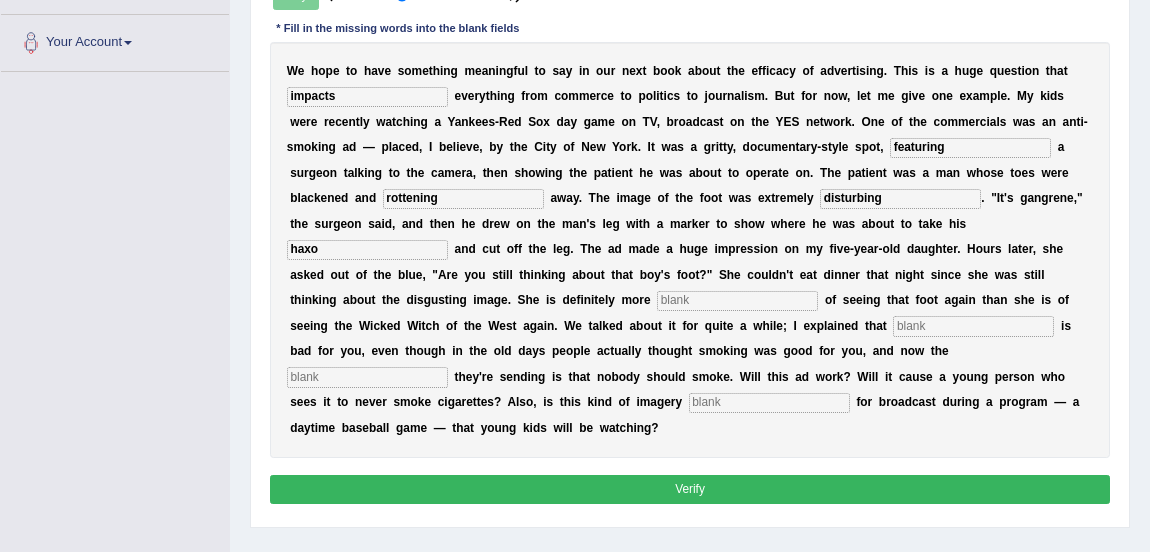 type on "haxo" 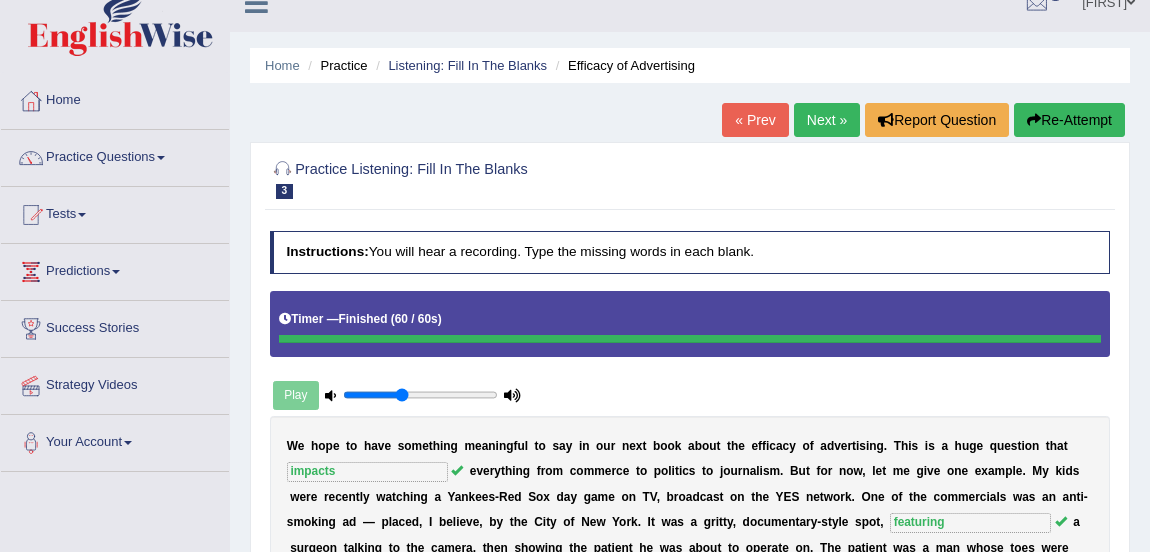 scroll, scrollTop: 0, scrollLeft: 0, axis: both 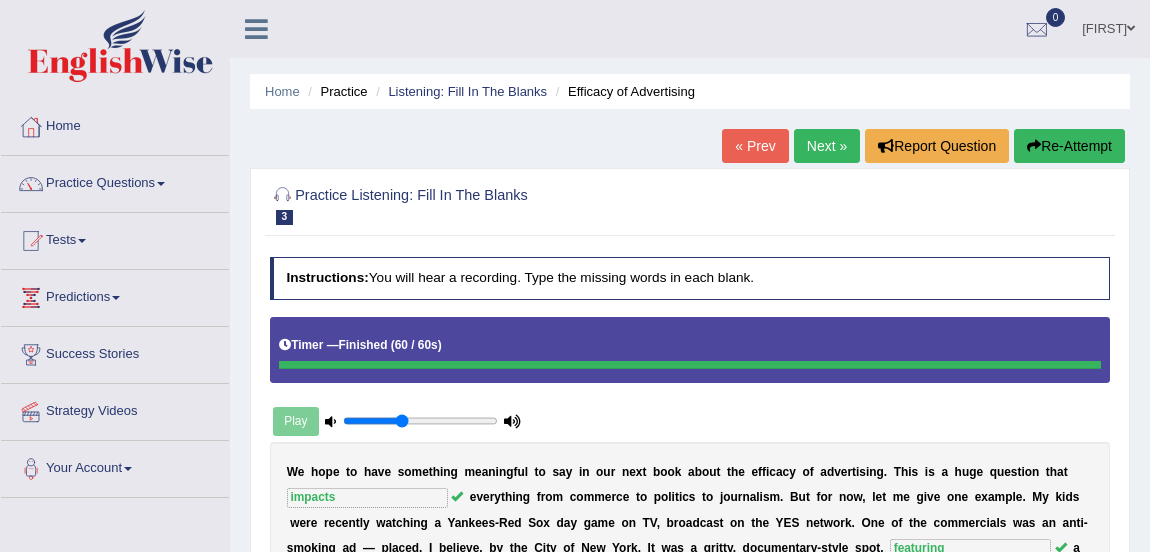 click on "Next »" at bounding box center [827, 146] 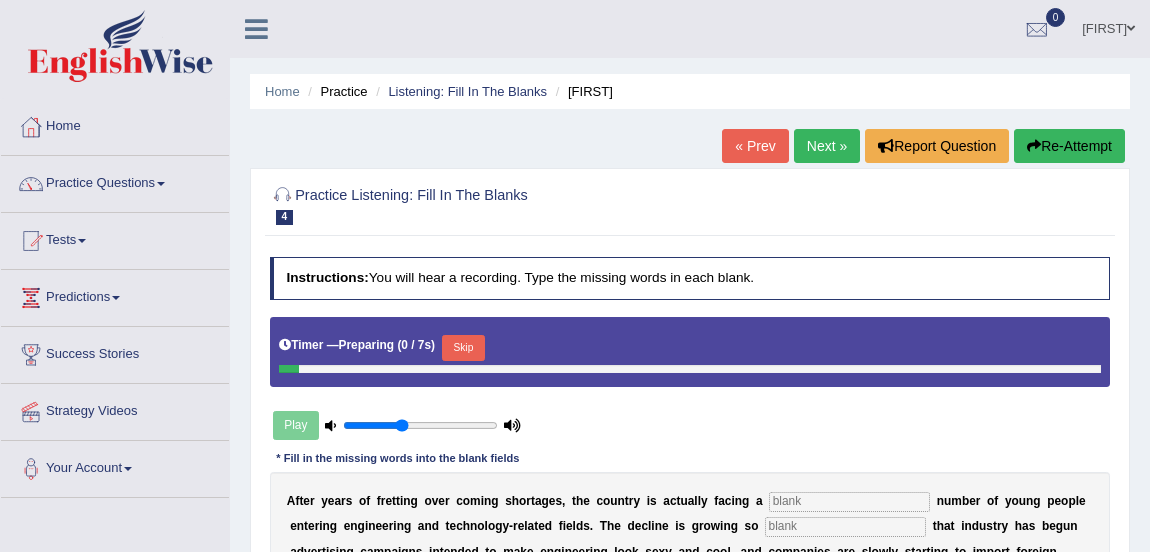 scroll, scrollTop: 0, scrollLeft: 0, axis: both 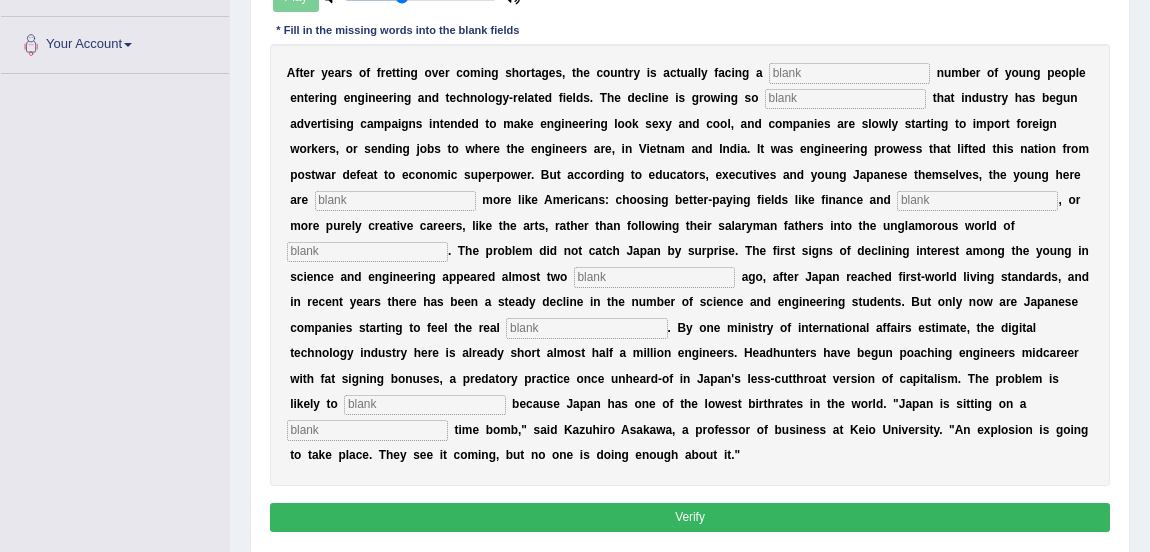 click at bounding box center (849, 73) 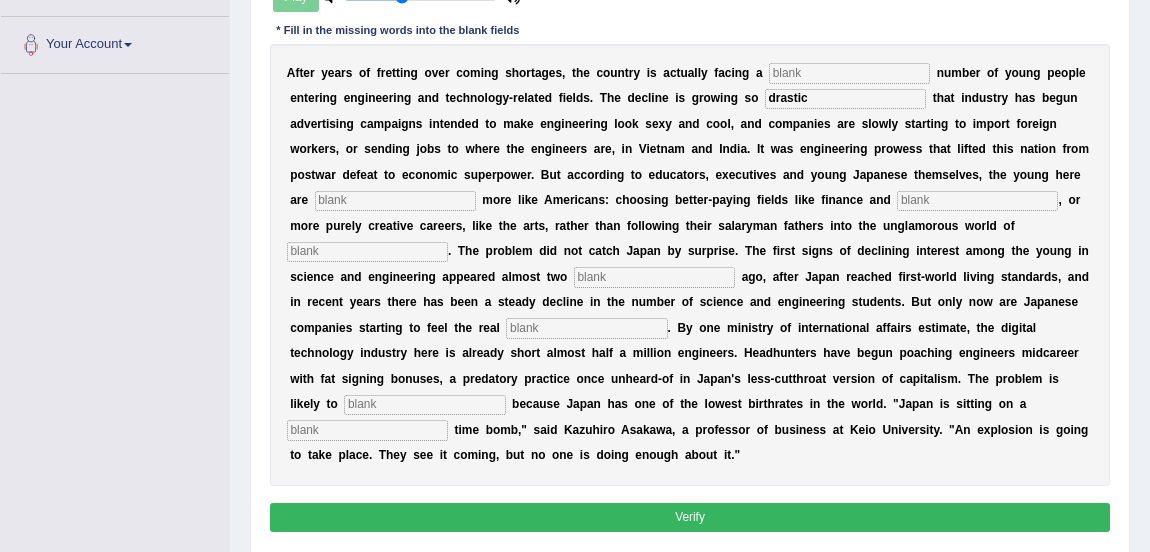 type on "drastic" 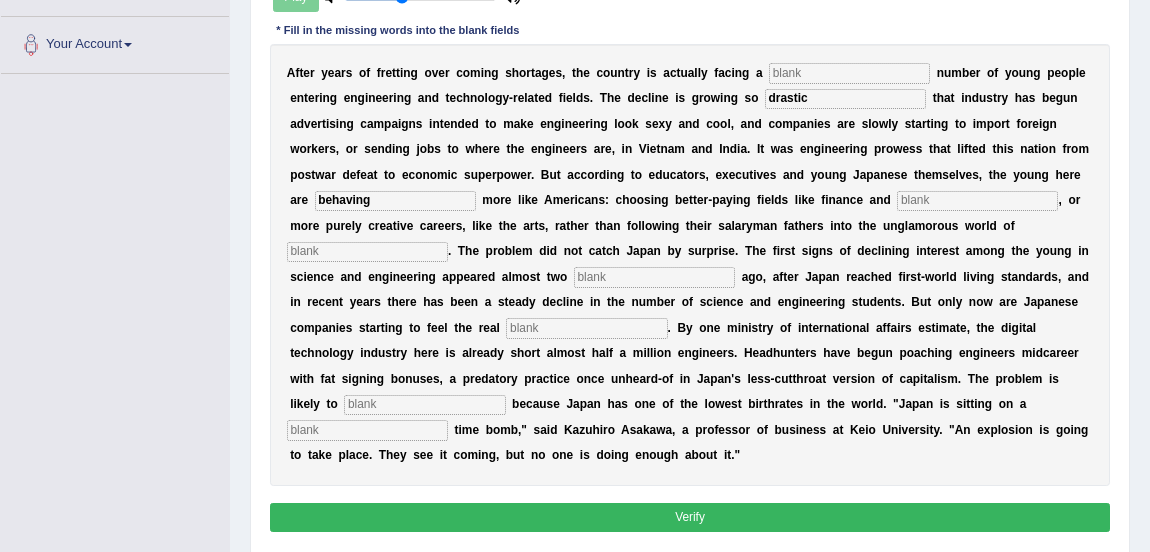 type on "behaving" 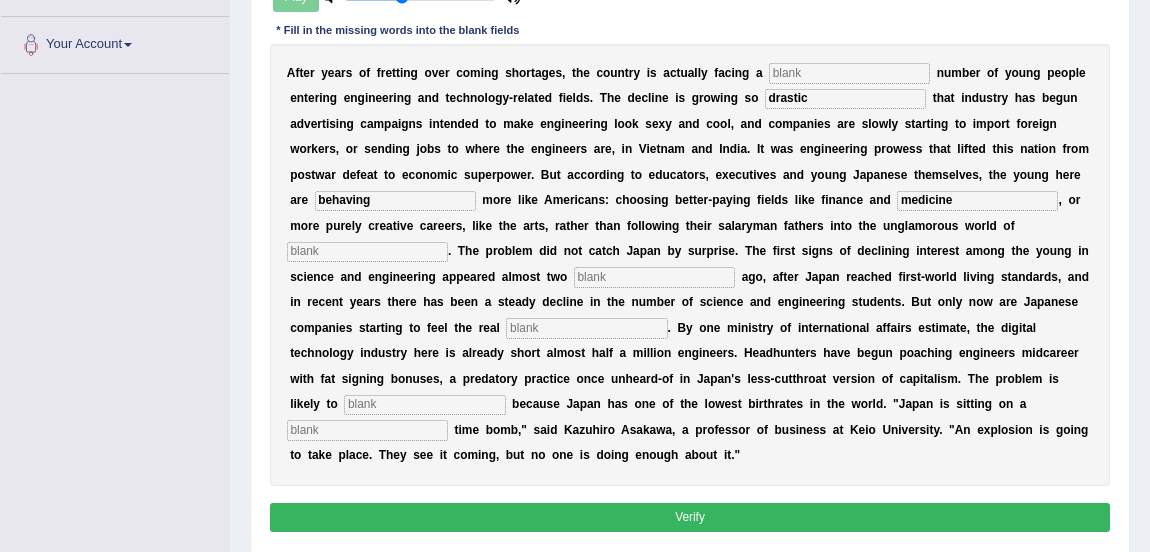 type on "medicine" 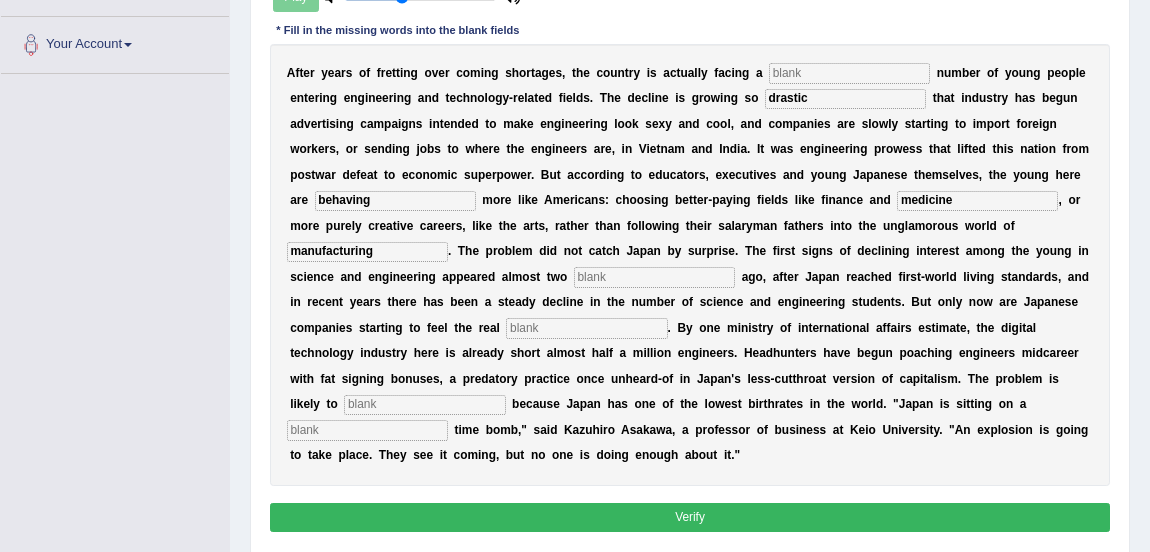 type on "manufacturing" 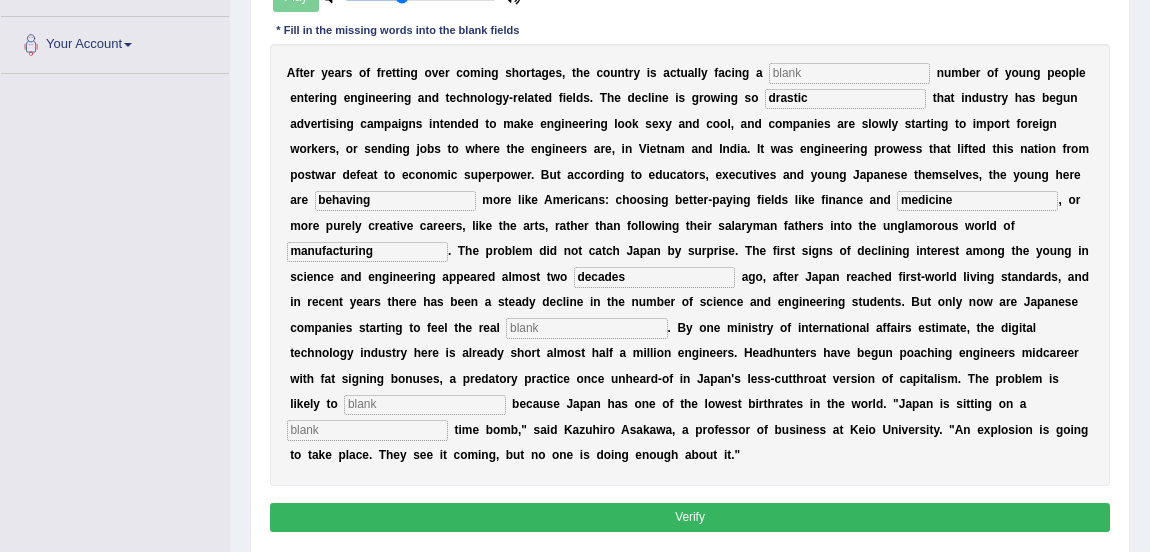 type on "decades" 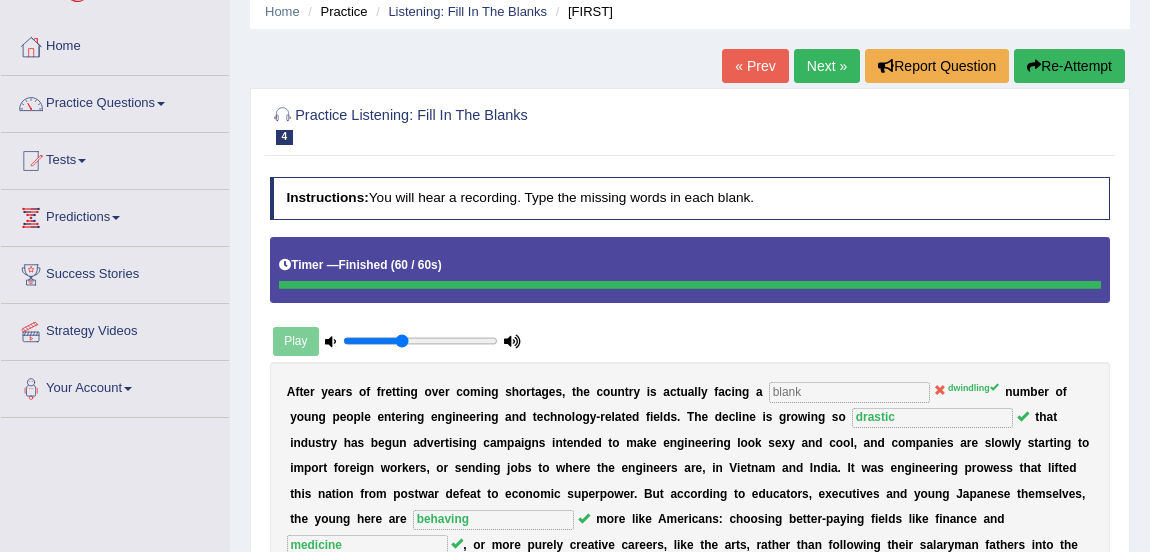 scroll, scrollTop: 74, scrollLeft: 0, axis: vertical 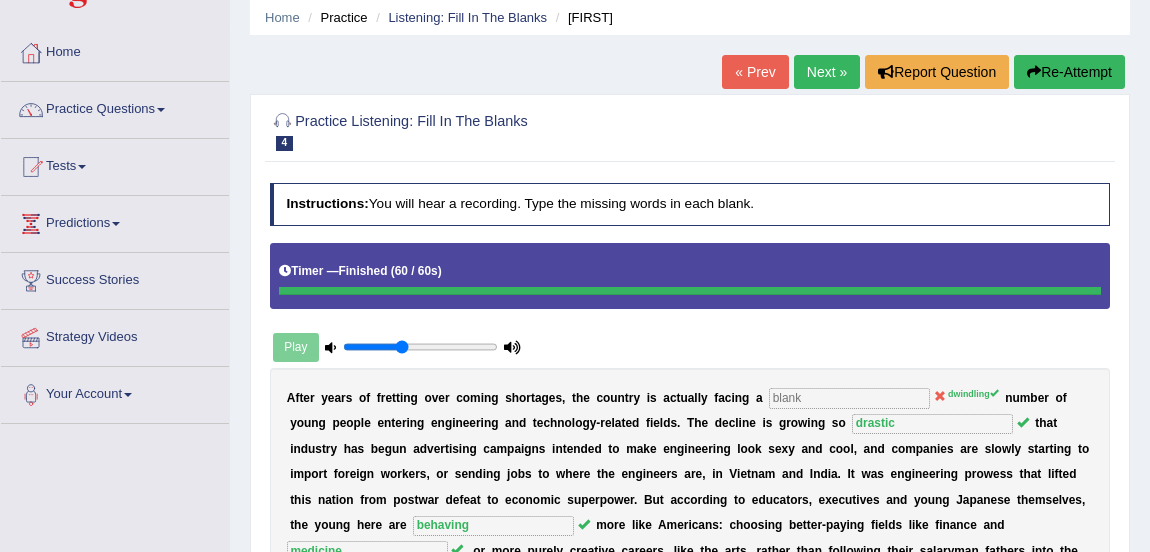 click on "Next »" at bounding box center [827, 72] 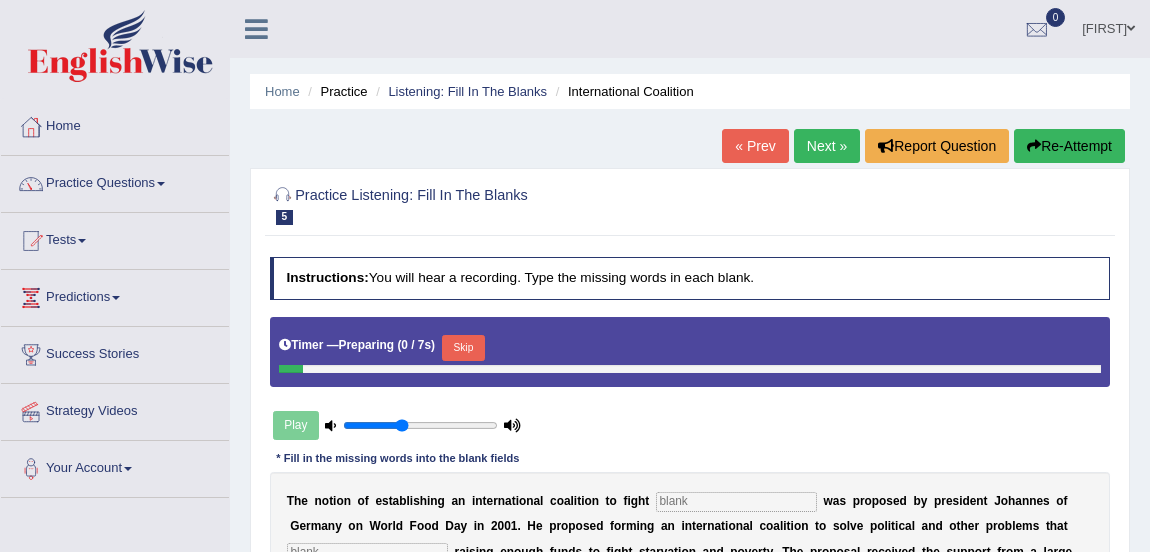 scroll, scrollTop: 0, scrollLeft: 0, axis: both 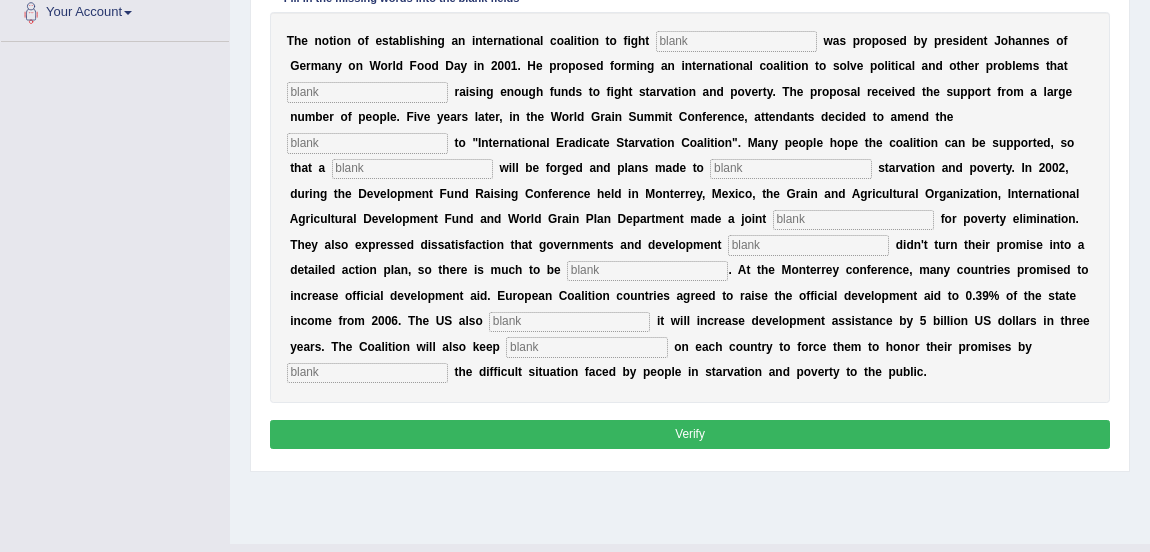 click at bounding box center [586, 347] 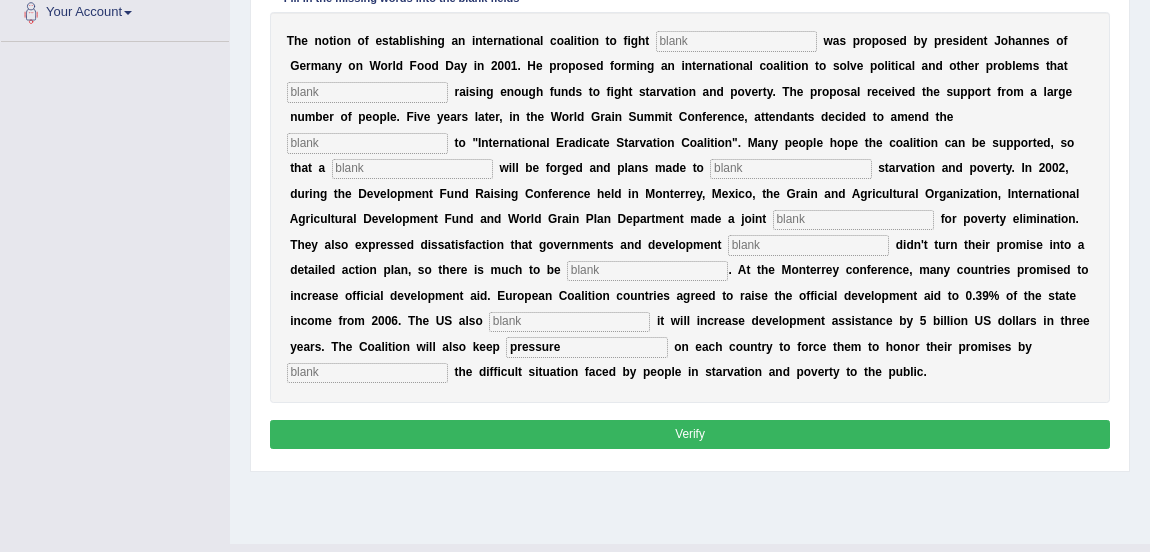 type on "pressure" 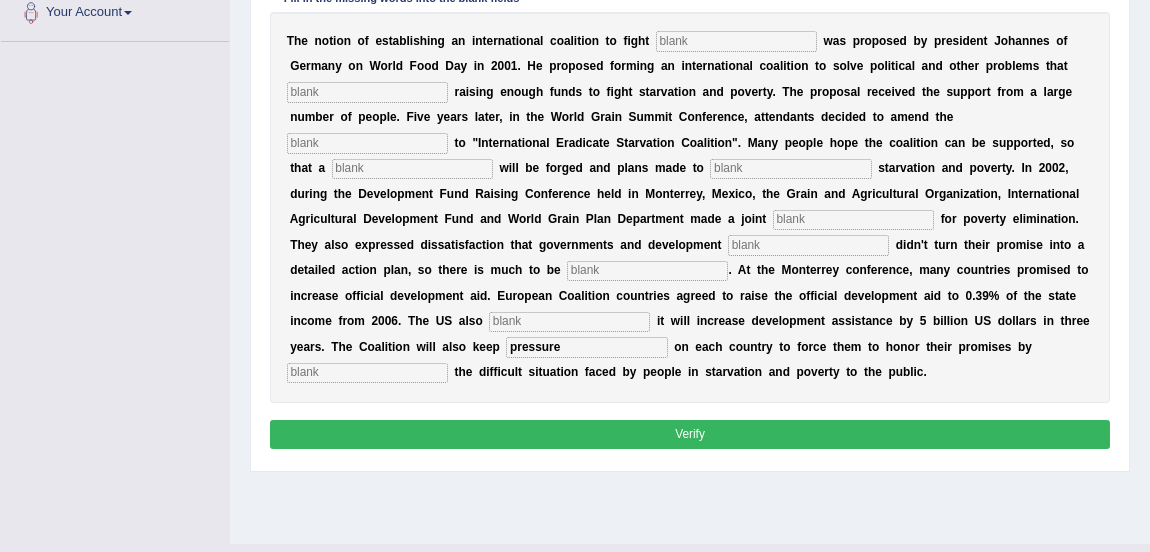 click at bounding box center (367, 373) 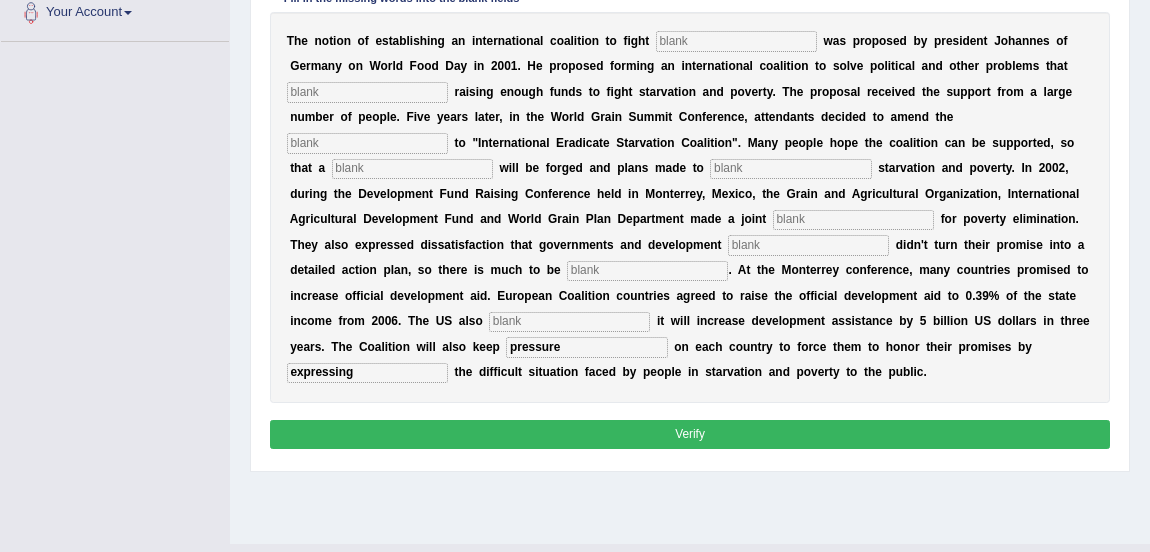 type on "expressing" 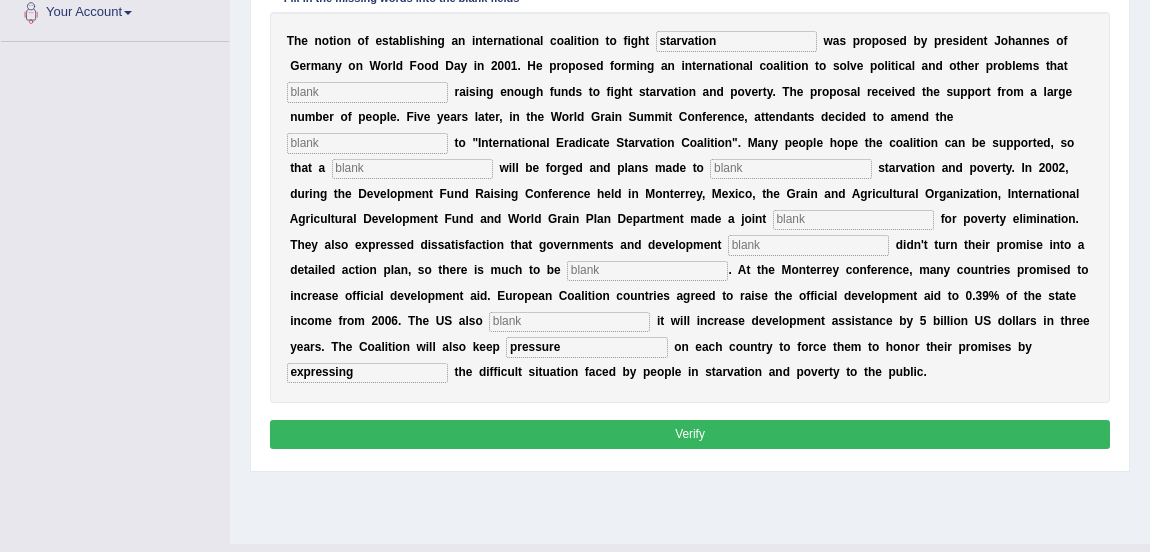 type on "starvation" 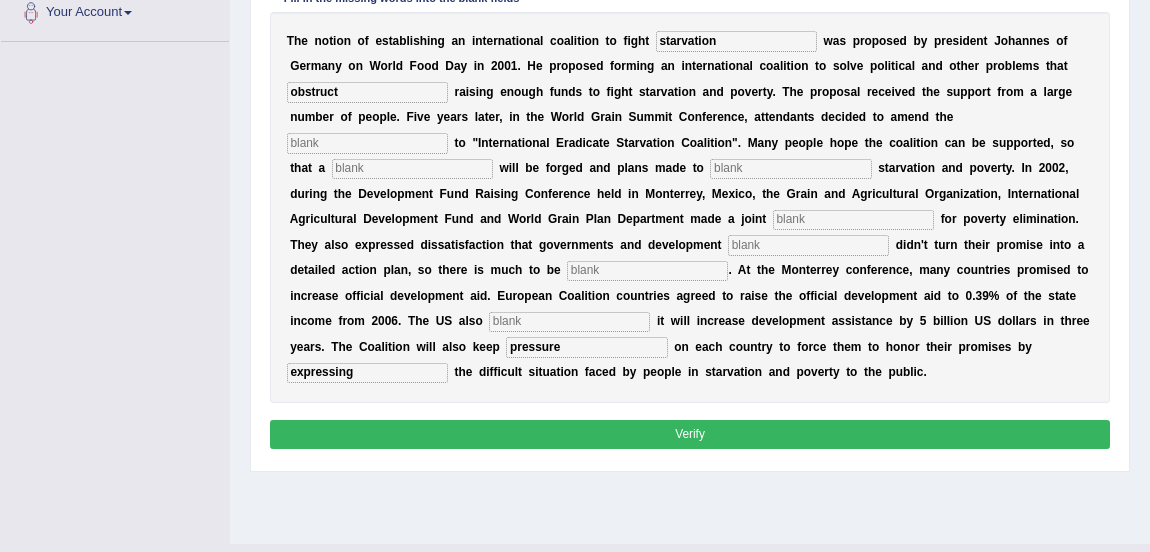 type on "obstruct" 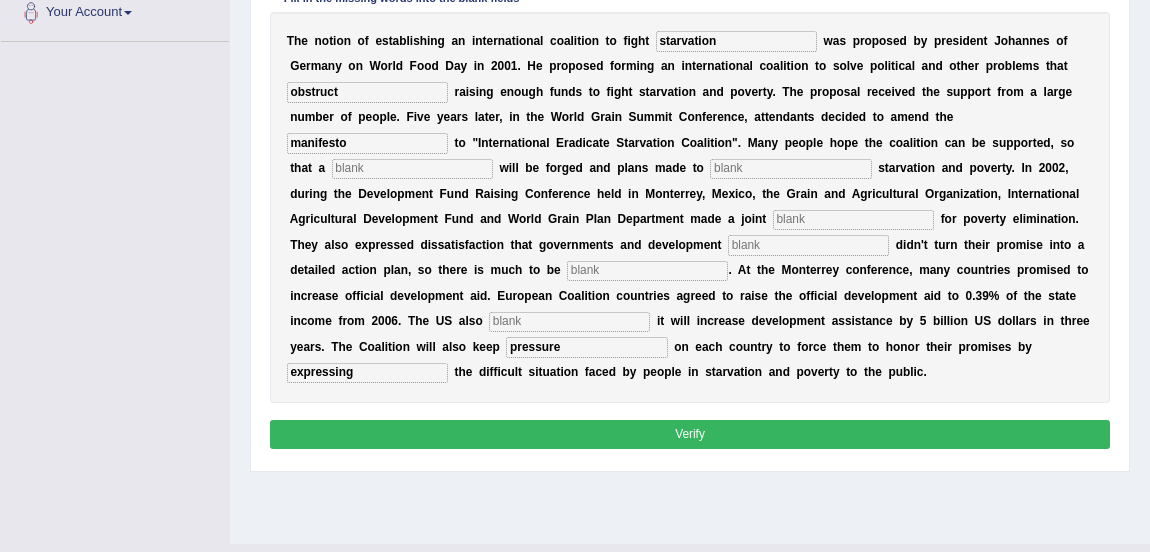 type on "manifesto" 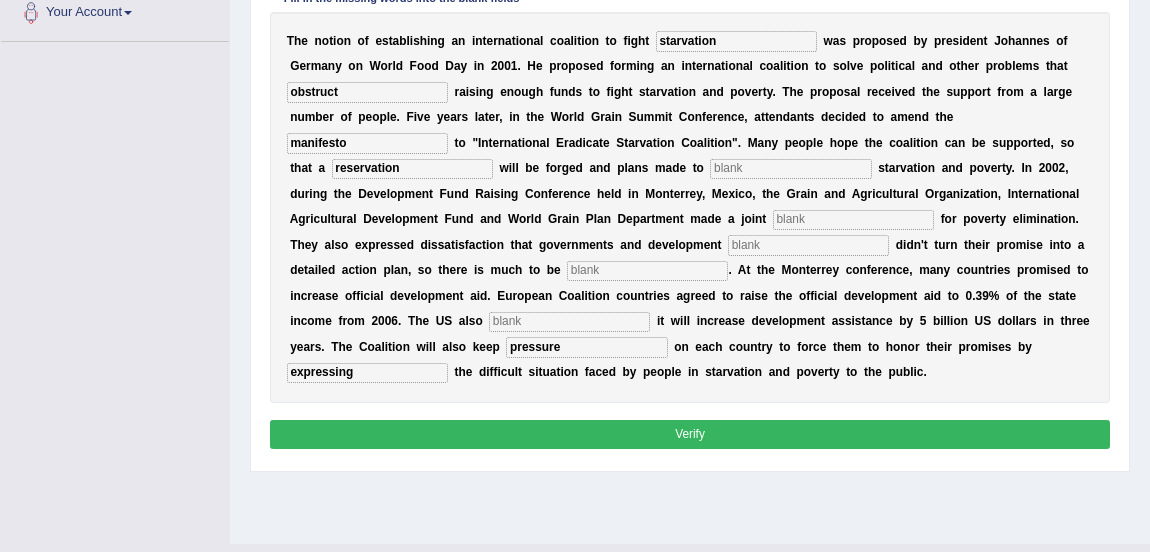 type on "reservation" 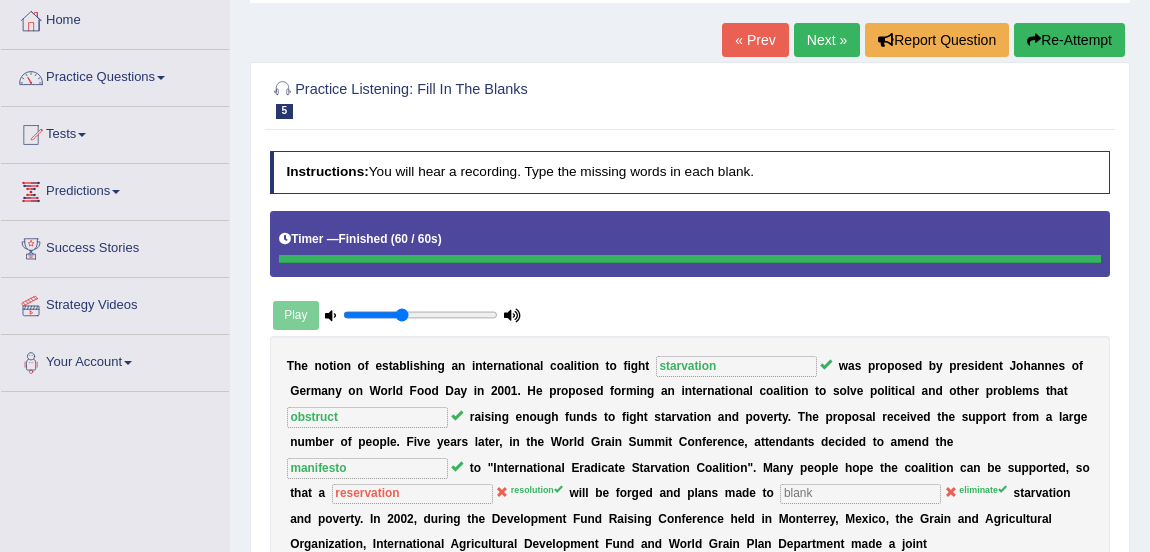 scroll, scrollTop: 0, scrollLeft: 0, axis: both 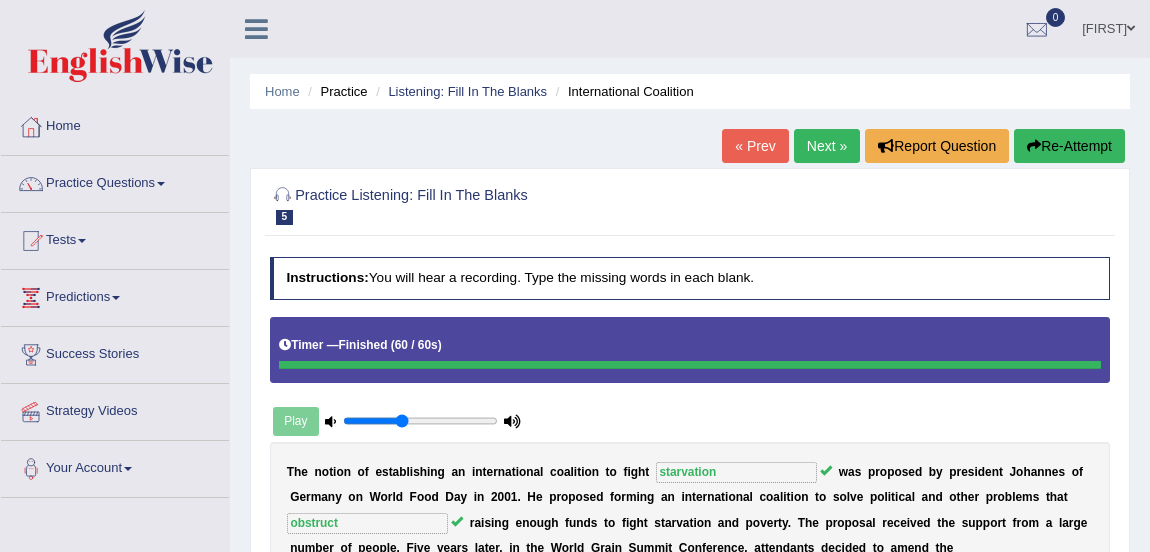 click on "Next »" at bounding box center [827, 146] 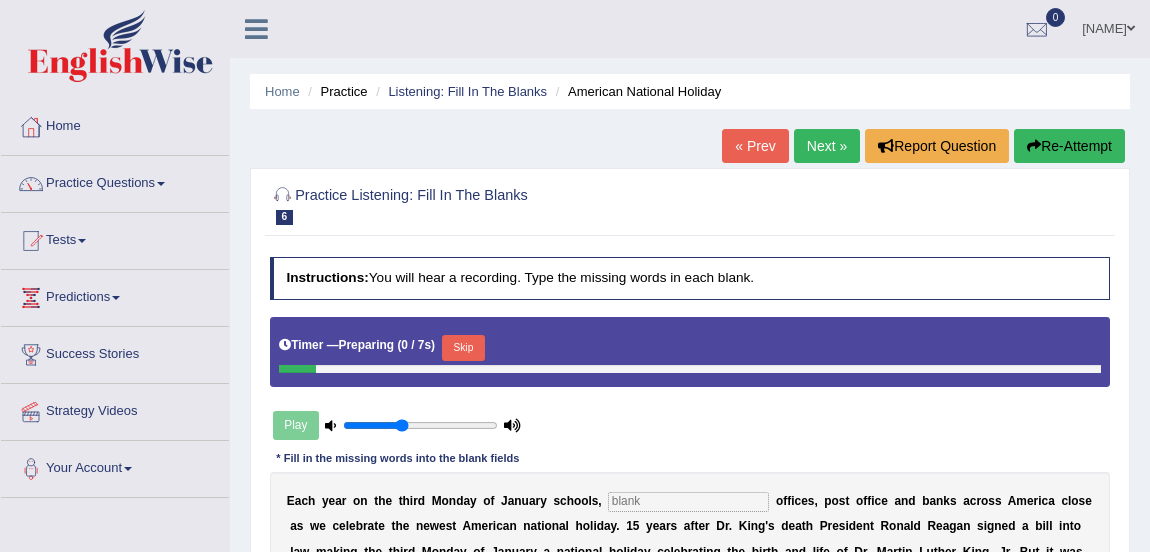 scroll, scrollTop: 0, scrollLeft: 0, axis: both 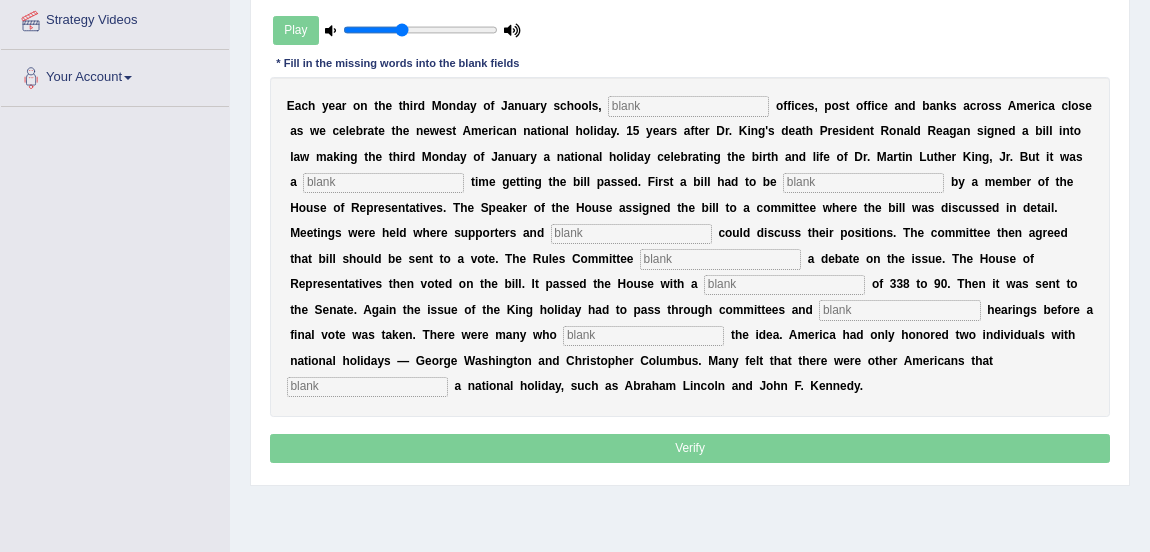 click at bounding box center (688, 106) 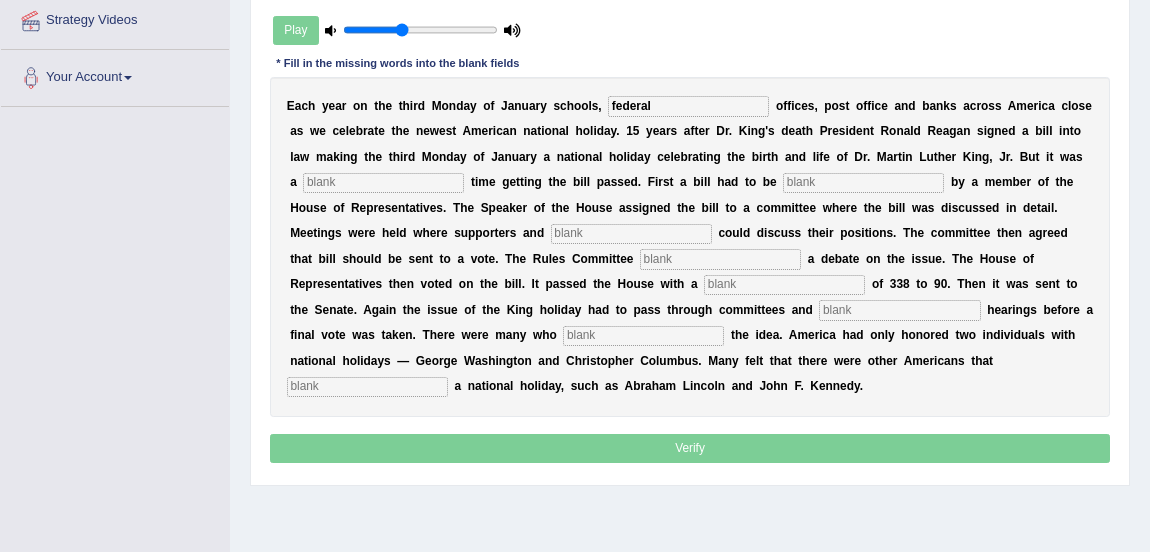 type on "federal" 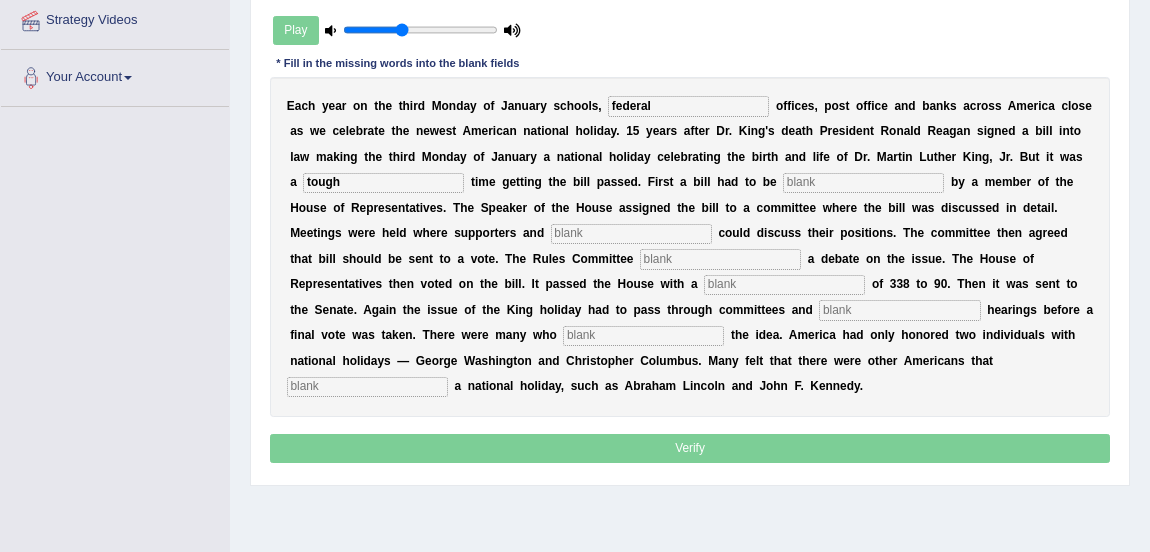 type on "tough" 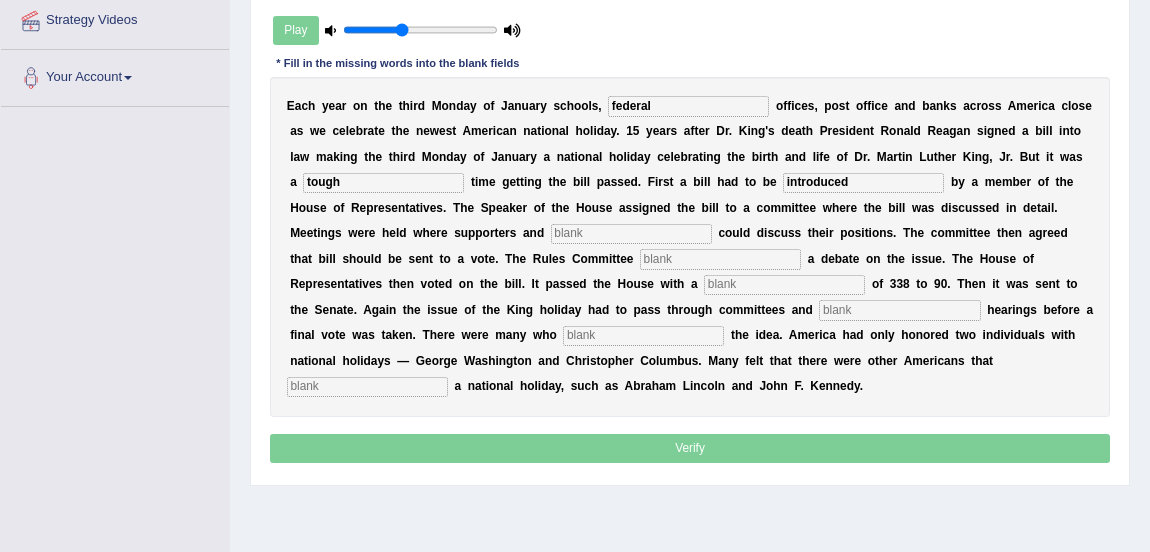 type on "introduced" 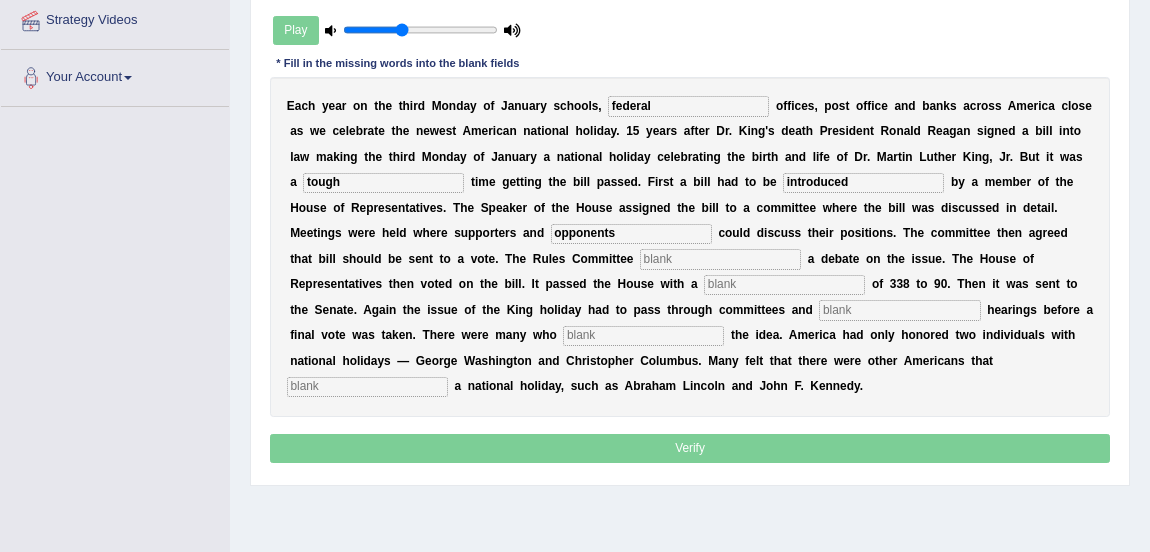 type on "opponents" 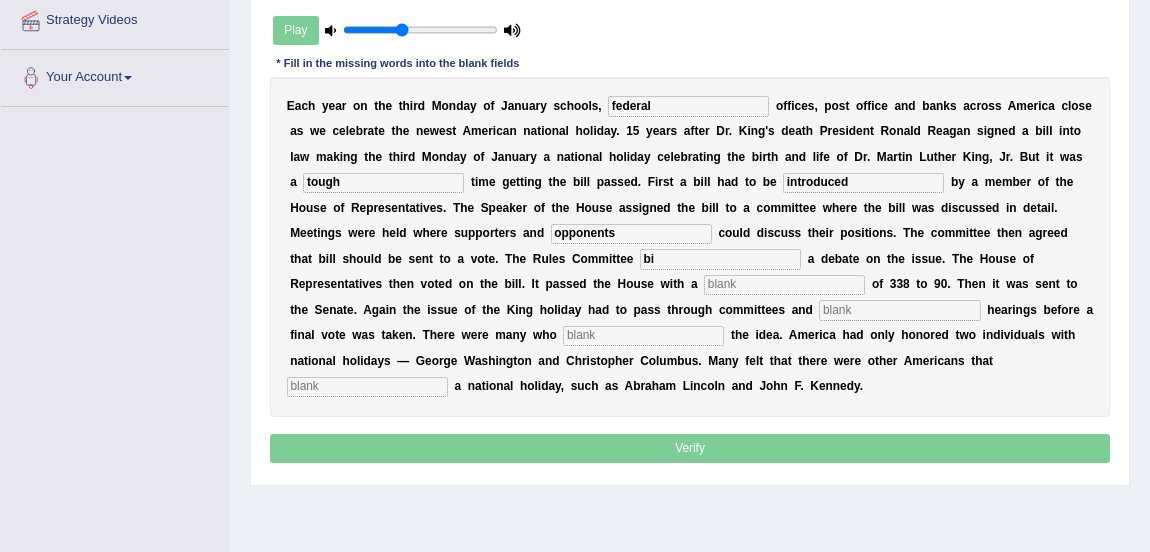 type on "b" 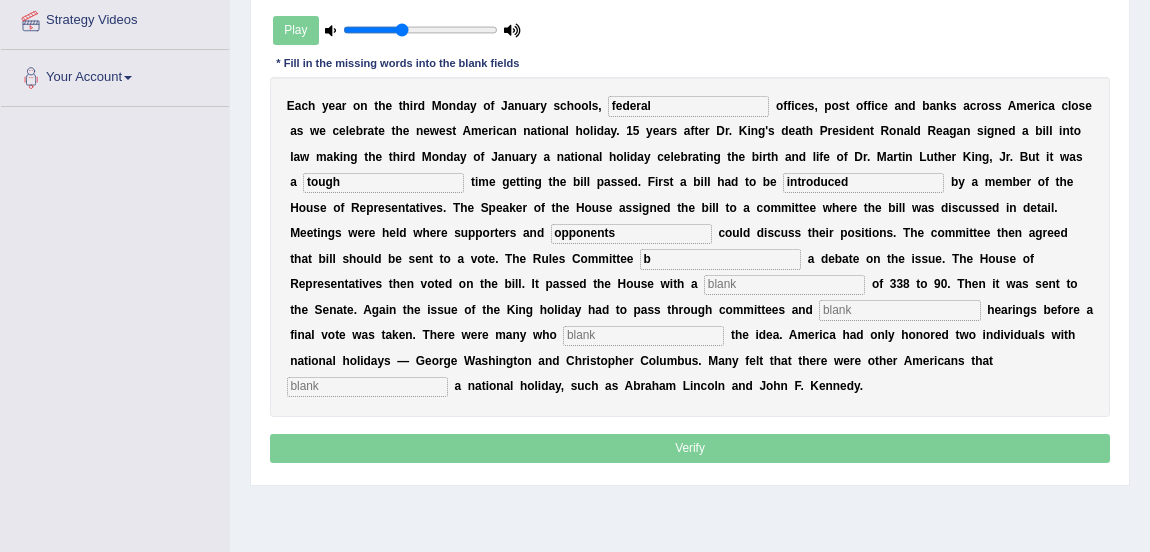 type 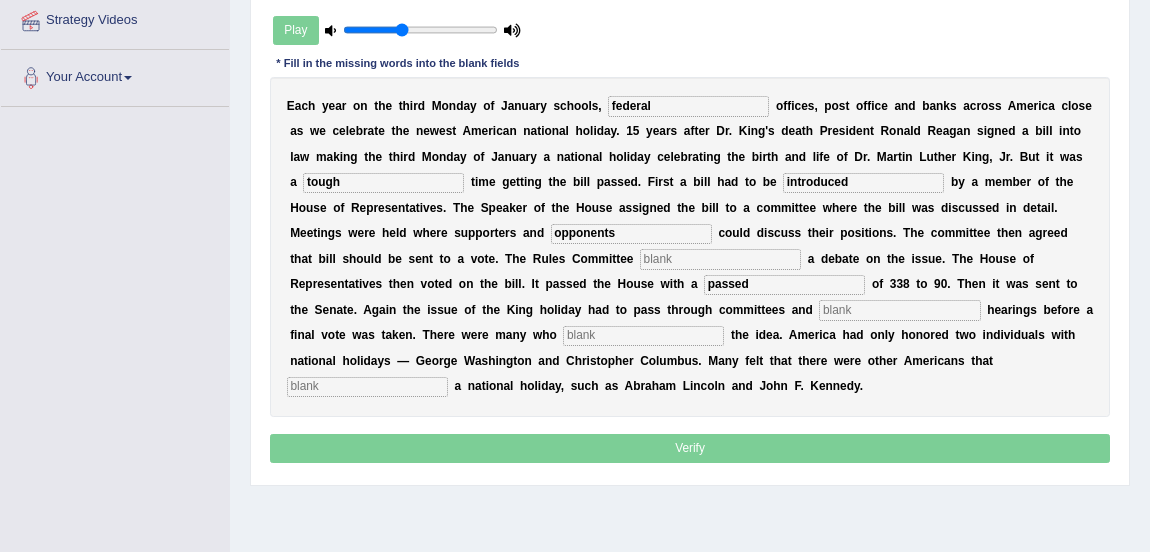 type on "passed" 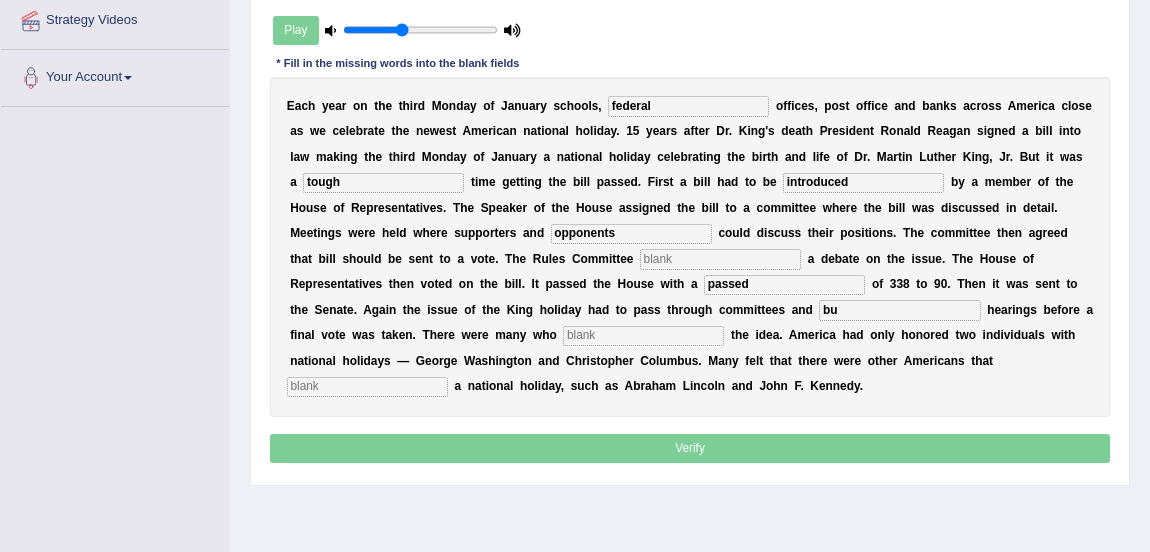 type on "b" 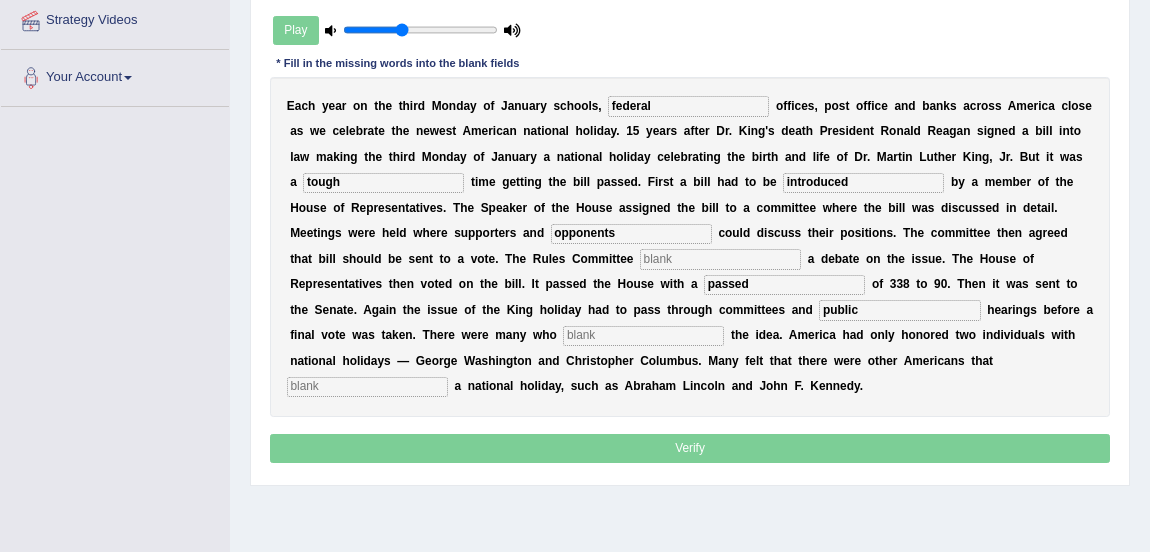 type on "public" 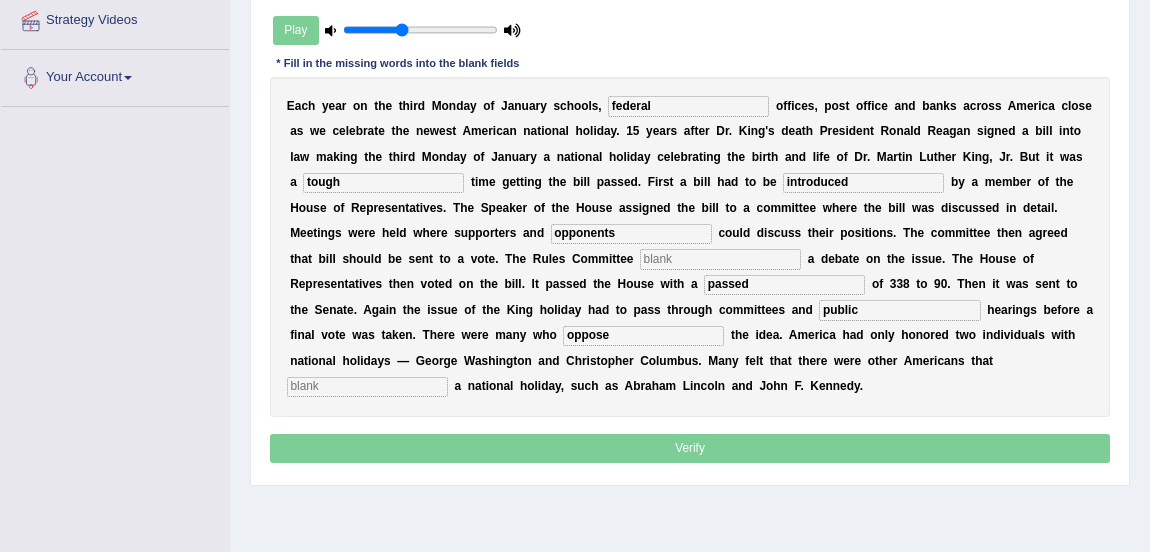 type on "oppose" 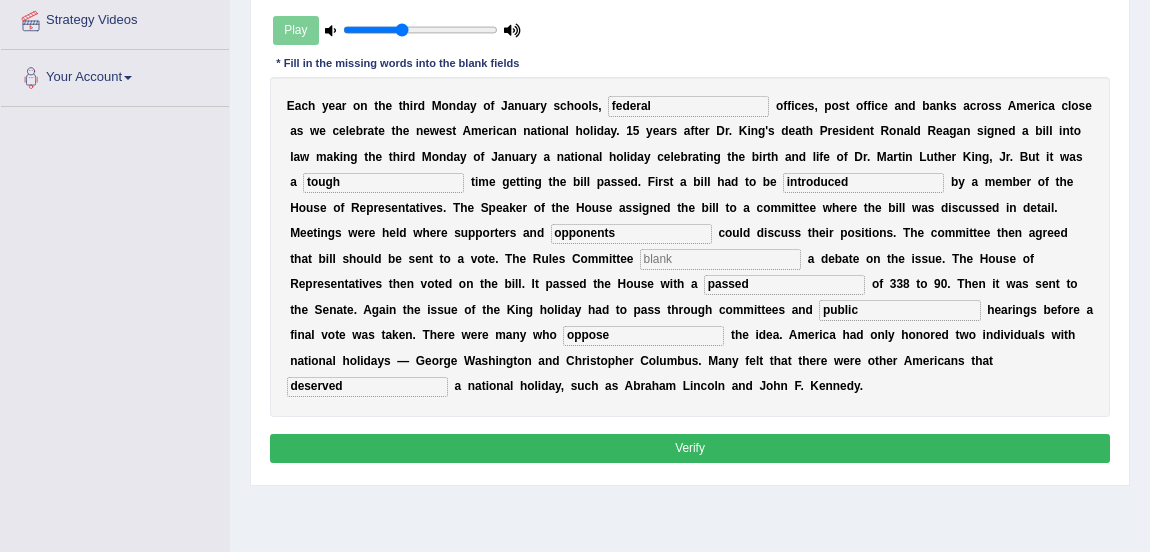 type on "deserved" 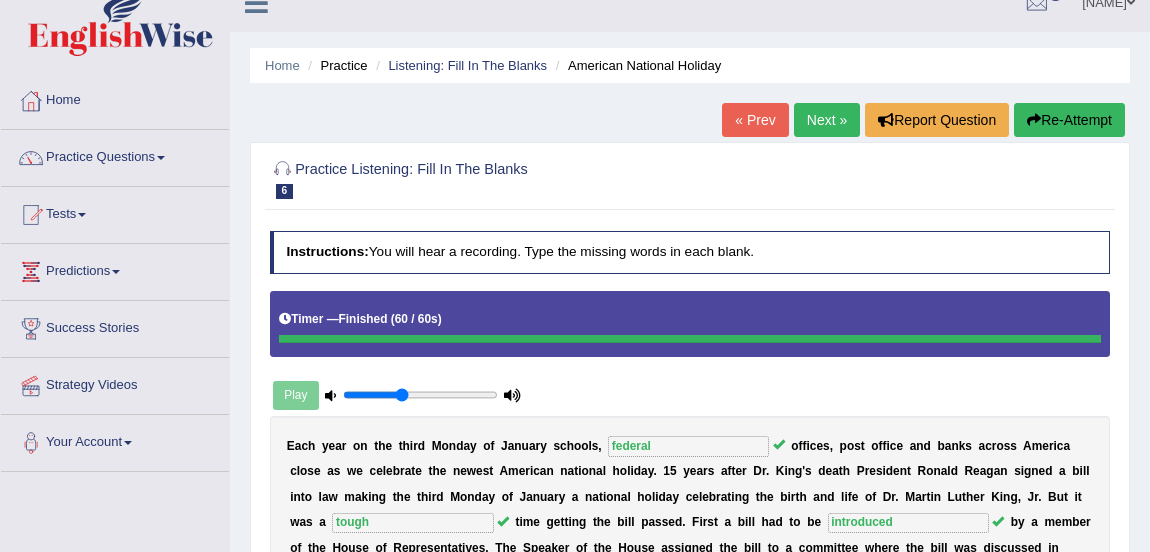 scroll, scrollTop: 25, scrollLeft: 0, axis: vertical 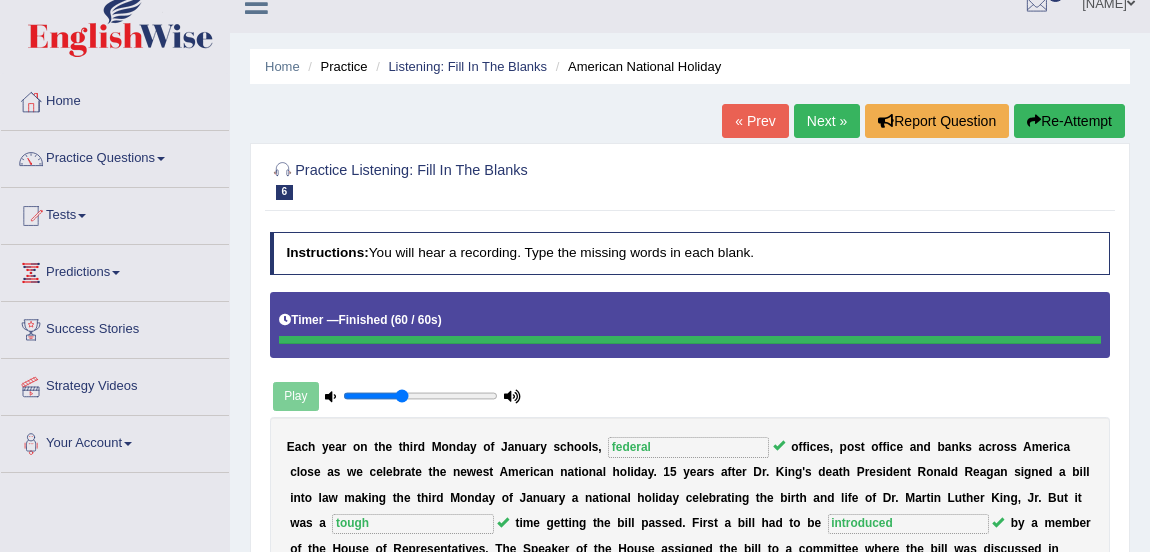 click on "Next »" at bounding box center [827, 121] 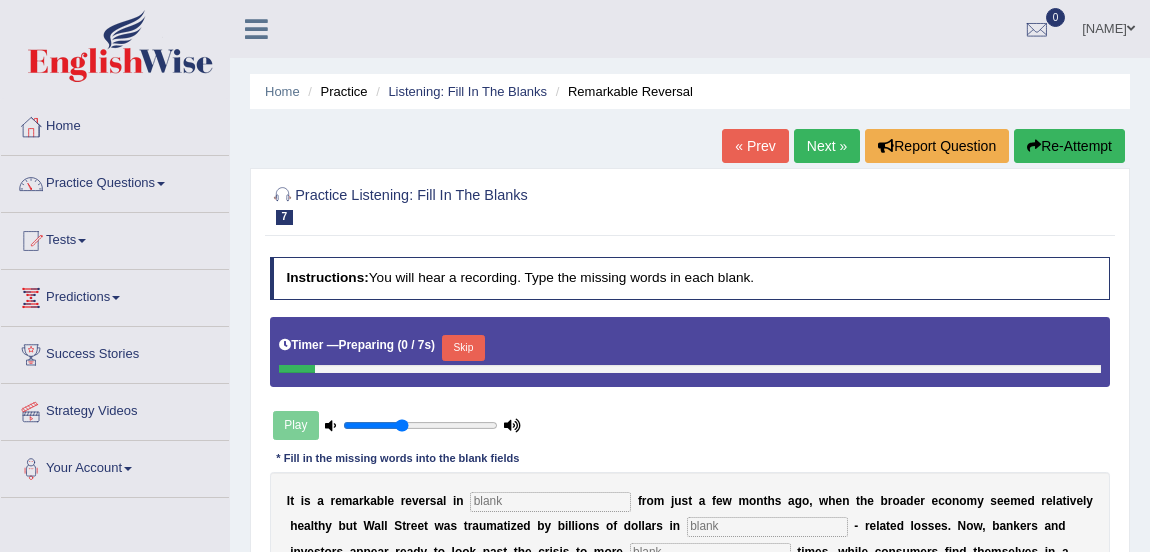 scroll, scrollTop: 386, scrollLeft: 0, axis: vertical 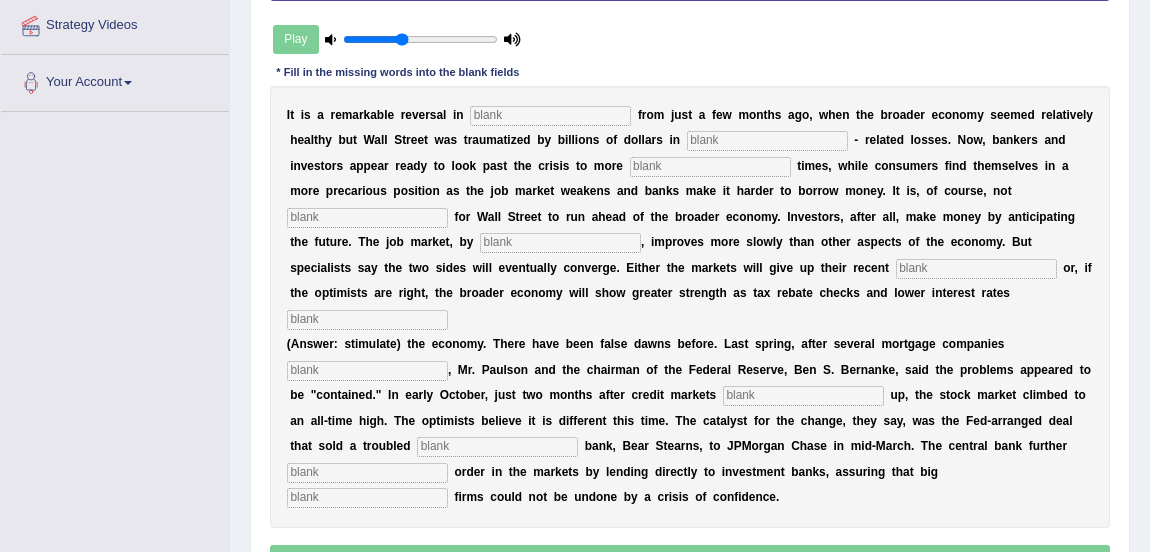 click at bounding box center [550, 116] 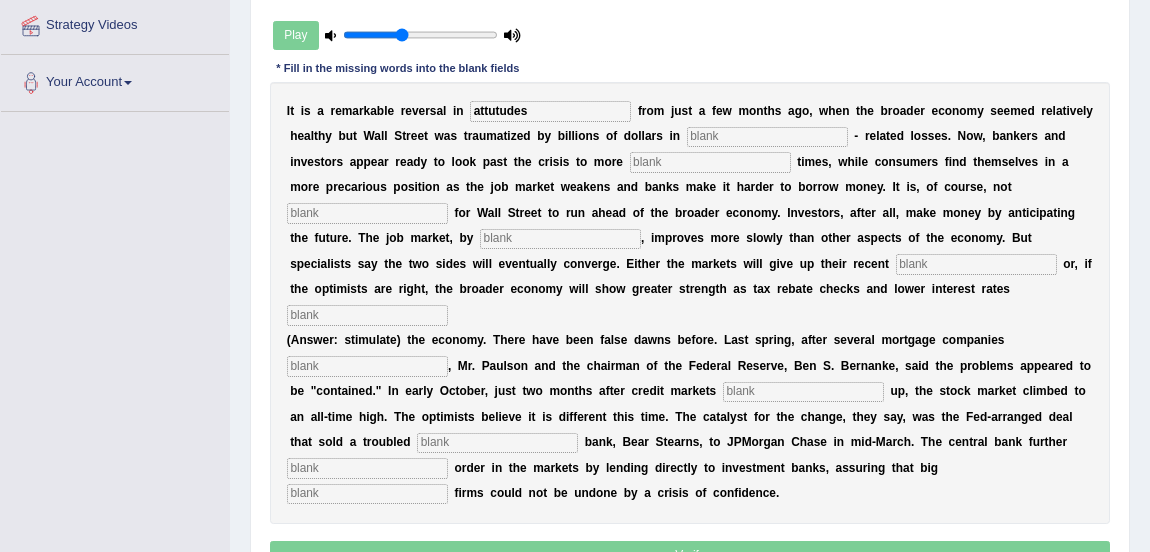 type on "attutudes" 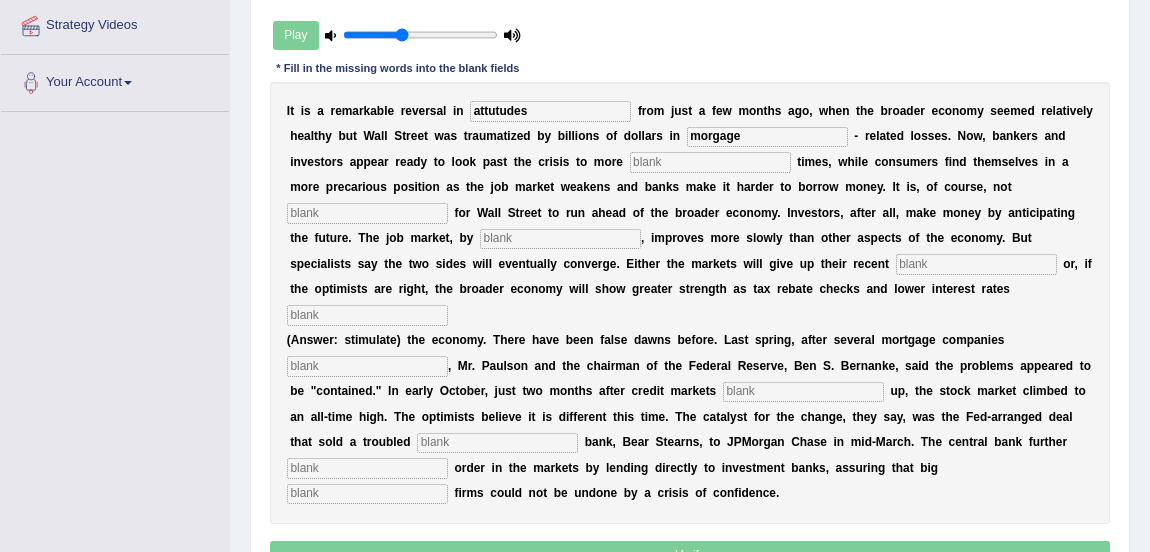 type on "morgage" 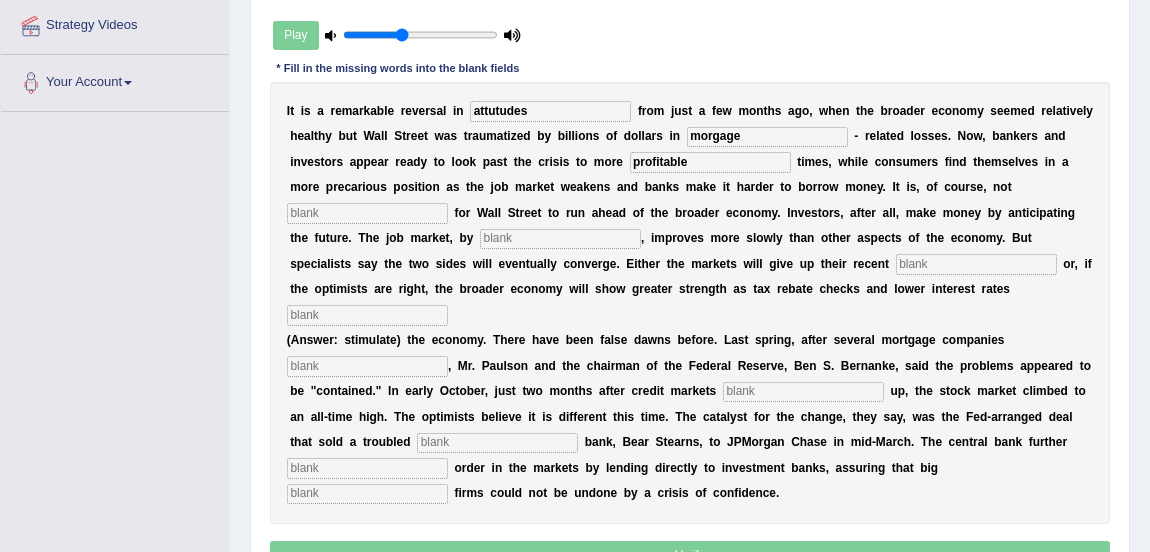 type on "profitable" 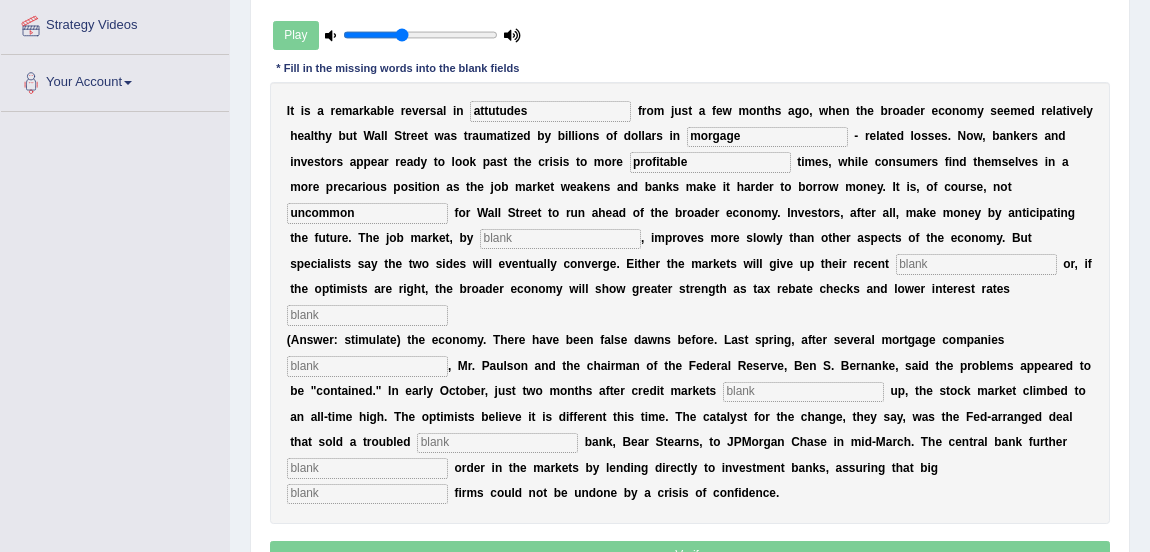type on "uncommon" 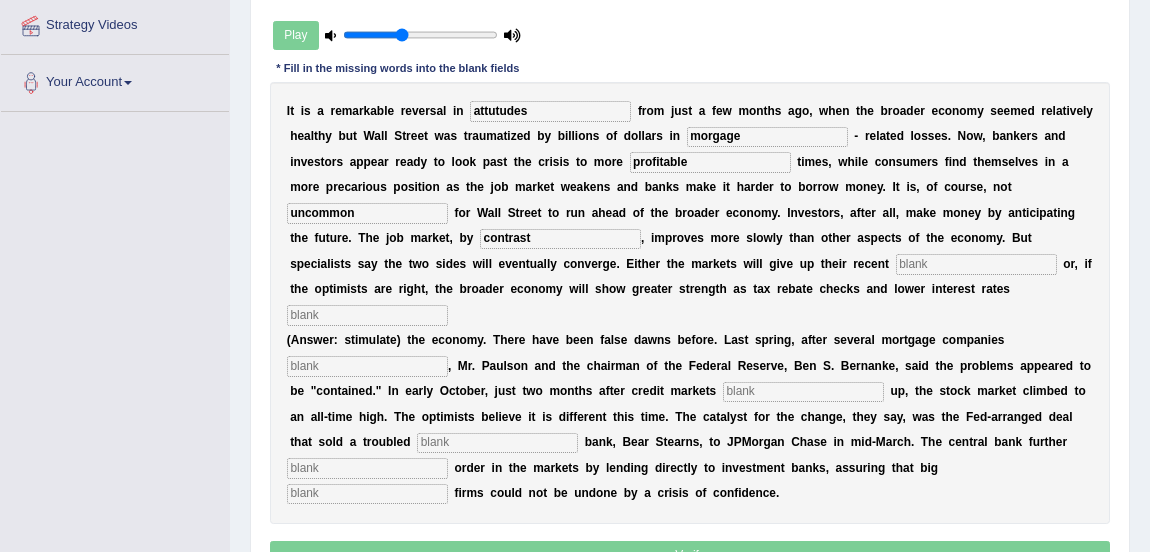 type on "contrast" 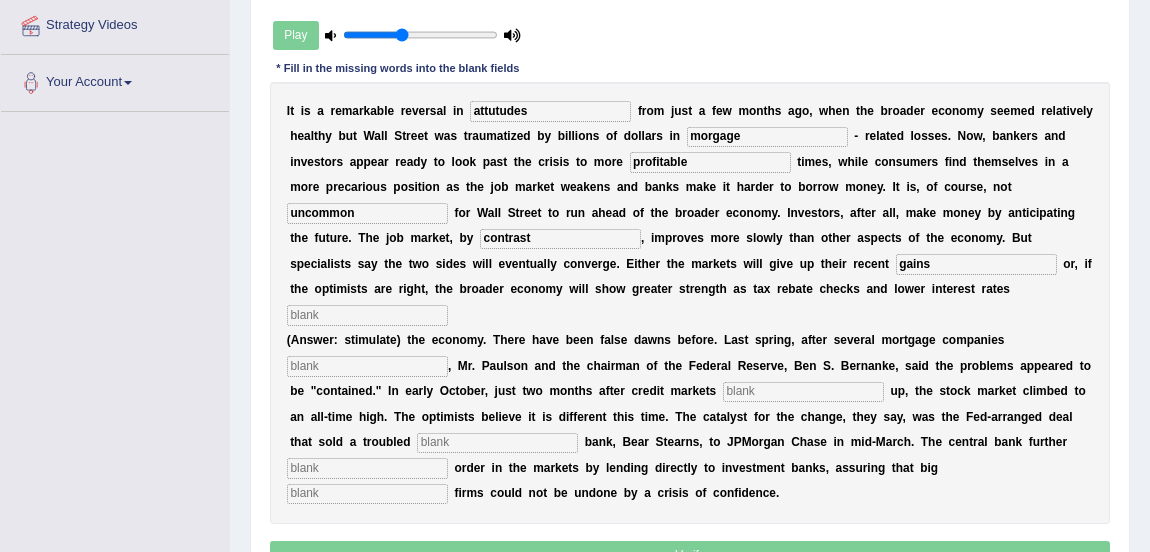 type on "gains" 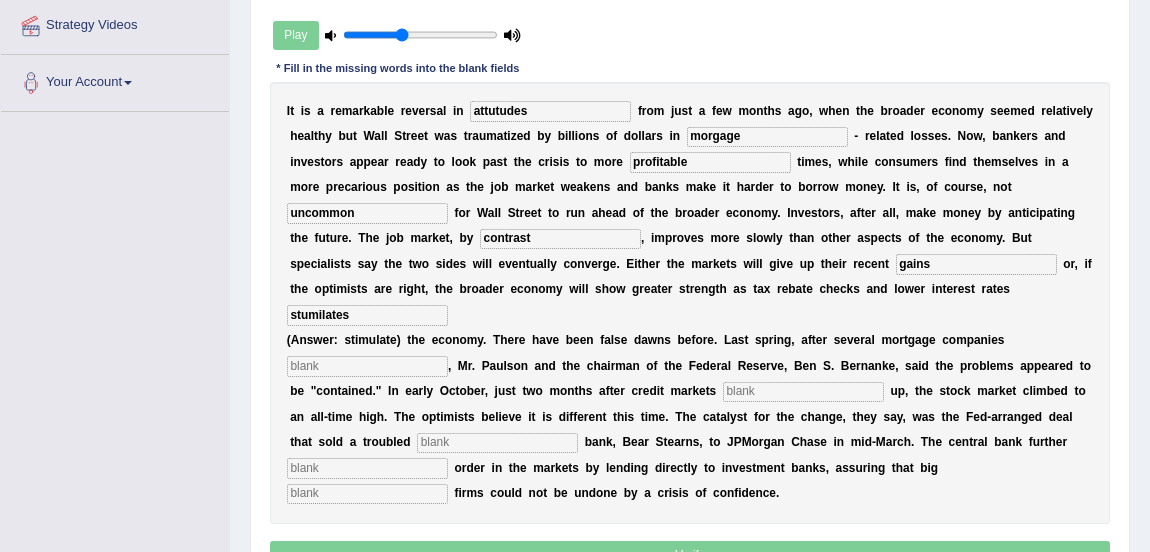 type on "stumilates" 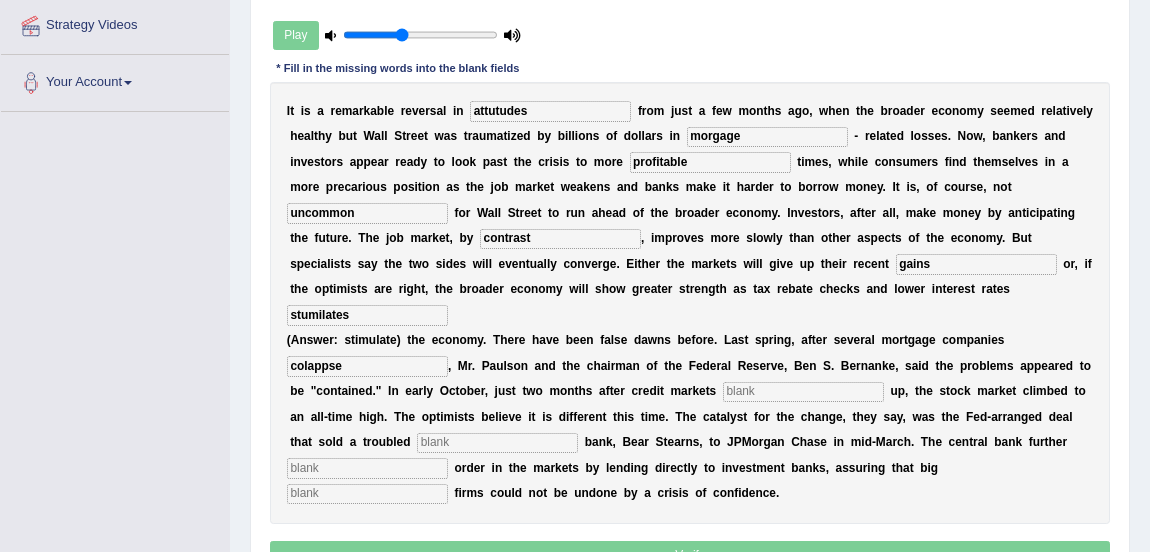 type on "colappse" 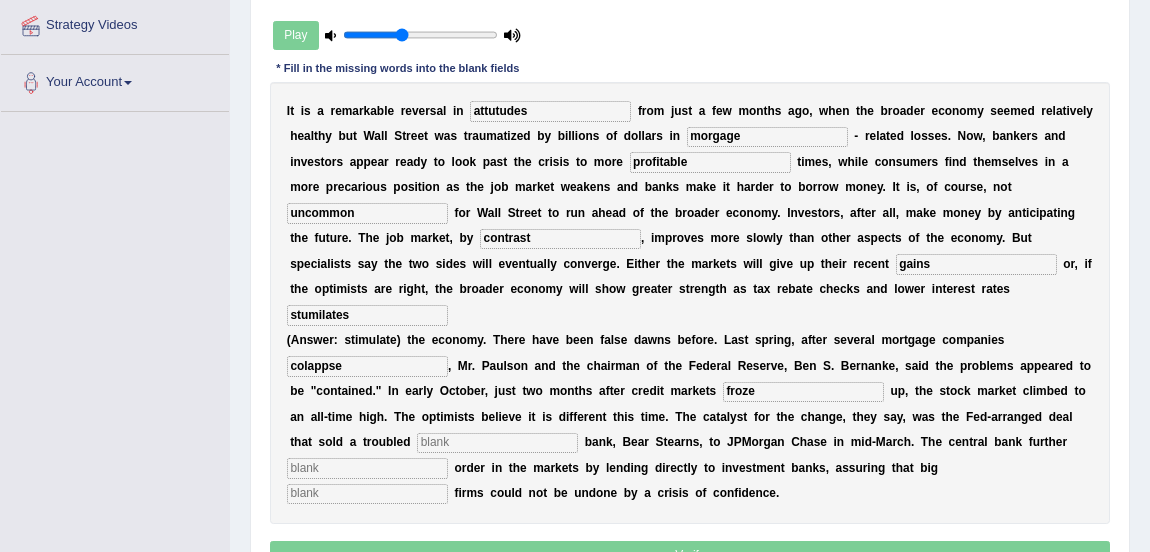 type on "froze" 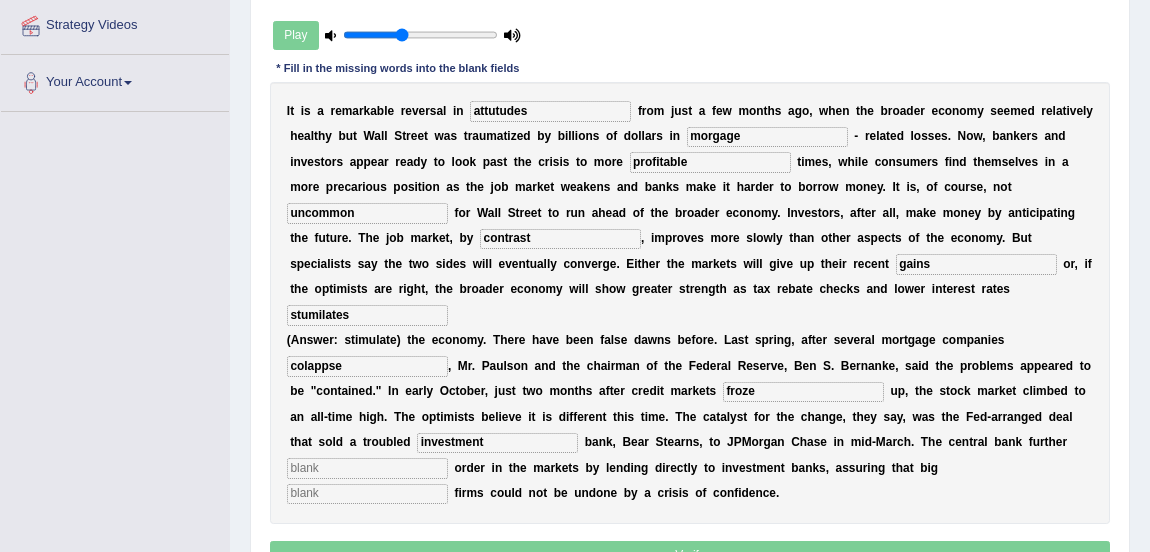 type on "investment" 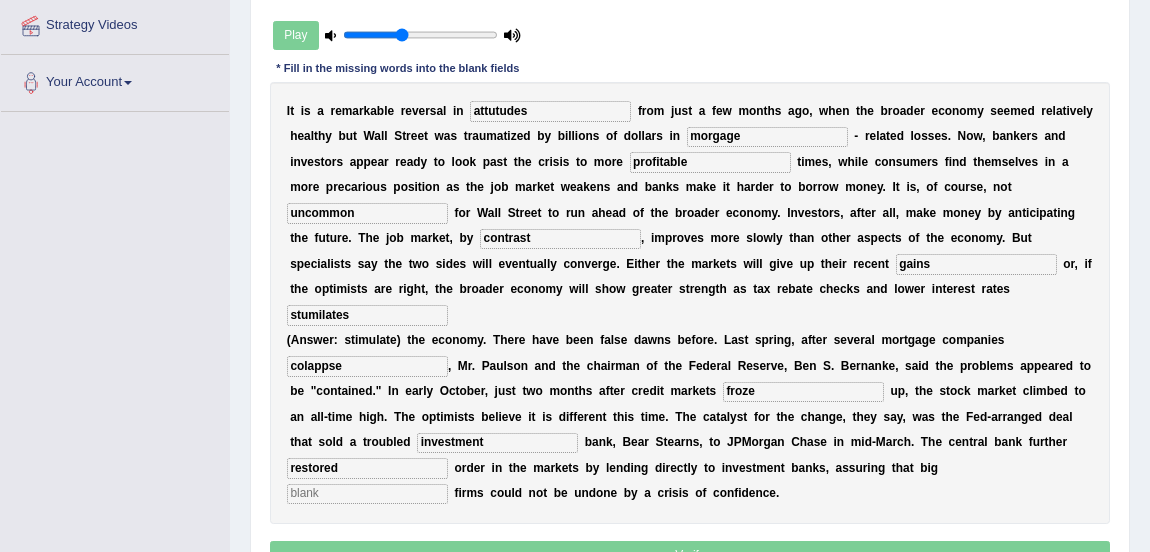 type on "restored" 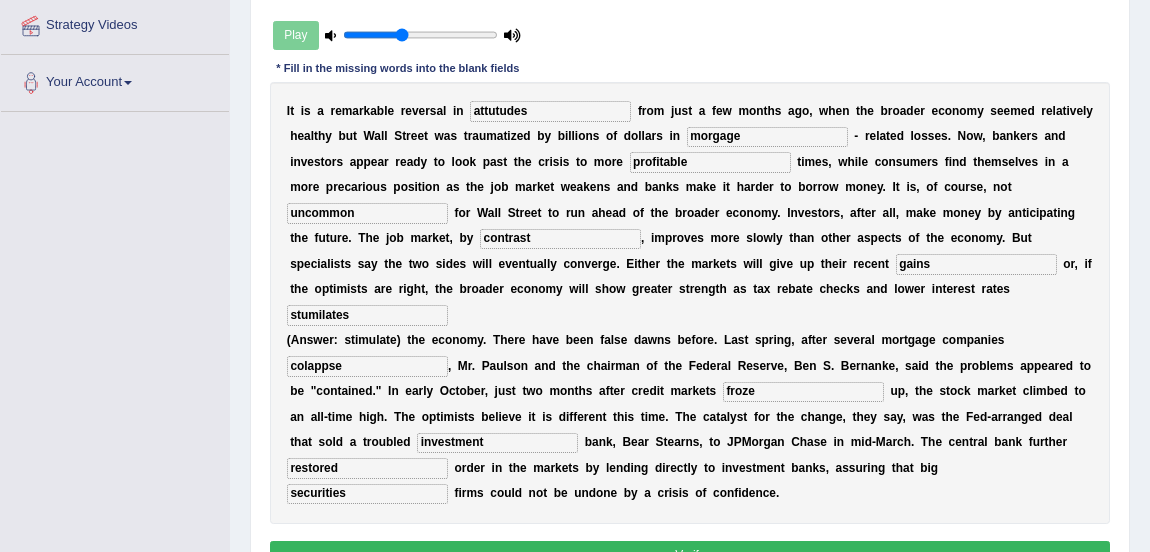 type on "securities" 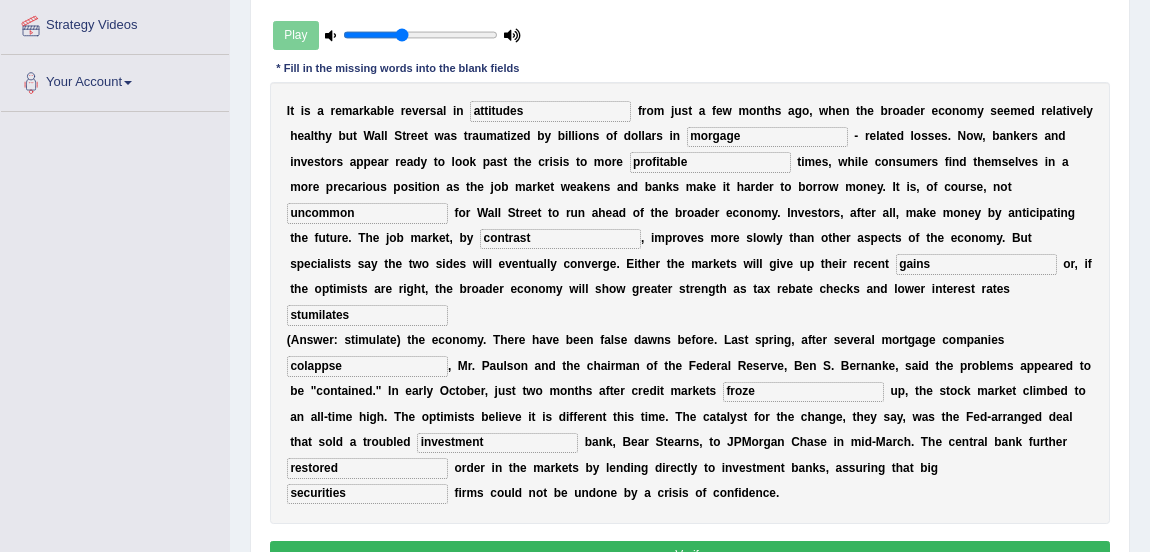 type on "attitudes" 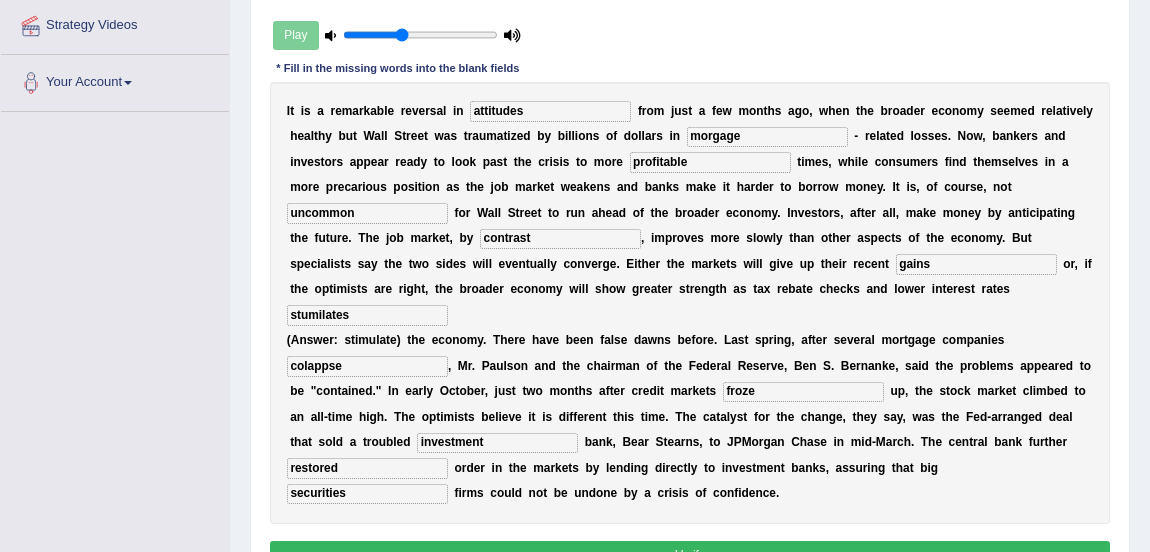 click on "morgage" at bounding box center (767, 137) 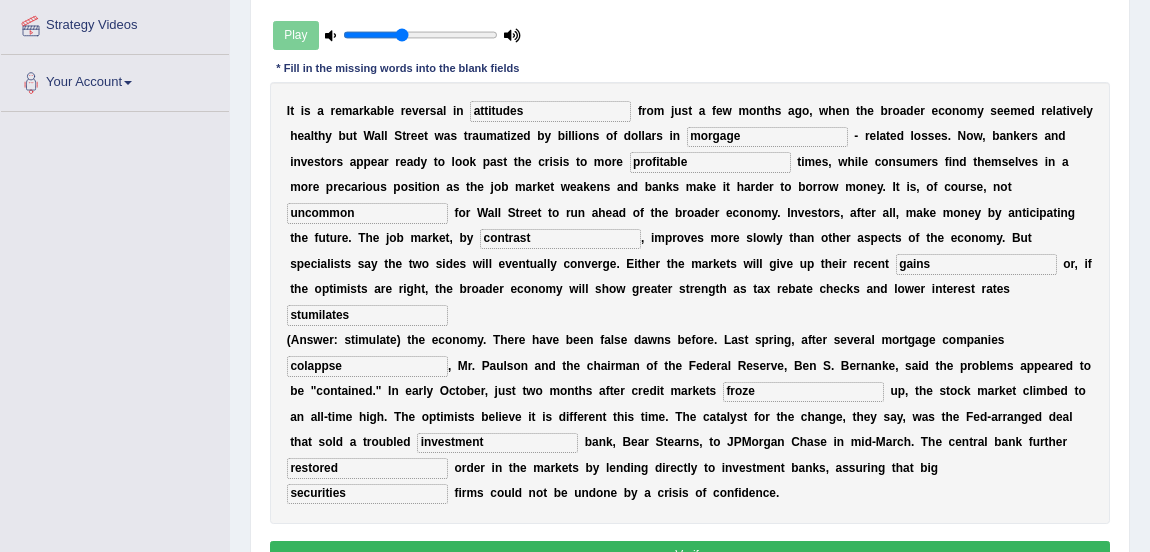 click on "contrast" at bounding box center [560, 239] 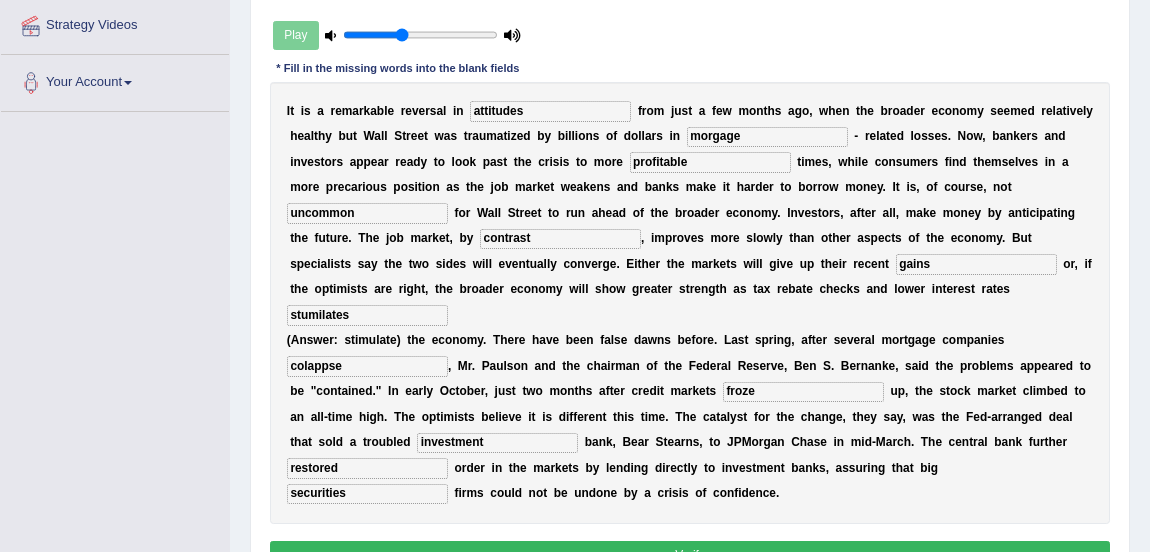 click on "stumilates" at bounding box center [367, 315] 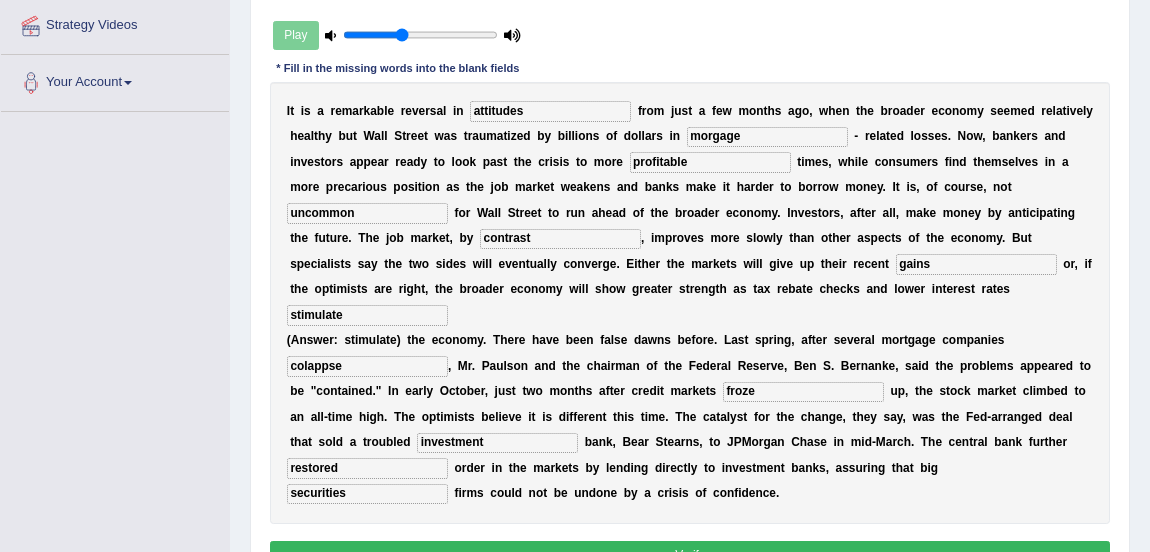 type on "stimulate" 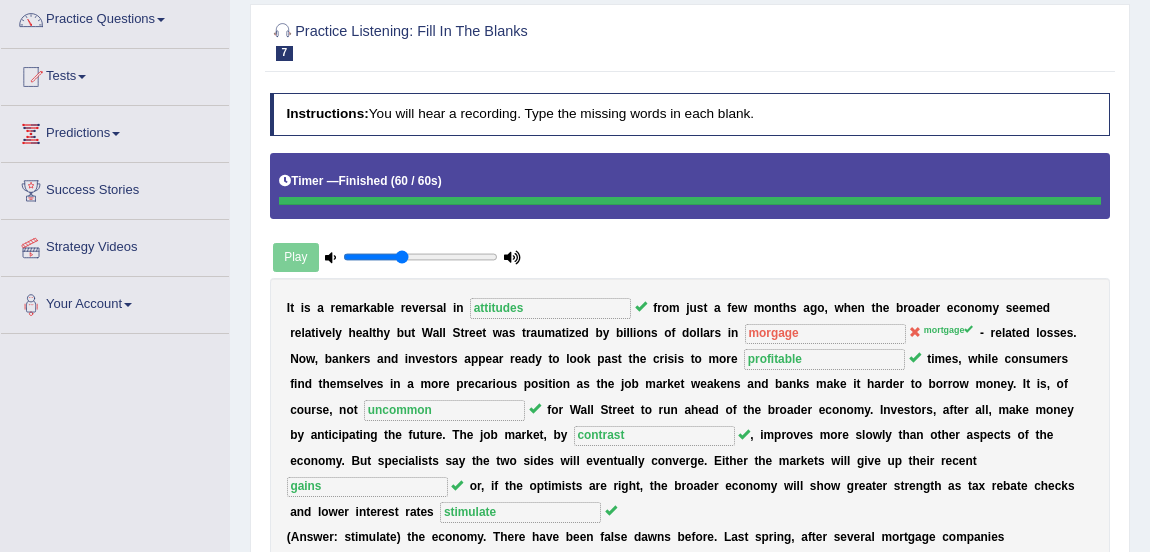 scroll, scrollTop: 129, scrollLeft: 0, axis: vertical 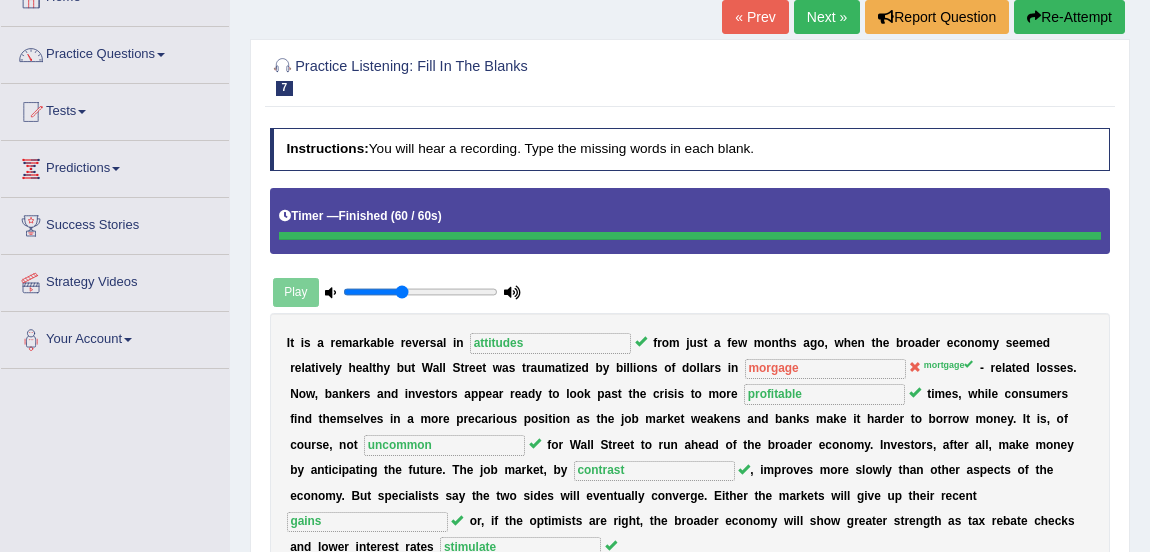 click on "Next »" at bounding box center (827, 17) 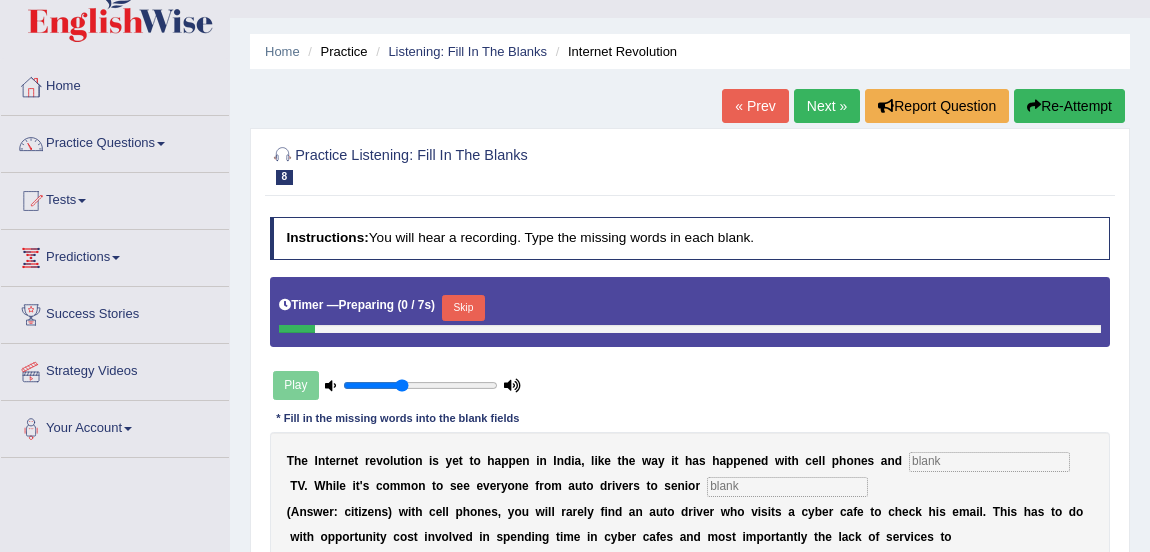 scroll, scrollTop: 209, scrollLeft: 0, axis: vertical 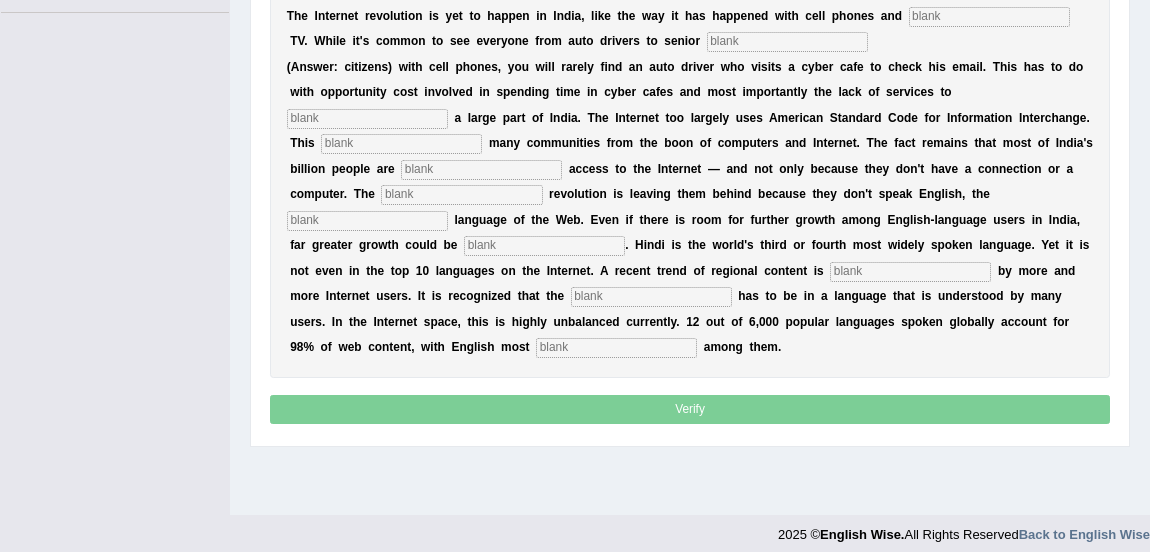 click at bounding box center (989, 17) 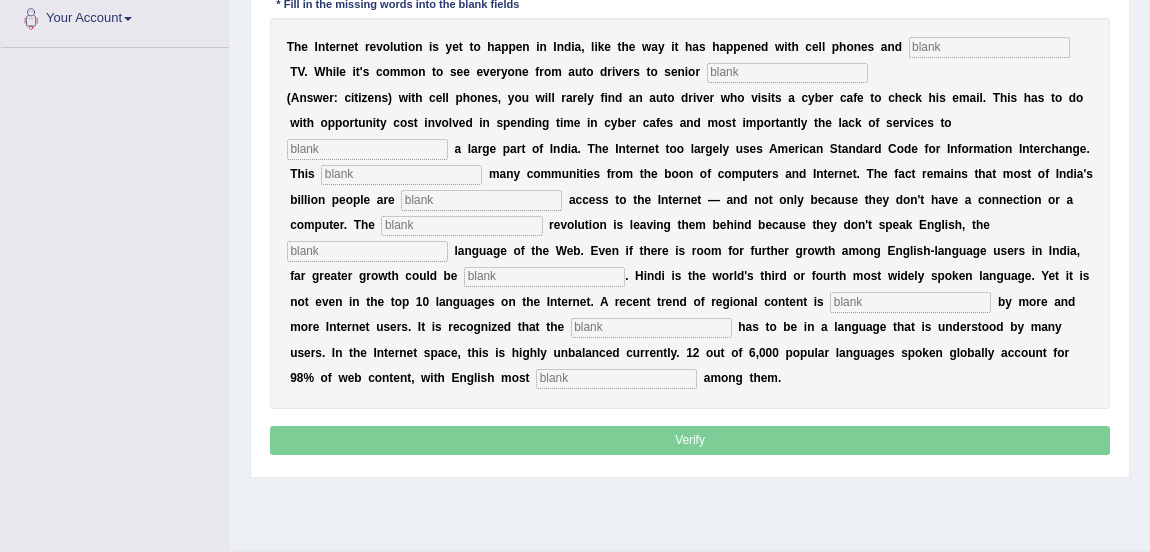 scroll, scrollTop: 432, scrollLeft: 0, axis: vertical 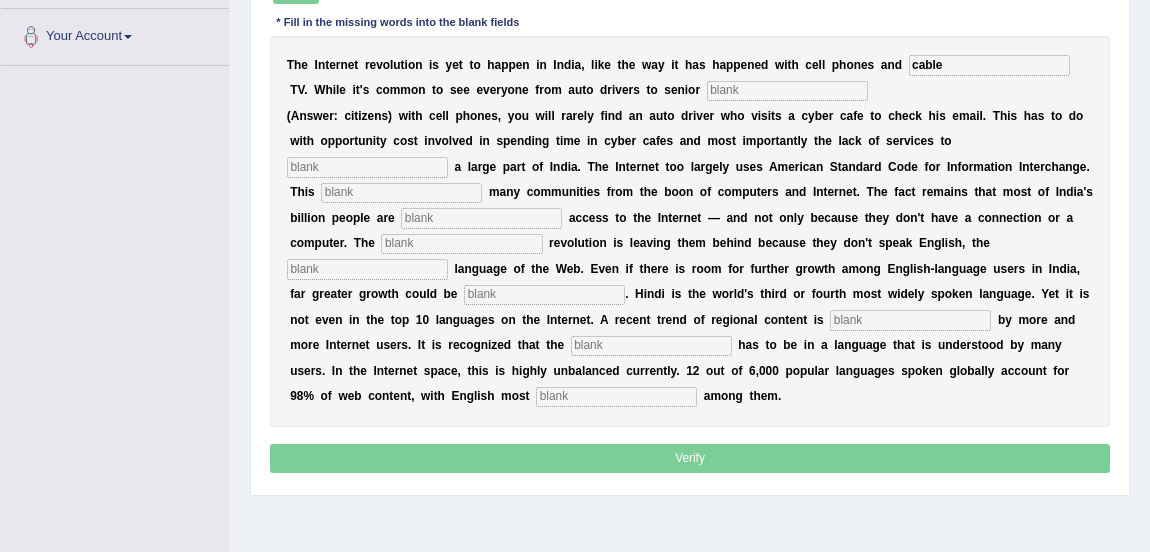 type on "cable" 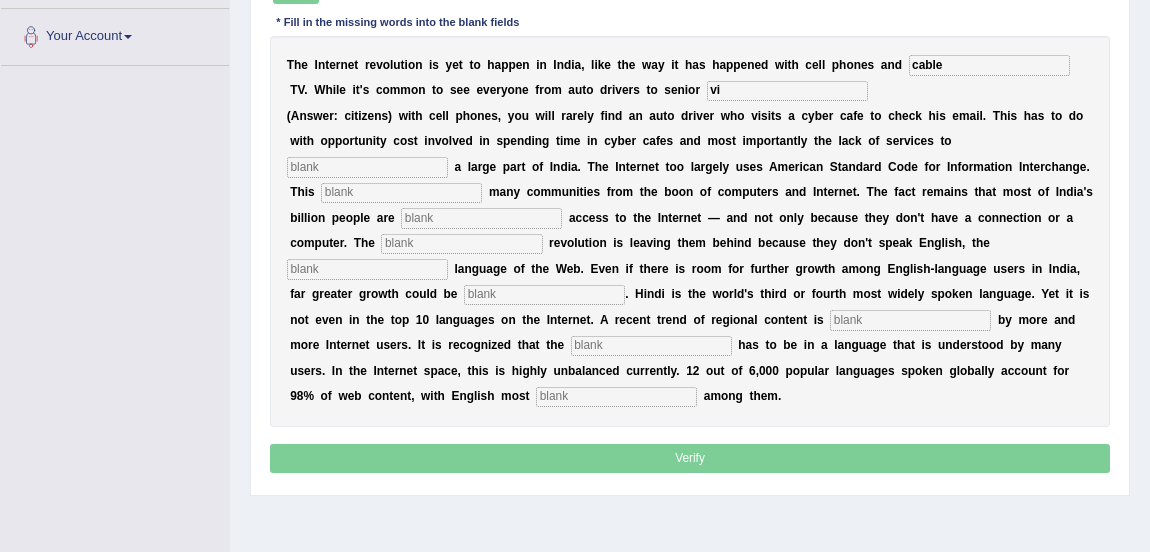 type on "v" 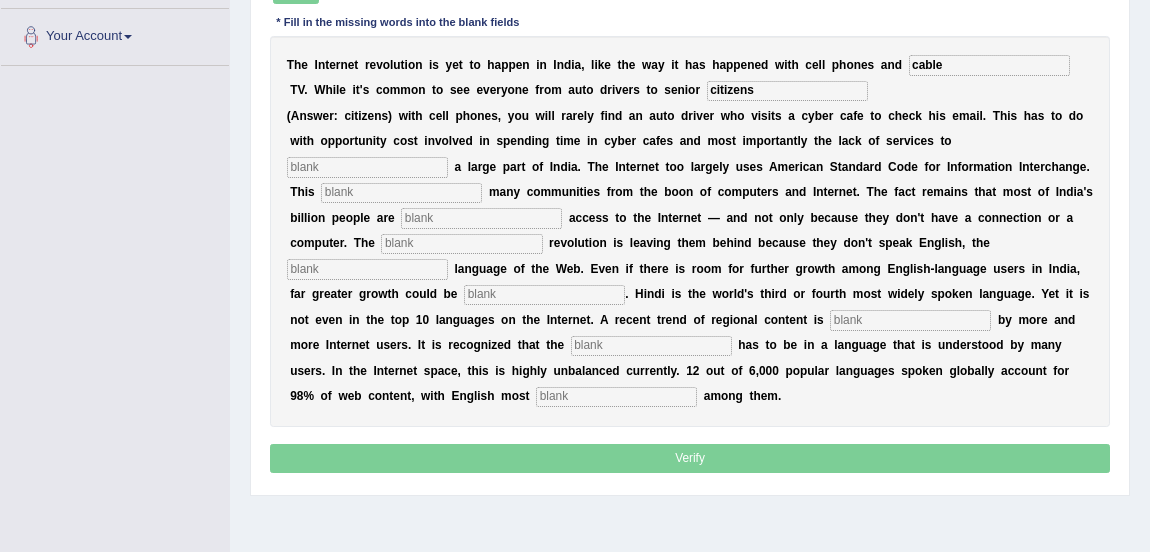 type on "citizens" 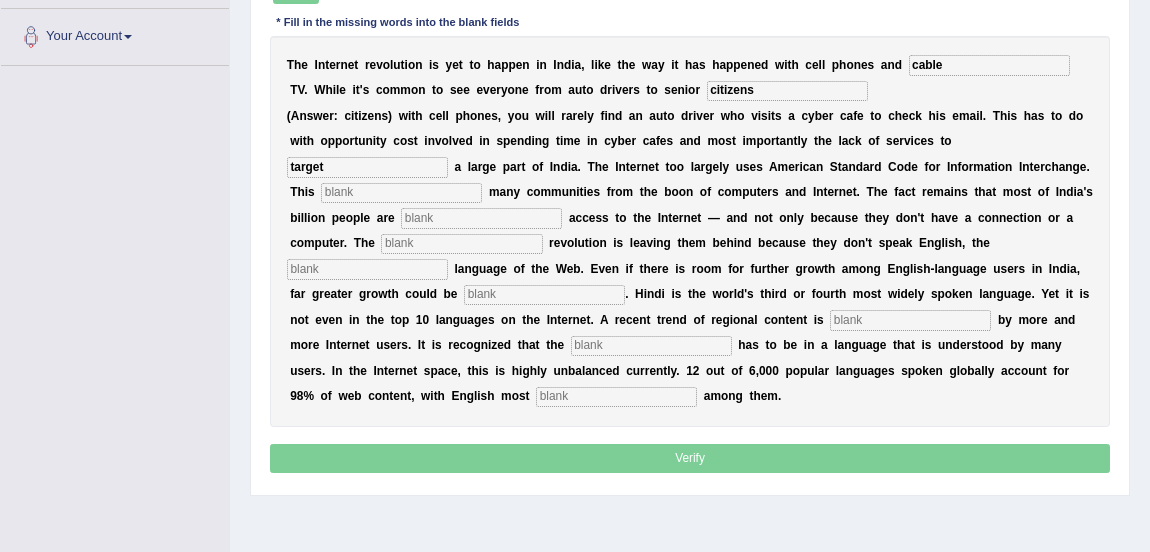 type on "target" 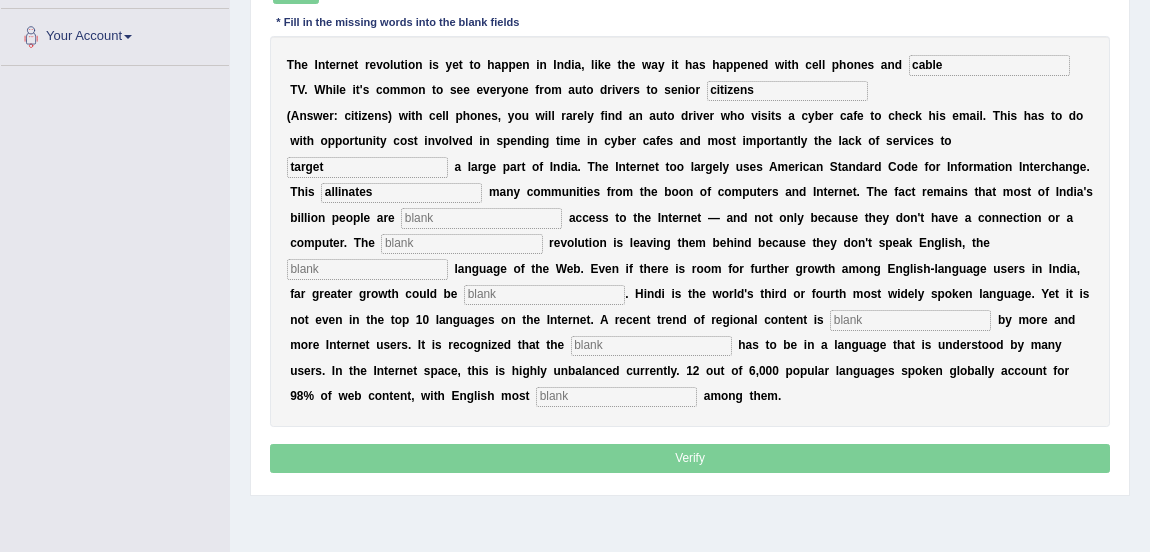 type on "allinates" 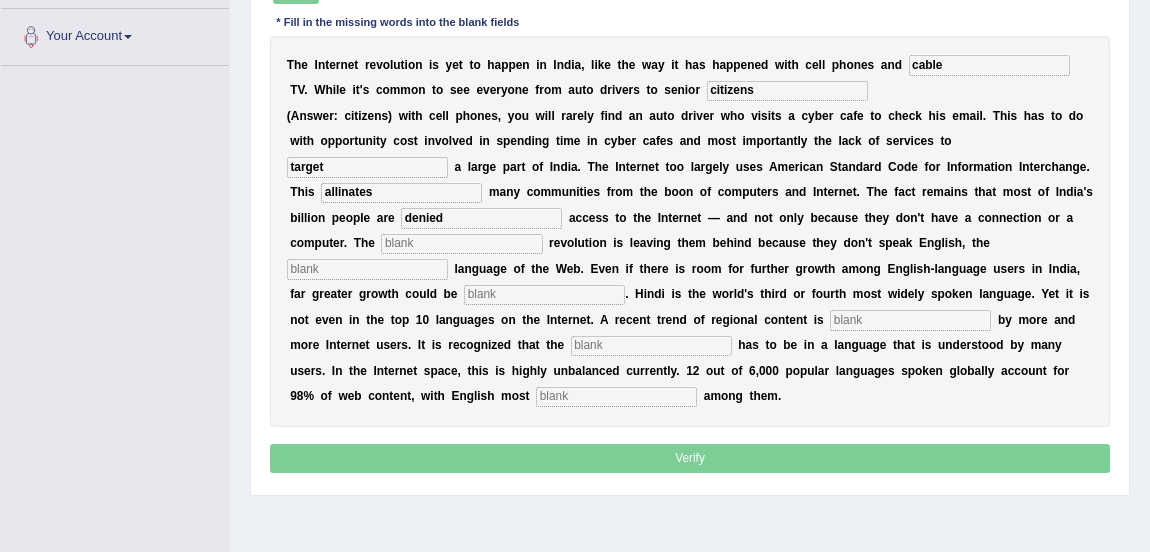 type on "denied" 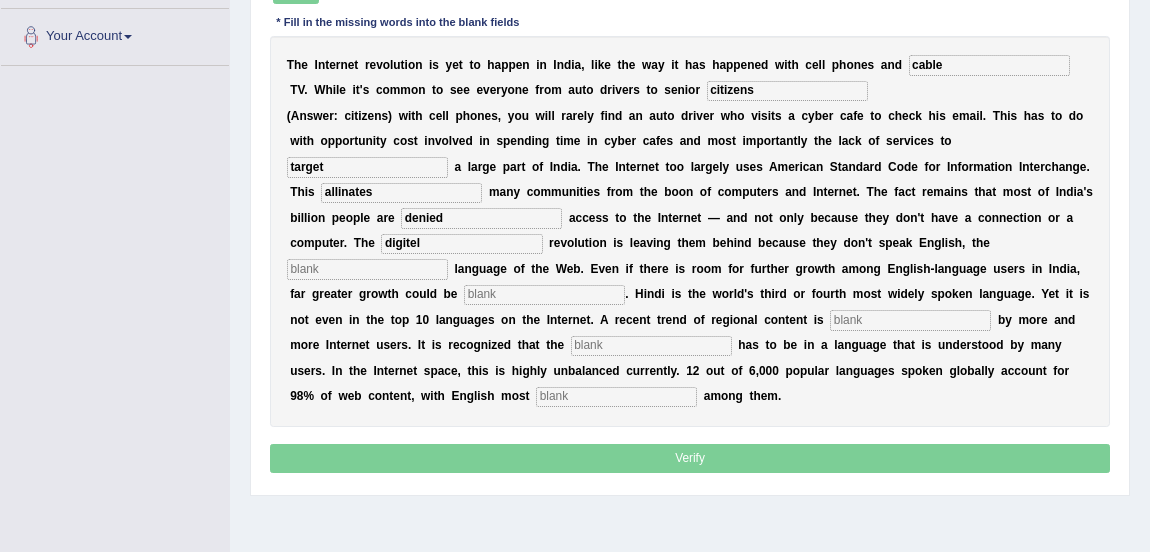 type on "digitel" 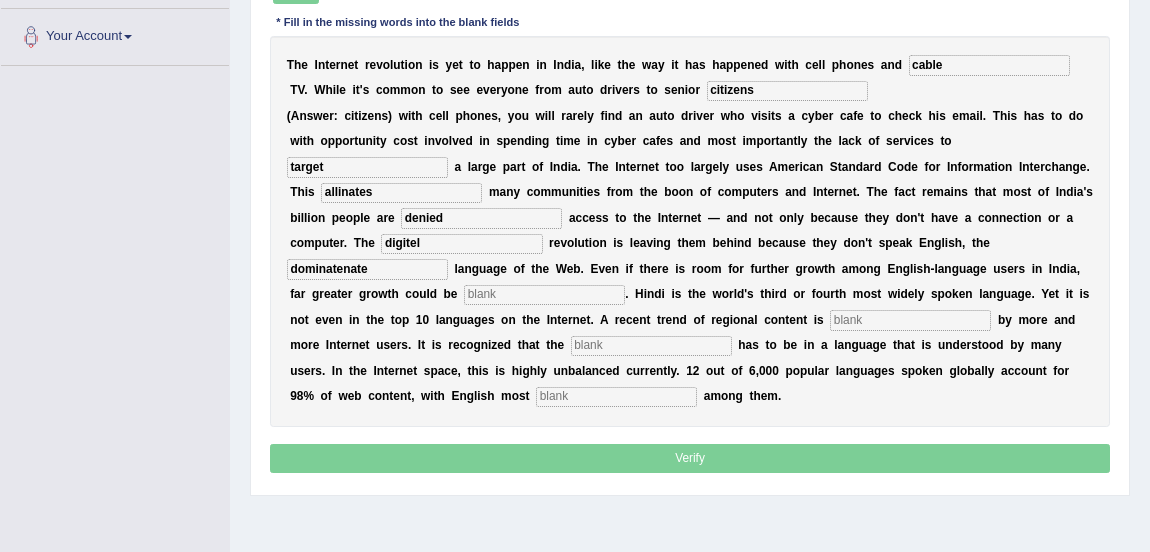 type on "dominatenate" 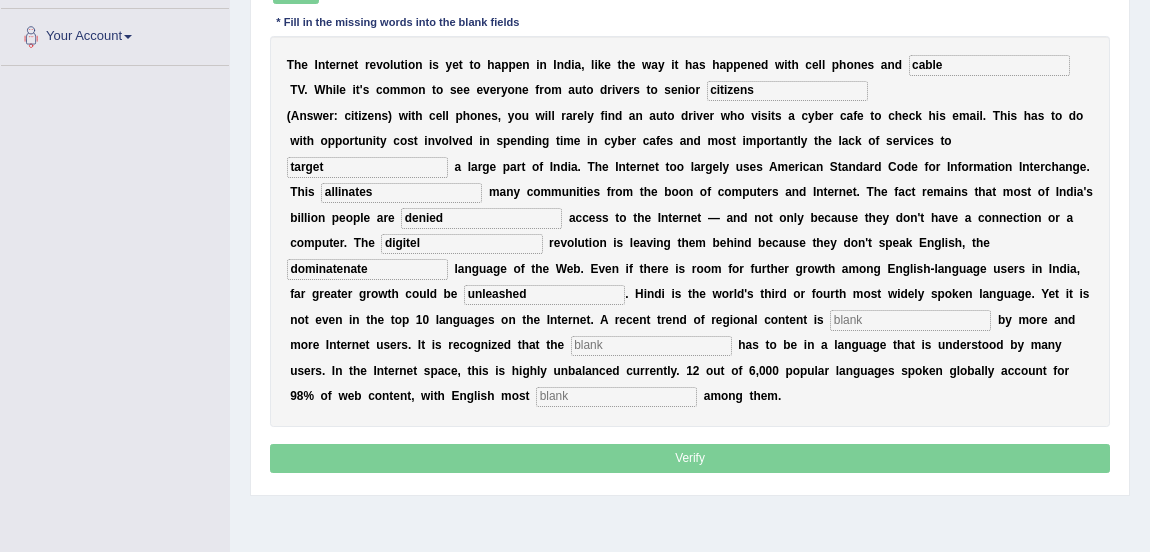 type on "unleashed" 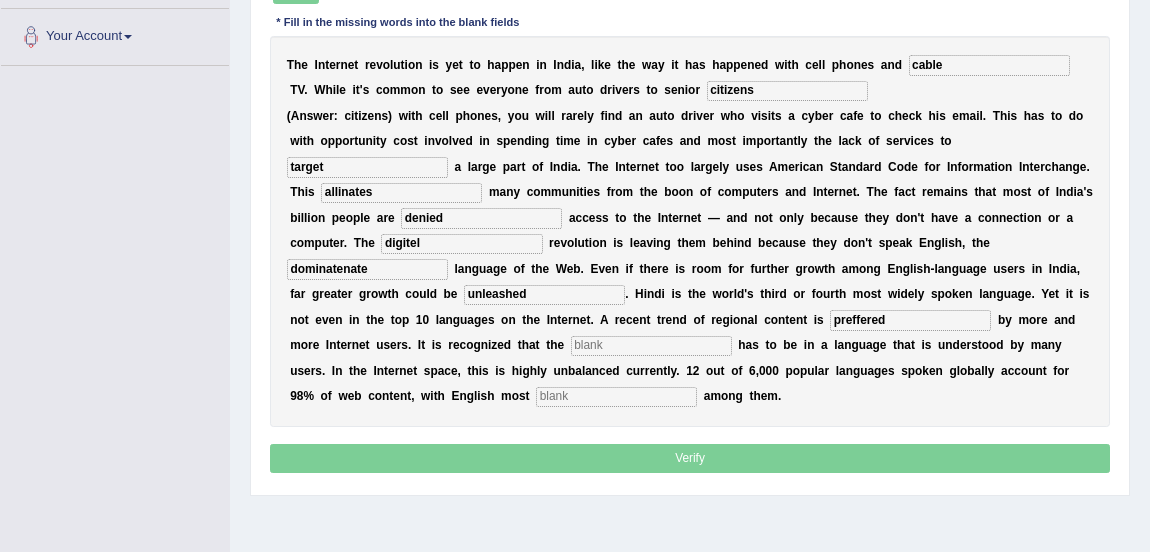type on "preffered" 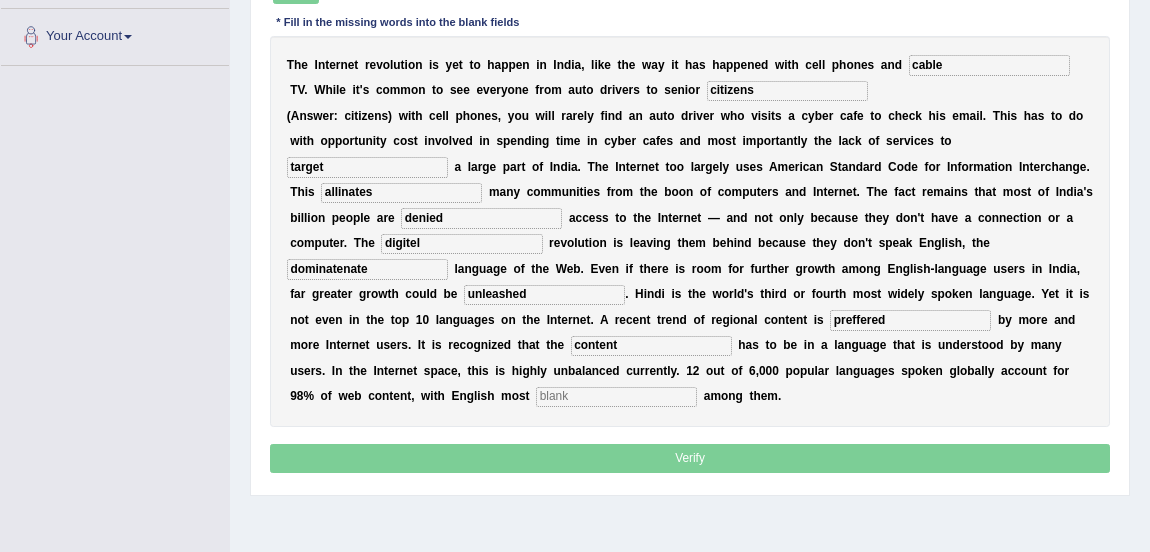 type on "content" 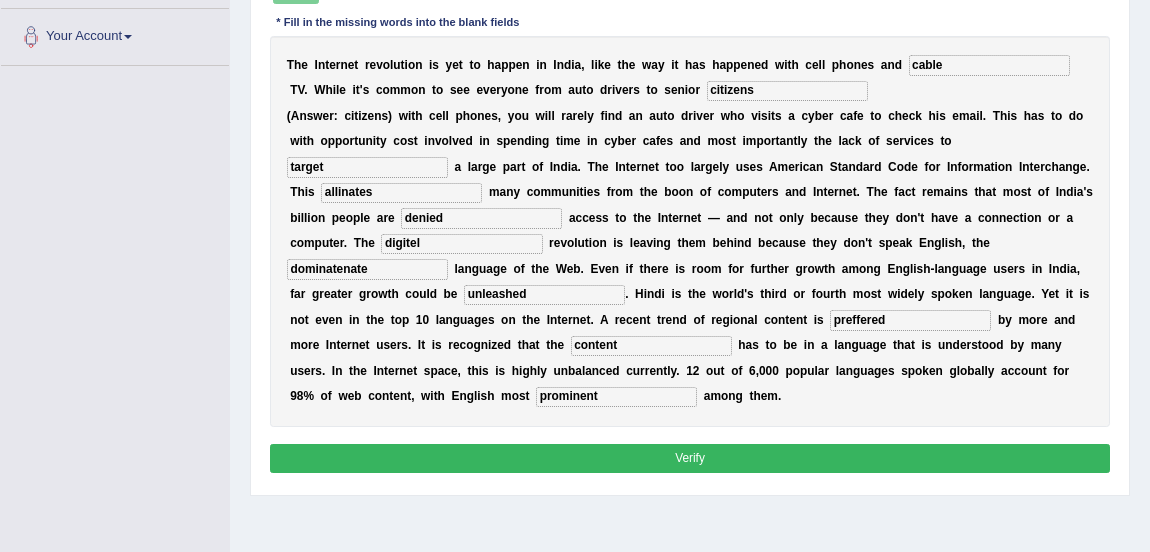 type on "prominent" 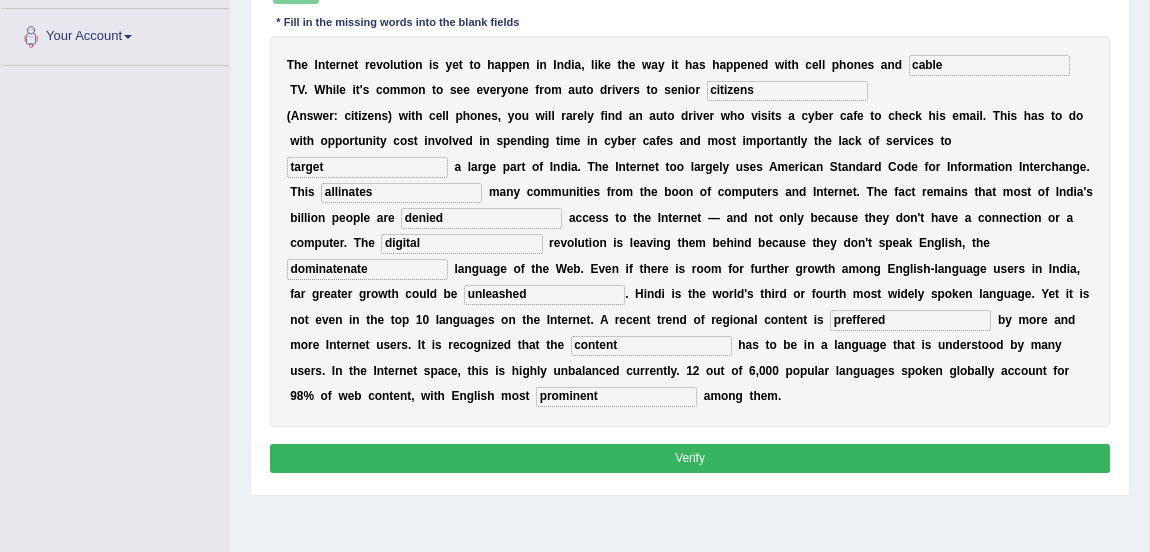type on "digital" 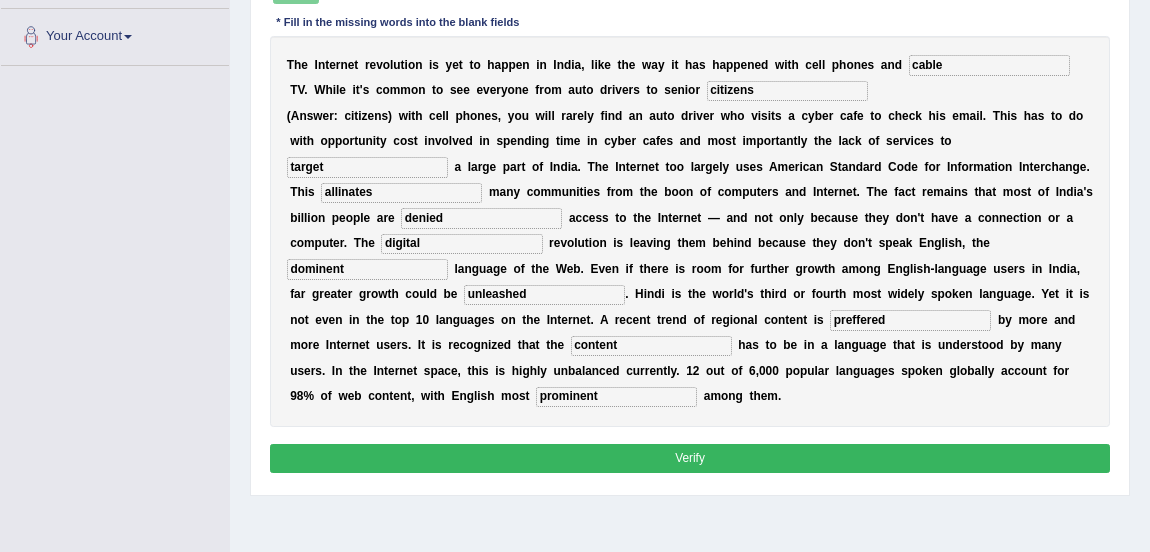type on "dominent" 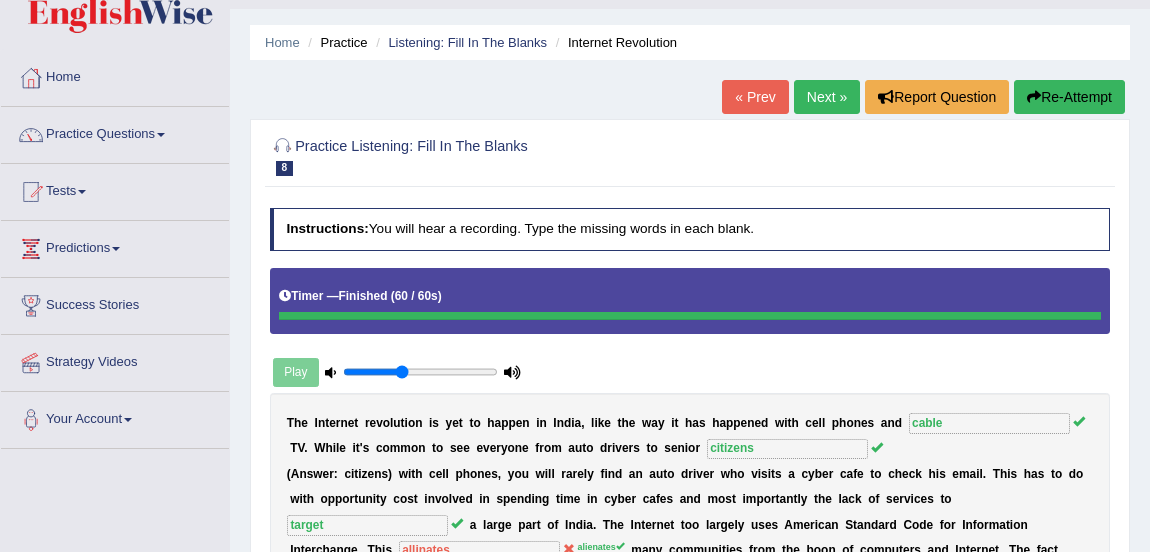 scroll, scrollTop: 37, scrollLeft: 0, axis: vertical 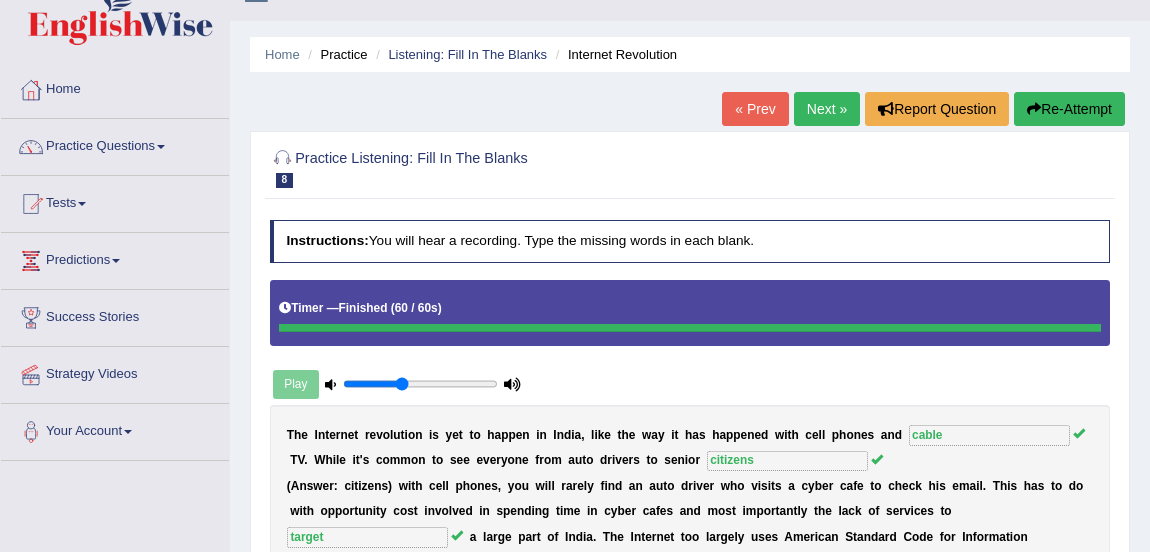 click on "Next »" at bounding box center (827, 109) 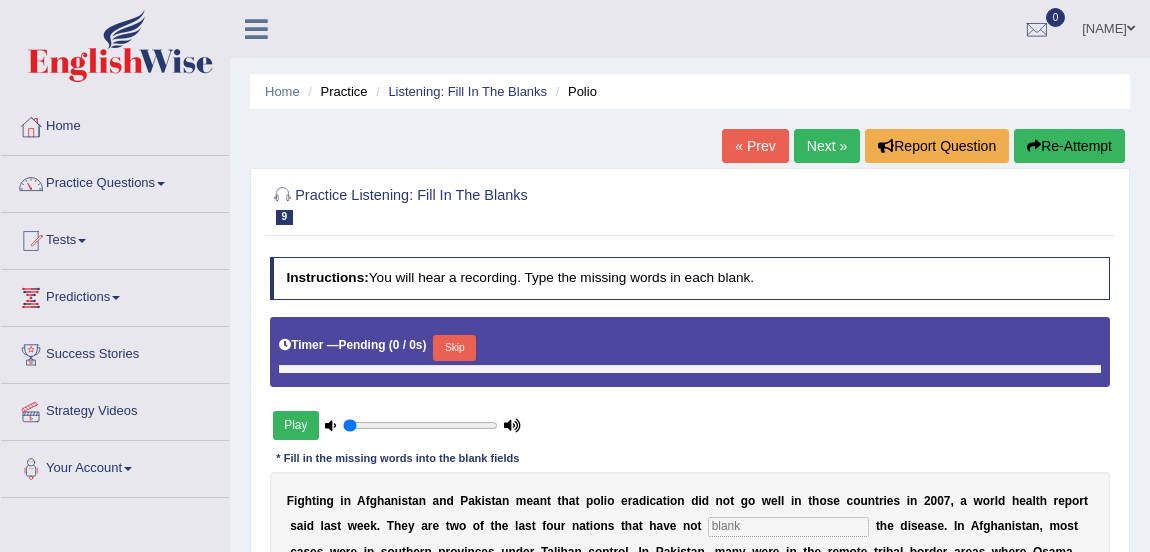 type on "0.4" 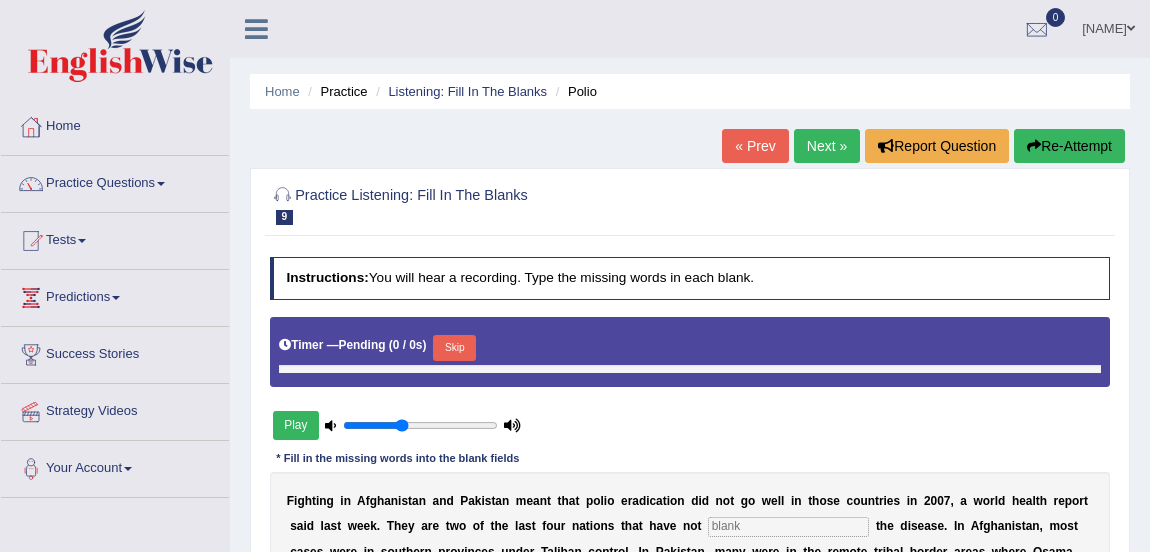 scroll, scrollTop: 0, scrollLeft: 0, axis: both 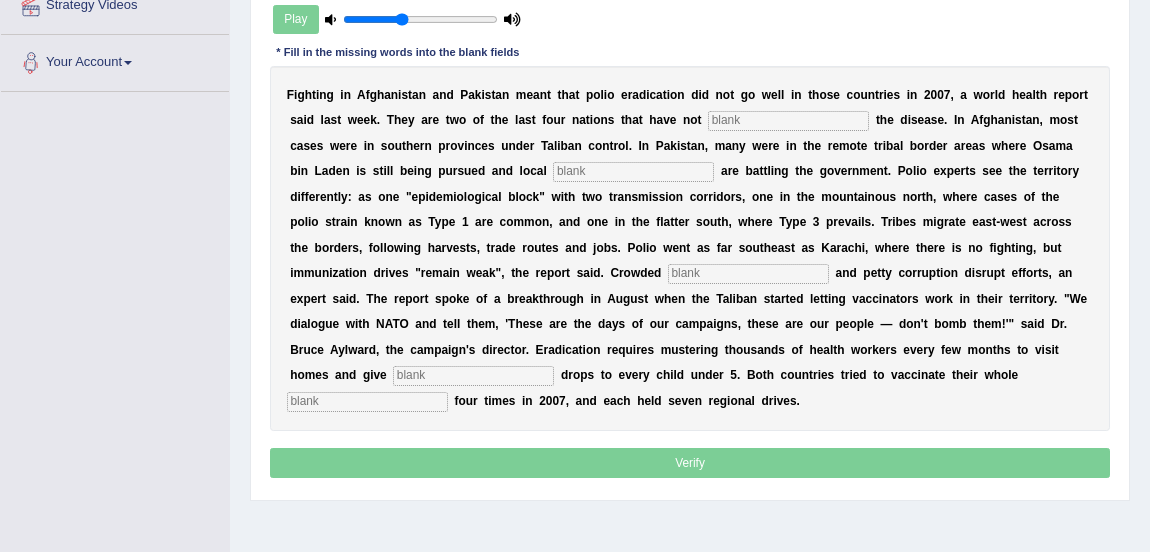 click at bounding box center (788, 121) 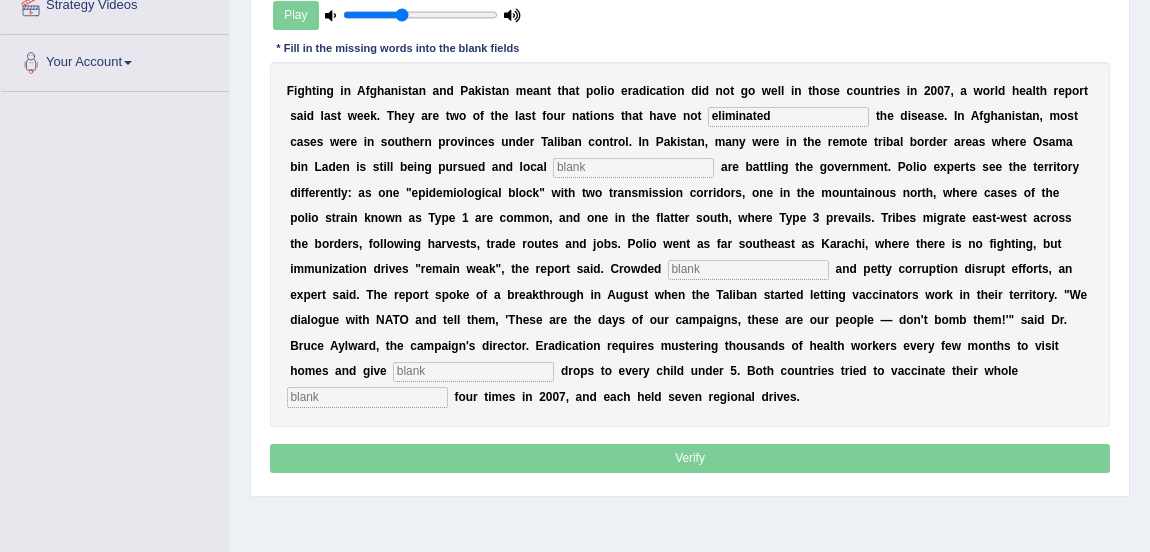 type on "eliminated" 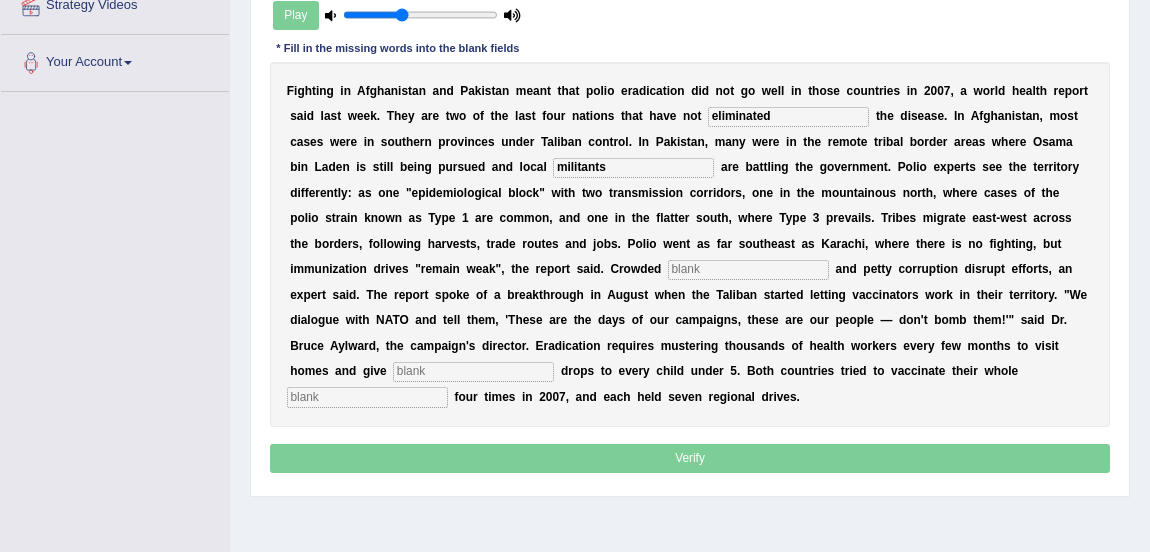 type on "militants" 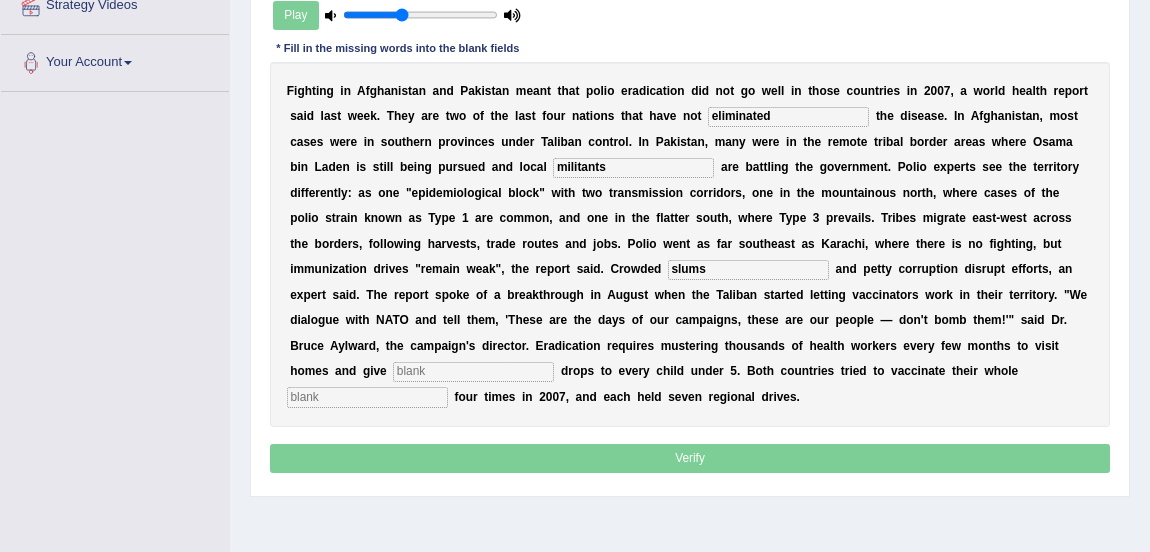 type on "slums" 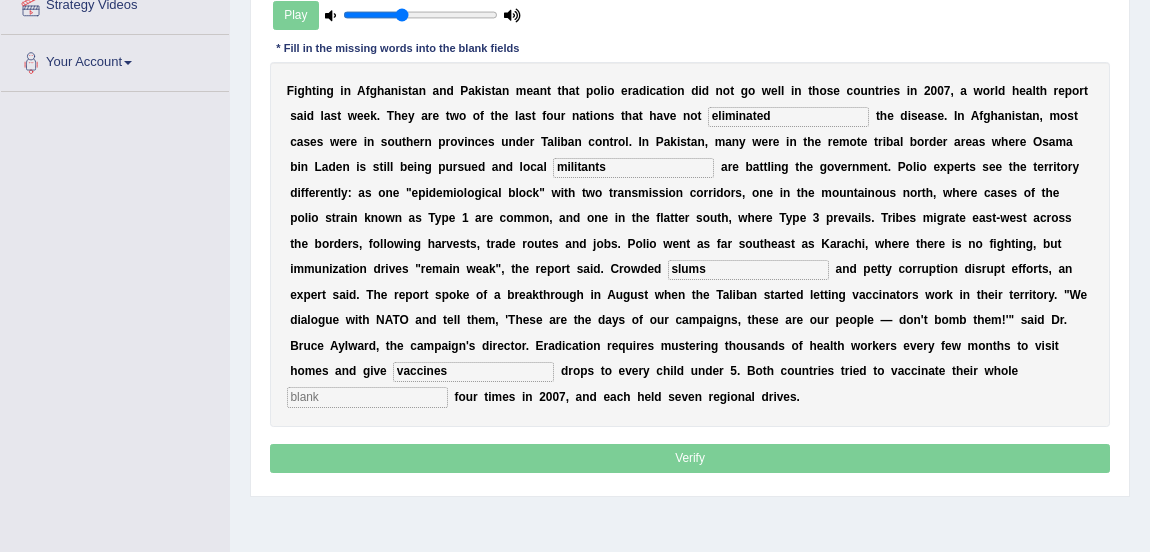 type on "vaccines" 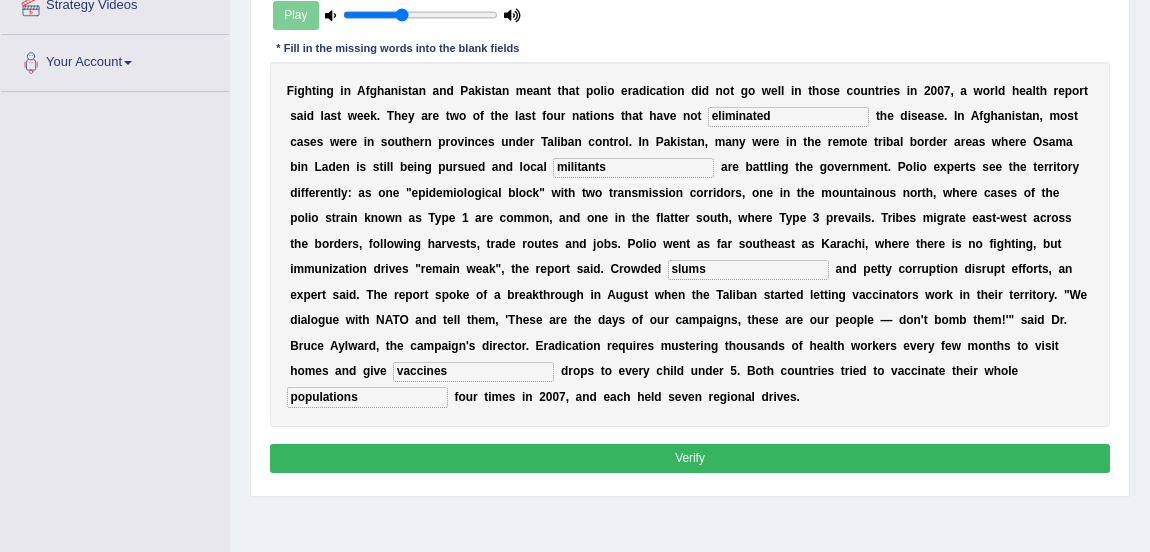 type on "populations" 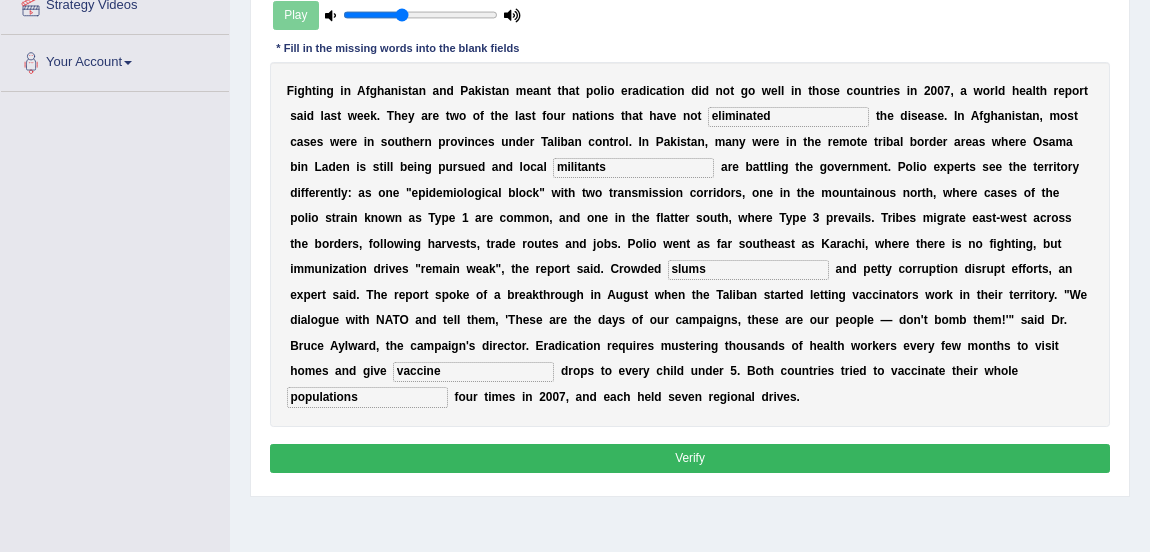 type on "vaccines" 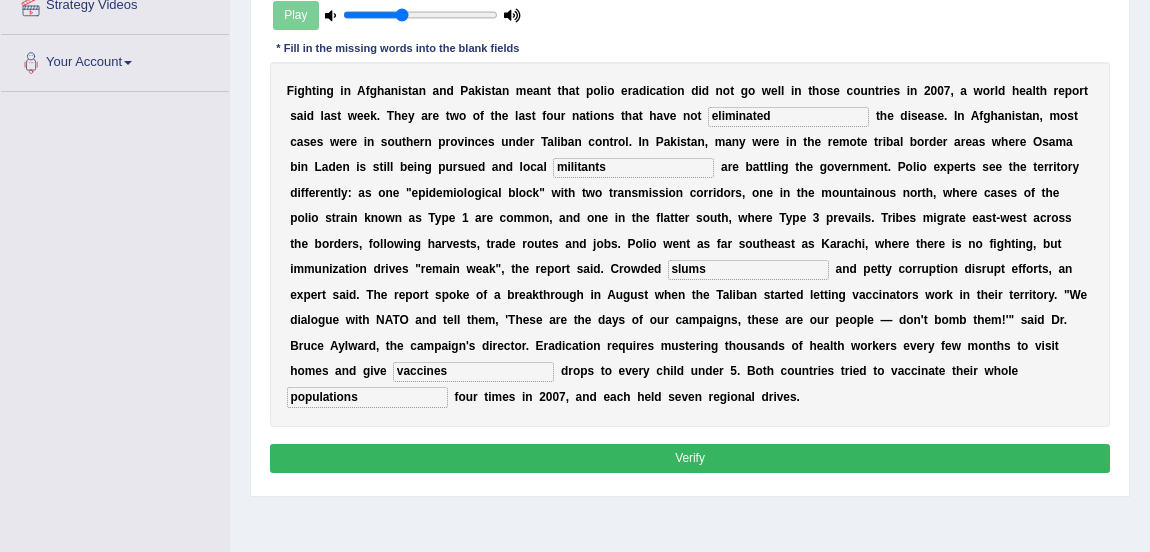 click on "Verify" at bounding box center [690, 458] 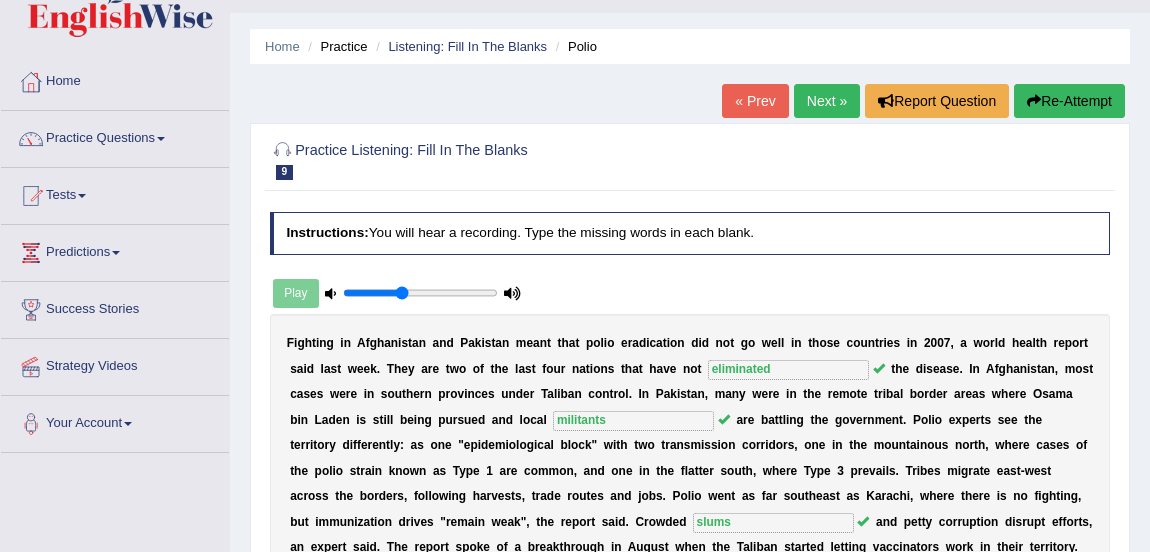 scroll, scrollTop: 42, scrollLeft: 0, axis: vertical 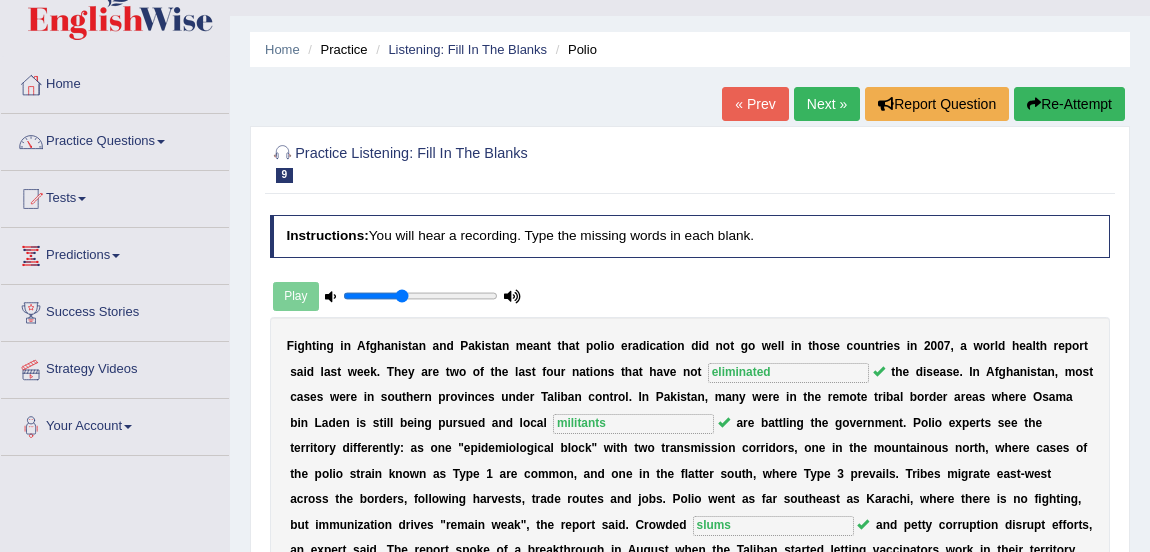click on "Next »" at bounding box center [827, 104] 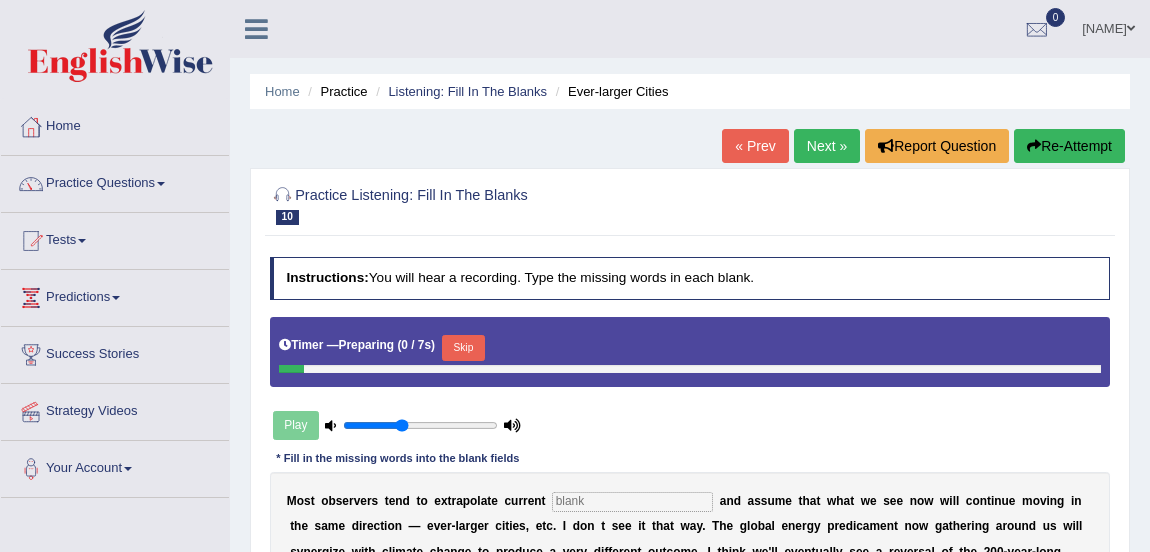 scroll, scrollTop: 320, scrollLeft: 0, axis: vertical 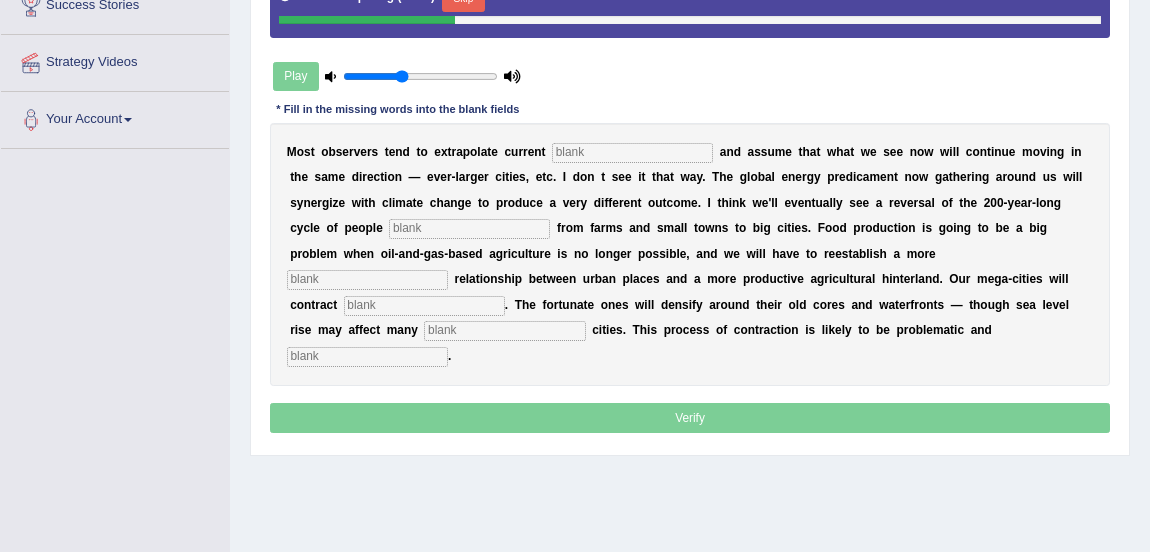 click at bounding box center (632, 153) 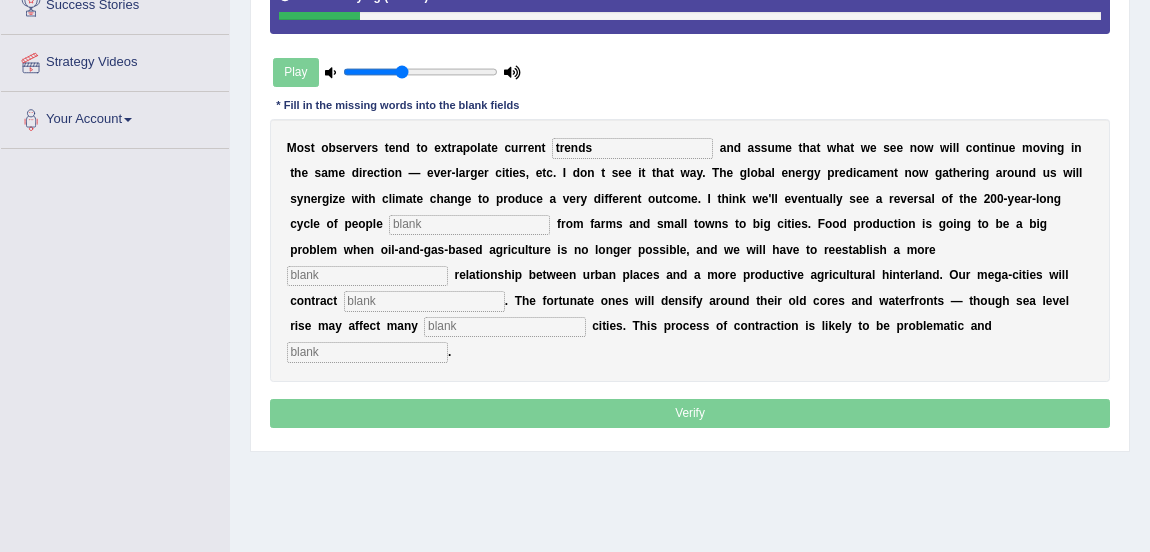 type on "trends" 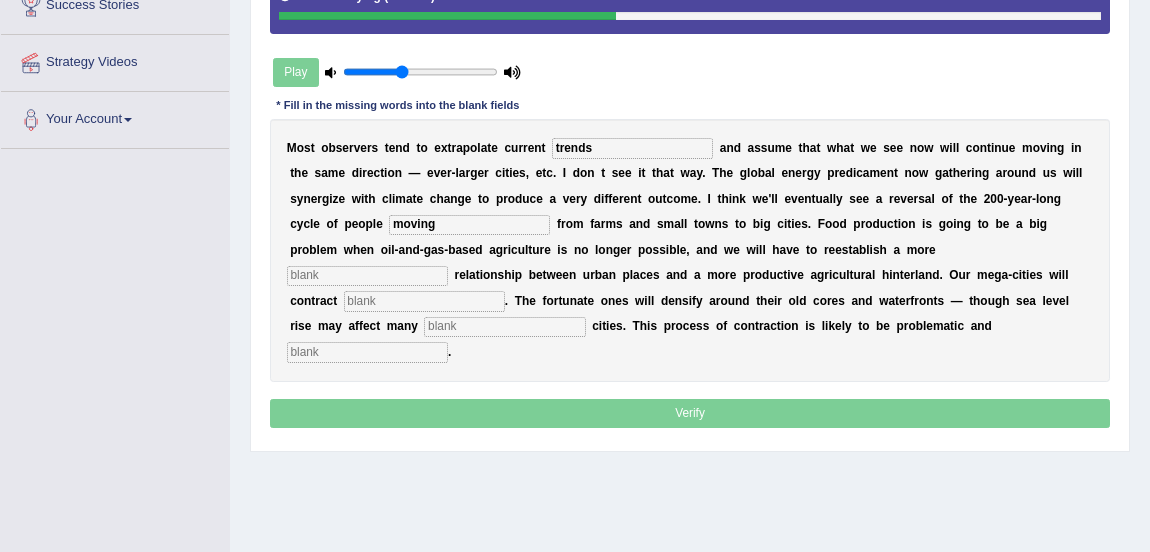 type on "moving" 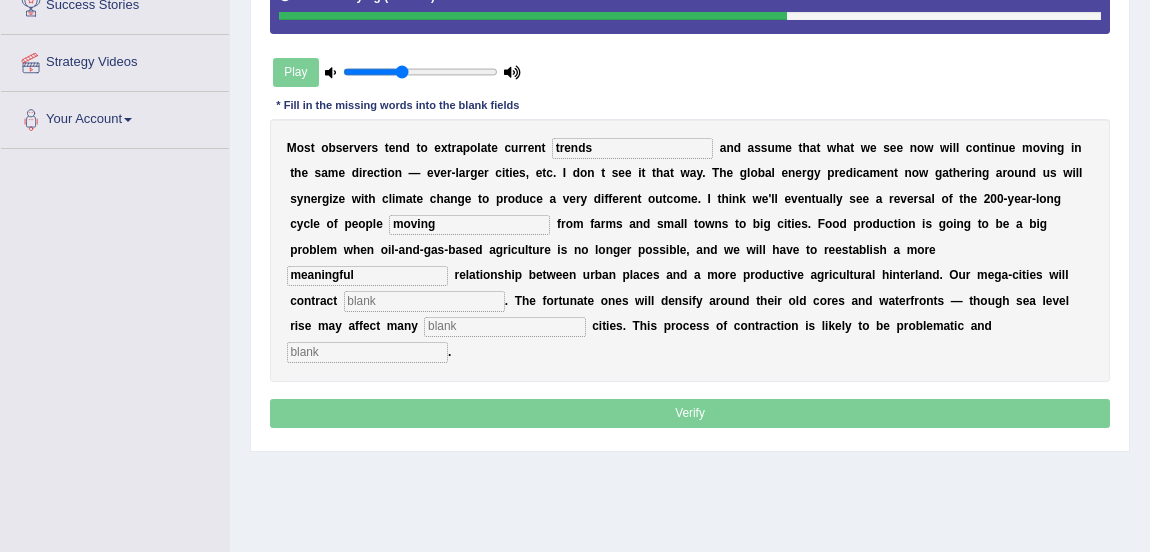 type on "meaningful" 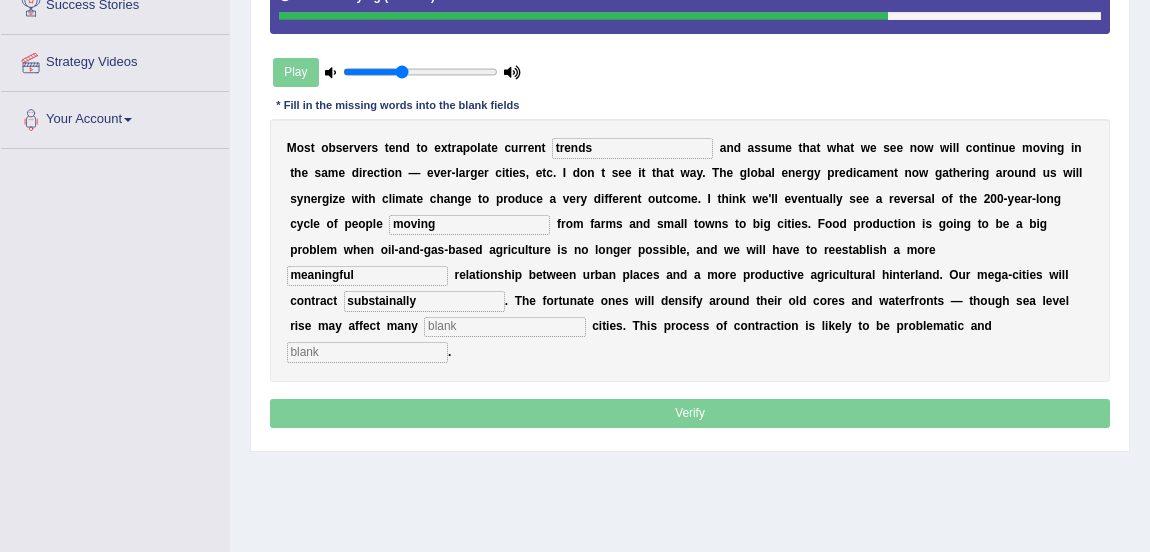 type on "substainally" 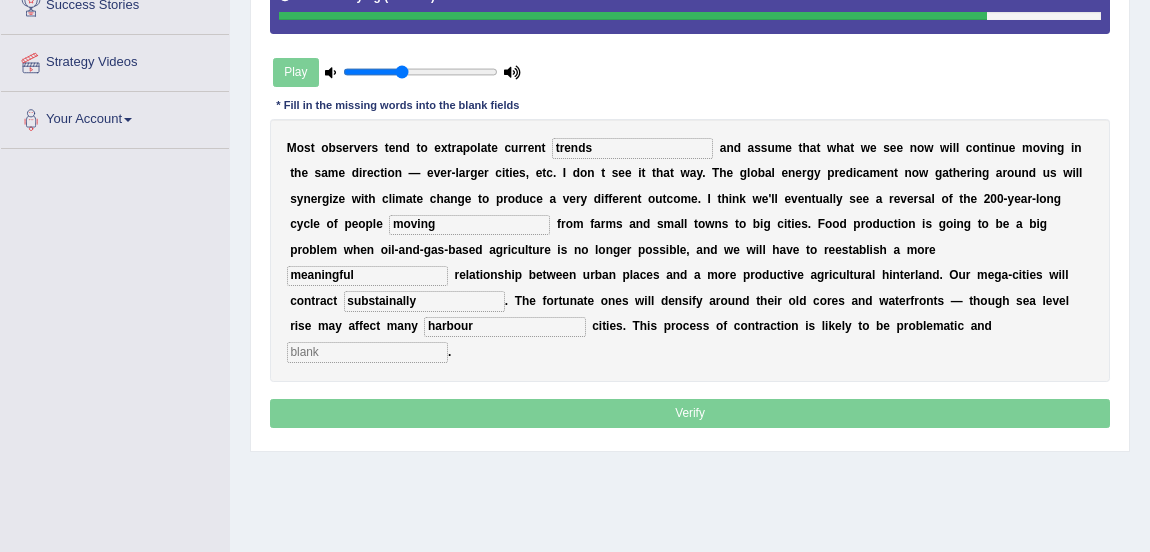 type on "harbour" 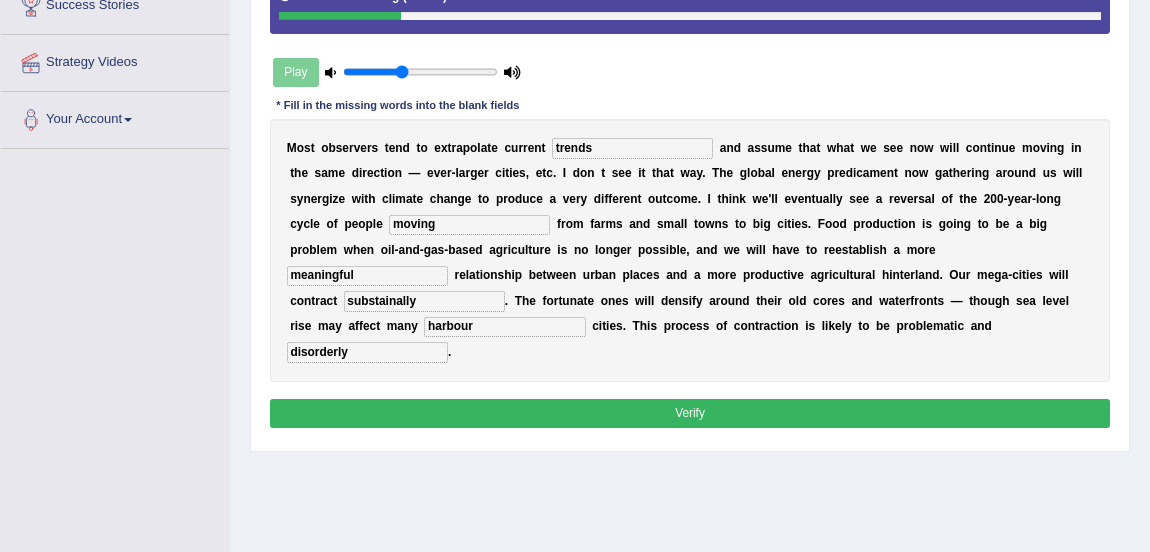 type on "disorderly" 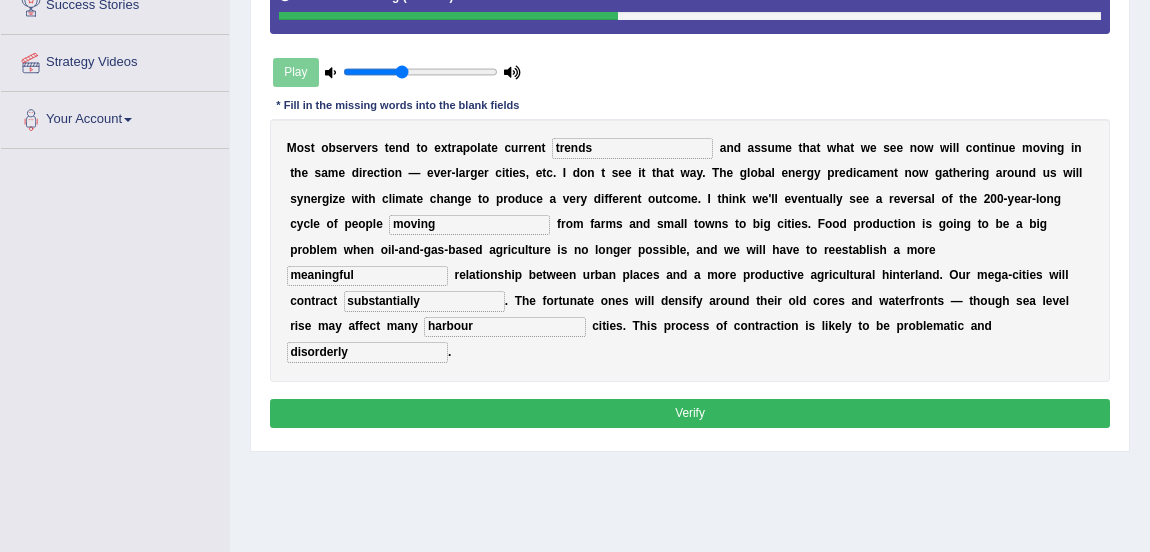 type on "substantially" 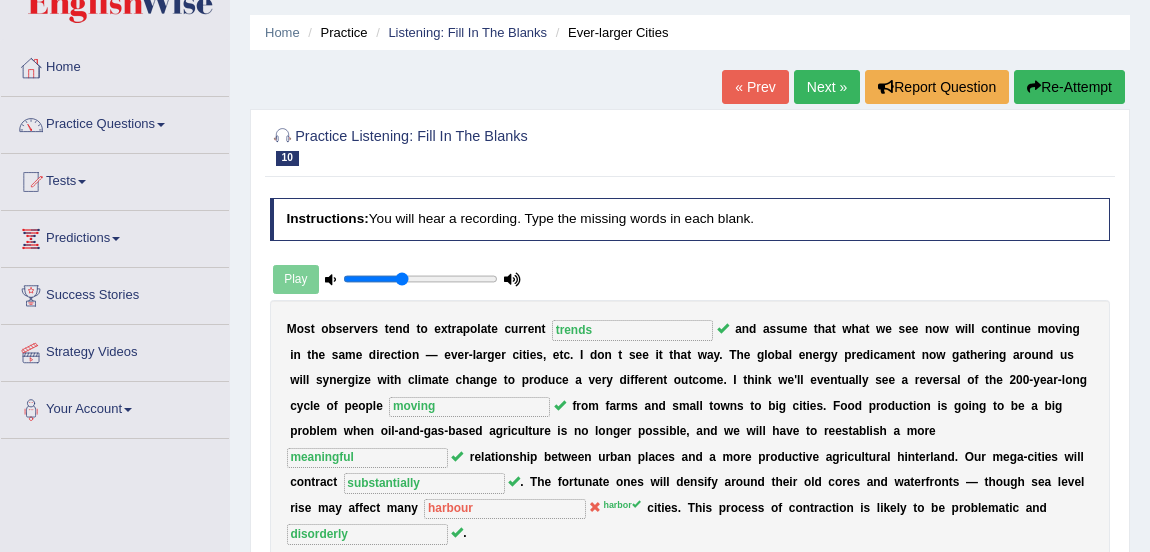 scroll, scrollTop: 47, scrollLeft: 0, axis: vertical 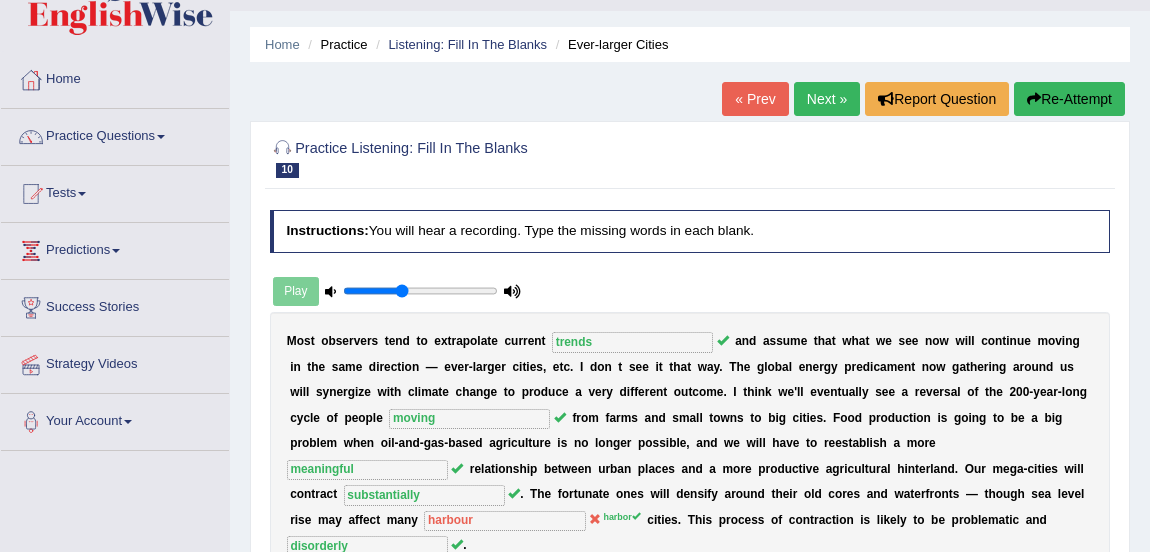 click on "Success Stories" at bounding box center (115, 305) 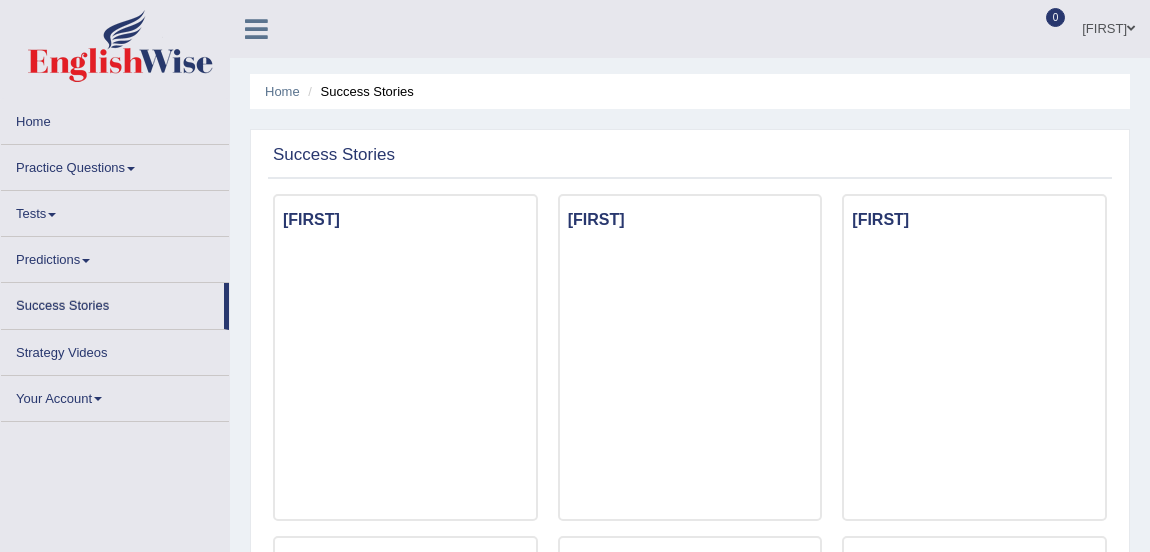 scroll, scrollTop: 0, scrollLeft: 0, axis: both 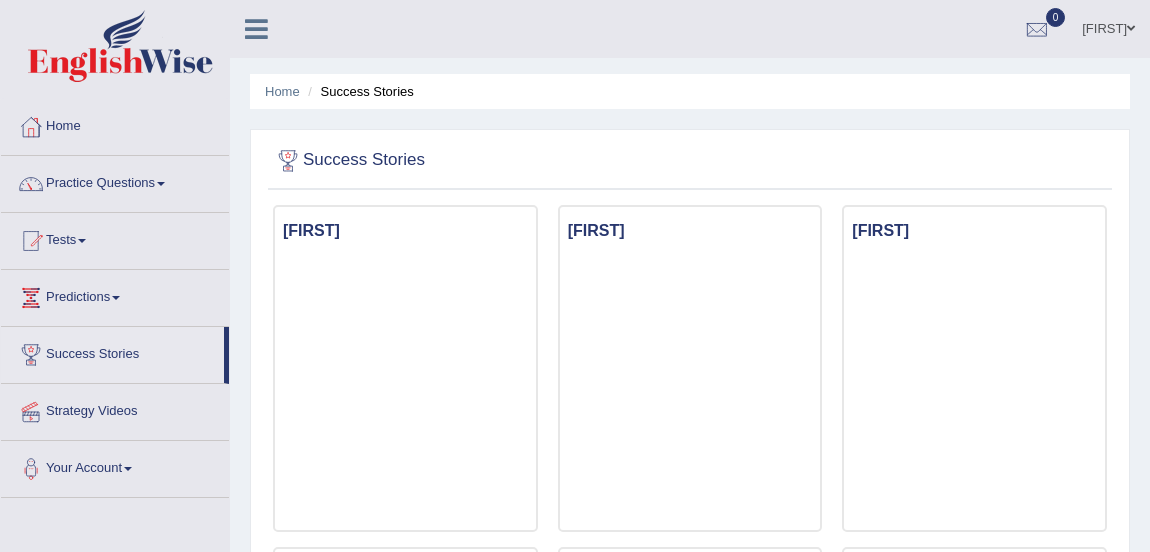 click on "Practice Questions" at bounding box center (115, 181) 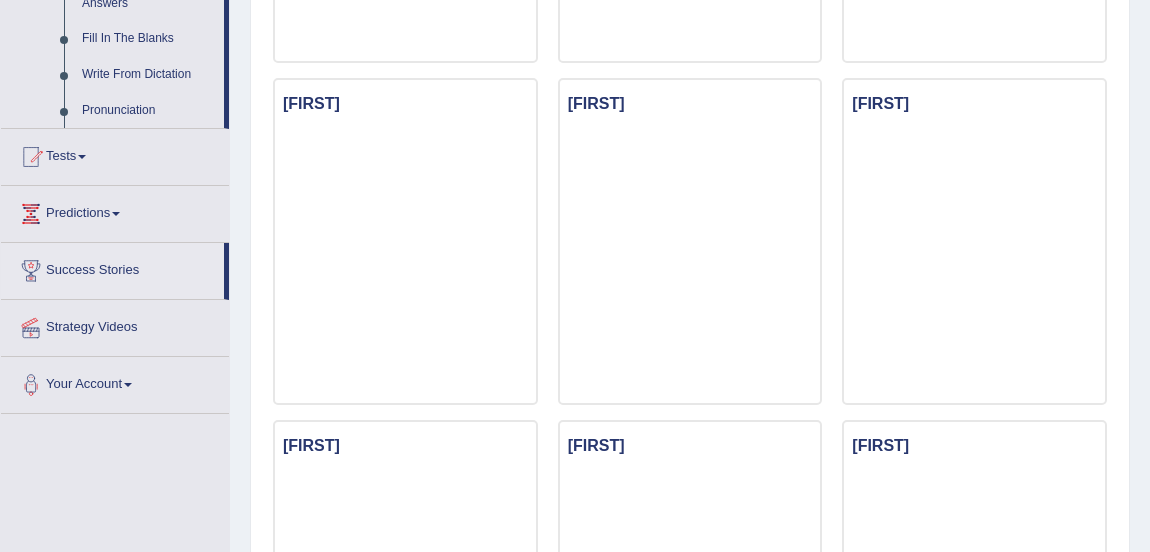 scroll, scrollTop: 1155, scrollLeft: 0, axis: vertical 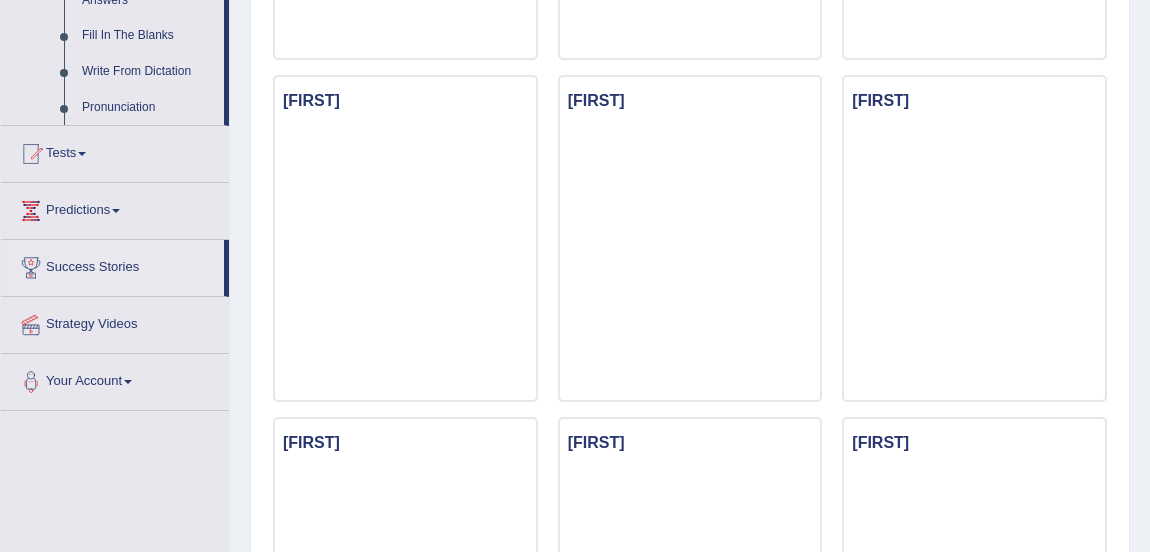 click on "Strategy Videos" at bounding box center [115, 322] 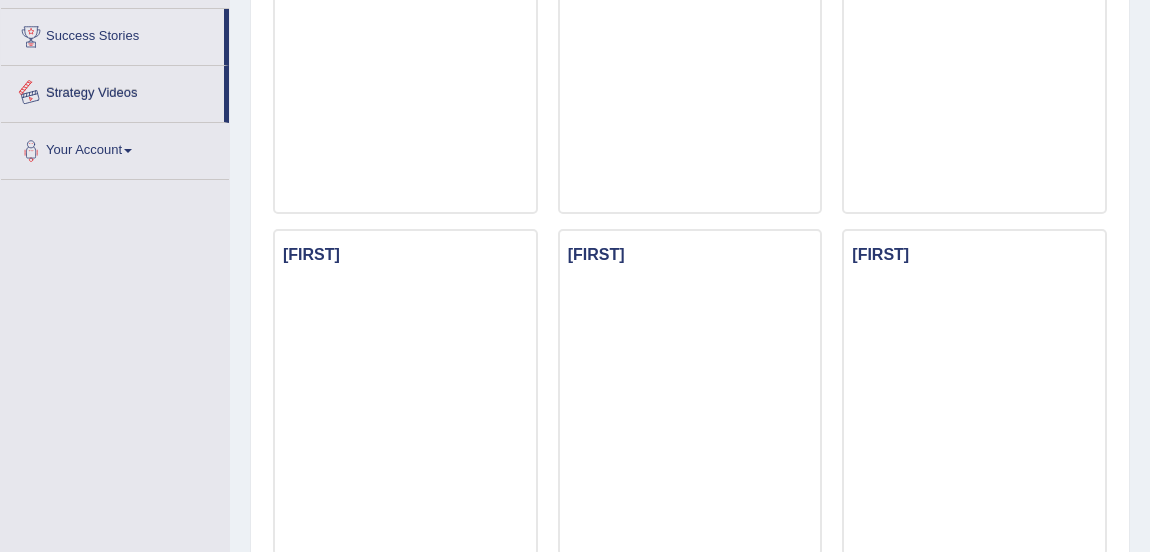 scroll, scrollTop: 314, scrollLeft: 0, axis: vertical 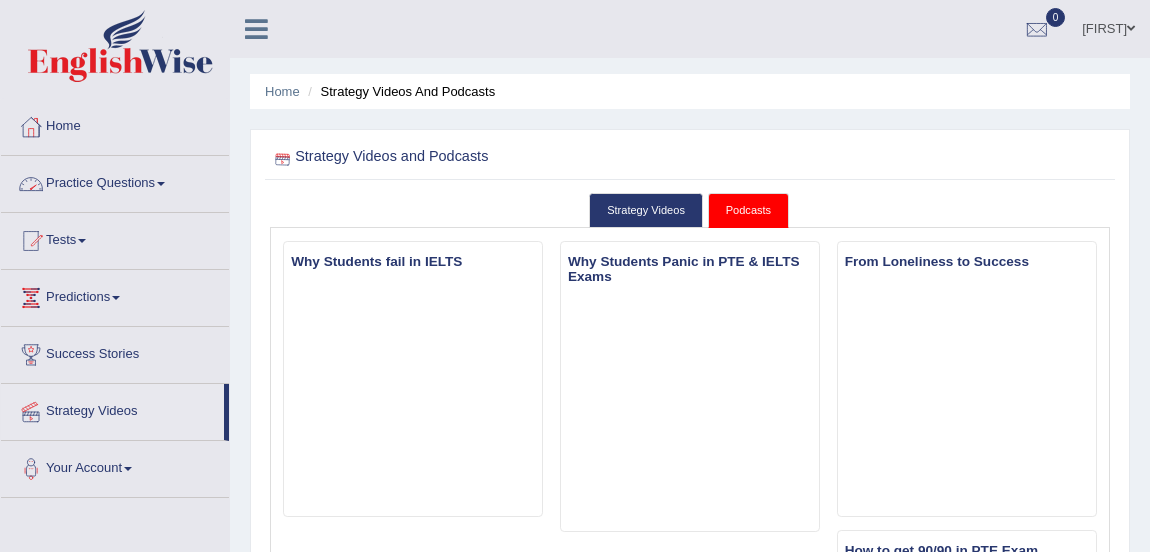 click on "Practice Questions" at bounding box center [115, 181] 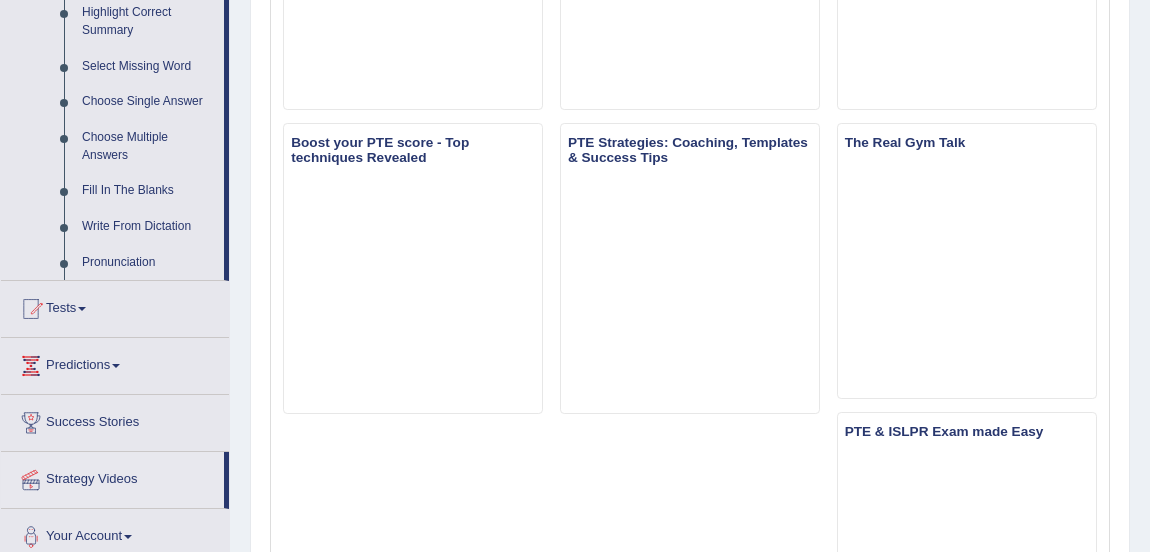 scroll, scrollTop: 1008, scrollLeft: 0, axis: vertical 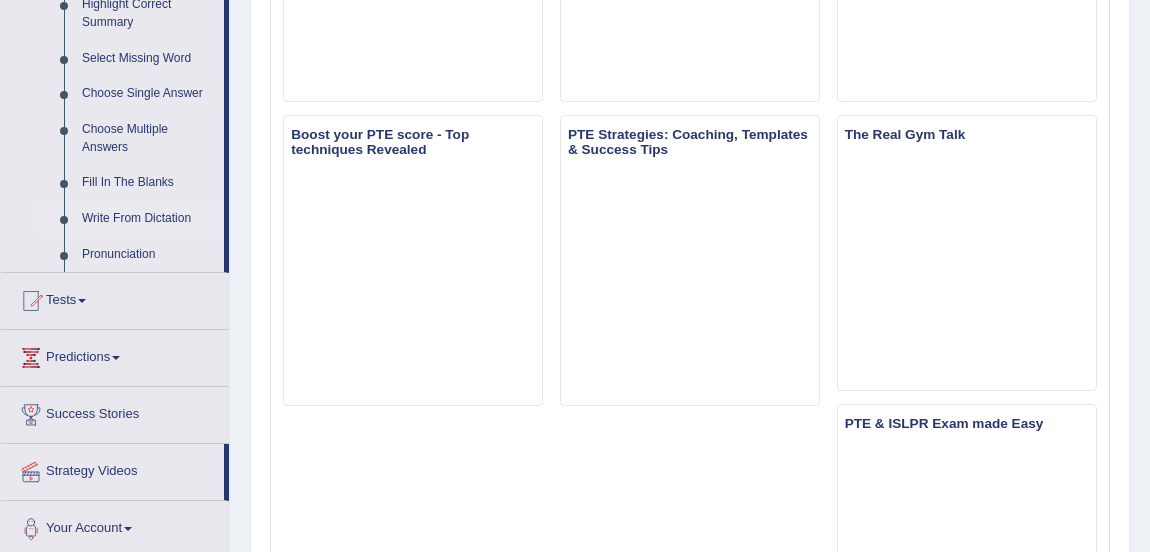 click on "Write From Dictation" at bounding box center [148, 219] 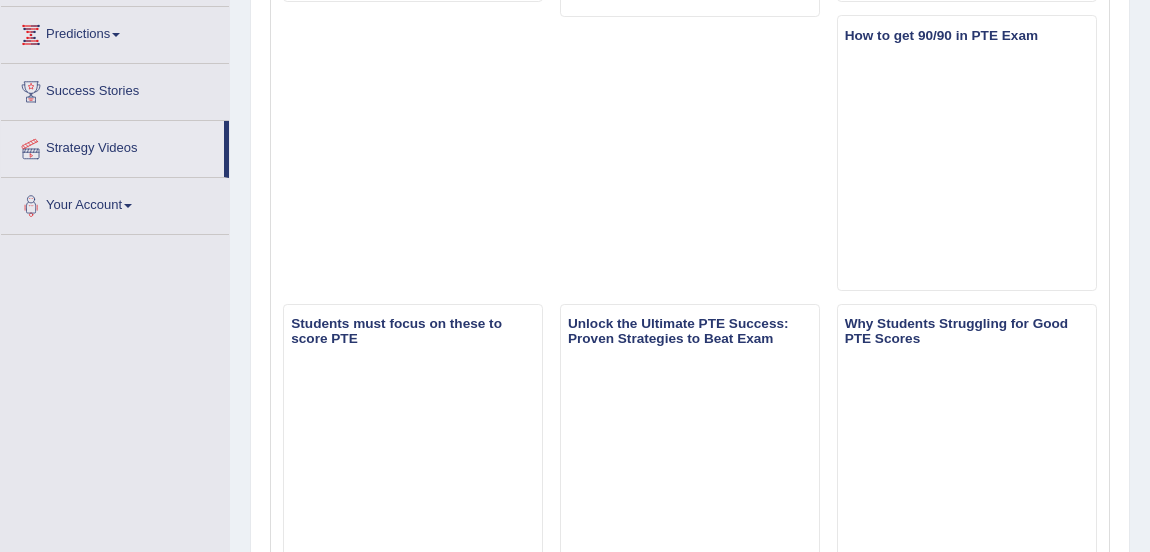 scroll, scrollTop: 681, scrollLeft: 0, axis: vertical 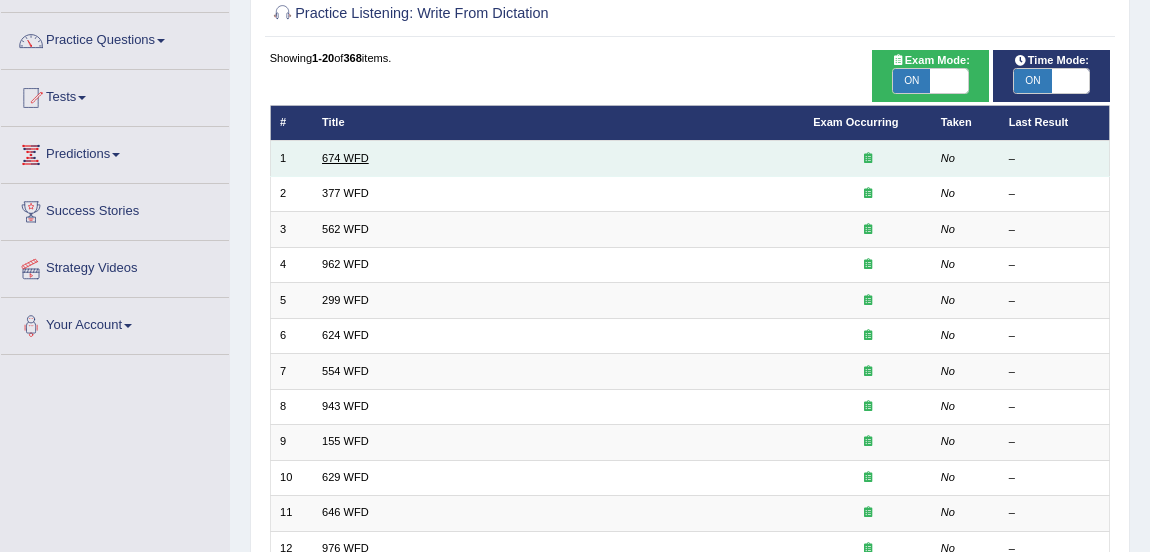 click on "674 WFD" at bounding box center (345, 158) 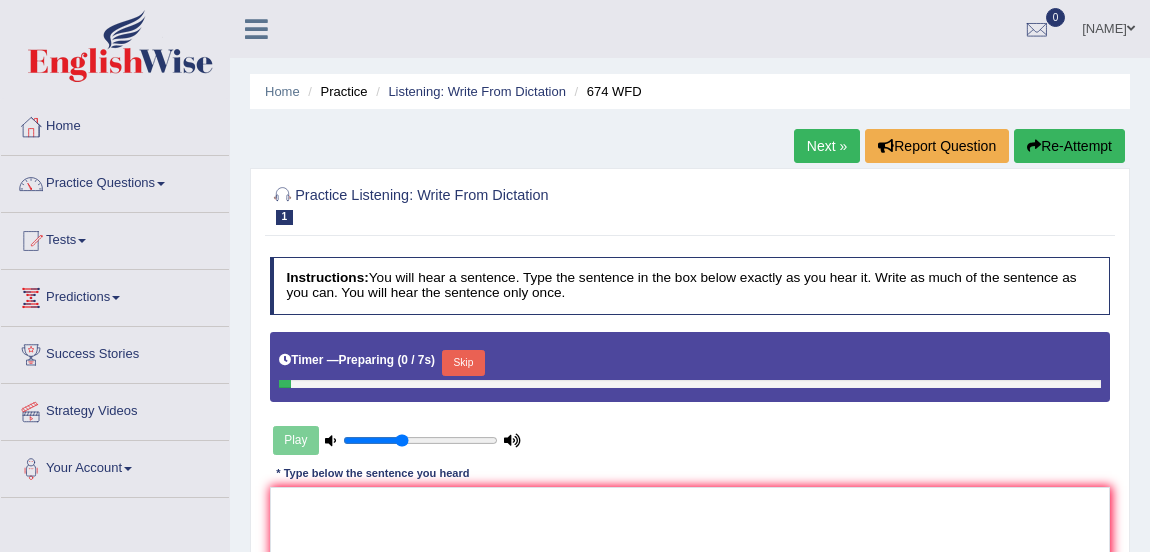scroll, scrollTop: 0, scrollLeft: 0, axis: both 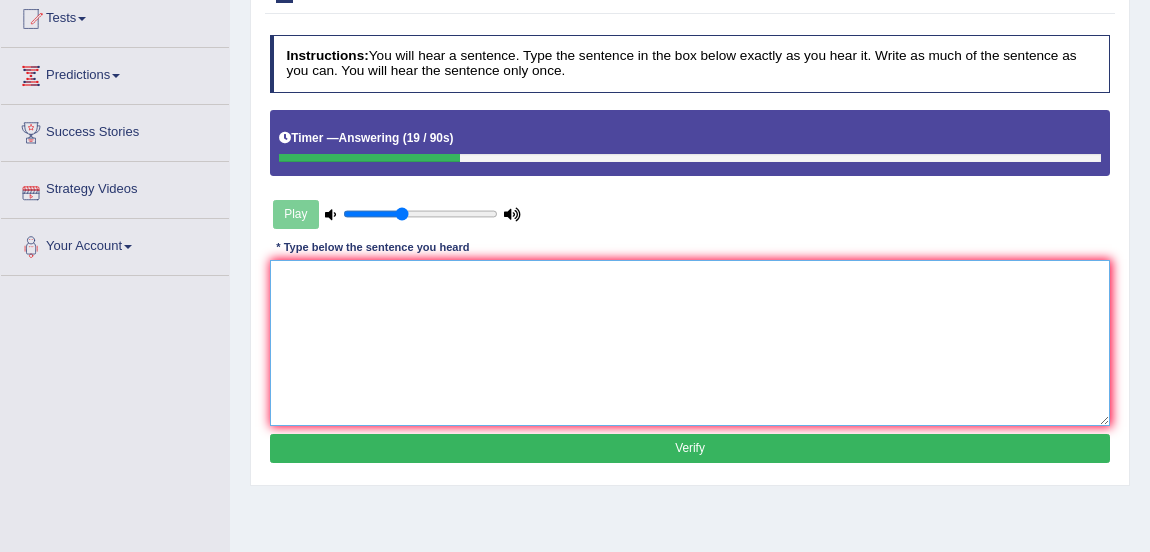 click at bounding box center [690, 342] 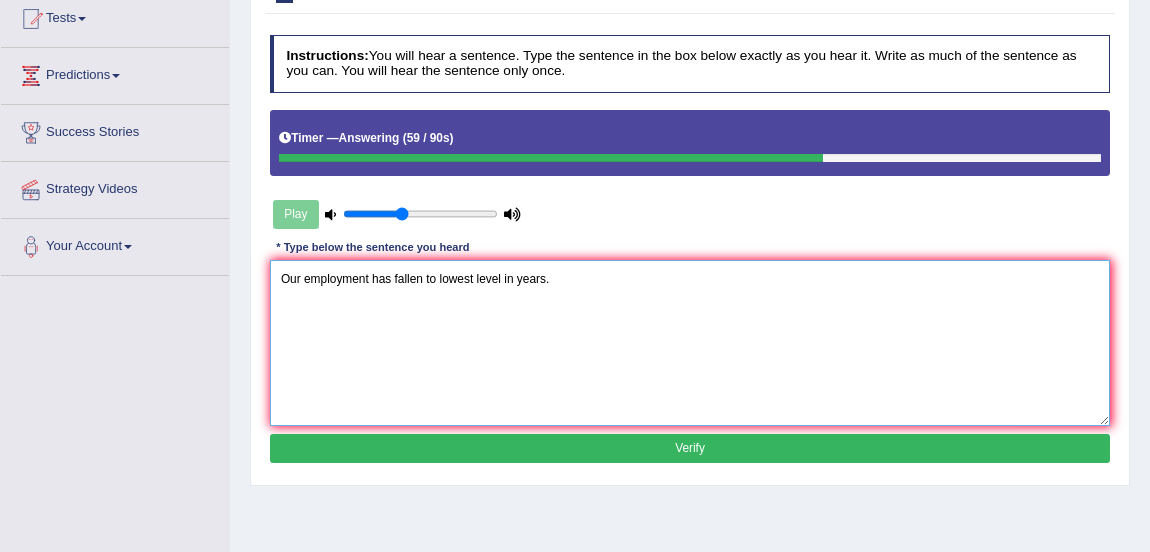 click on "Our employment has fallen to lowest level in years." at bounding box center [690, 342] 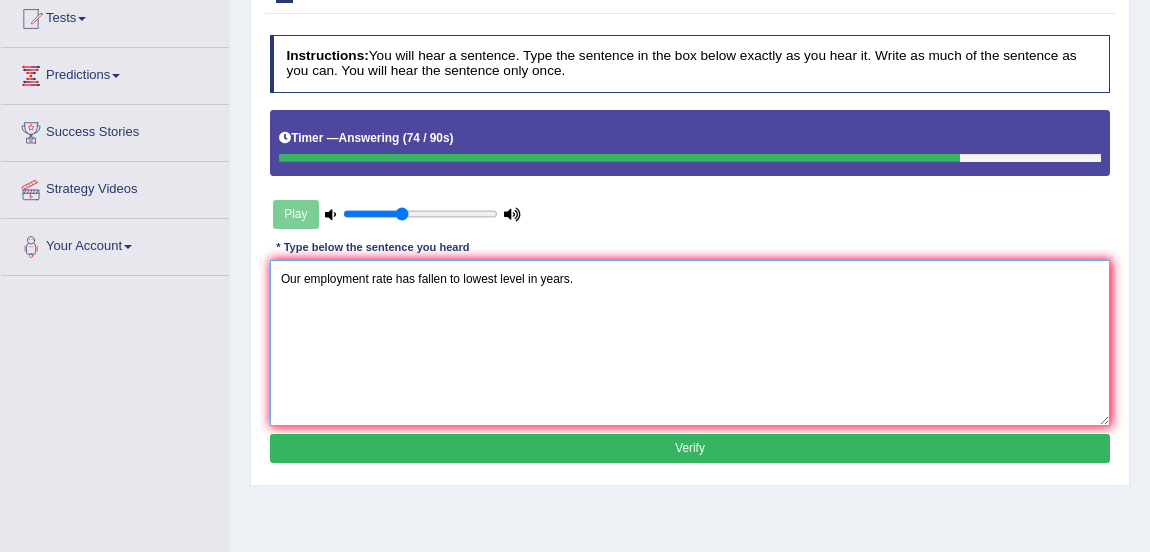 type on "Our employment rate has fallen to lowest level in years." 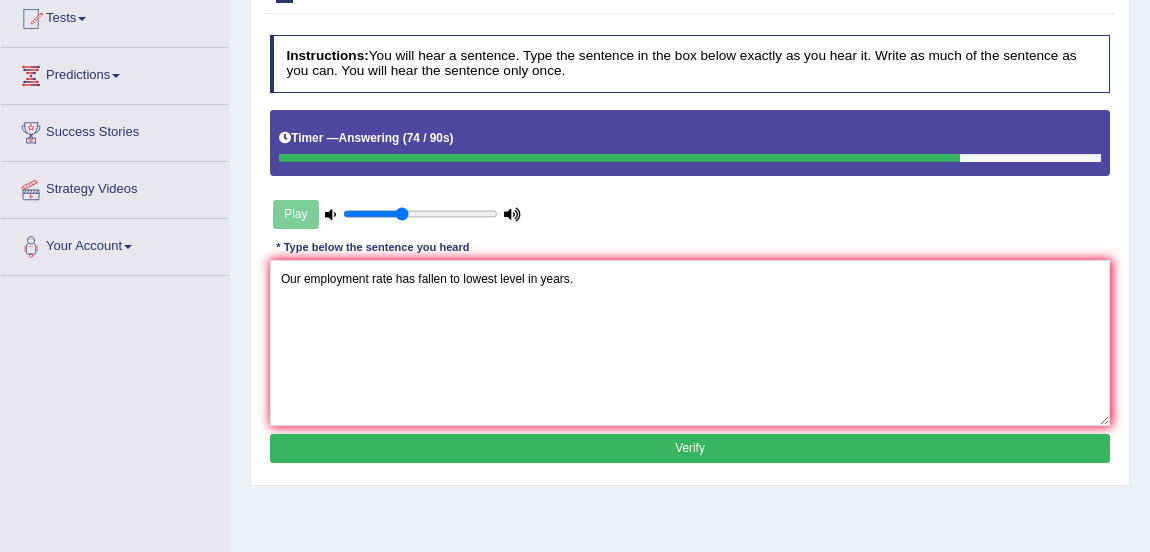 click on "Verify" at bounding box center [690, 448] 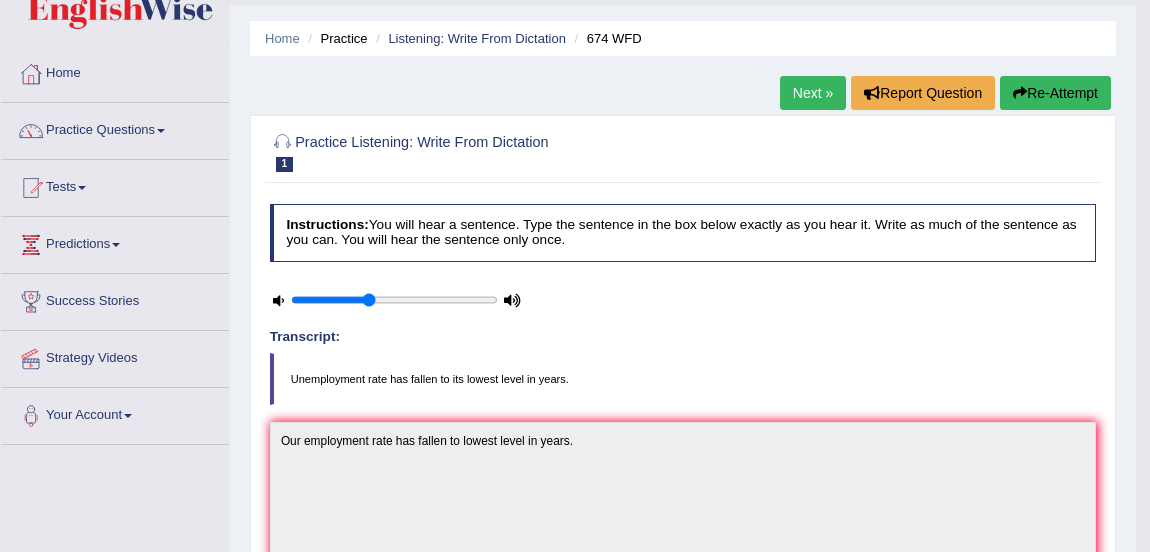 scroll, scrollTop: 44, scrollLeft: 0, axis: vertical 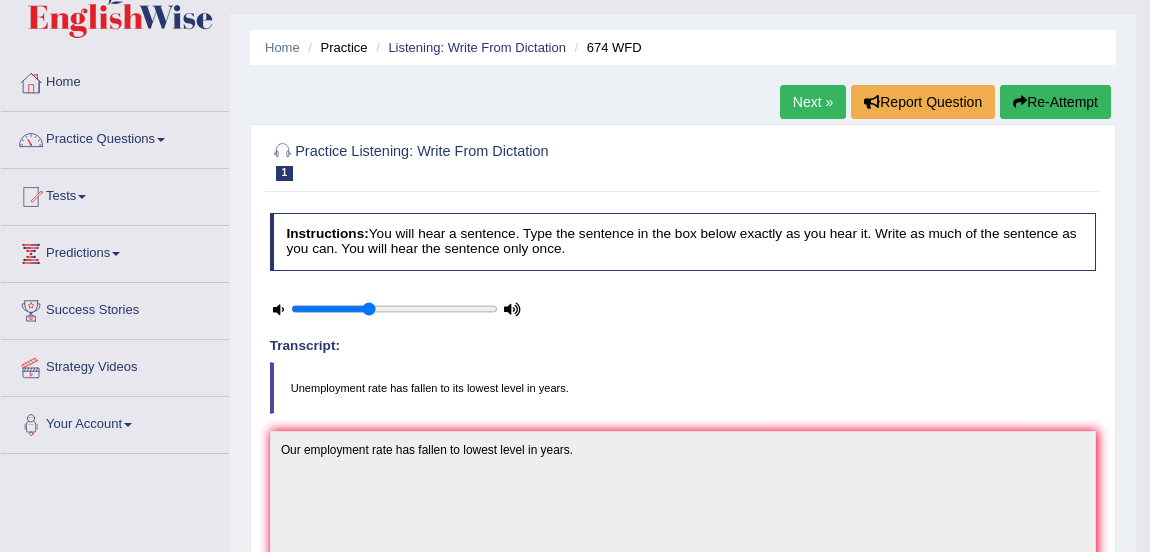 click on "Next »" at bounding box center (813, 102) 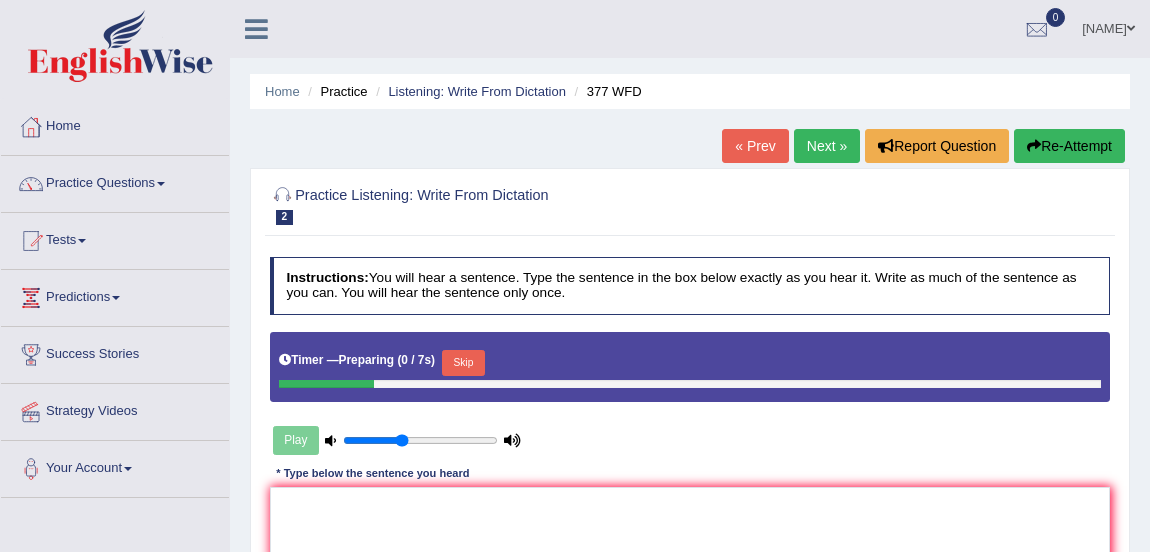 scroll, scrollTop: 0, scrollLeft: 0, axis: both 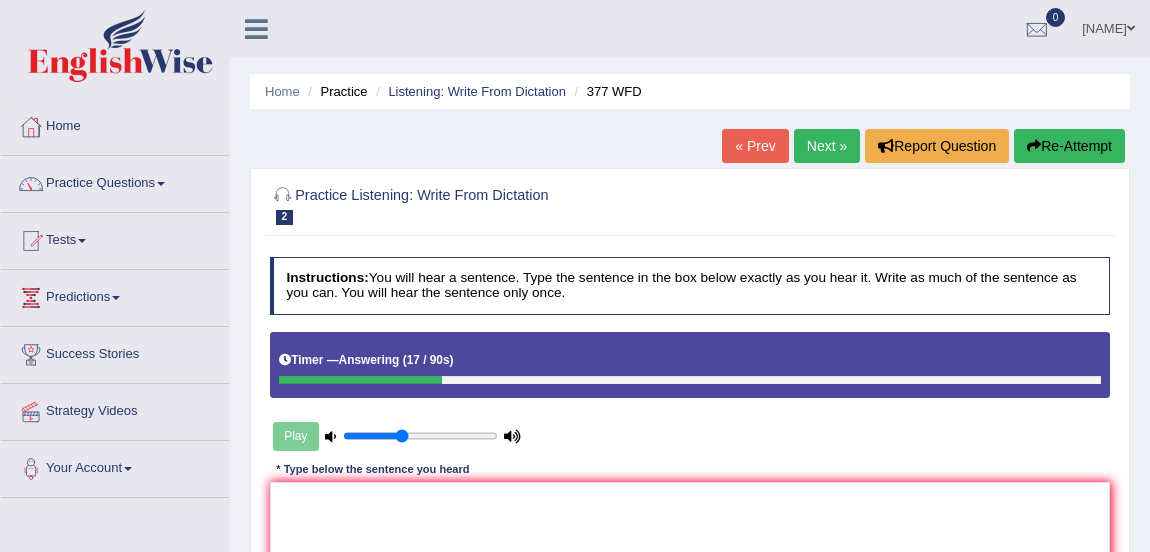 click on "Re-Attempt" at bounding box center [1069, 146] 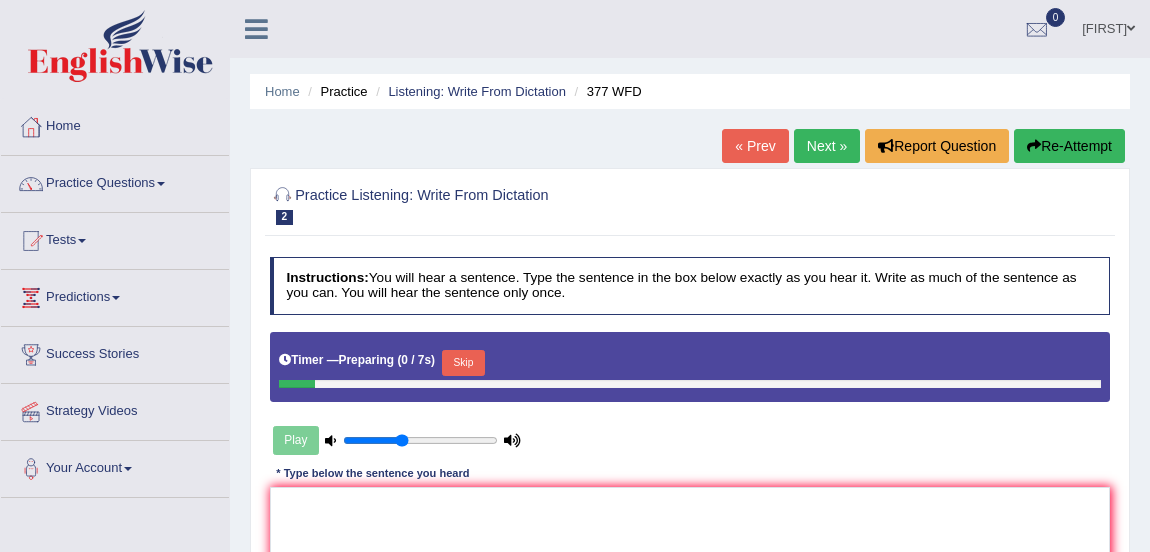 scroll, scrollTop: 0, scrollLeft: 0, axis: both 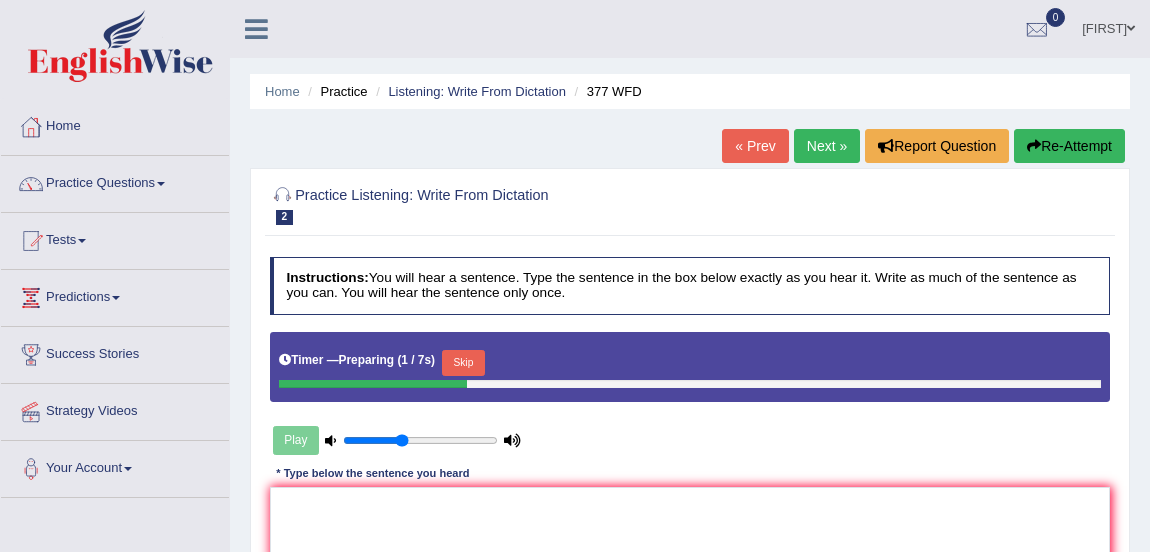 click on "Skip" at bounding box center [463, 363] 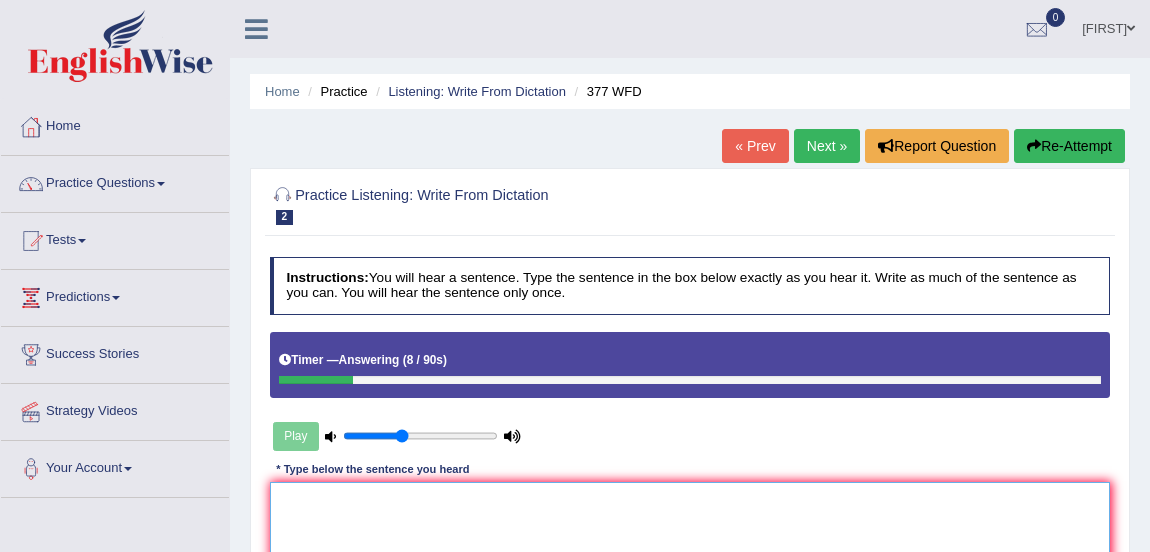 click at bounding box center (690, 564) 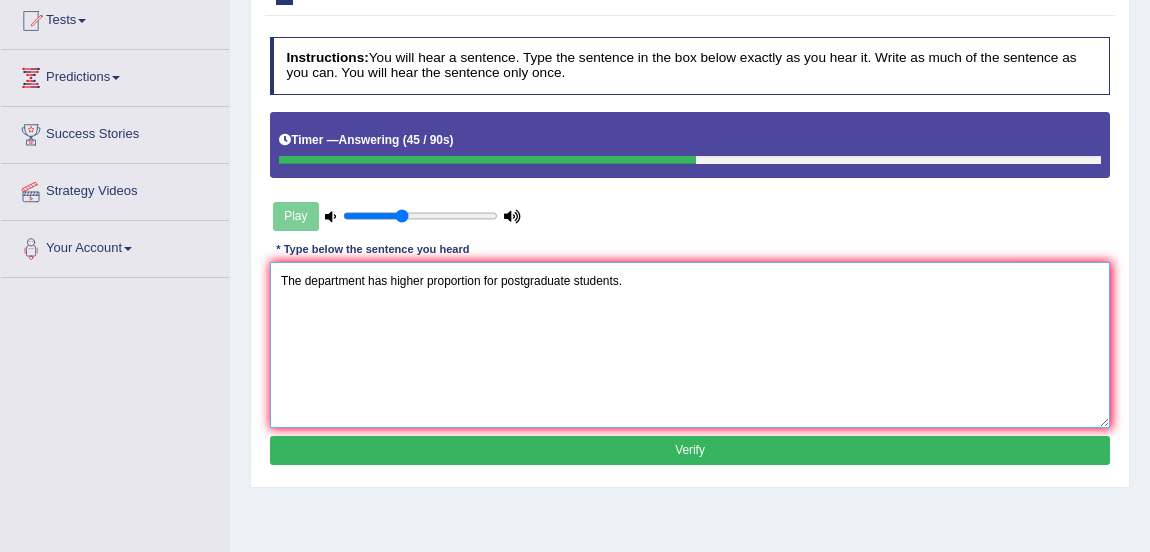 scroll, scrollTop: 233, scrollLeft: 0, axis: vertical 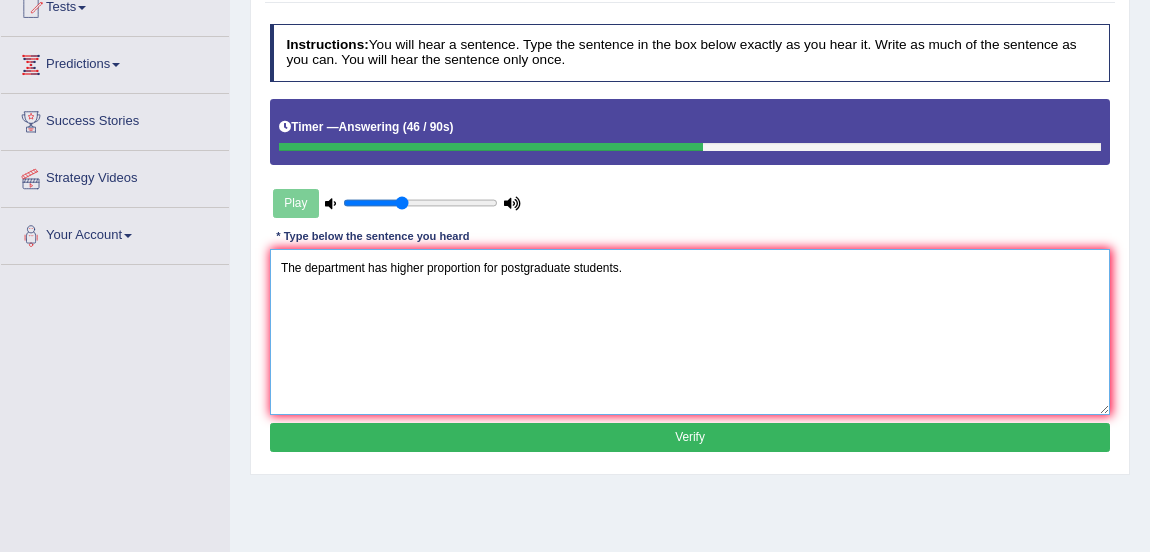 type on "The department has higher proportion for postgraduate students." 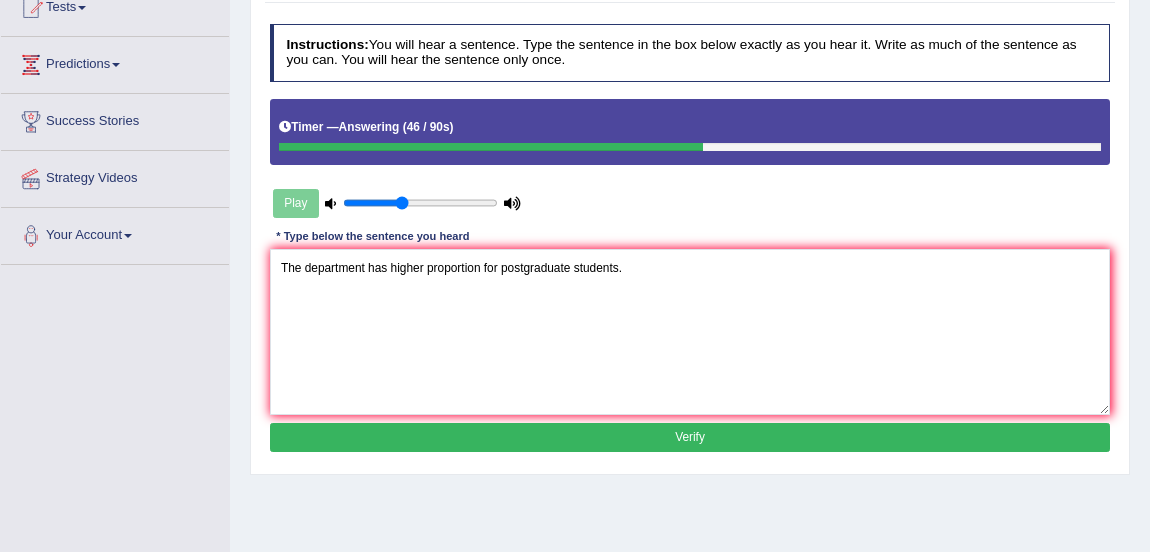 click on "Verify" at bounding box center (690, 437) 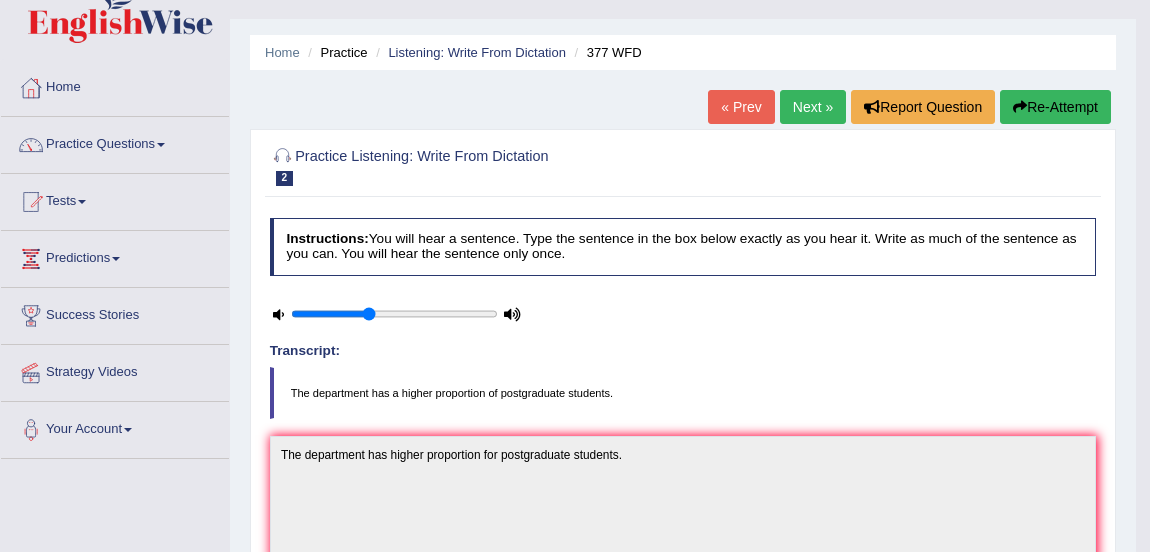 scroll, scrollTop: 29, scrollLeft: 0, axis: vertical 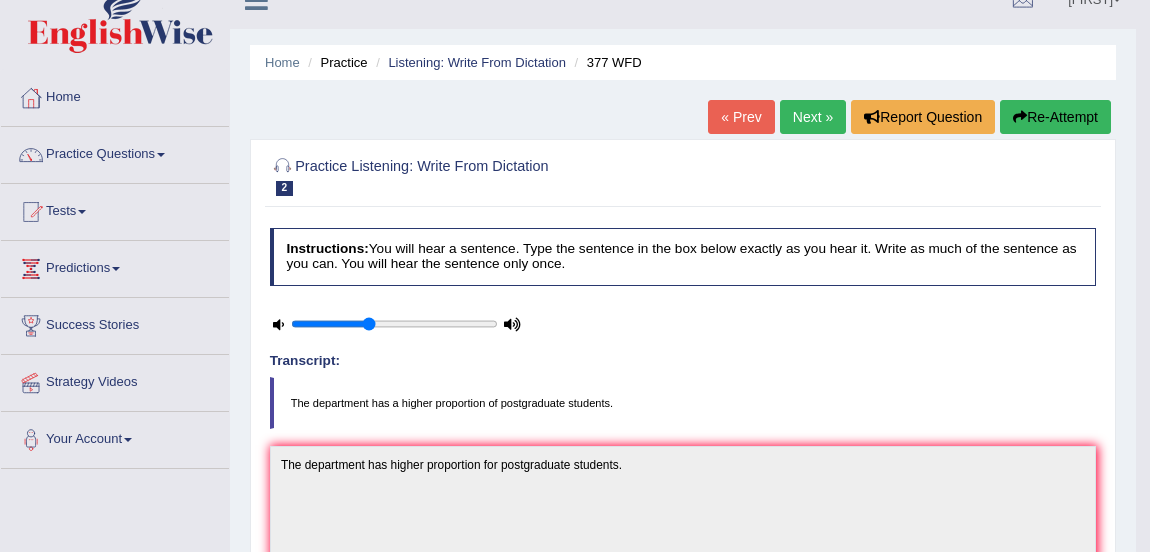 click on "Next »" at bounding box center (813, 117) 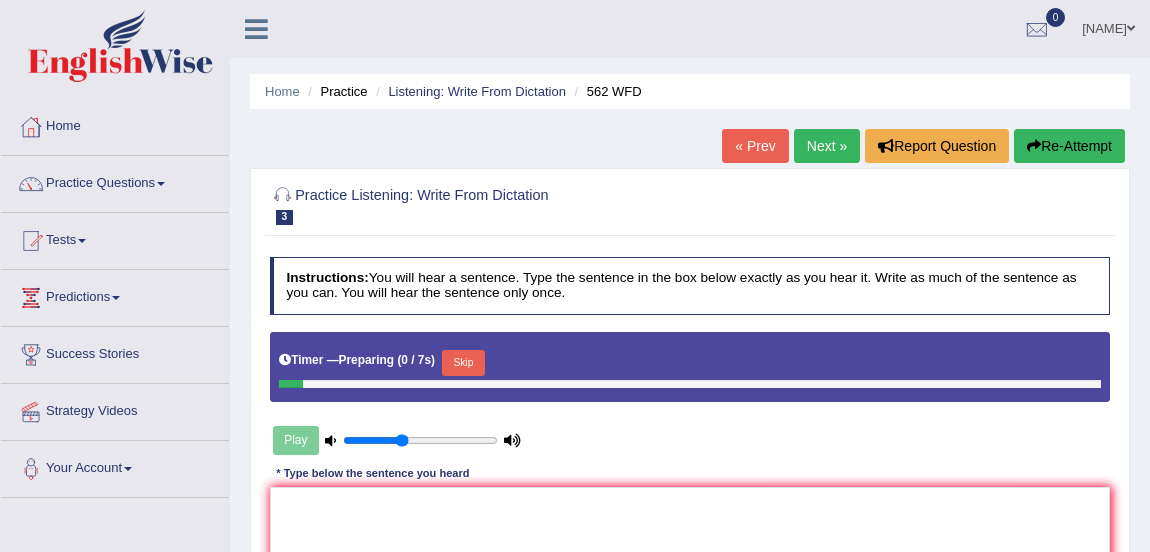 scroll, scrollTop: 0, scrollLeft: 0, axis: both 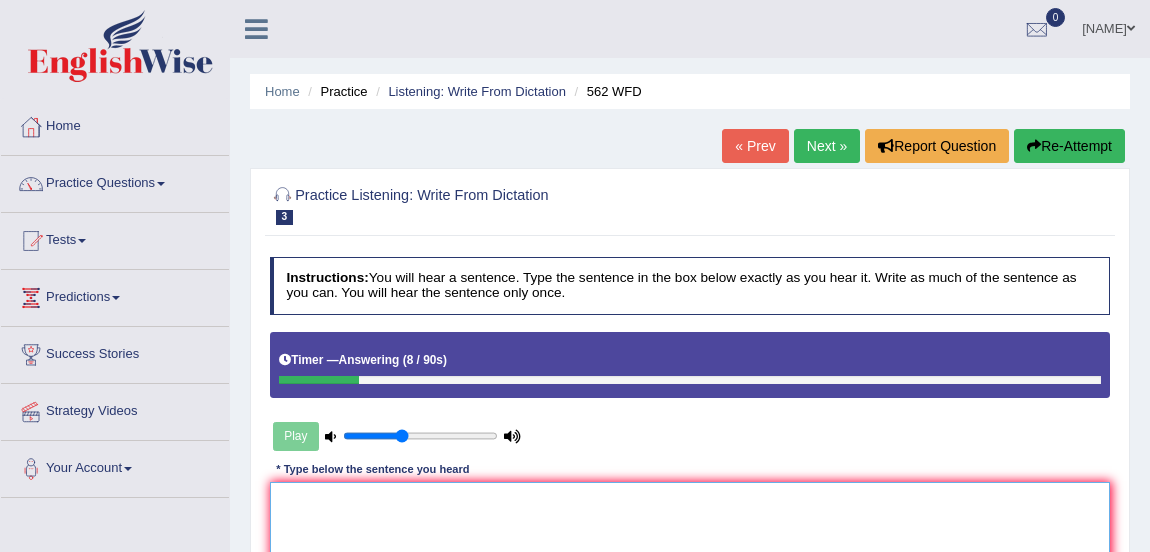 click at bounding box center [690, 564] 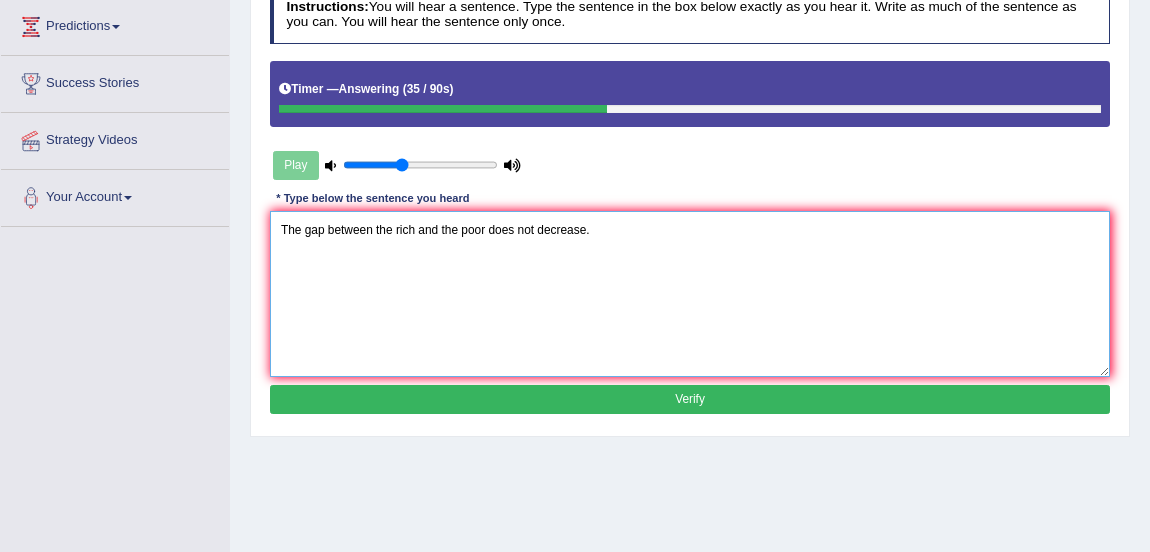 scroll, scrollTop: 280, scrollLeft: 0, axis: vertical 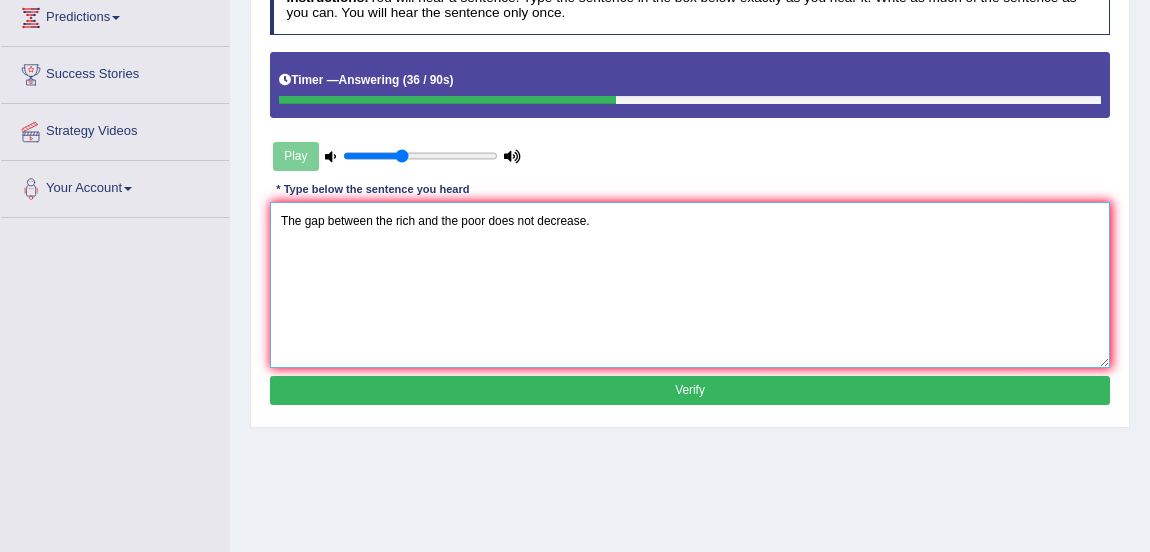 type on "The gap between the rich and the poor does not decrease." 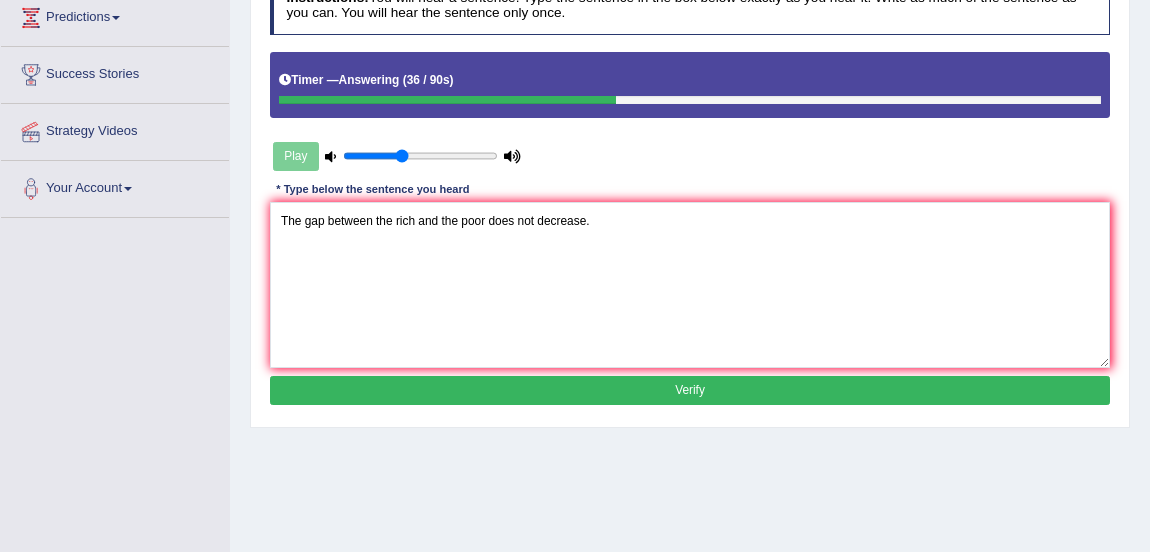 click on "Verify" at bounding box center (690, 390) 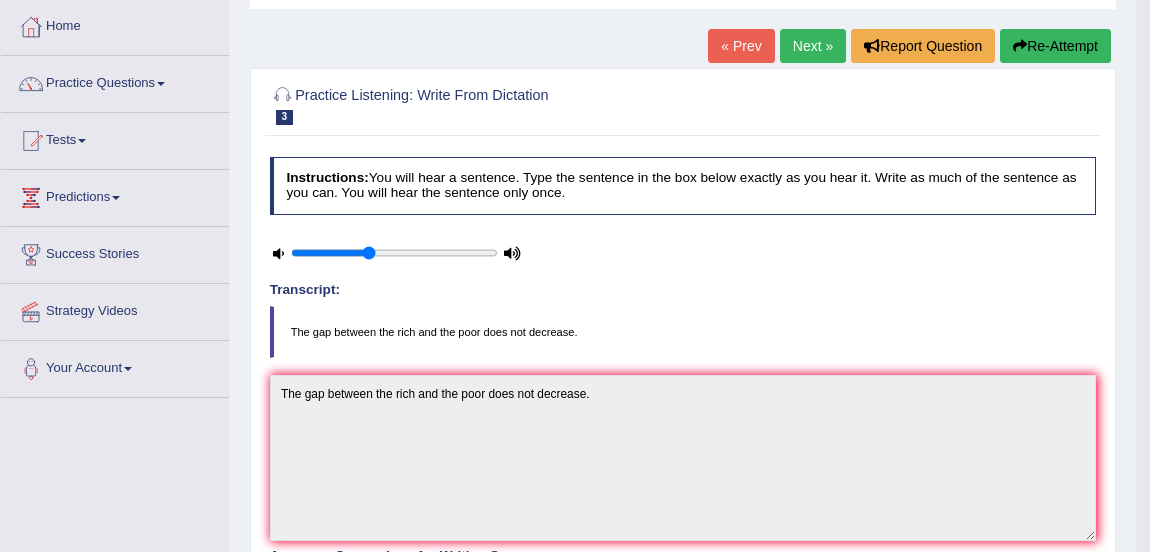 scroll, scrollTop: 0, scrollLeft: 0, axis: both 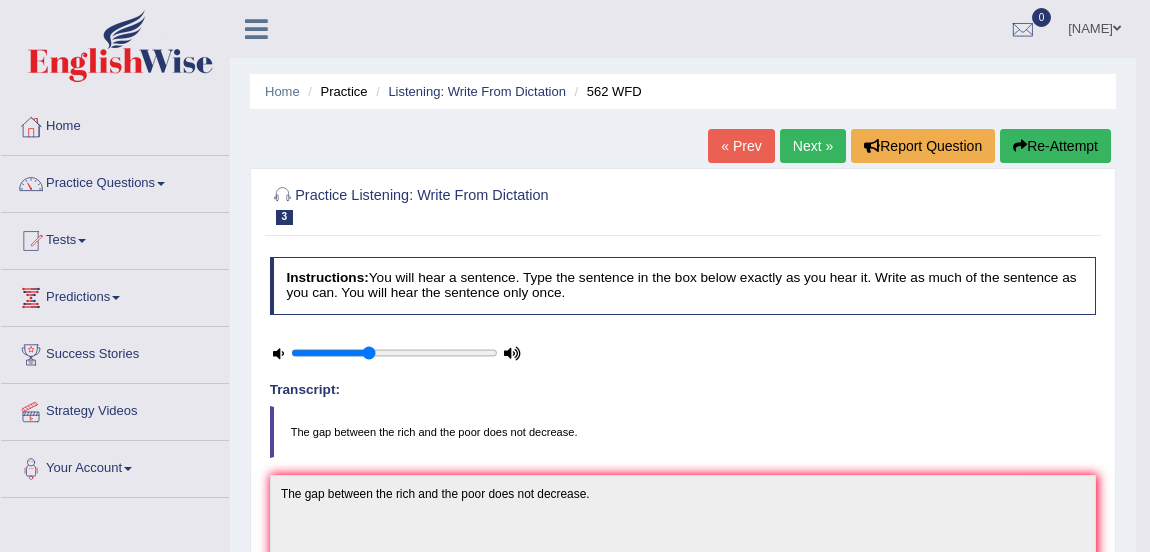 click on "Next »" at bounding box center (813, 146) 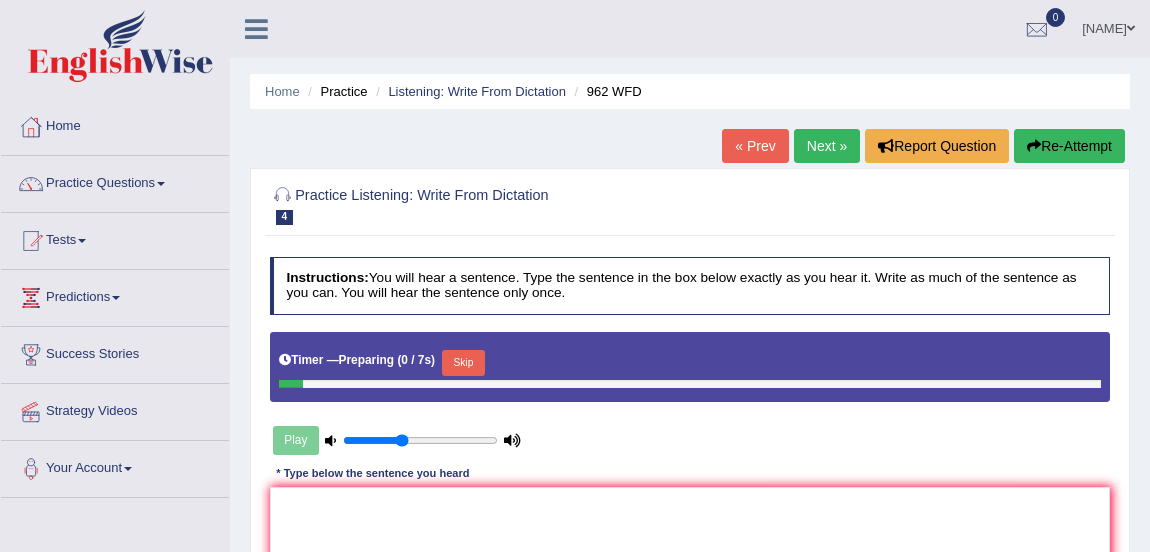 scroll, scrollTop: 0, scrollLeft: 0, axis: both 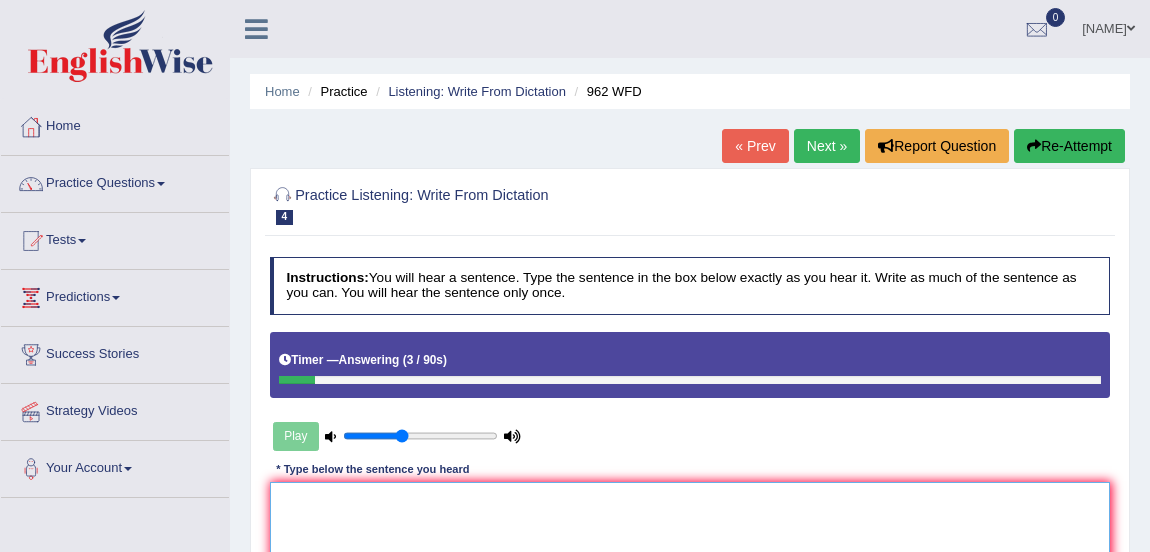 click at bounding box center (690, 564) 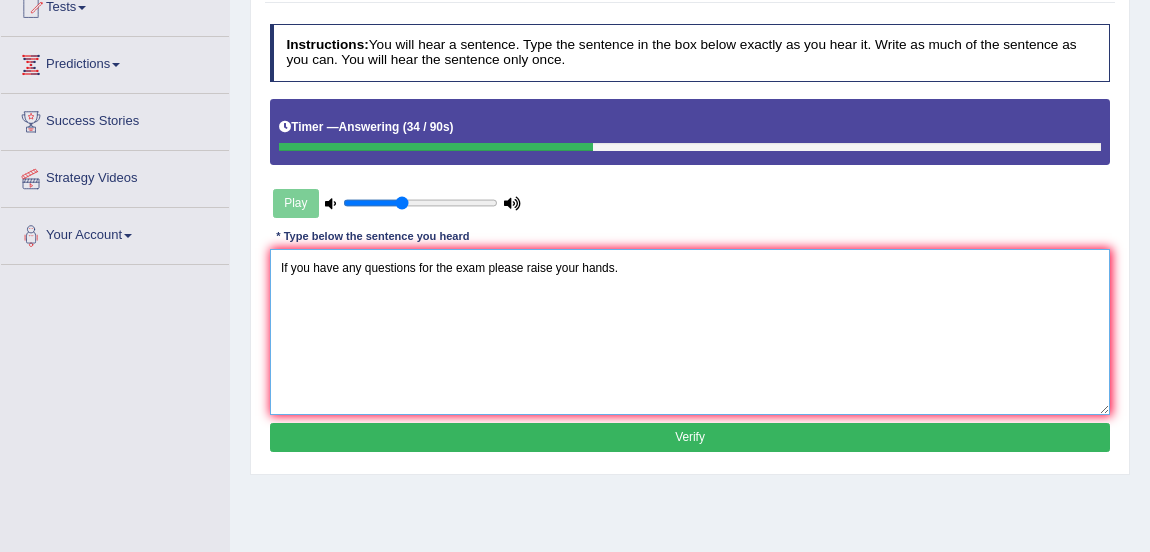 scroll, scrollTop: 249, scrollLeft: 0, axis: vertical 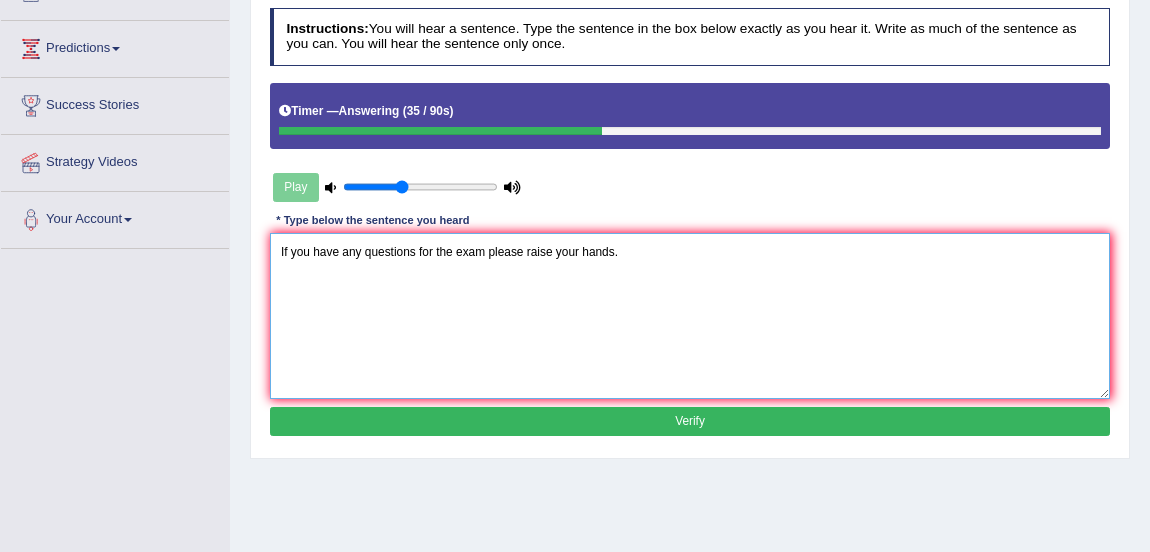 type on "If you have any questions for the exam please raise your hands." 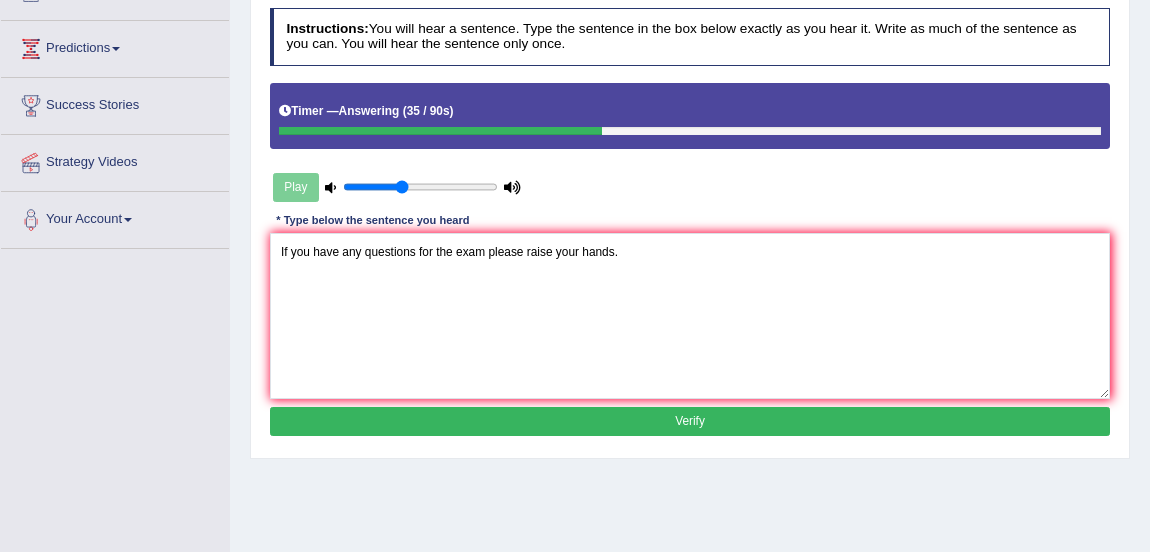 click on "Verify" at bounding box center [690, 421] 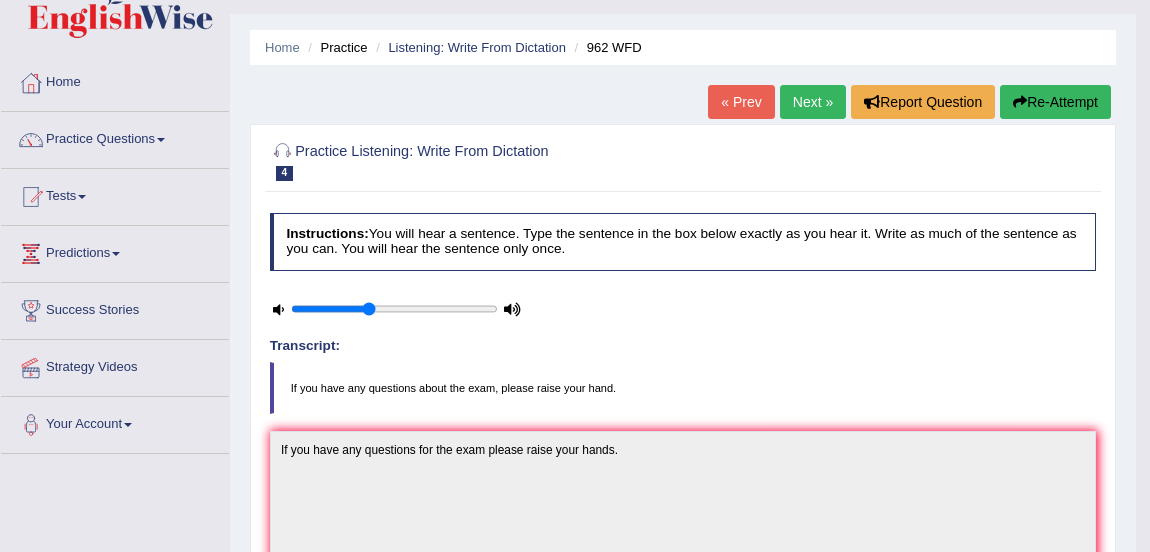 scroll, scrollTop: 43, scrollLeft: 0, axis: vertical 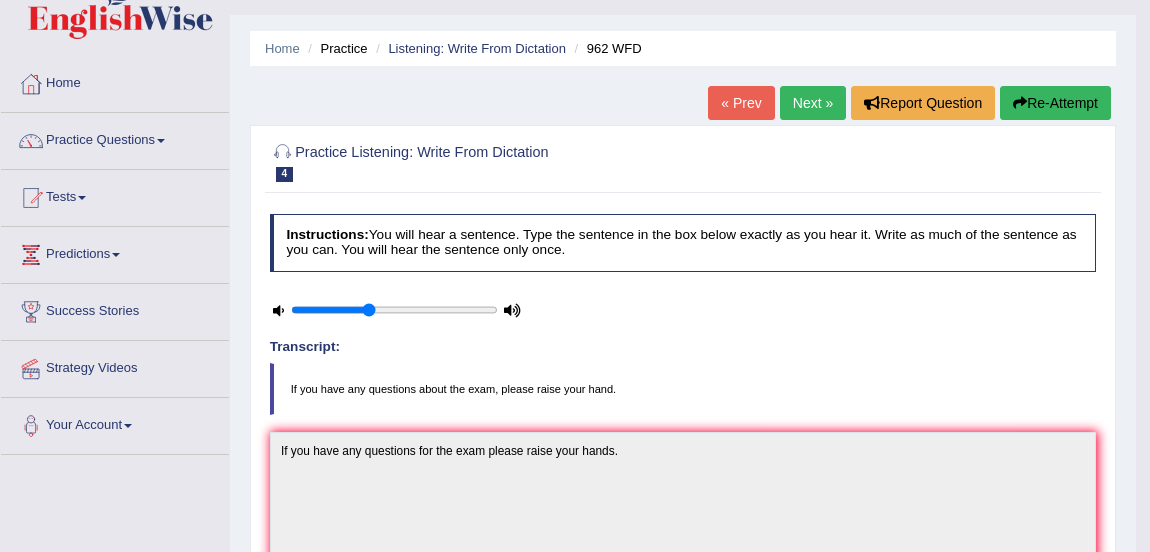 click on "Next »" at bounding box center [813, 103] 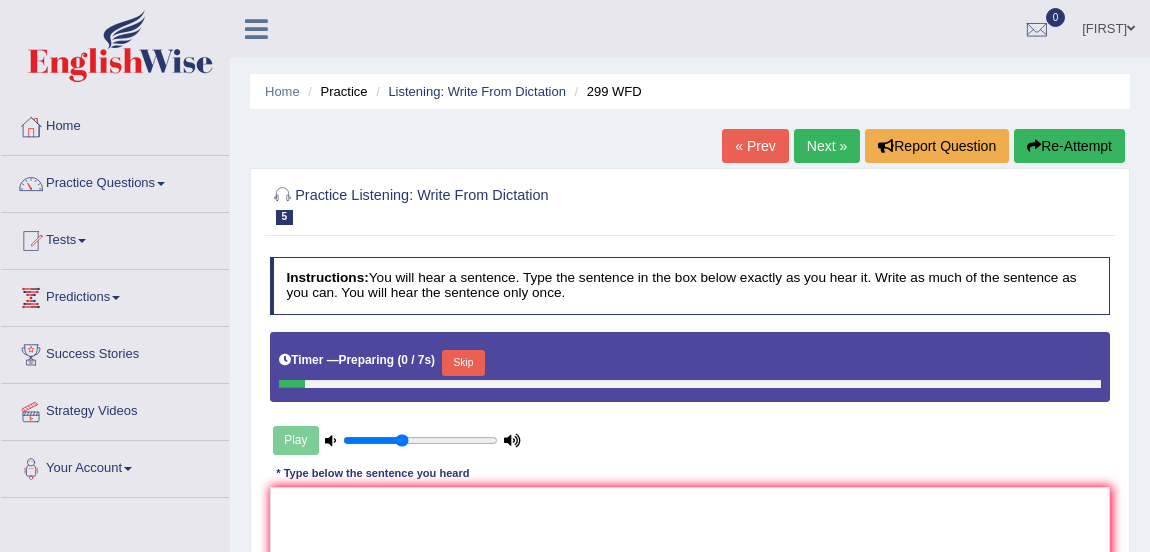 scroll, scrollTop: 0, scrollLeft: 0, axis: both 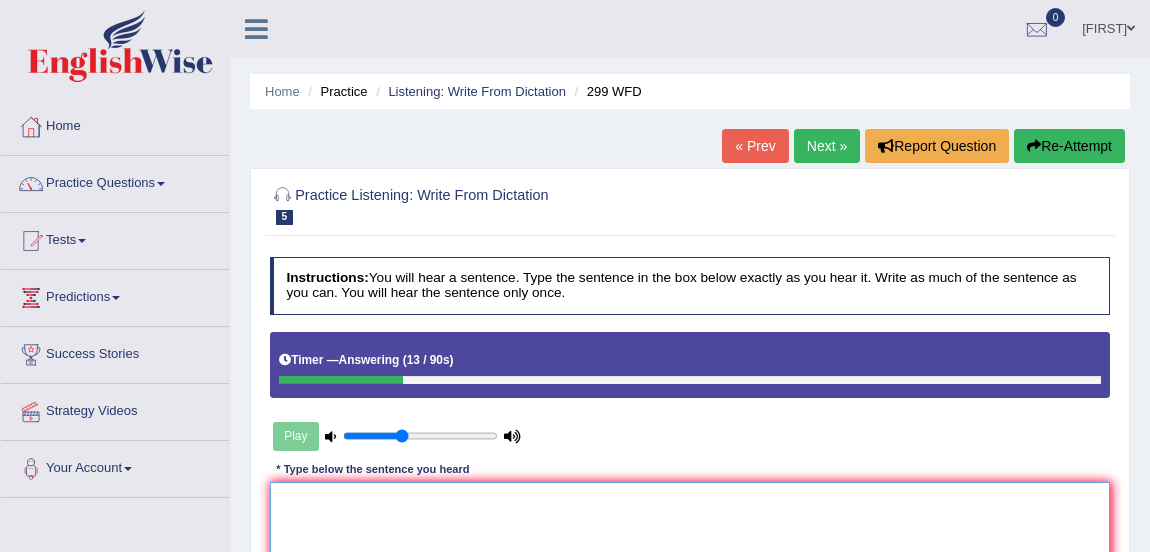 click at bounding box center [690, 564] 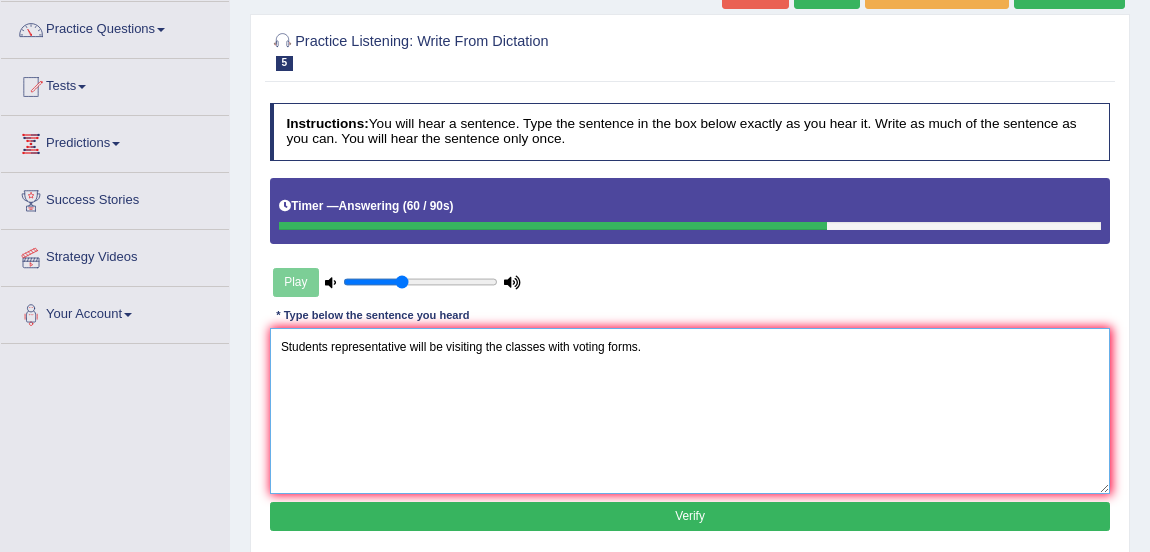 scroll, scrollTop: 170, scrollLeft: 0, axis: vertical 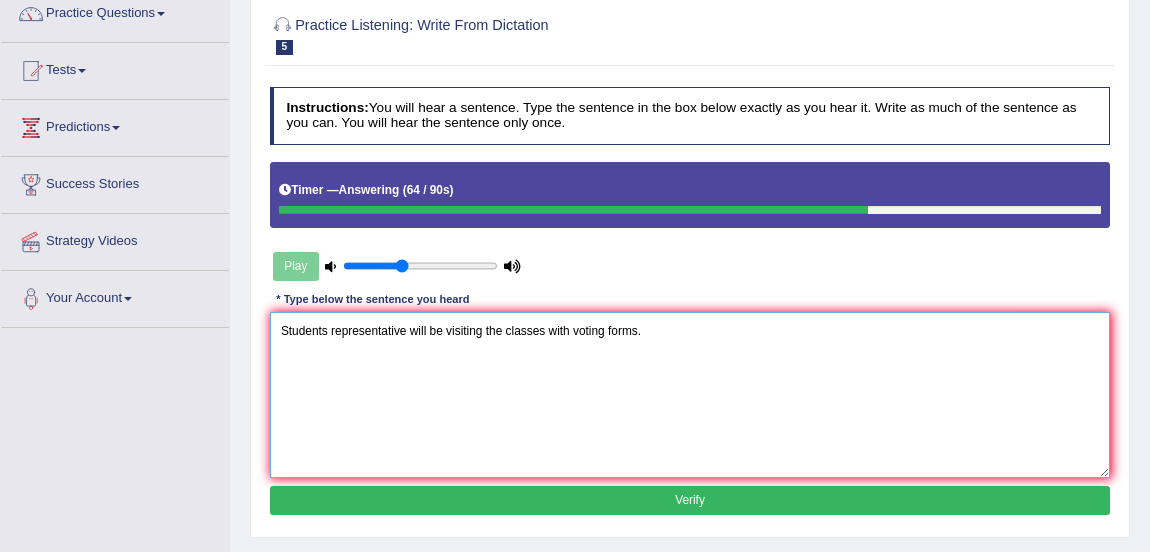 type on "Students representative will be visiting the classes with voting forms." 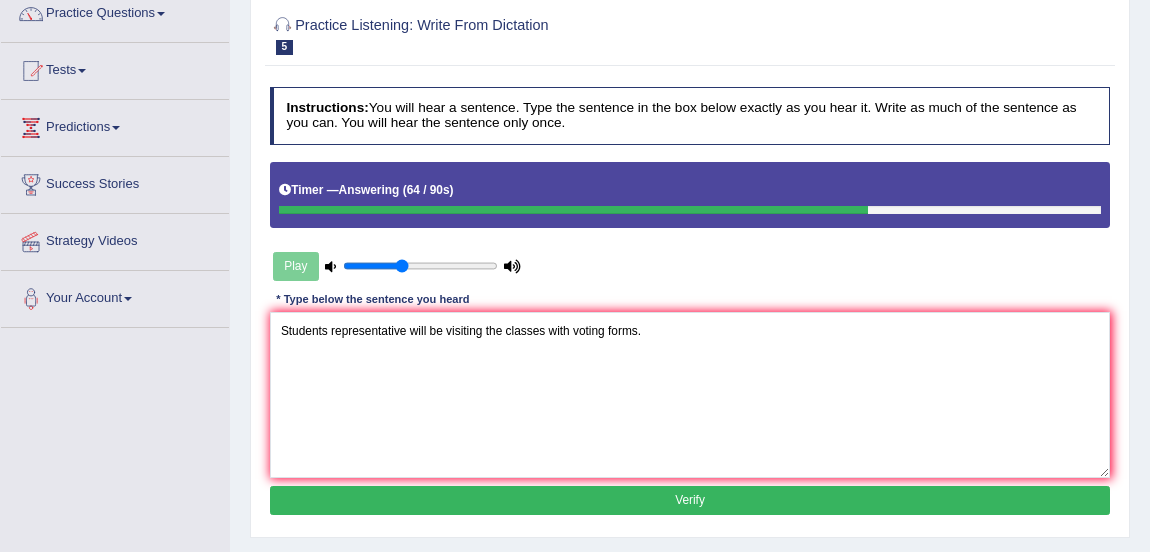 click on "Verify" at bounding box center (690, 500) 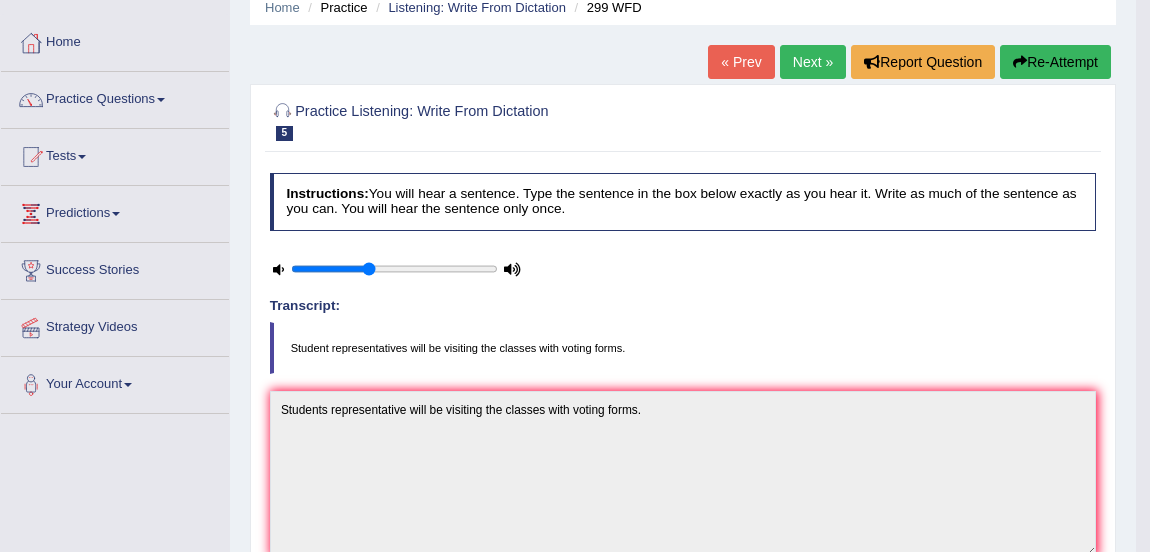 scroll, scrollTop: 70, scrollLeft: 0, axis: vertical 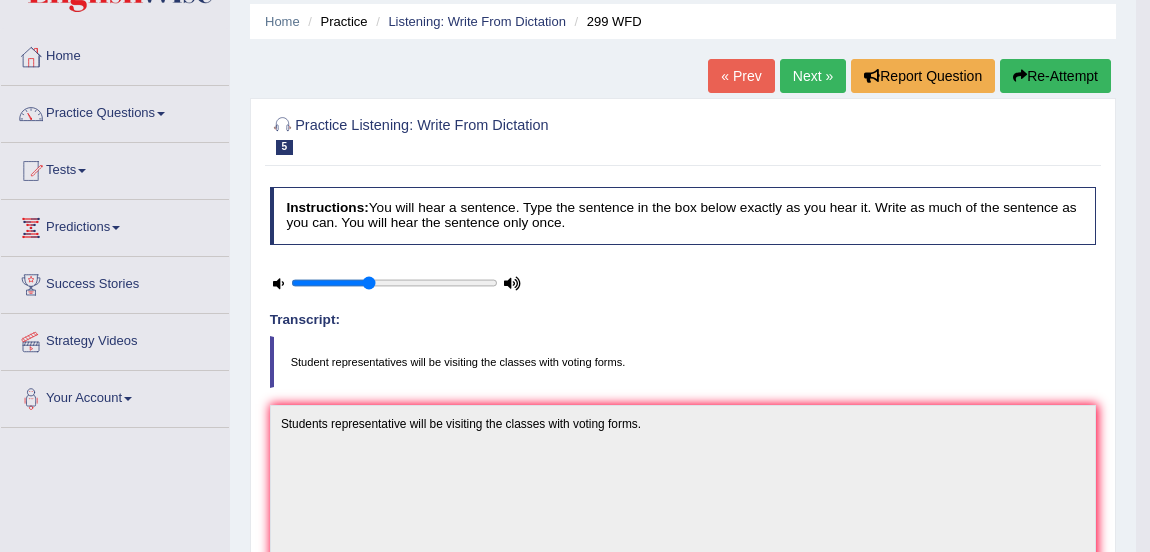 click on "Next »" at bounding box center [813, 76] 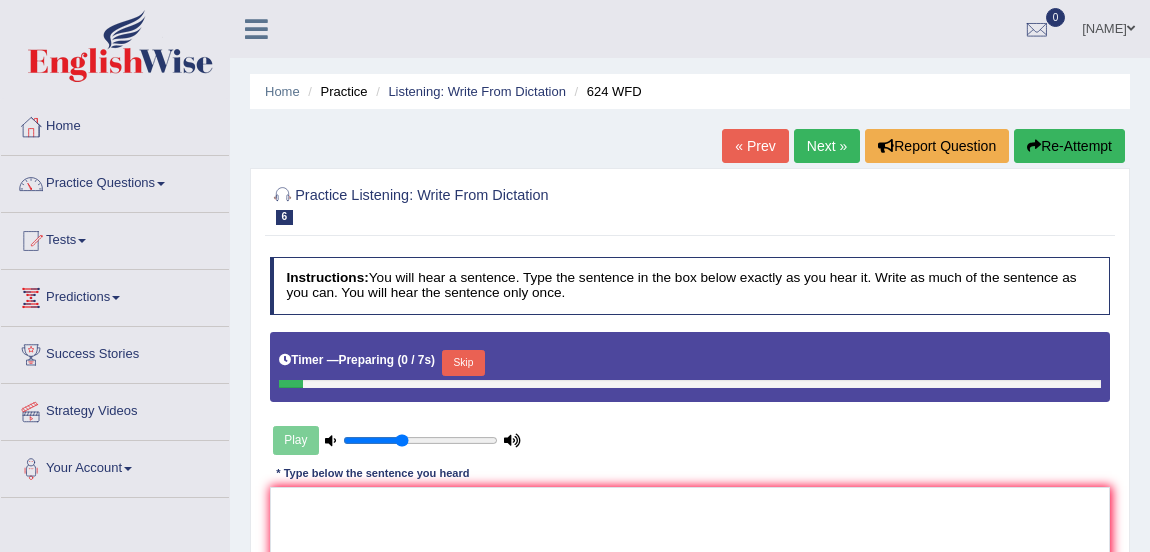 scroll, scrollTop: 0, scrollLeft: 0, axis: both 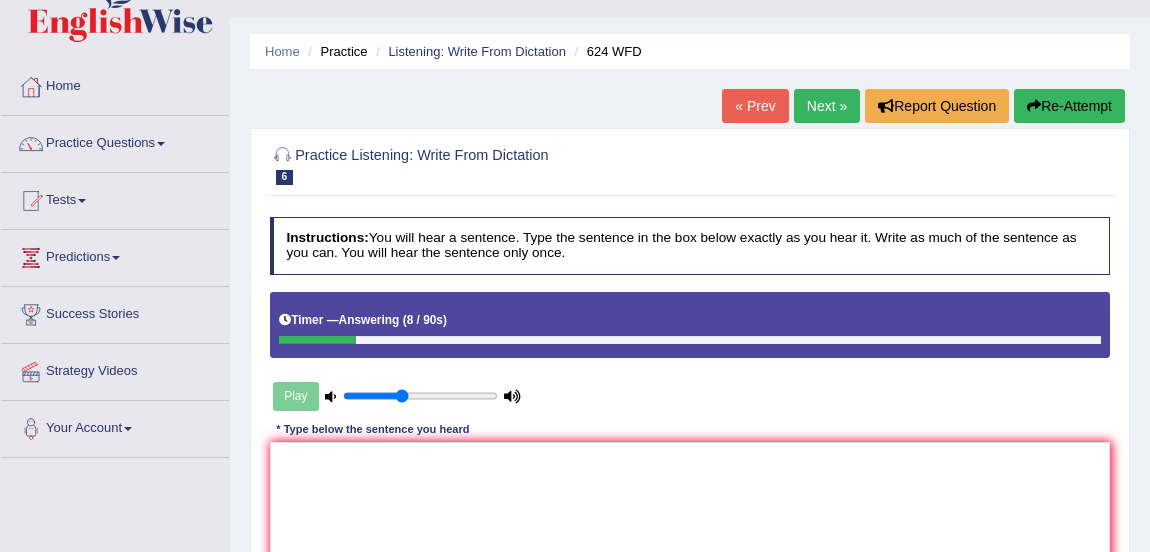 click on "Re-Attempt" at bounding box center [1069, 106] 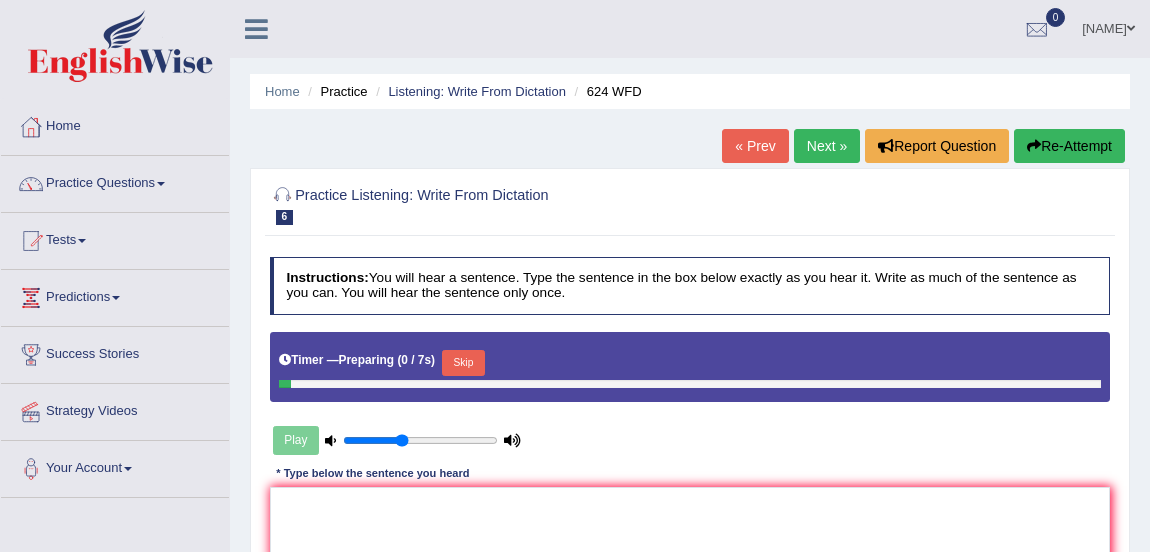 scroll, scrollTop: 40, scrollLeft: 0, axis: vertical 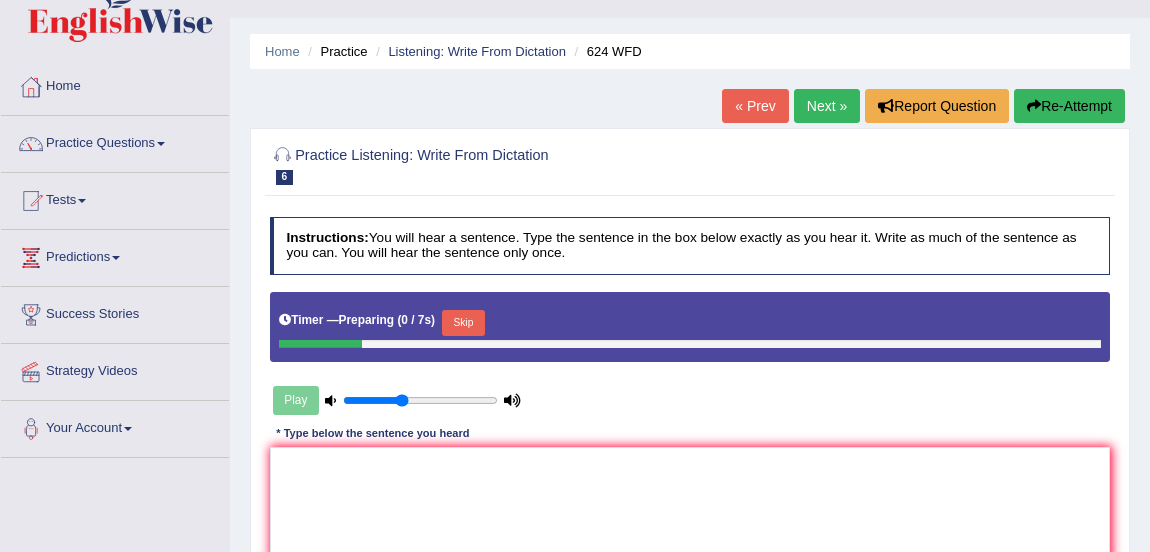 click on "Skip" at bounding box center (463, 323) 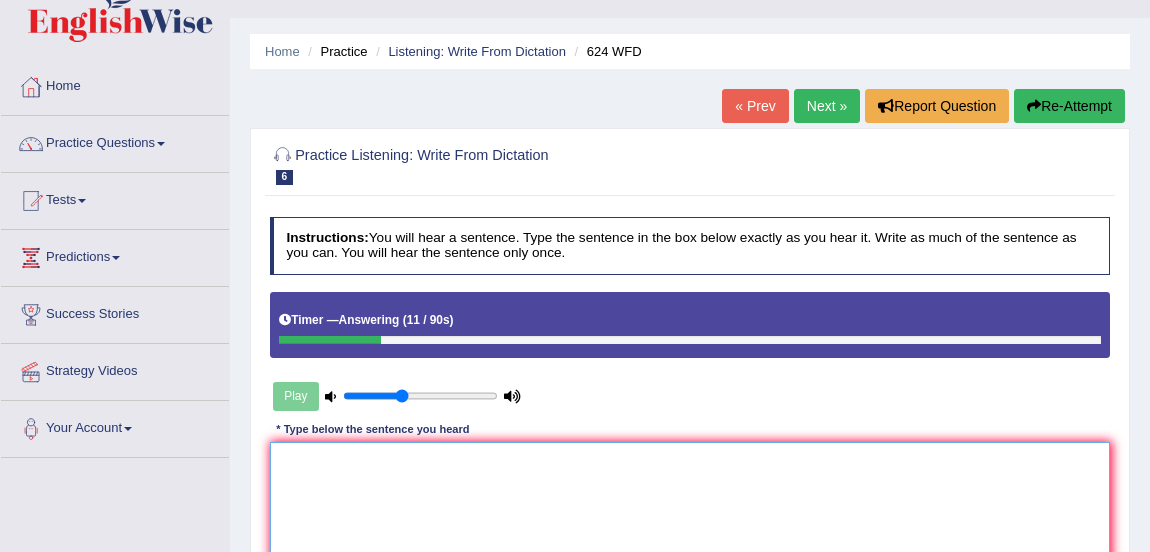 click at bounding box center [690, 524] 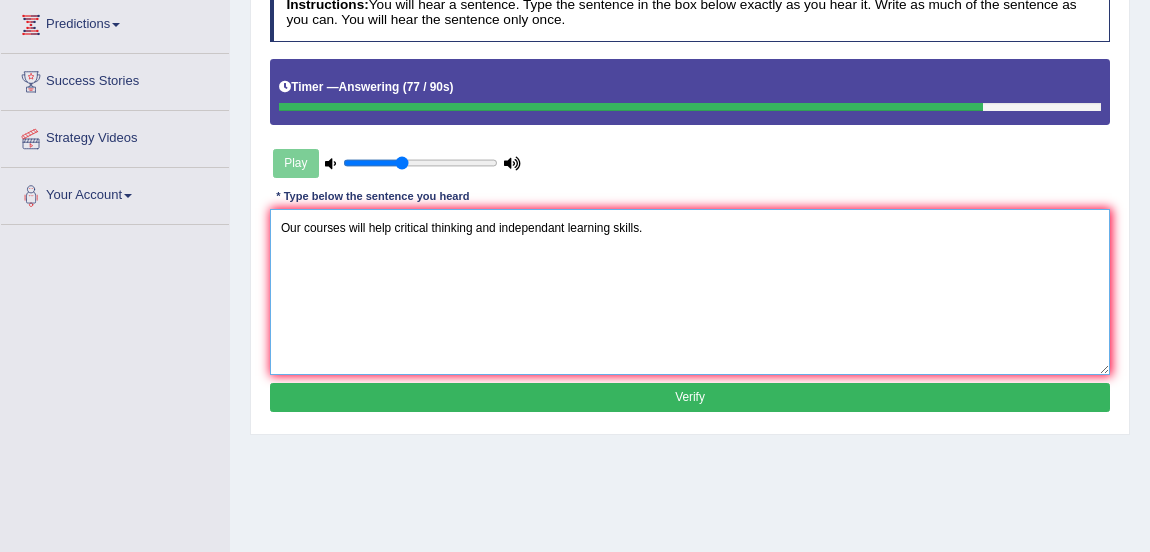 scroll, scrollTop: 276, scrollLeft: 0, axis: vertical 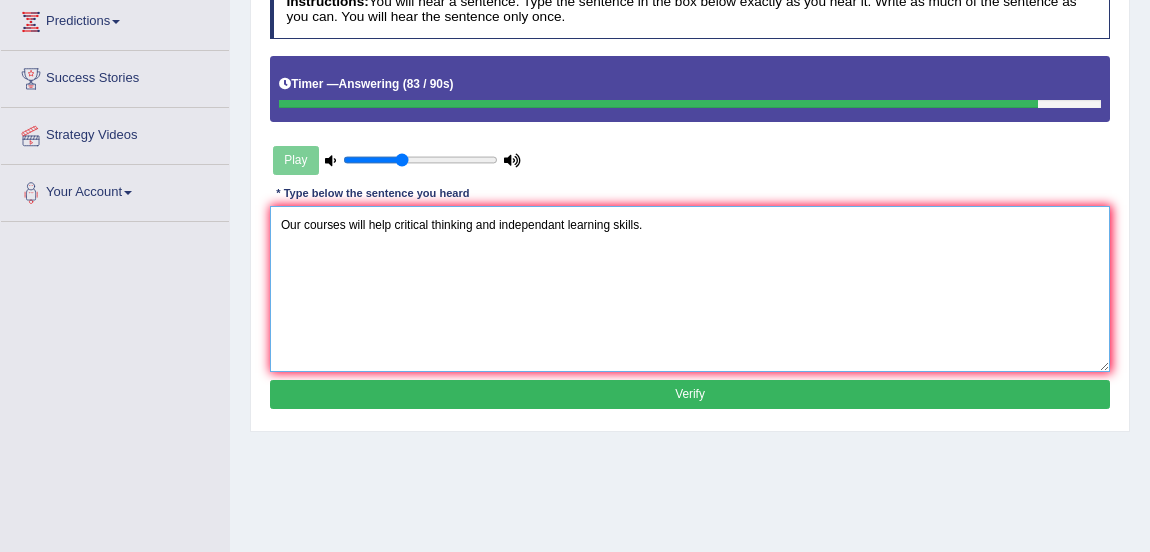 type on "Our courses will help critical thinking and independant learning skills." 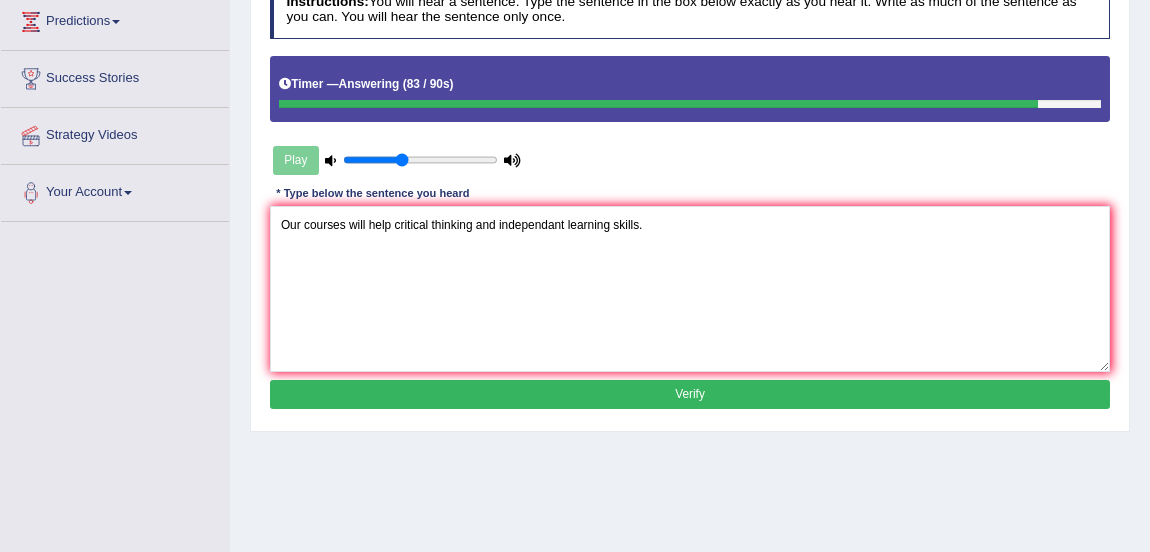 click on "Verify" at bounding box center [690, 394] 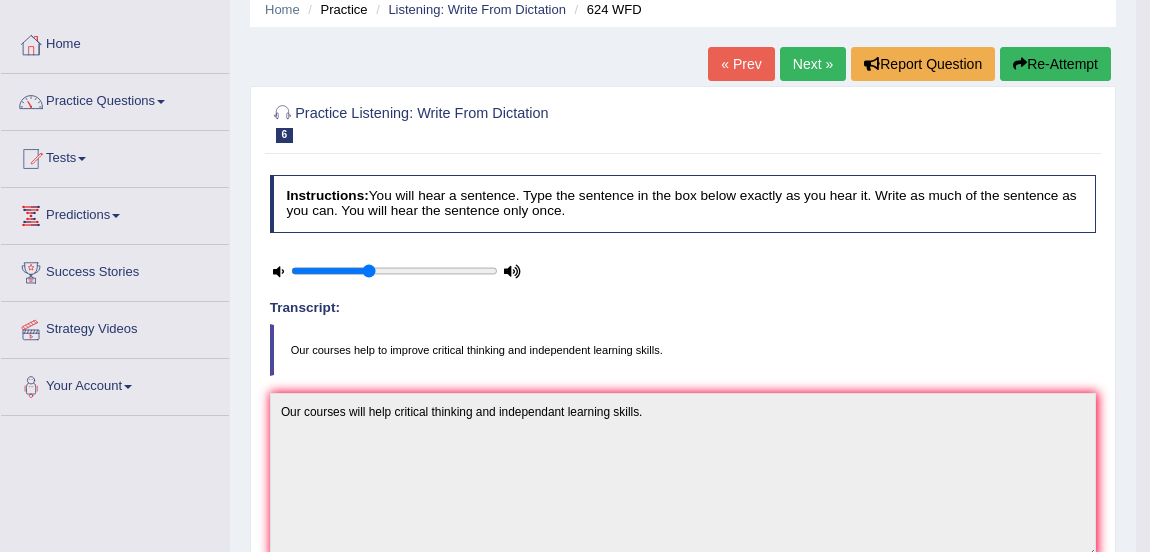 scroll, scrollTop: 0, scrollLeft: 0, axis: both 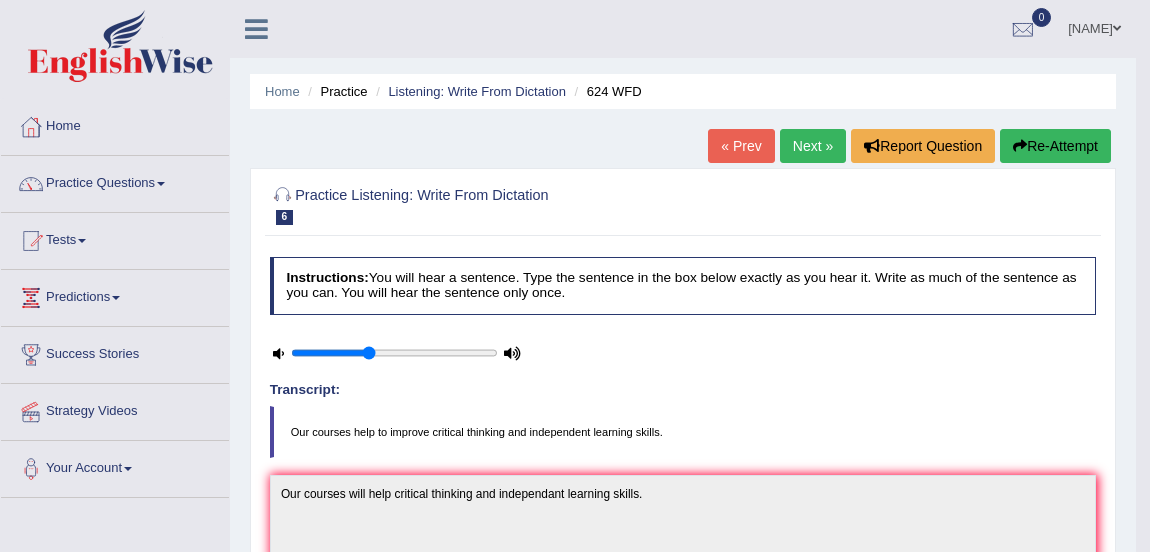 click on "Next »" at bounding box center (813, 146) 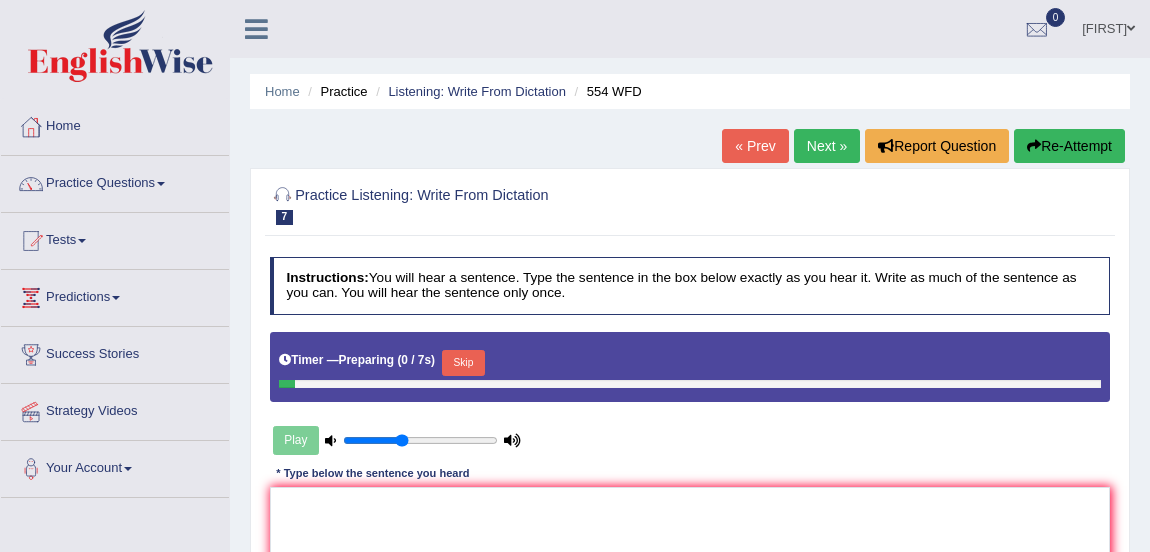 scroll, scrollTop: 0, scrollLeft: 0, axis: both 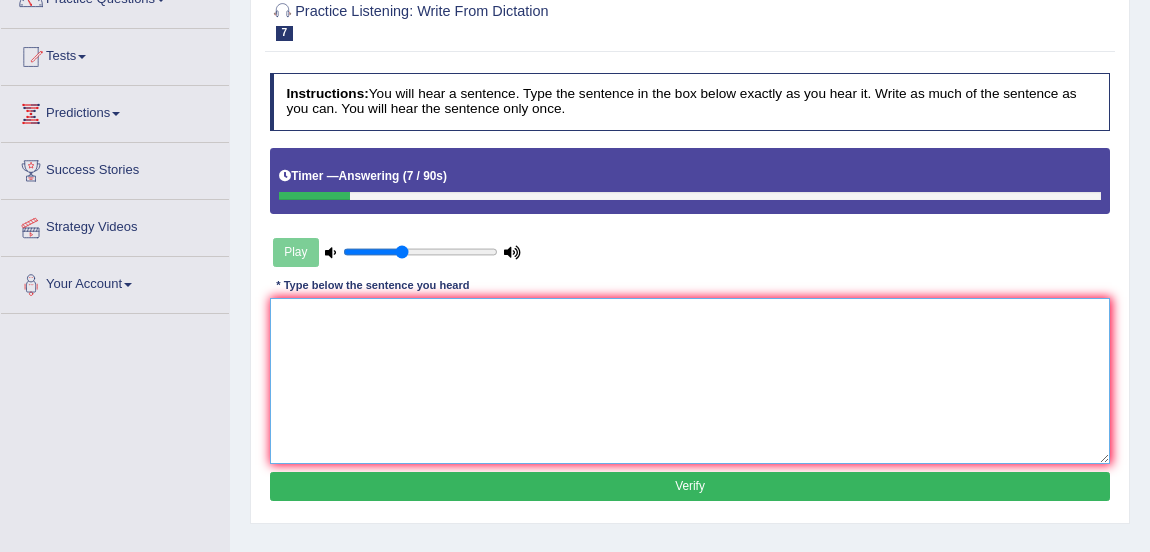 click at bounding box center (690, 380) 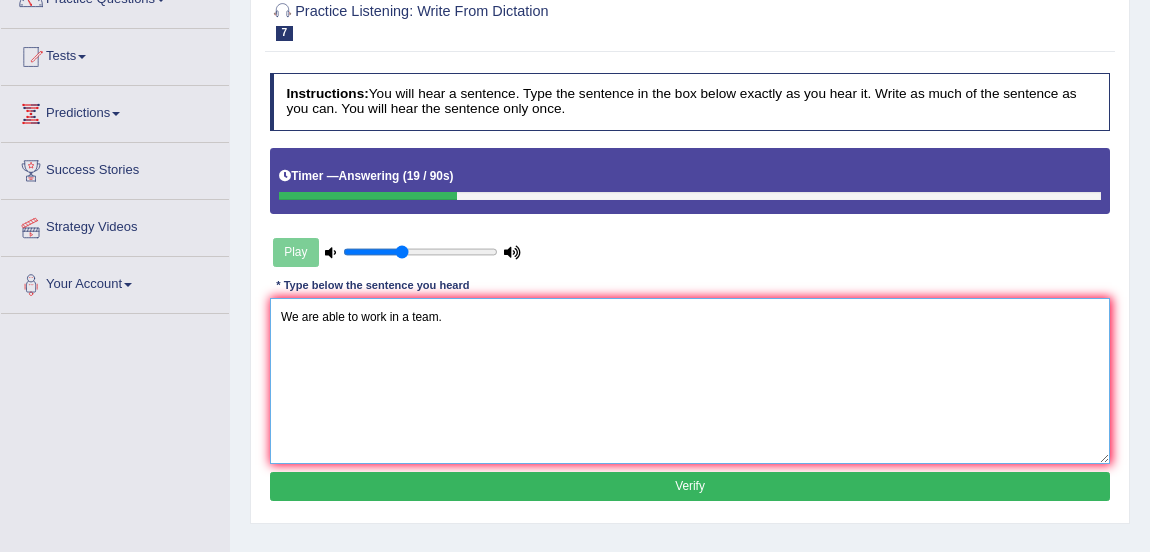 type on "We are able to work in a team." 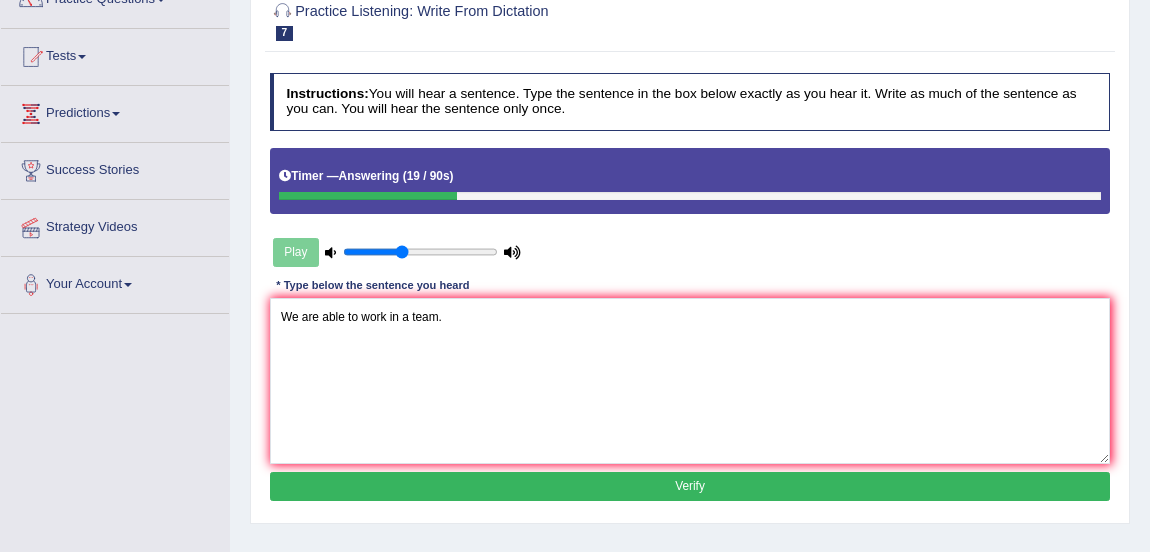 click on "Verify" at bounding box center [690, 486] 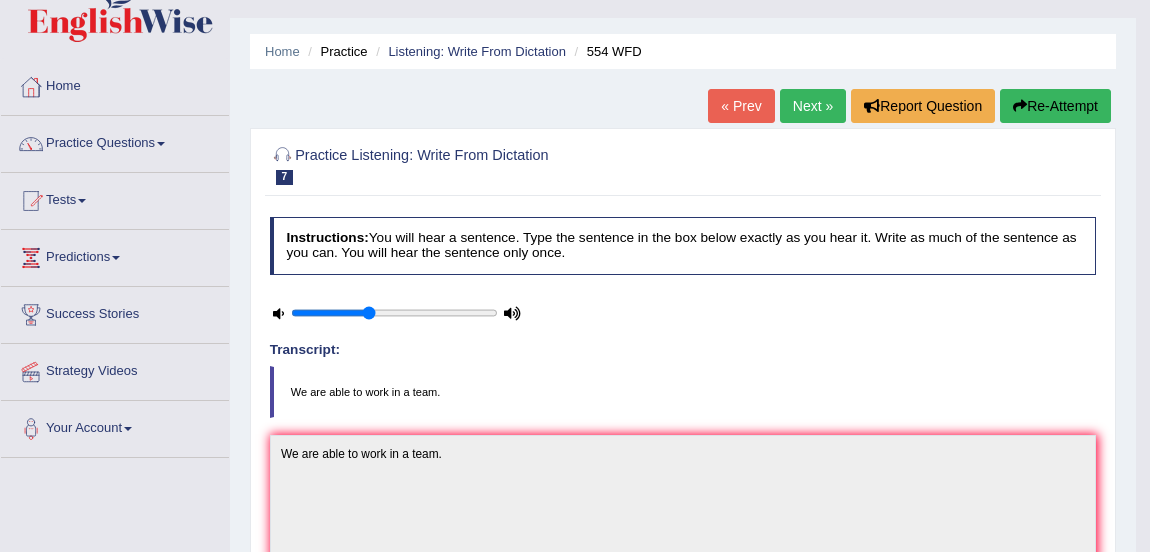 scroll, scrollTop: 0, scrollLeft: 0, axis: both 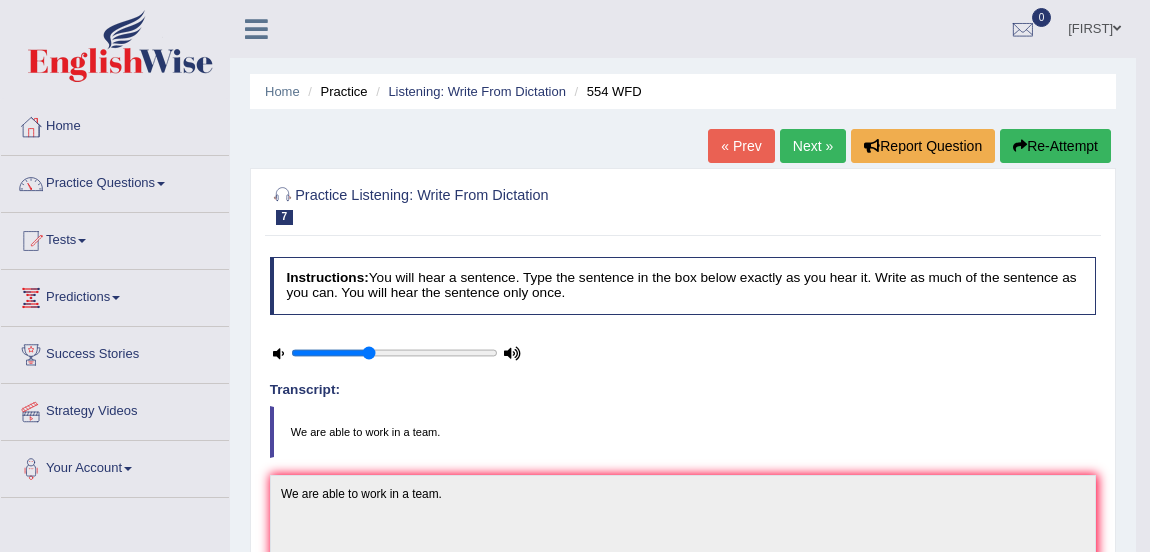 click on "Next »" at bounding box center (813, 146) 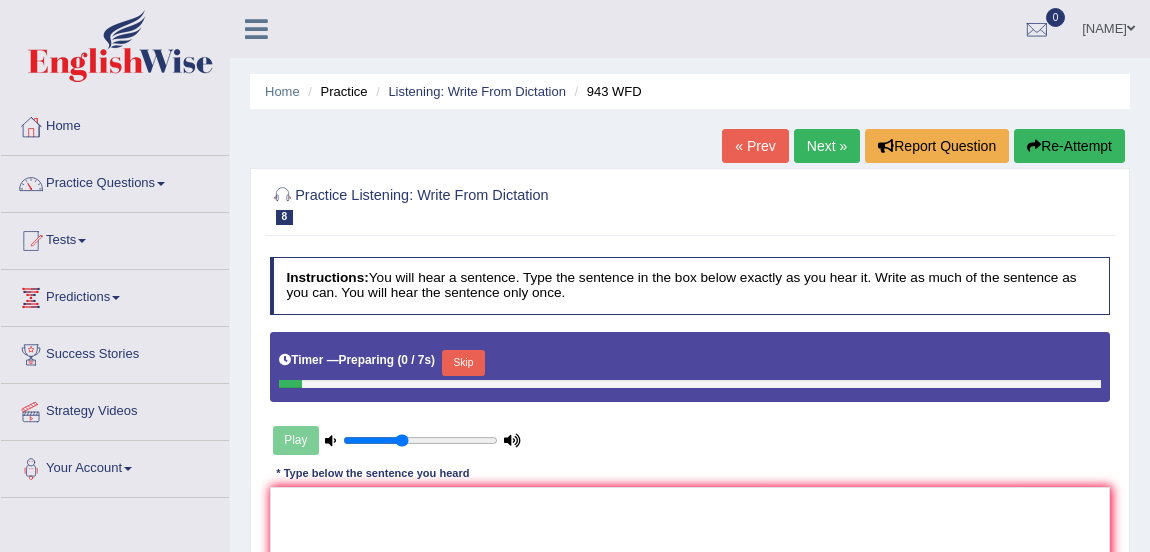 scroll, scrollTop: 0, scrollLeft: 0, axis: both 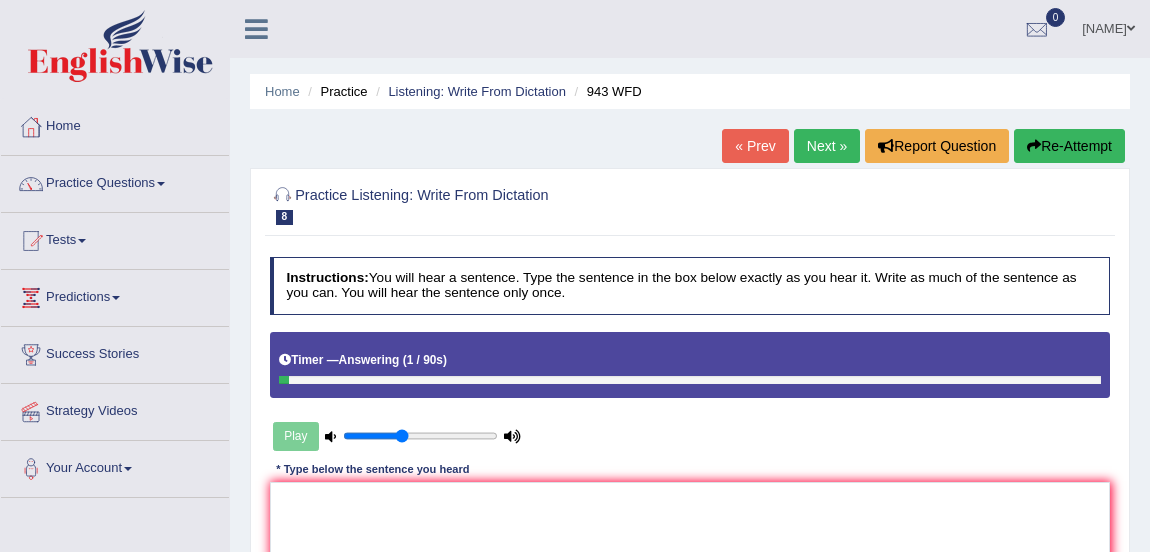 click on "Re-Attempt" at bounding box center (1069, 146) 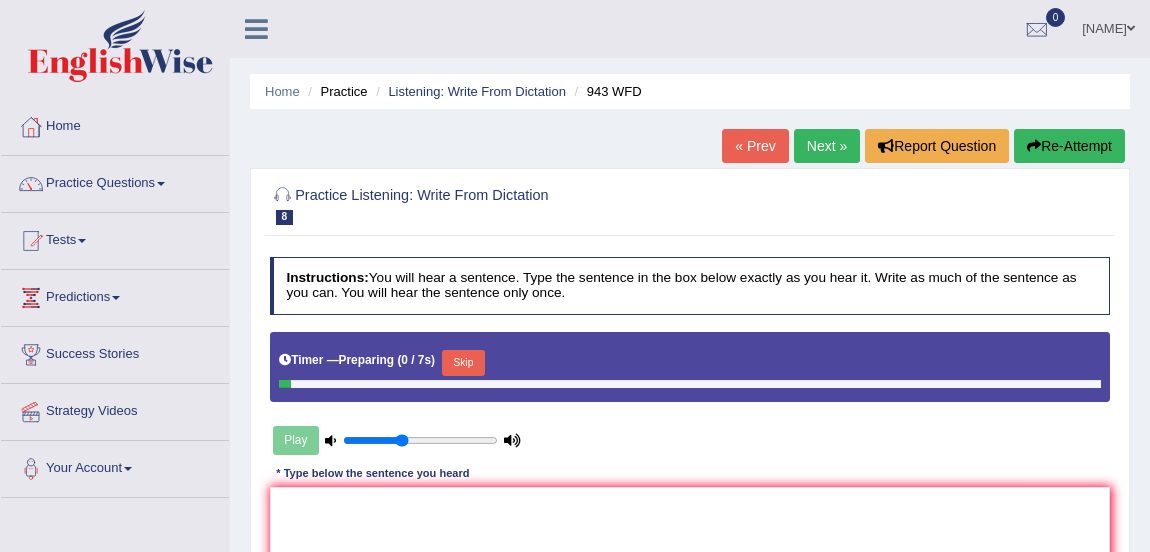 scroll, scrollTop: 0, scrollLeft: 0, axis: both 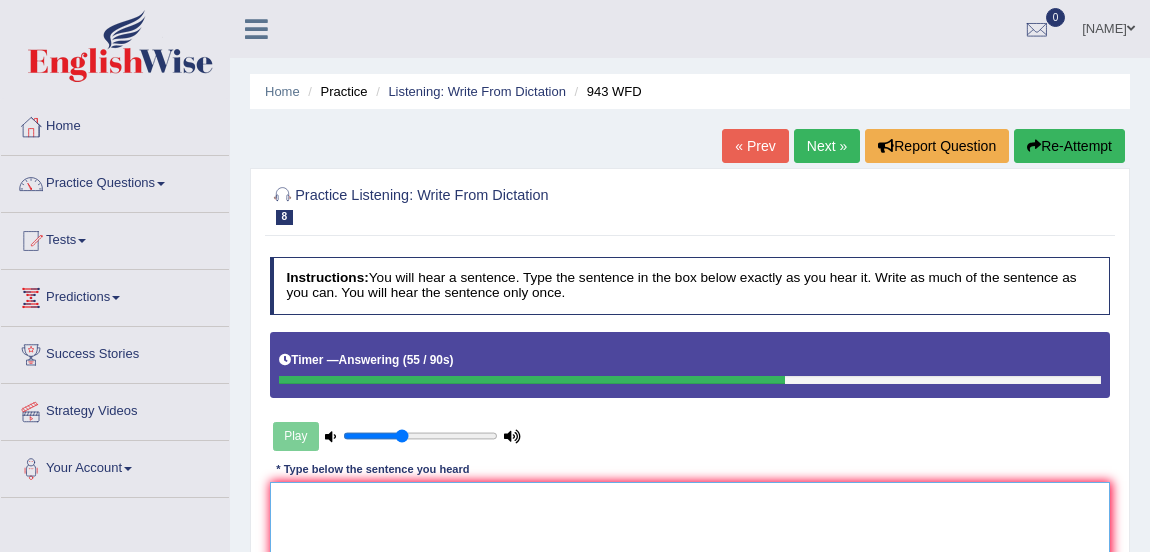 click at bounding box center (690, 564) 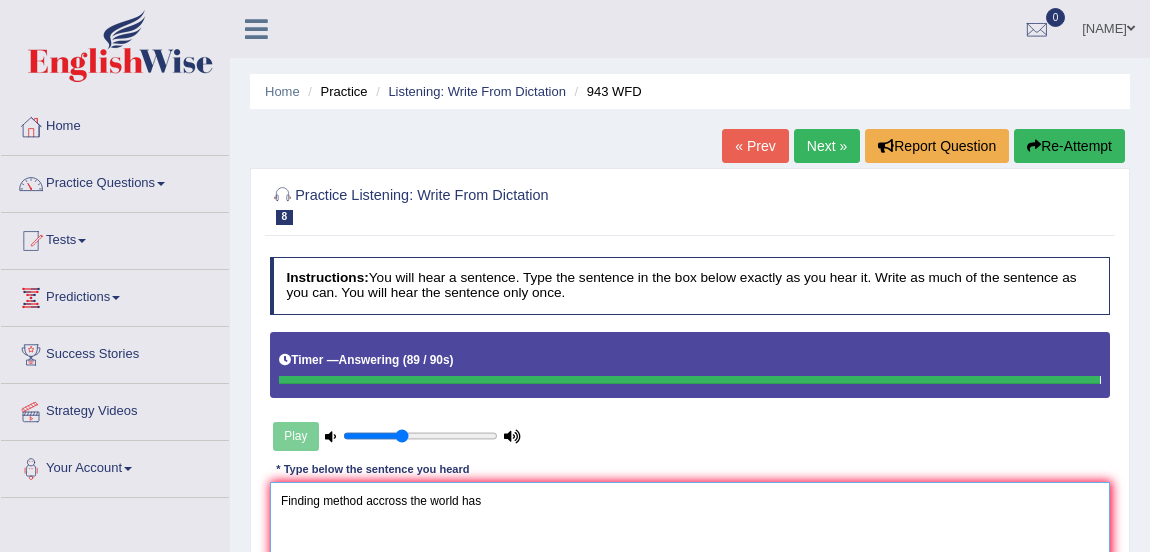 type on "Finding method accross the world has" 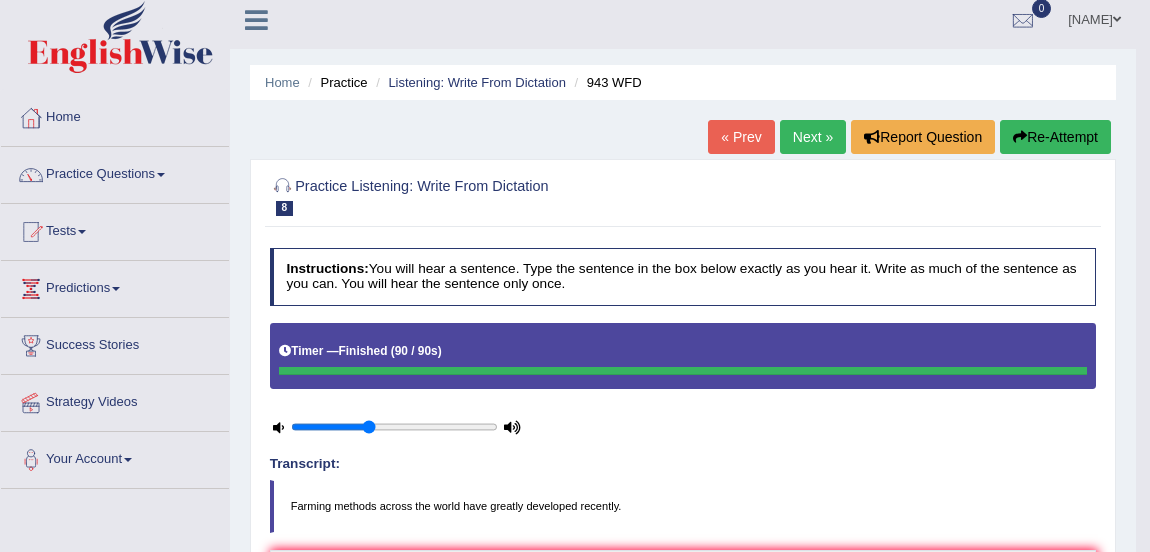 scroll, scrollTop: 0, scrollLeft: 0, axis: both 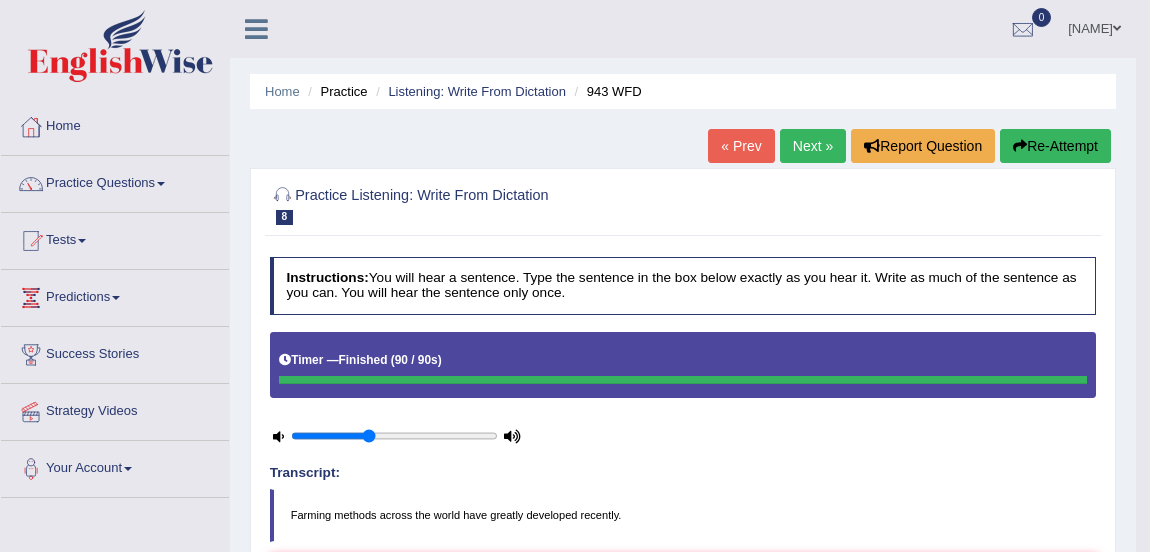 click on "Next »" at bounding box center (813, 146) 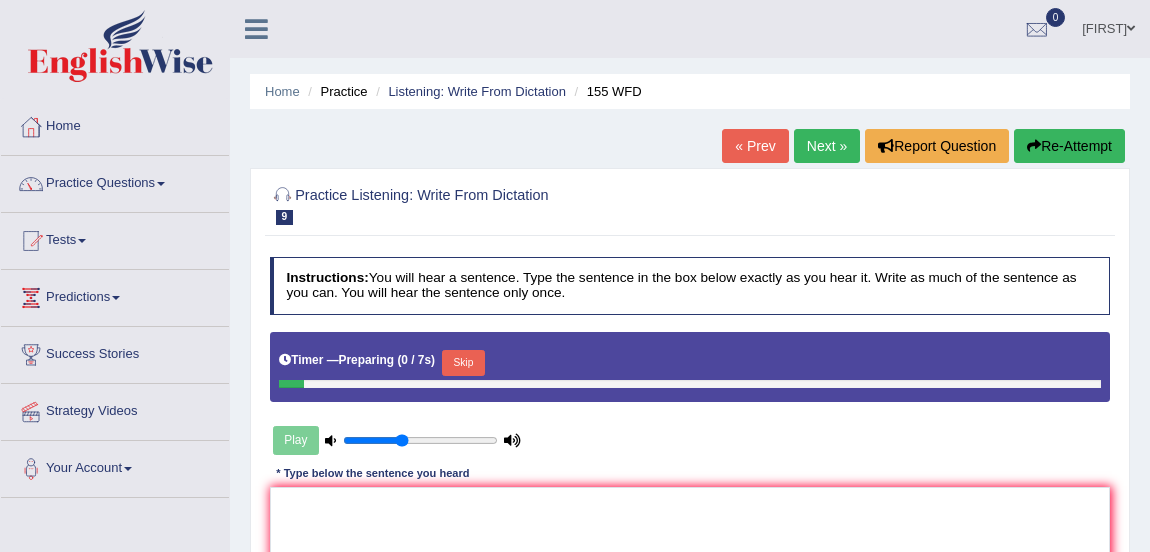 scroll, scrollTop: 0, scrollLeft: 0, axis: both 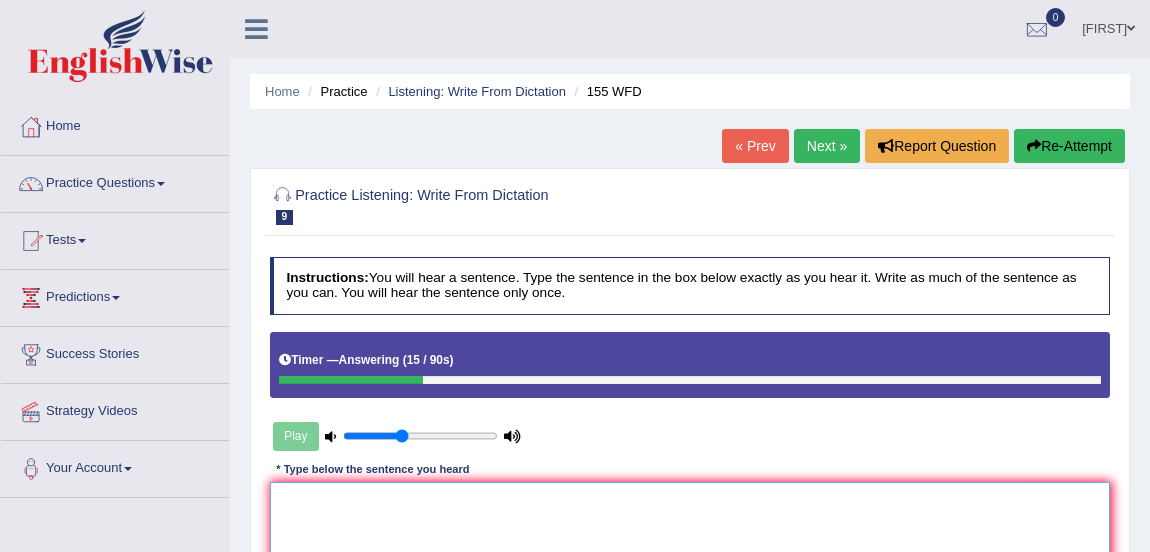 click at bounding box center (690, 564) 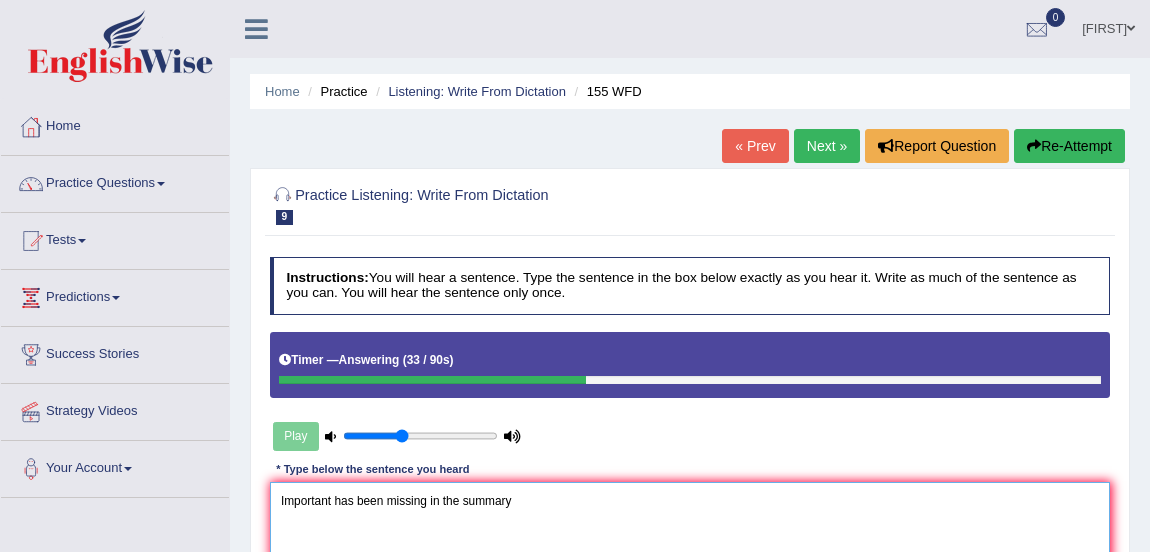 click on "Important has been missing in the summary" at bounding box center (690, 564) 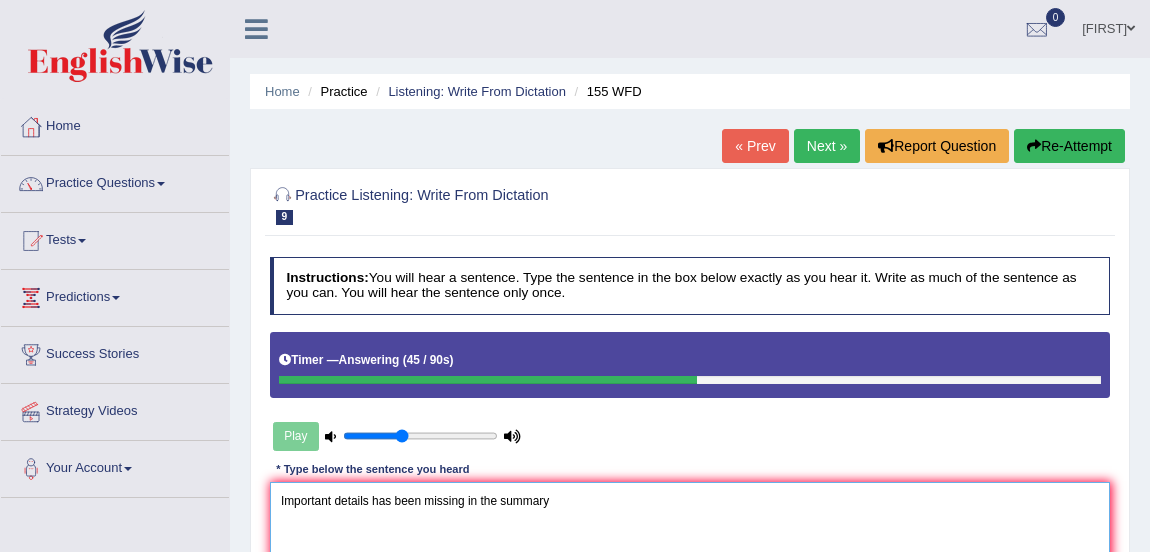 click on "Important details has been missing in the summary" at bounding box center (690, 564) 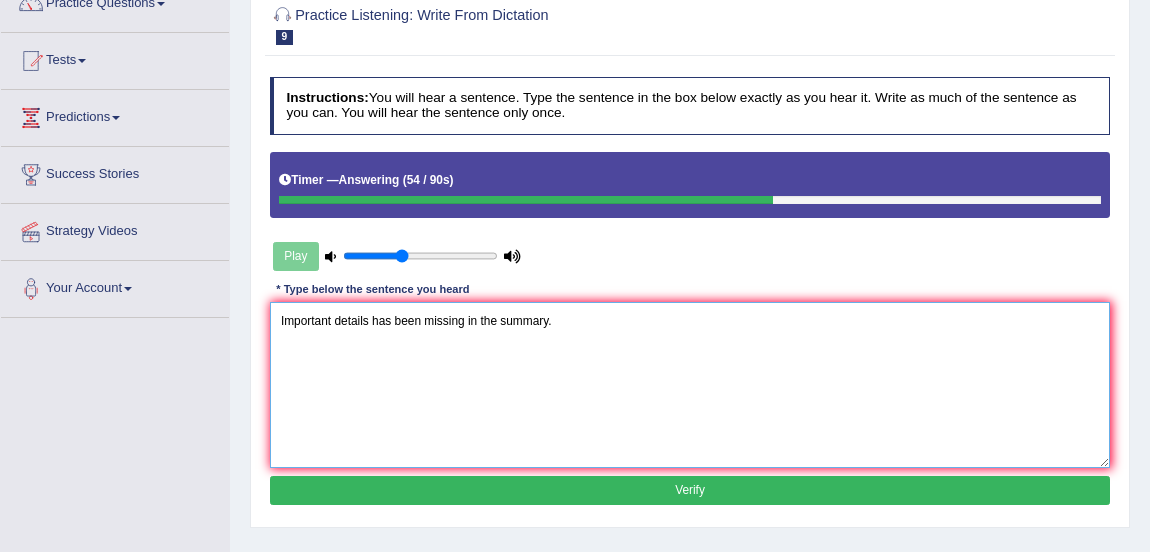 scroll, scrollTop: 195, scrollLeft: 0, axis: vertical 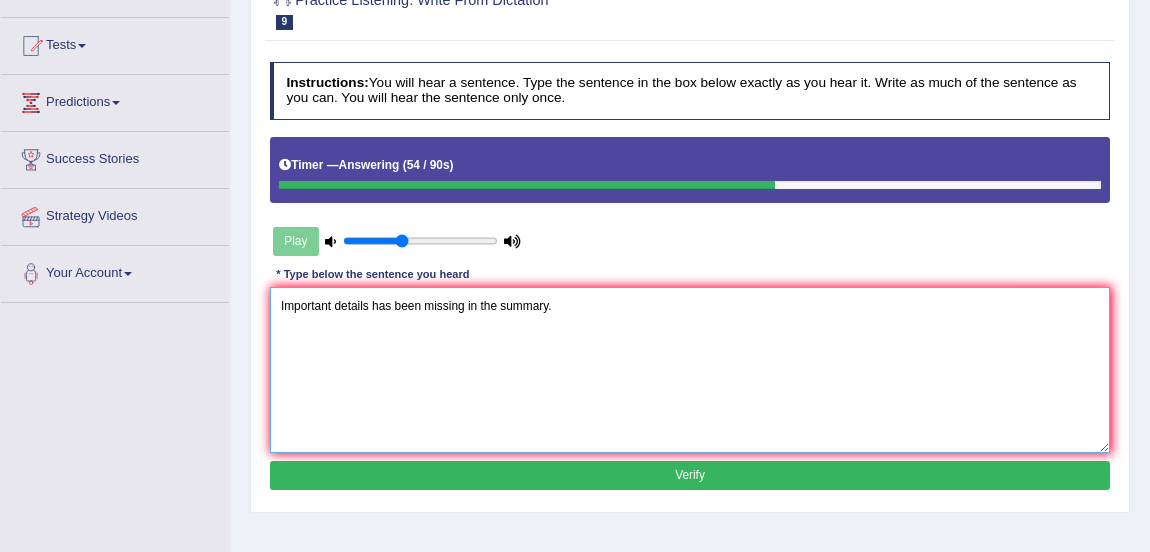 type on "Important details has been missing in the summary." 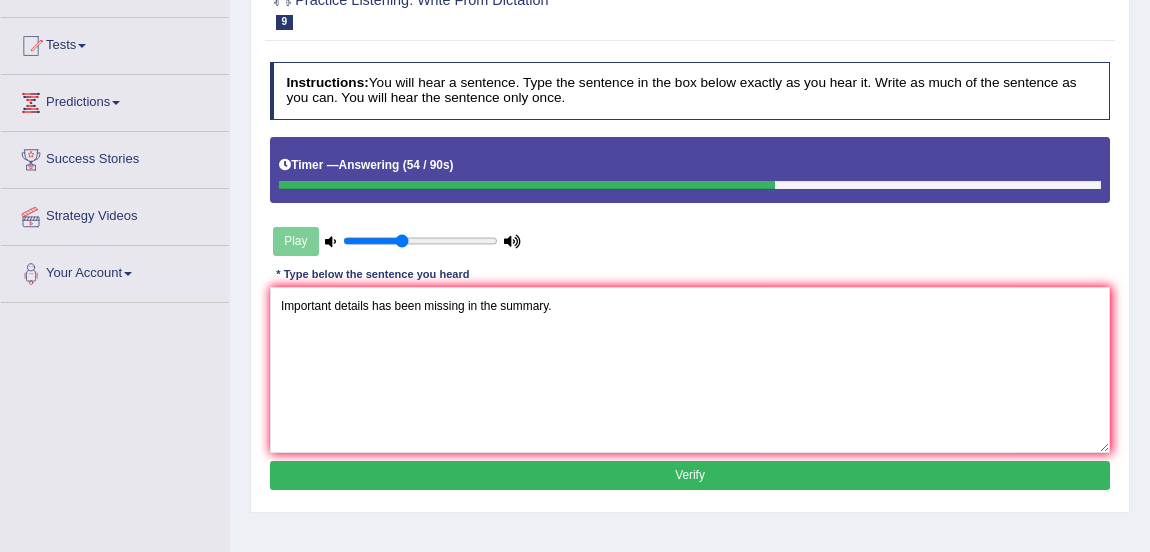 click on "Verify" at bounding box center (690, 475) 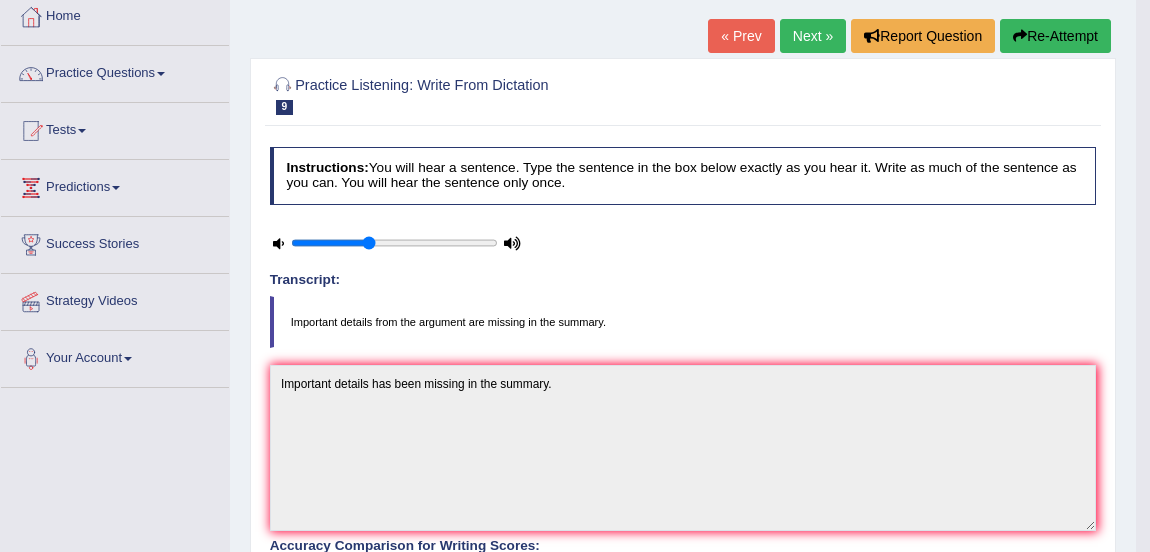 scroll, scrollTop: 60, scrollLeft: 0, axis: vertical 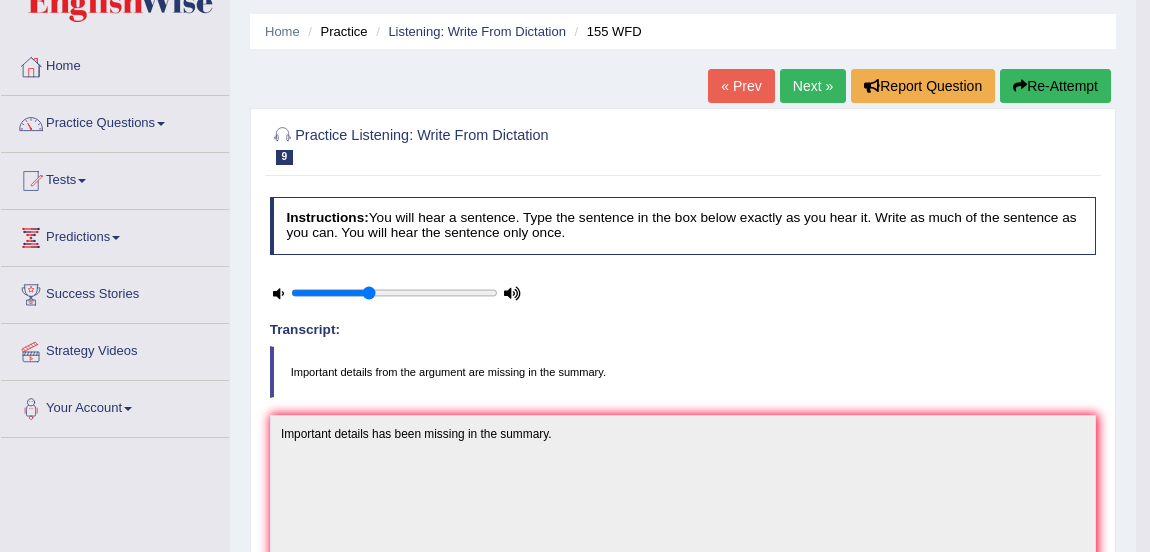 click on "Next »" at bounding box center (813, 86) 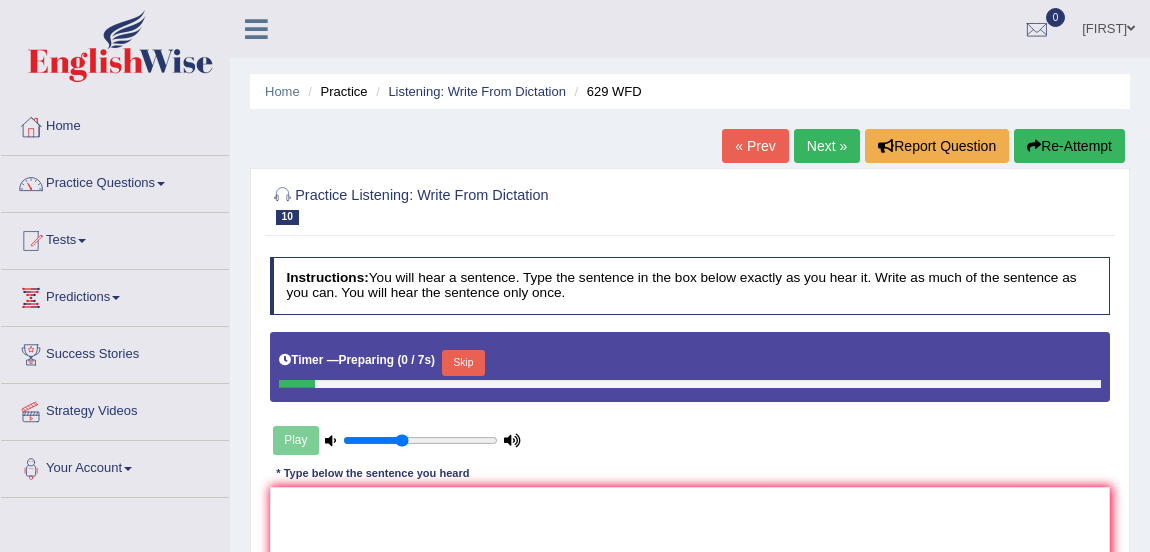 scroll, scrollTop: 0, scrollLeft: 0, axis: both 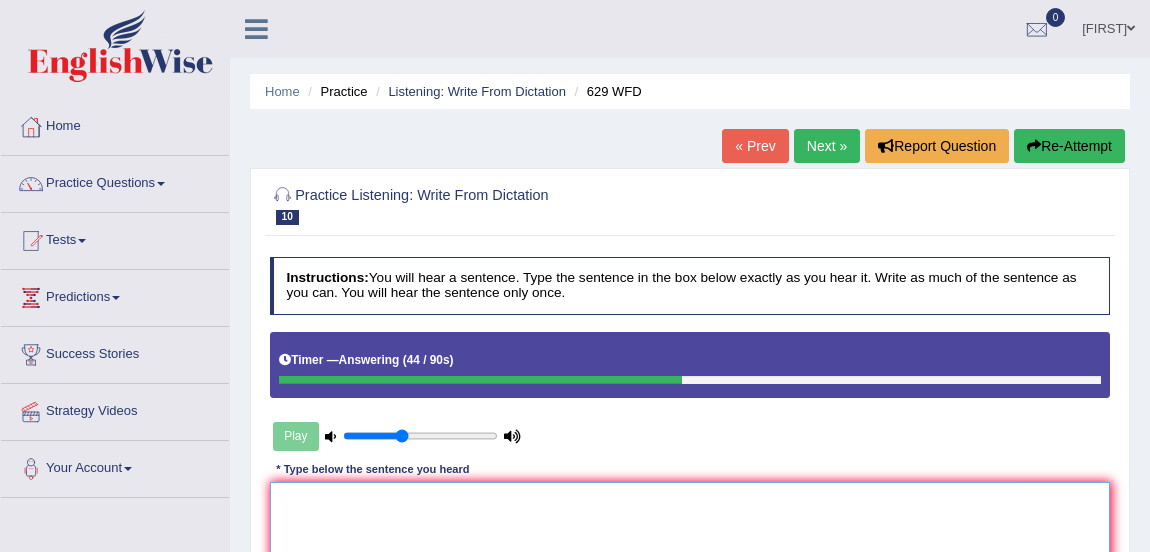 click at bounding box center (690, 564) 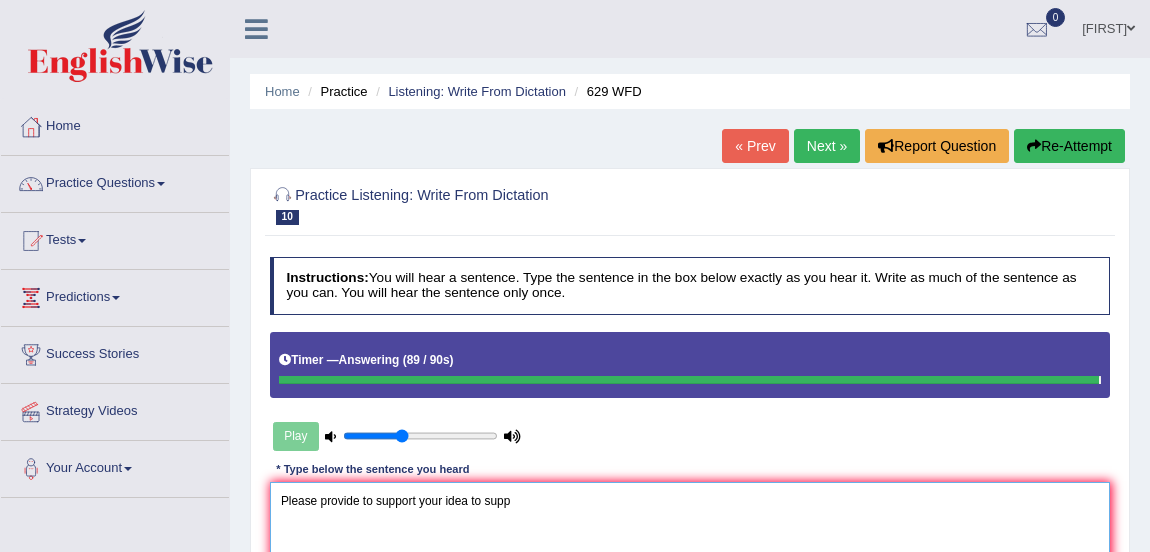 type on "Please provide to support your idea to supp" 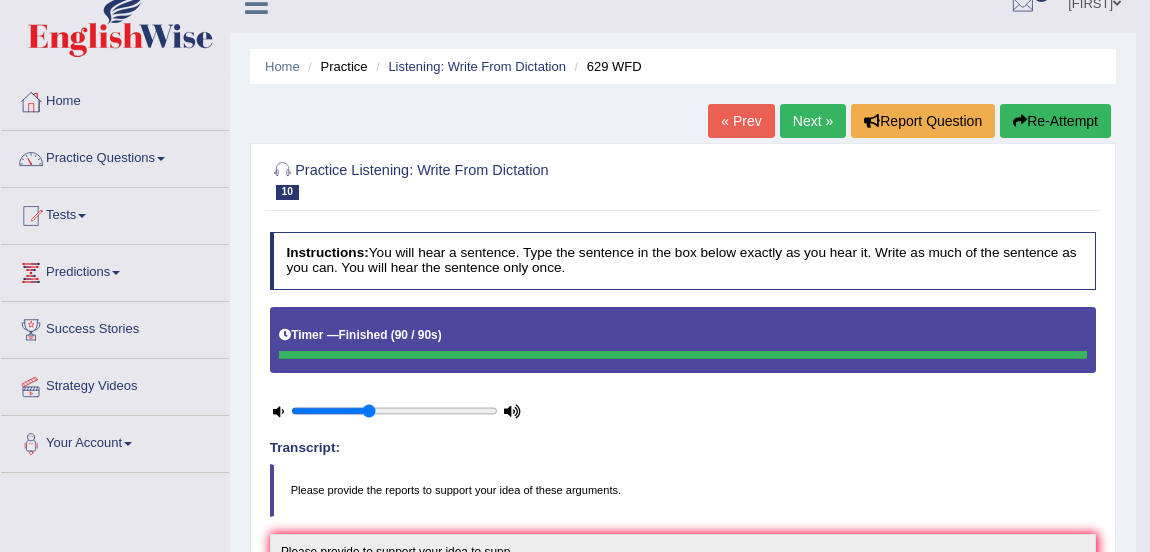 scroll, scrollTop: 0, scrollLeft: 0, axis: both 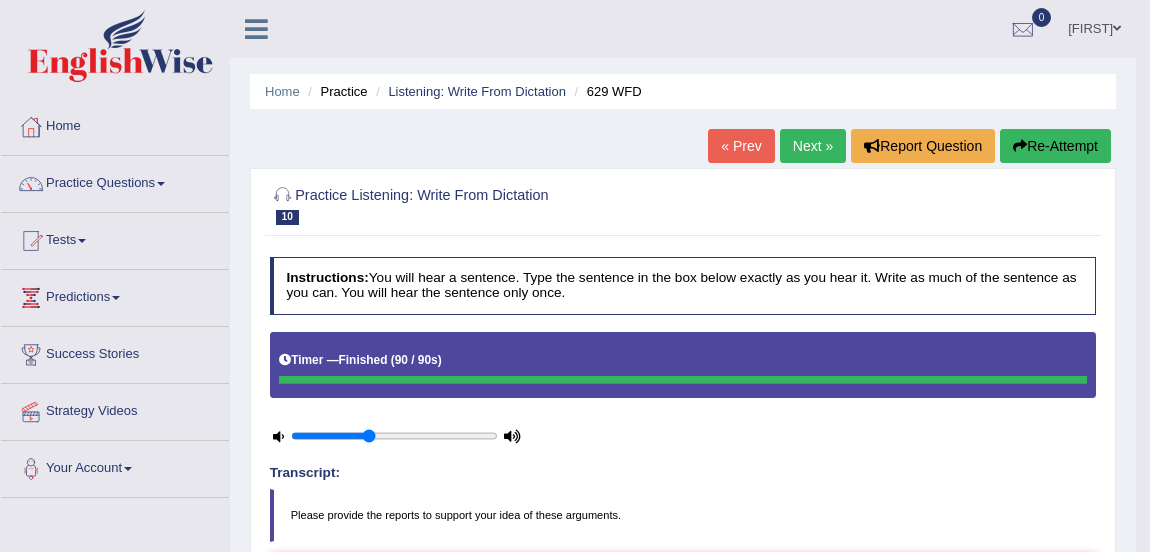 click on "Next »" at bounding box center (813, 146) 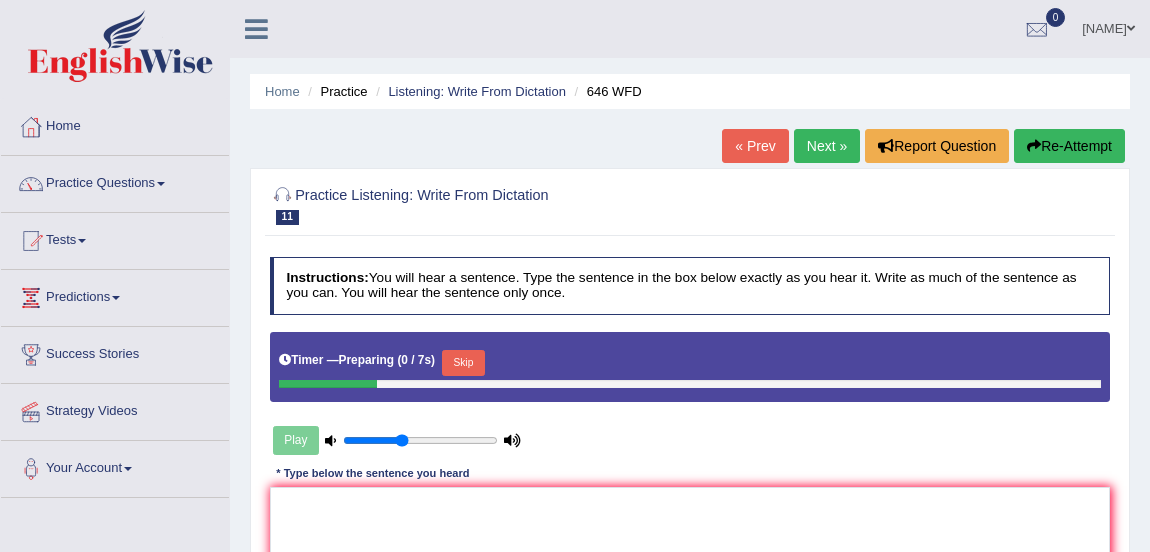scroll, scrollTop: 0, scrollLeft: 0, axis: both 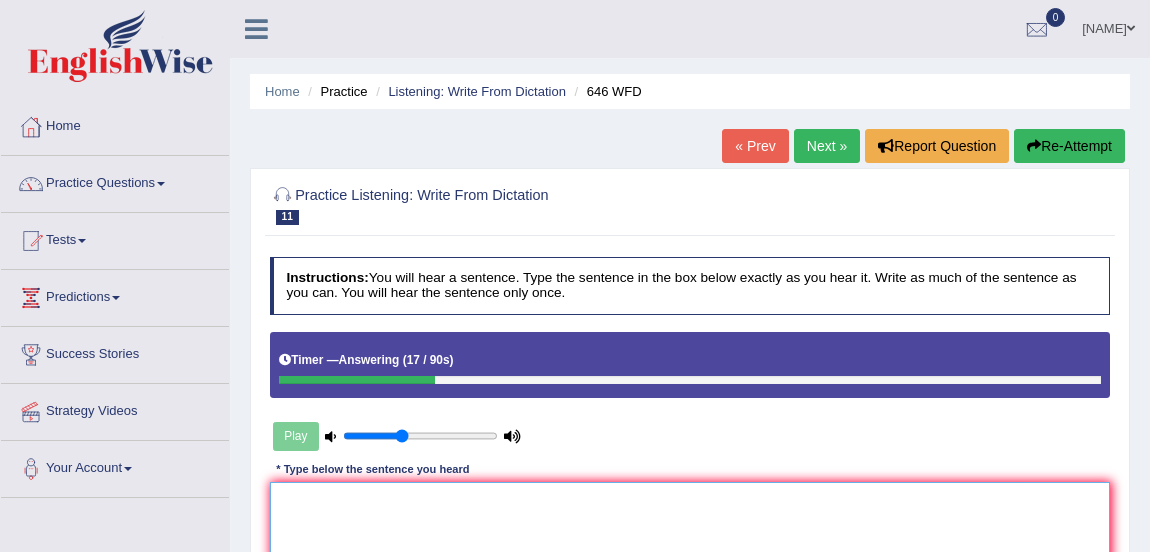click at bounding box center (690, 564) 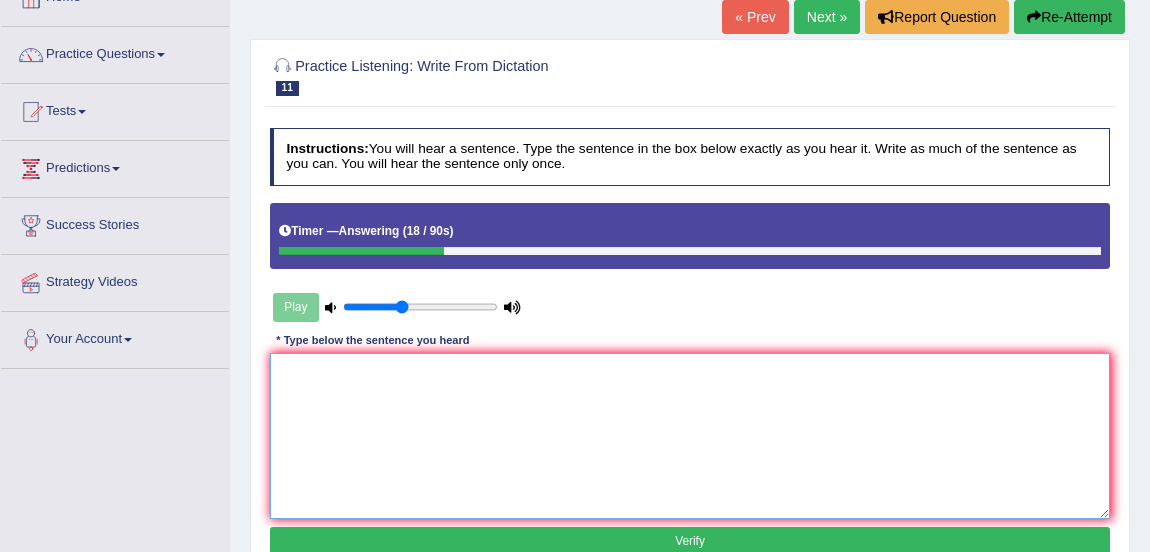 scroll, scrollTop: 178, scrollLeft: 0, axis: vertical 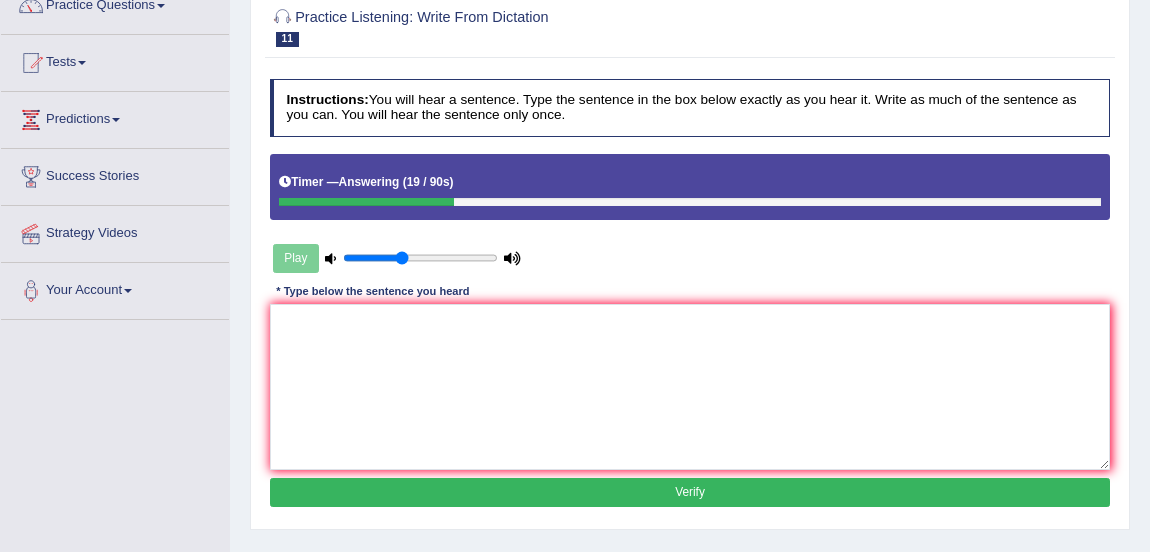 click on "Verify" at bounding box center [690, 492] 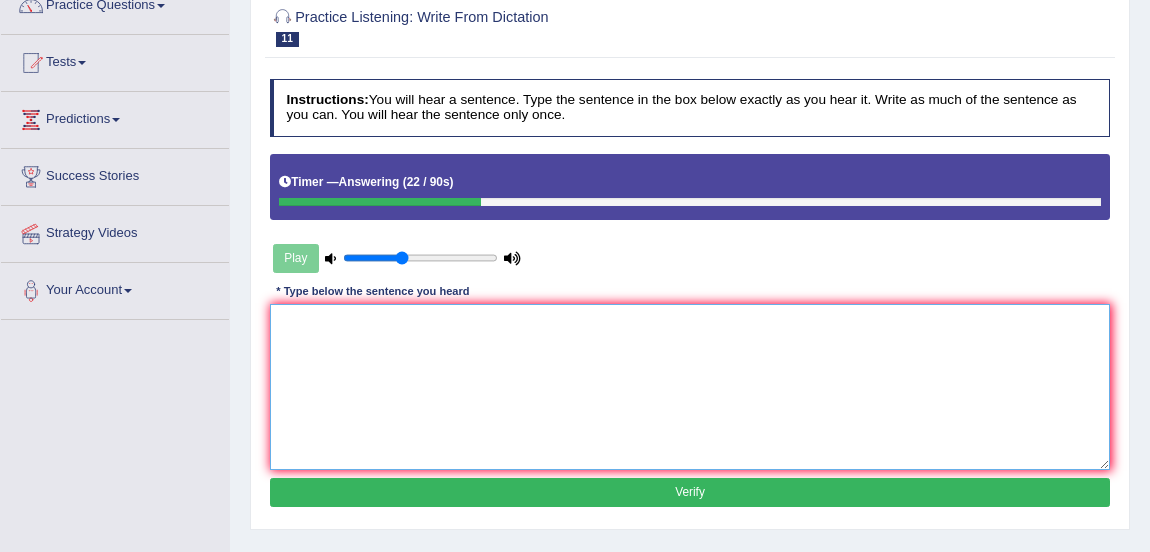 click at bounding box center (690, 386) 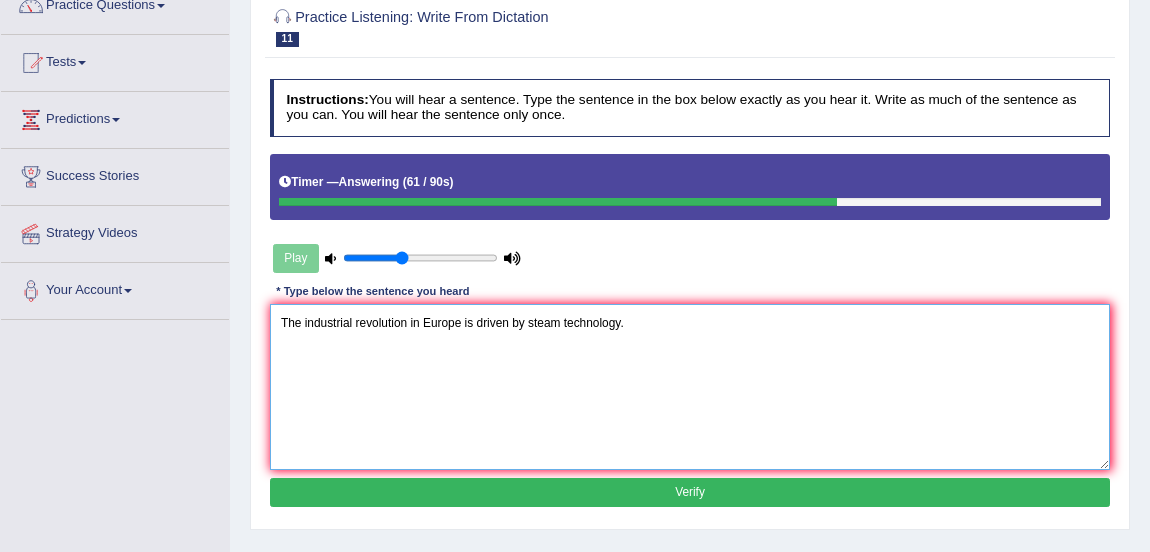 type on "The industrial revolution in Europe is driven by steam technology." 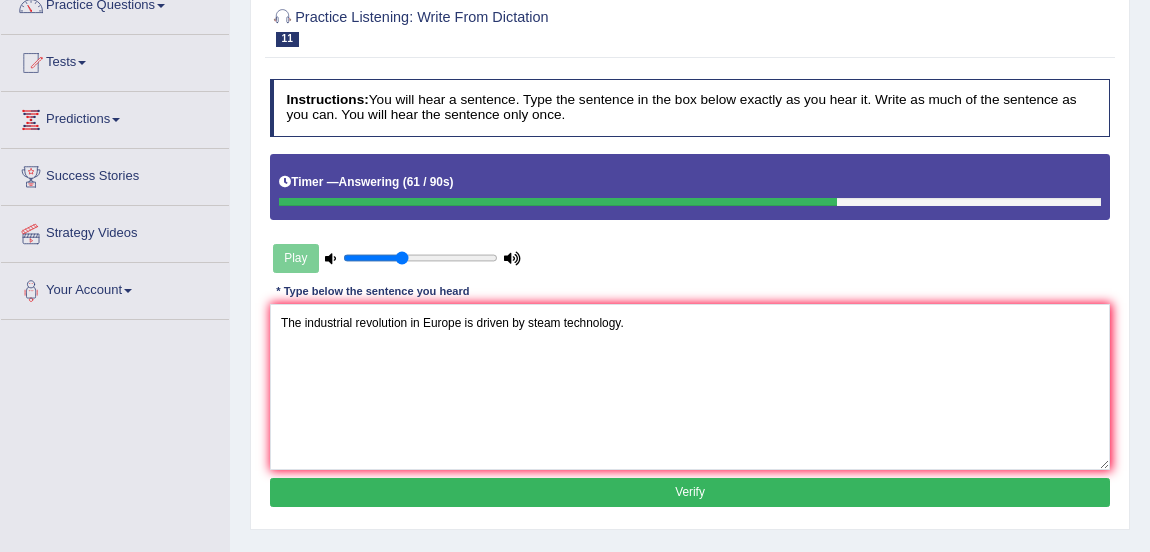click on "Verify" at bounding box center (690, 492) 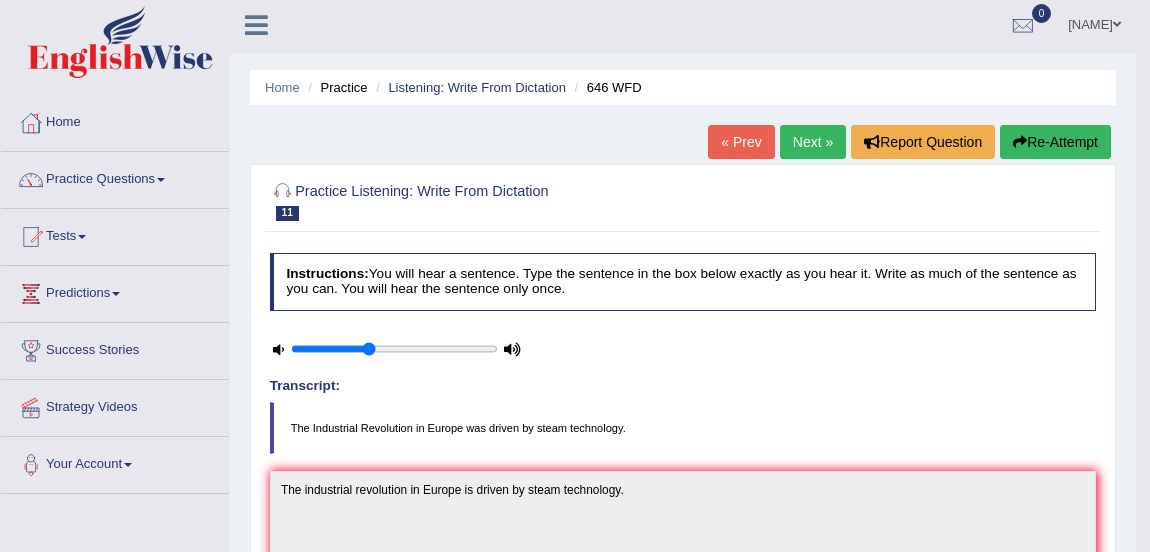 scroll, scrollTop: 2, scrollLeft: 0, axis: vertical 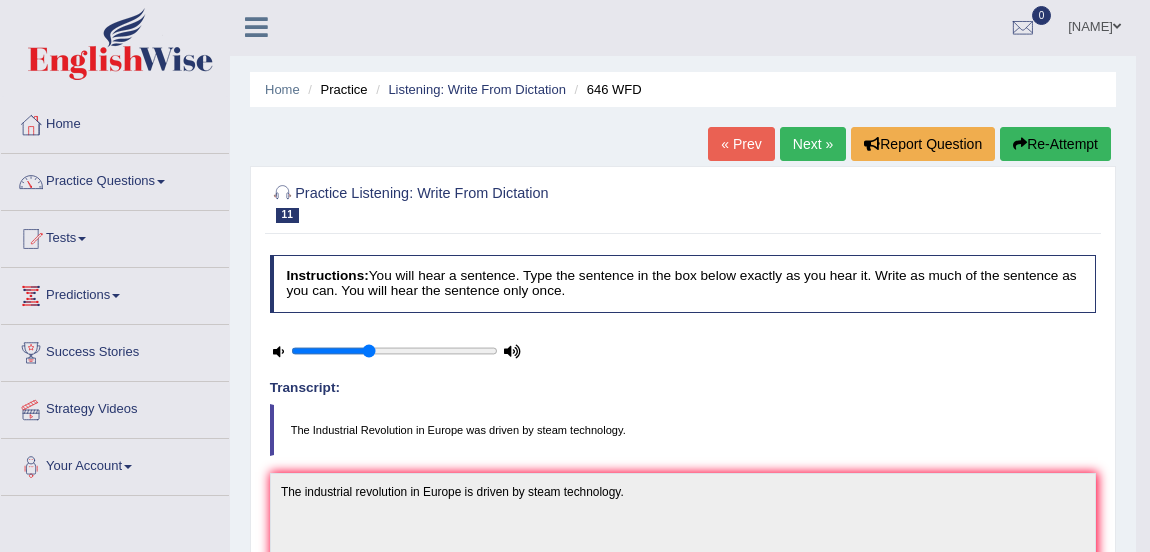 click on "Next »" at bounding box center [813, 144] 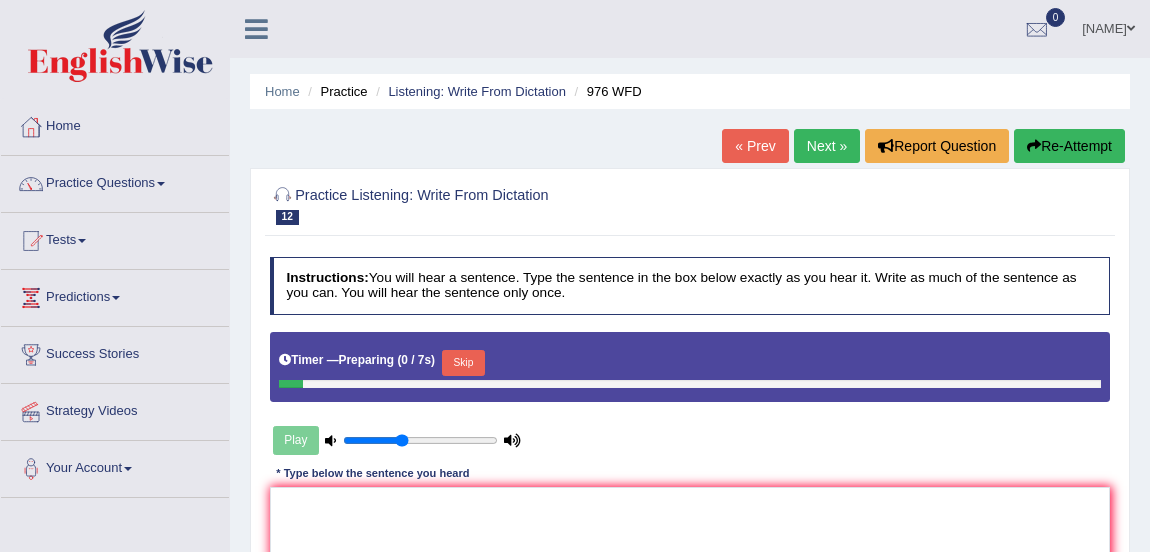 scroll, scrollTop: 0, scrollLeft: 0, axis: both 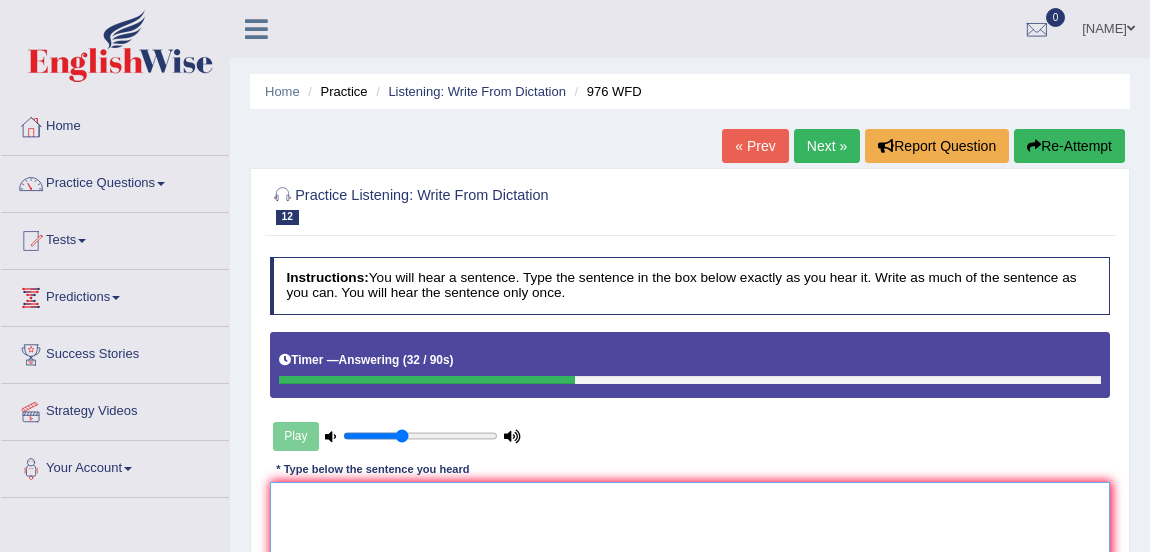 click at bounding box center (690, 564) 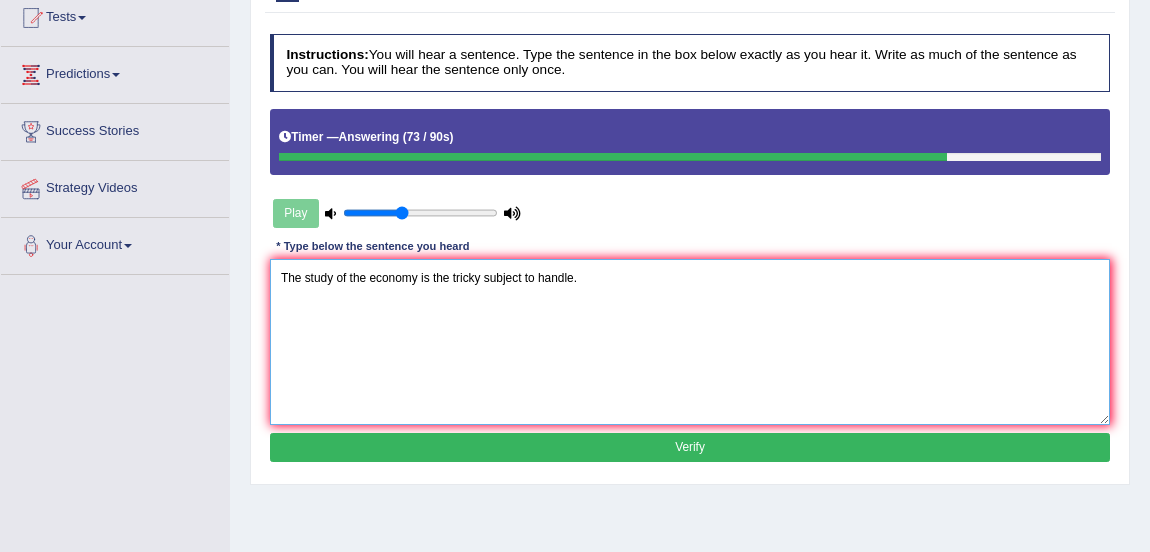 scroll, scrollTop: 280, scrollLeft: 0, axis: vertical 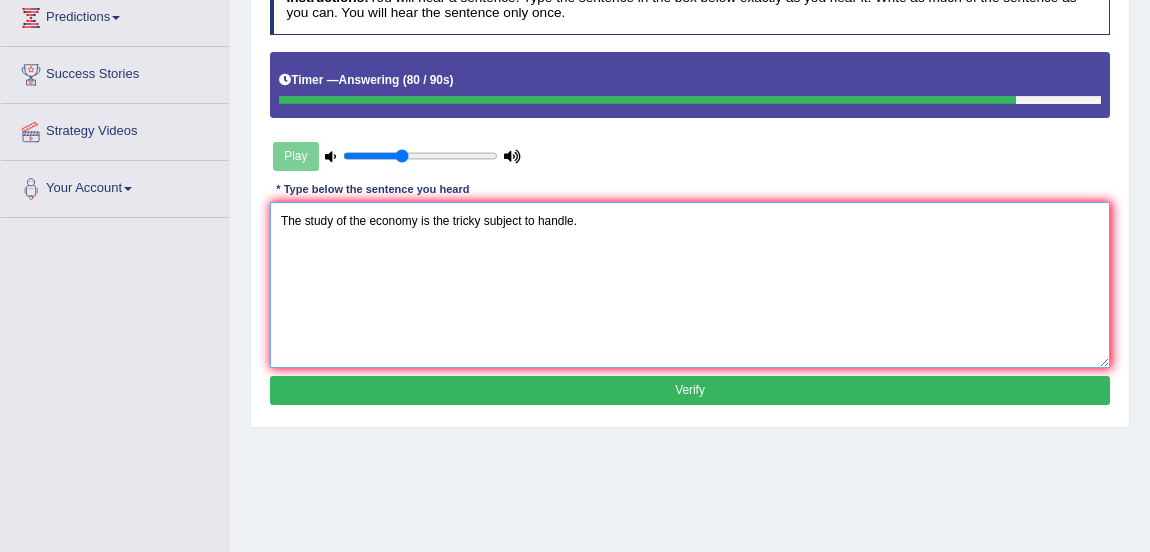 type on "The study of the economy is the tricky subject to handle." 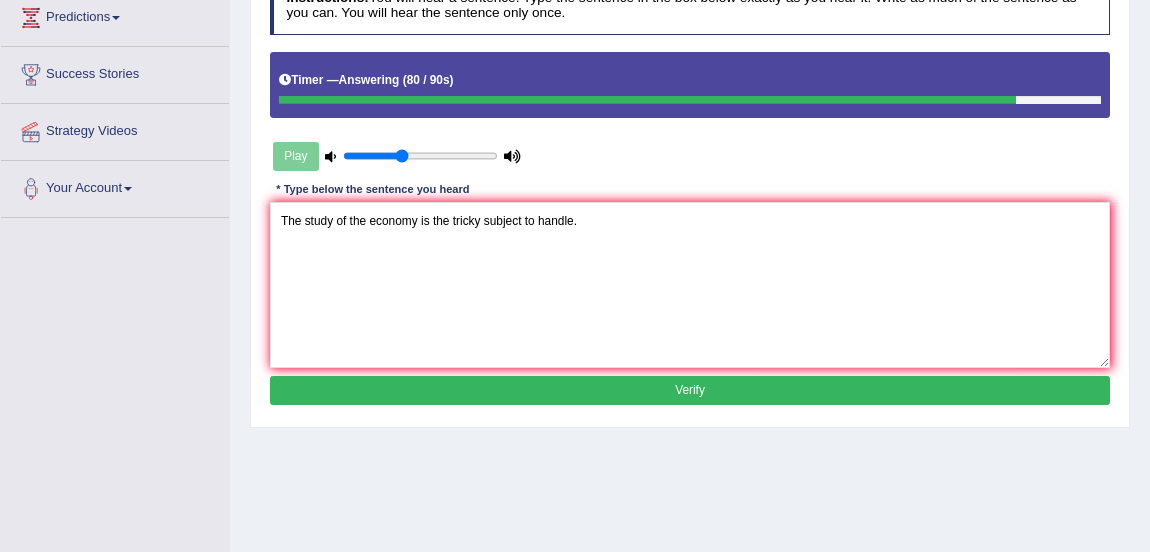 click on "Verify" at bounding box center [690, 390] 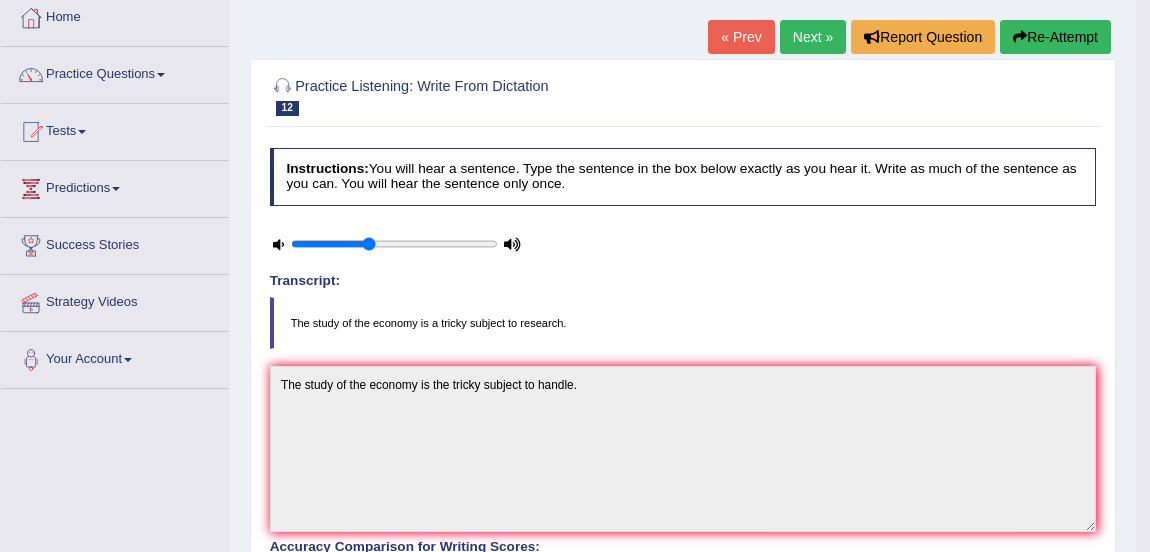 scroll, scrollTop: 105, scrollLeft: 0, axis: vertical 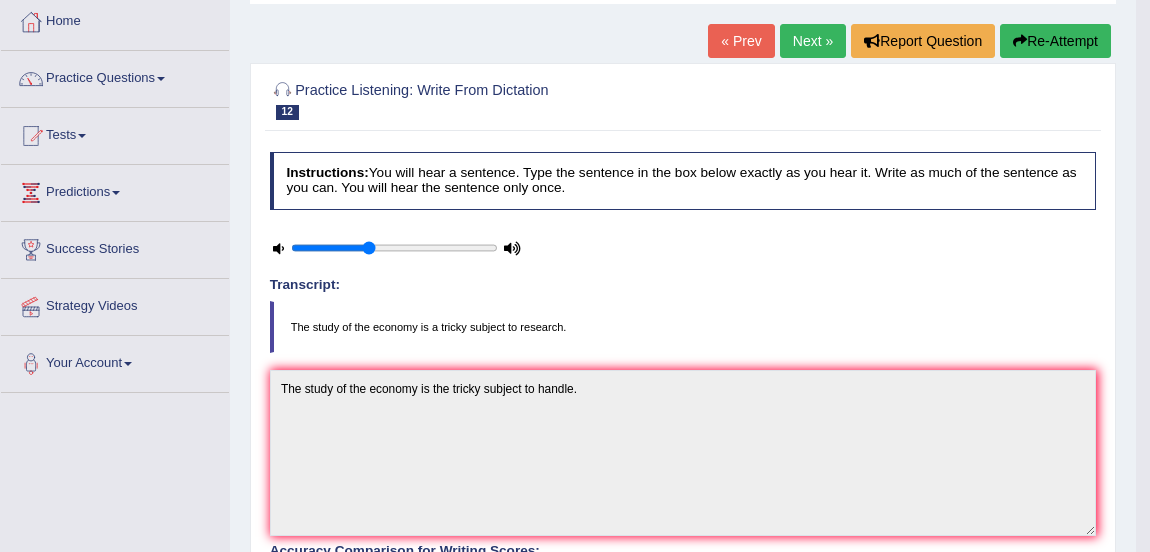 click on "Next »" at bounding box center (813, 41) 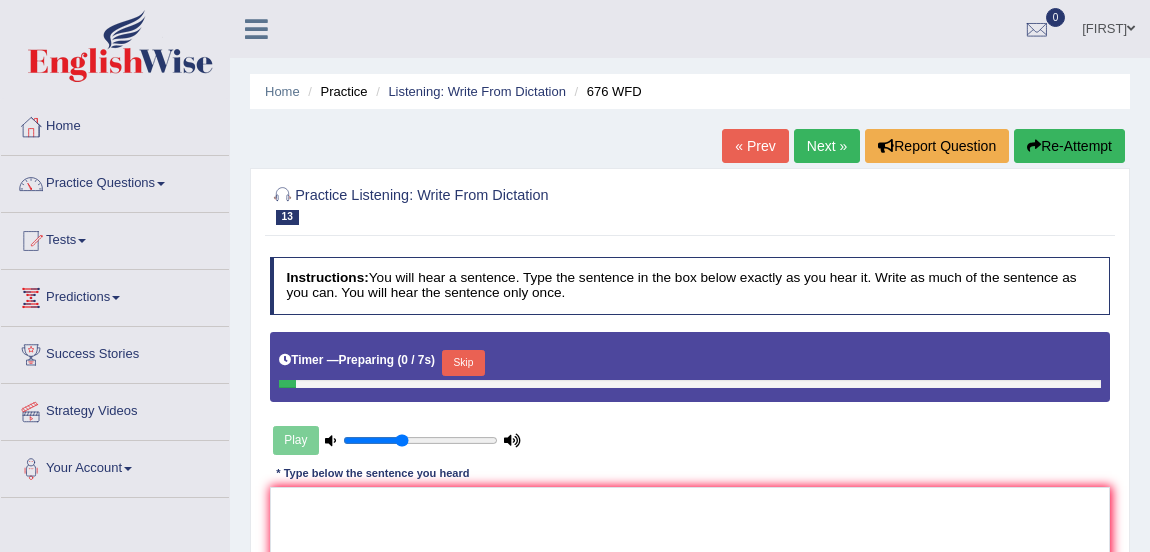 scroll, scrollTop: 0, scrollLeft: 0, axis: both 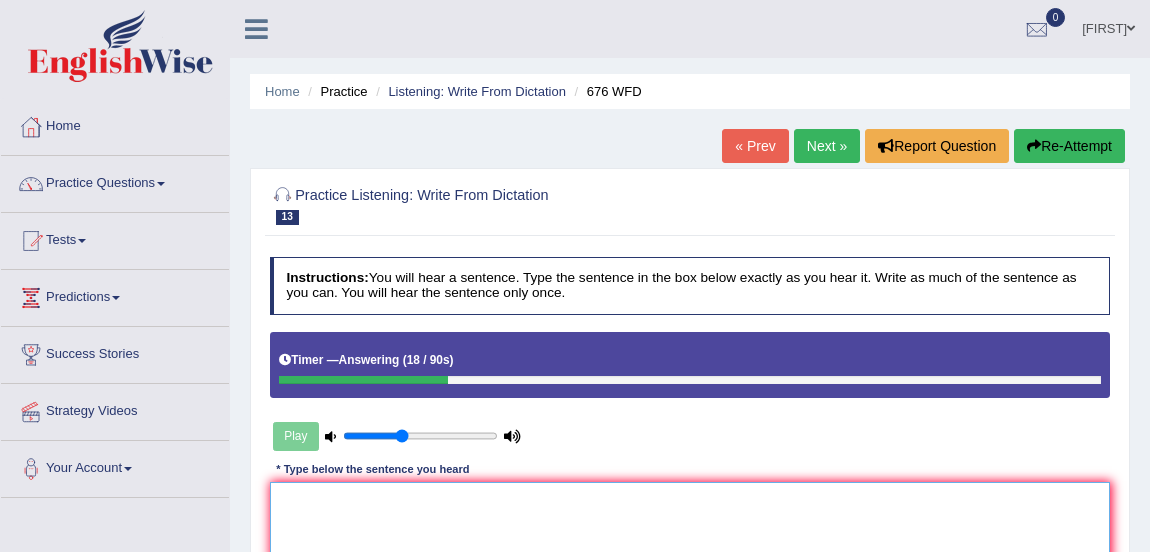 click at bounding box center (690, 564) 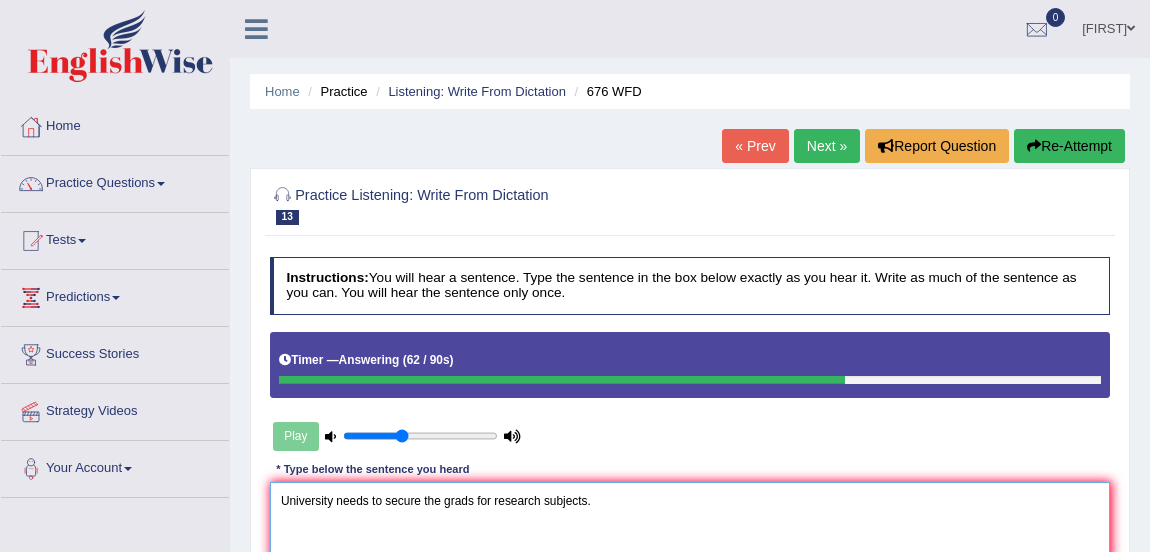 click on "University needs to secure the grads for research subjects." at bounding box center (690, 564) 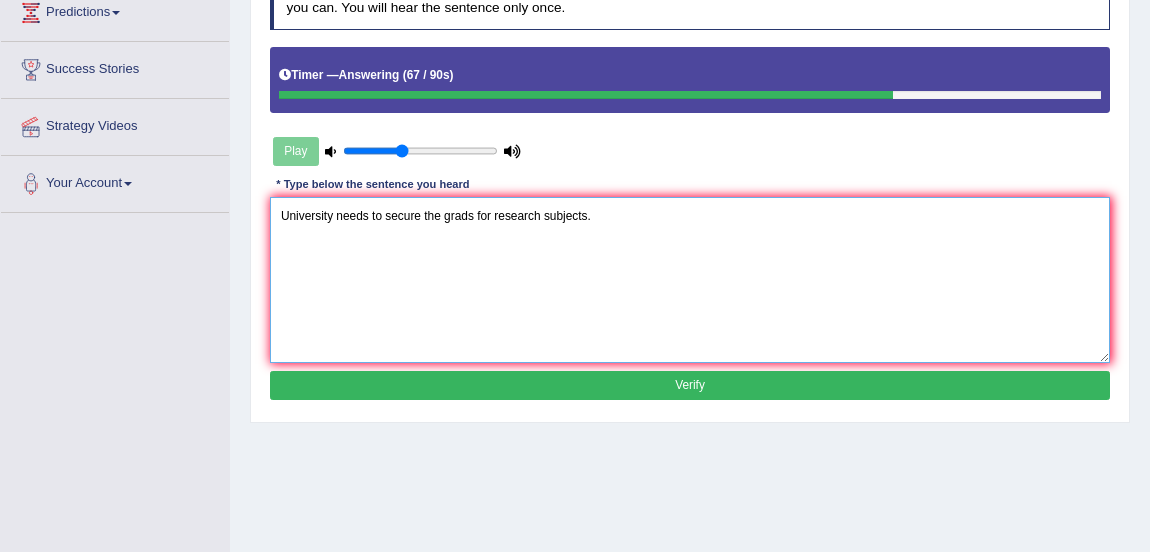scroll, scrollTop: 287, scrollLeft: 0, axis: vertical 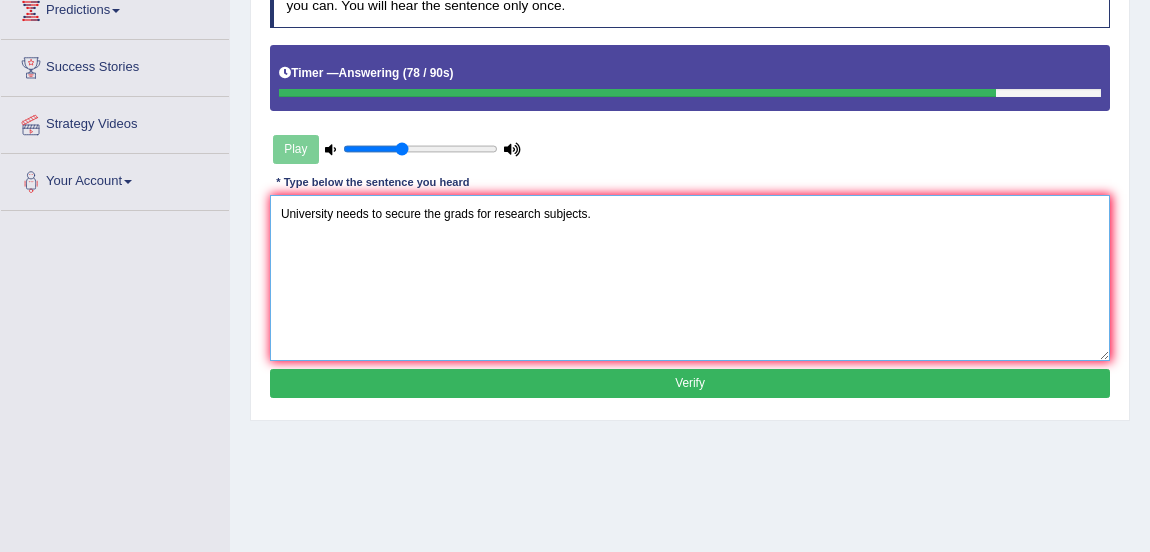 click on "University needs to secure the grads for research subjects." at bounding box center (690, 277) 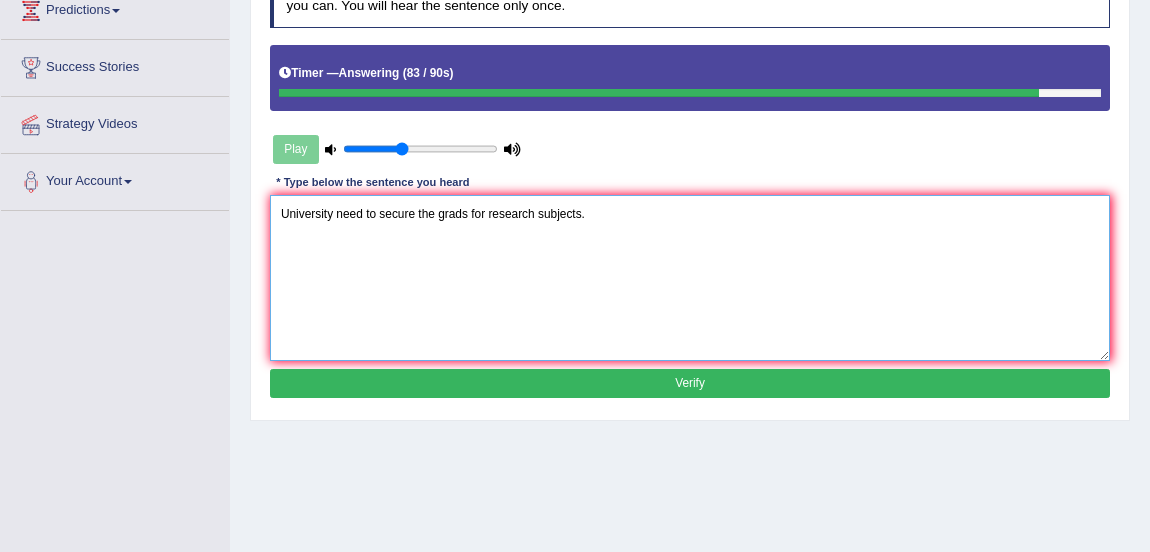 type on "University need to secure the grads for research subjects." 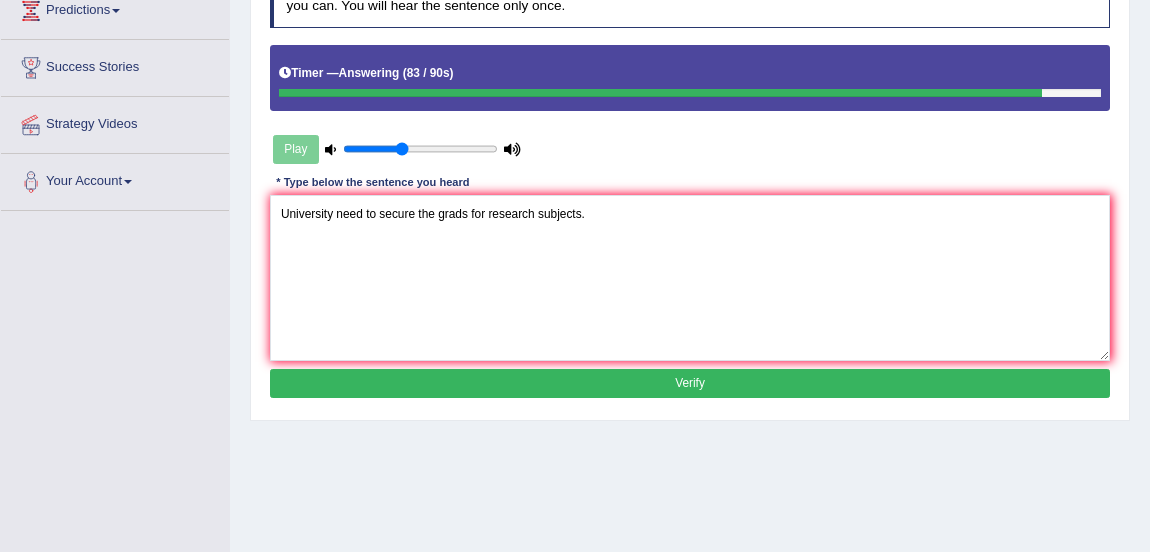 click on "Verify" at bounding box center (690, 383) 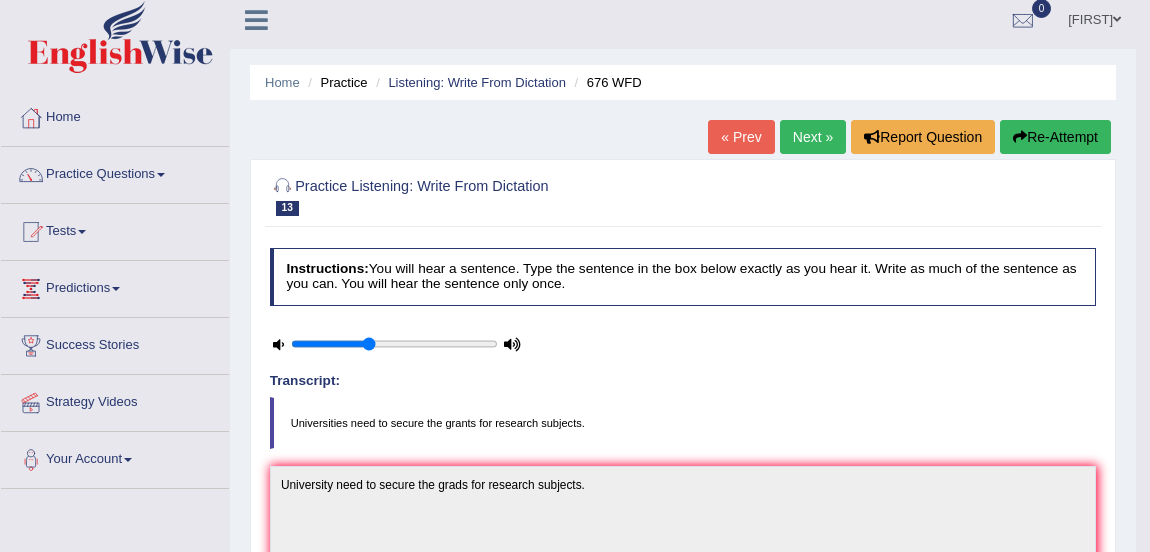 scroll, scrollTop: 0, scrollLeft: 0, axis: both 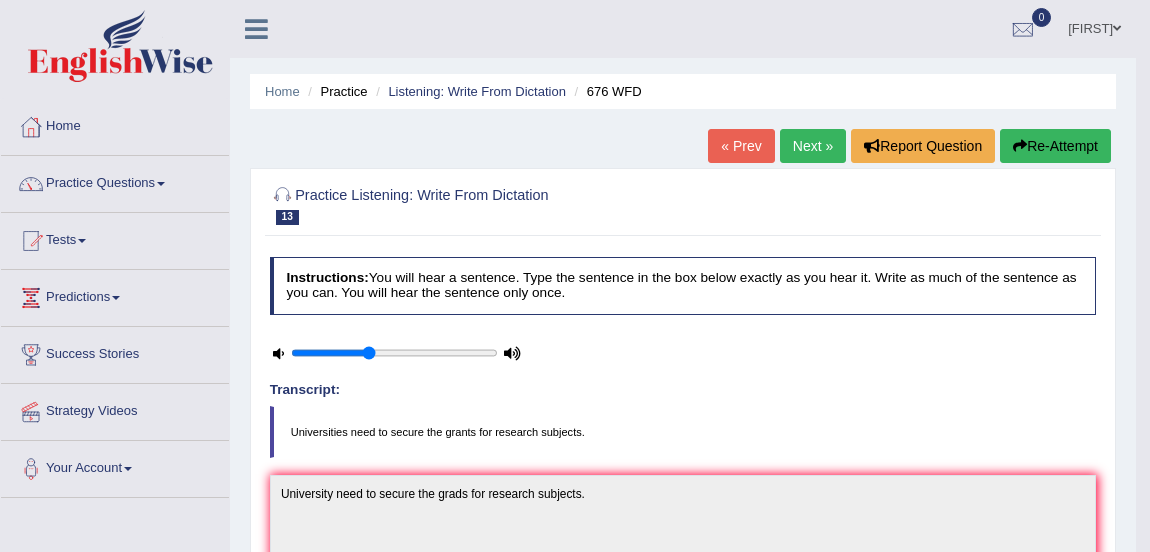 click on "Next »" at bounding box center [813, 146] 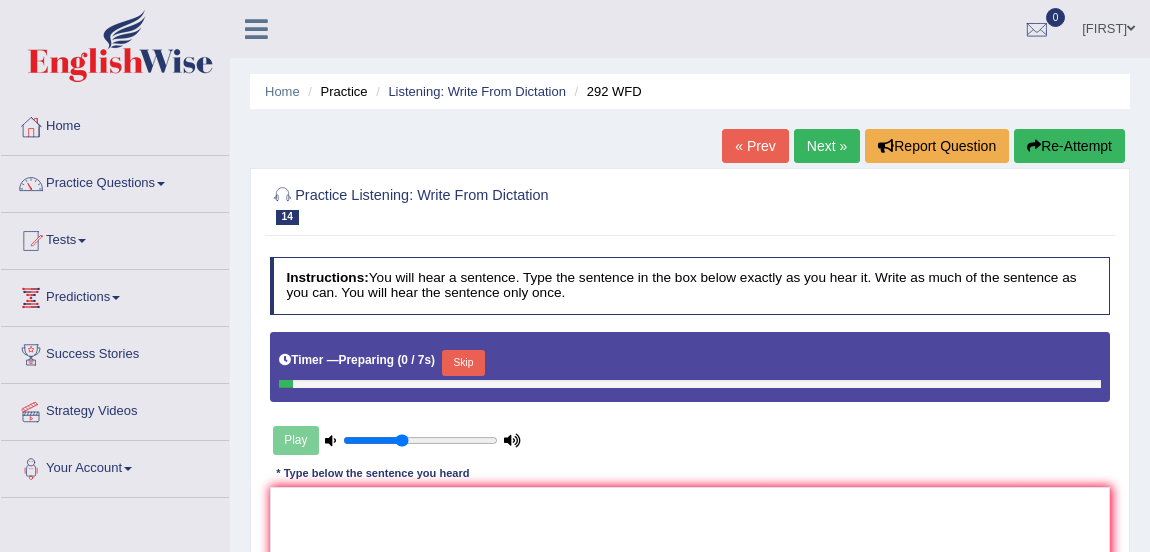 scroll, scrollTop: 0, scrollLeft: 0, axis: both 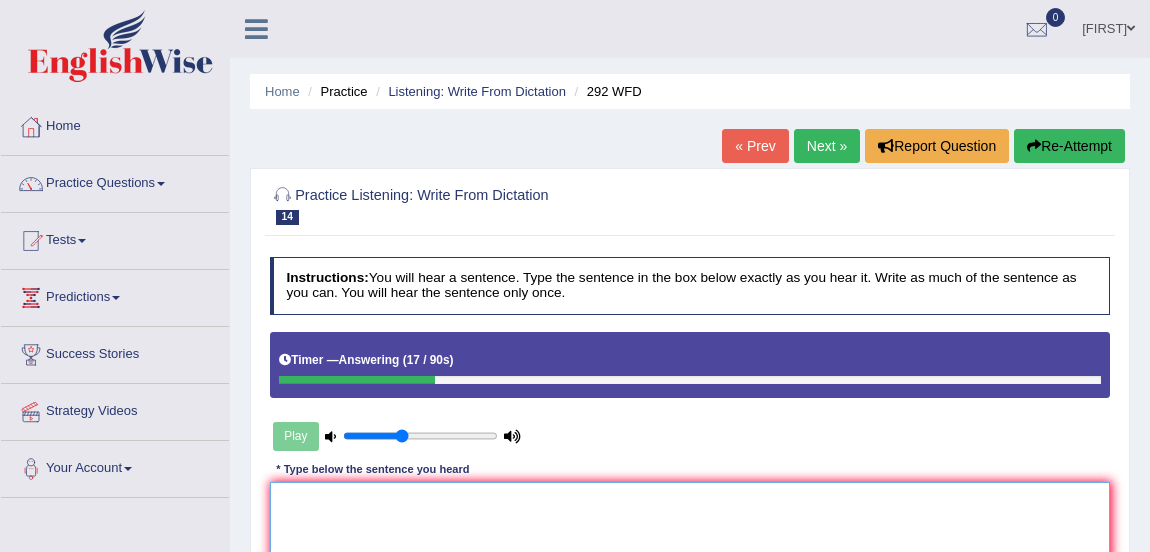 click at bounding box center (690, 564) 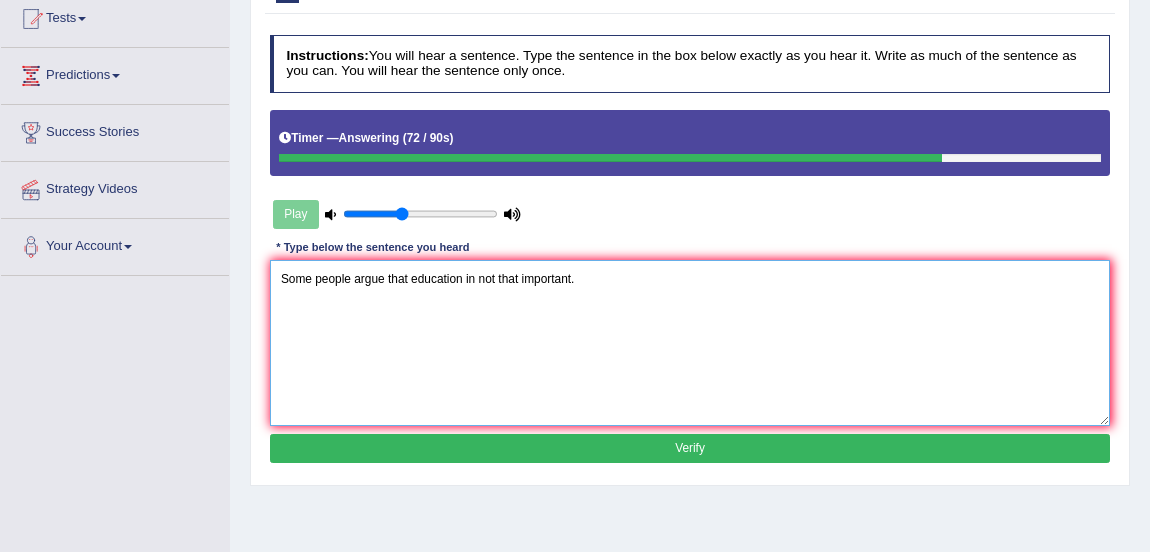 scroll, scrollTop: 235, scrollLeft: 0, axis: vertical 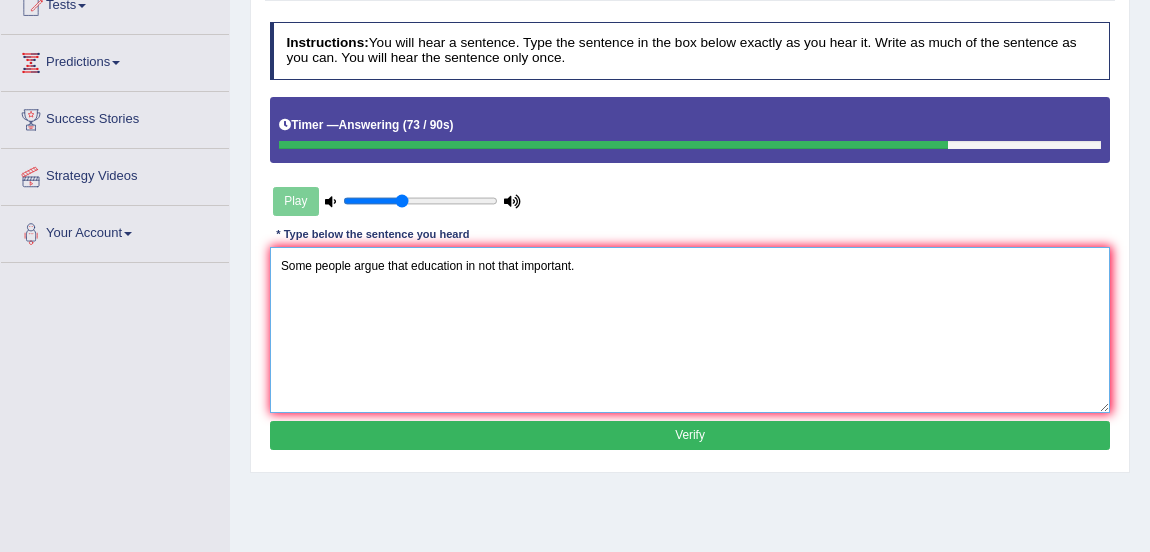 type on "Some people argue that education in not that important." 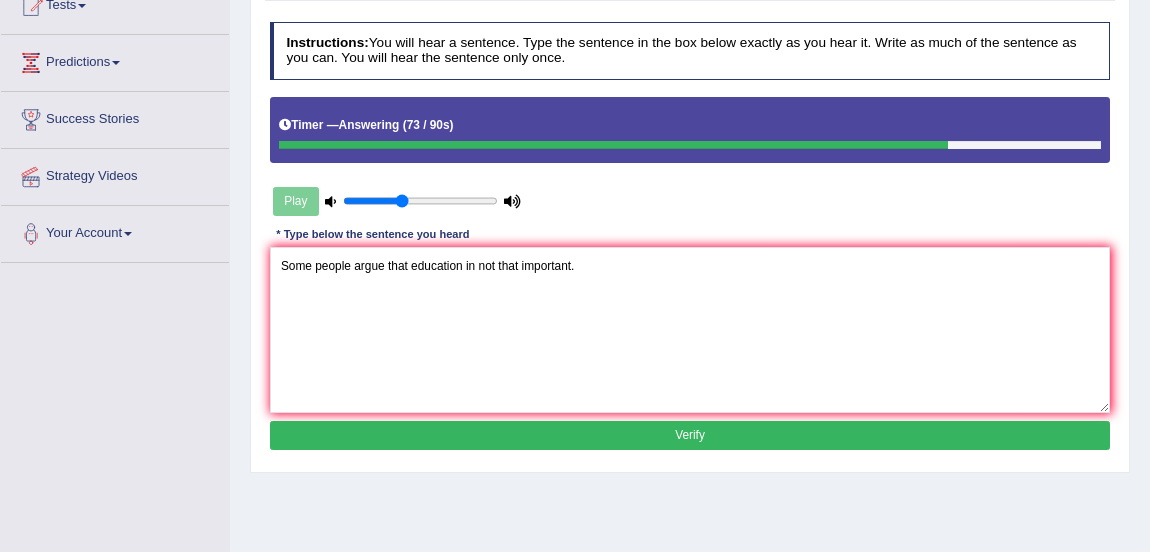 click on "Verify" at bounding box center (690, 435) 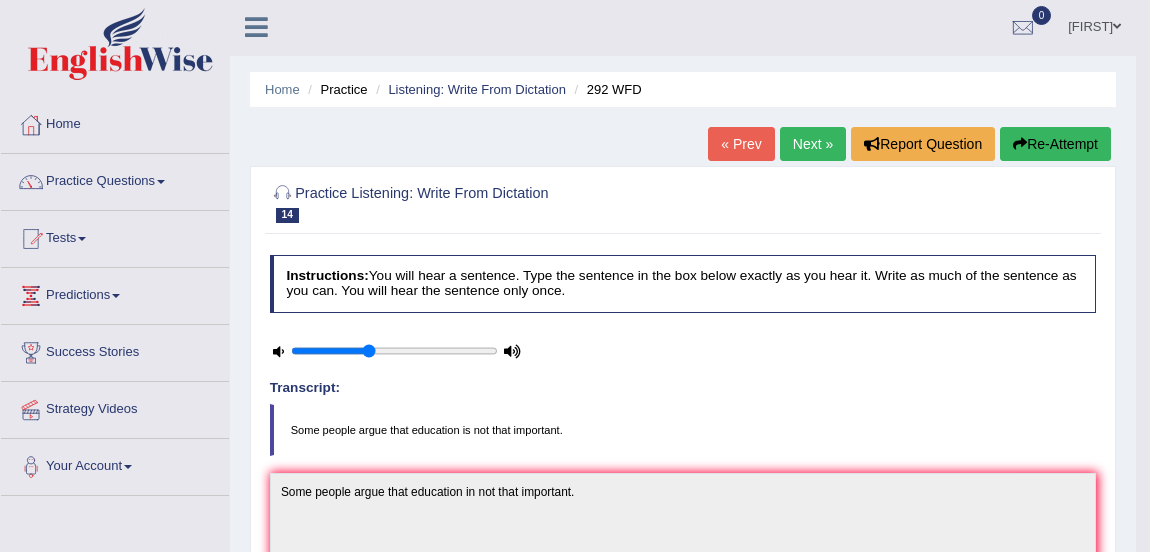 scroll, scrollTop: 0, scrollLeft: 0, axis: both 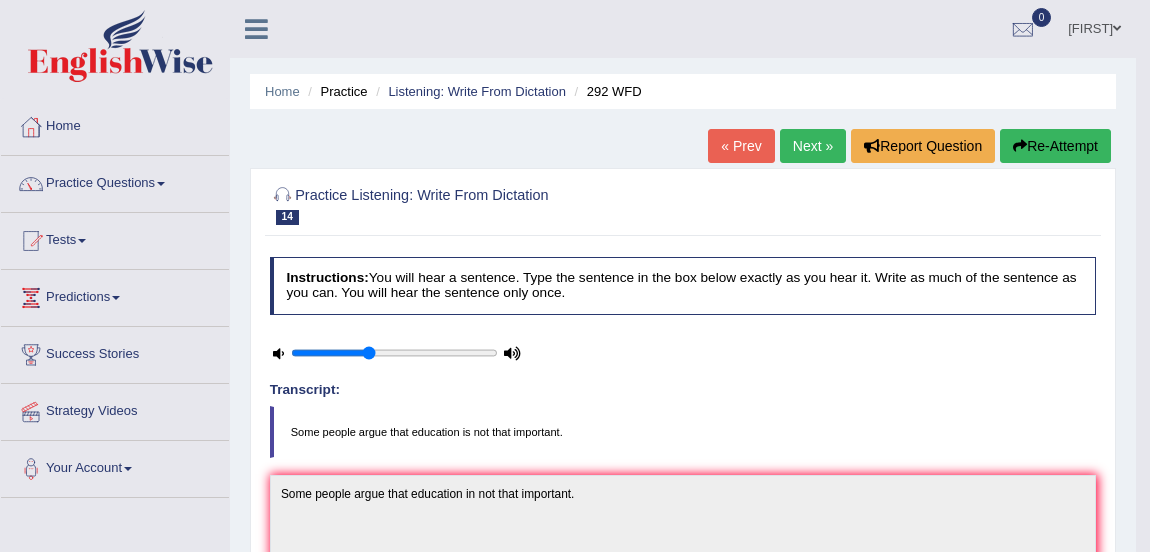 click on "Next »" at bounding box center [813, 146] 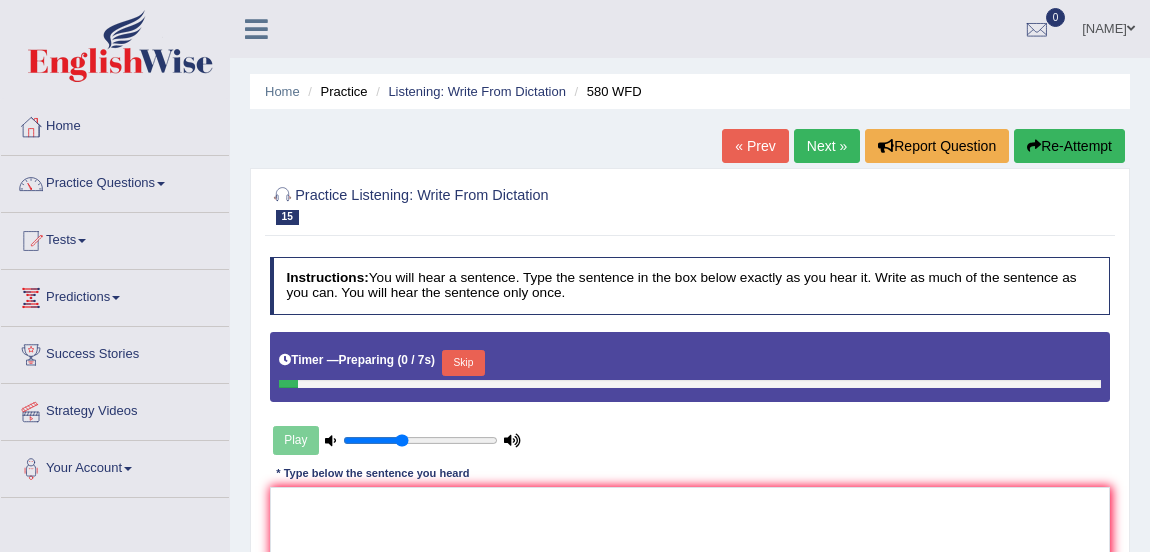 scroll, scrollTop: 0, scrollLeft: 0, axis: both 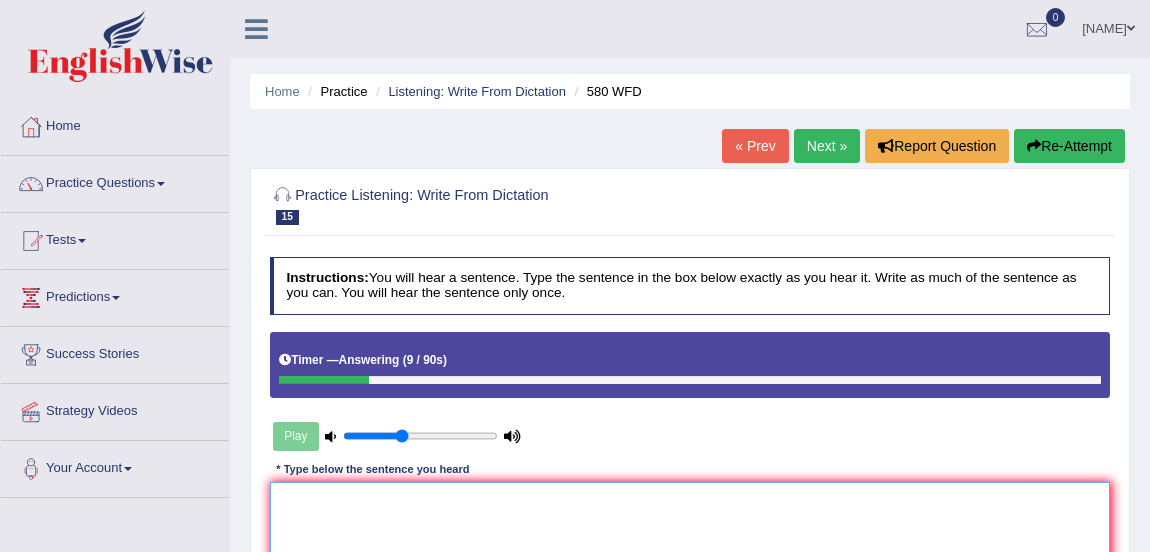 click at bounding box center (690, 564) 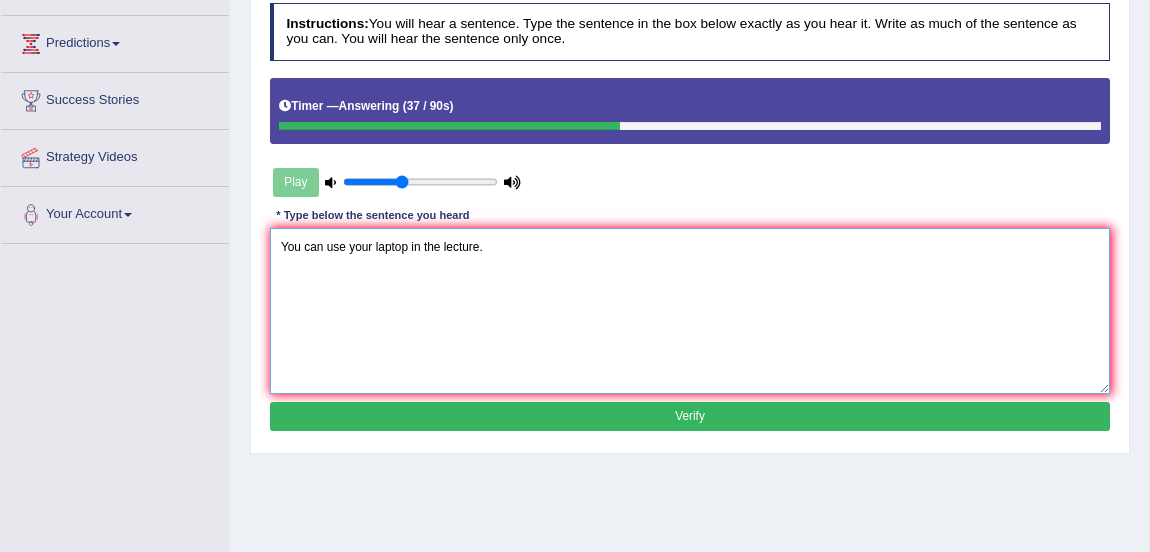 scroll, scrollTop: 277, scrollLeft: 0, axis: vertical 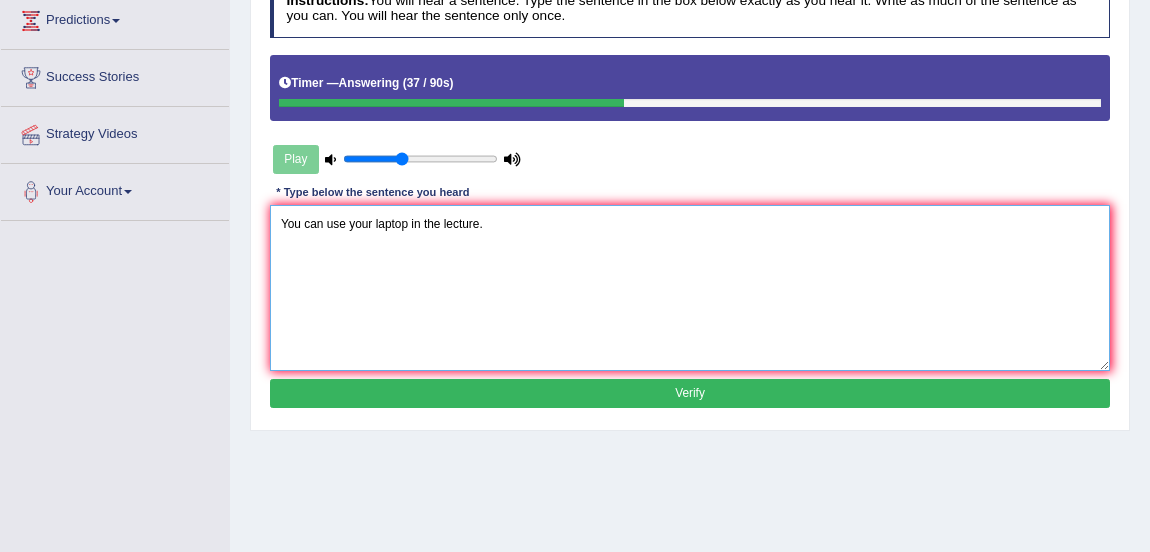 type on "You can use your laptop in the lecture." 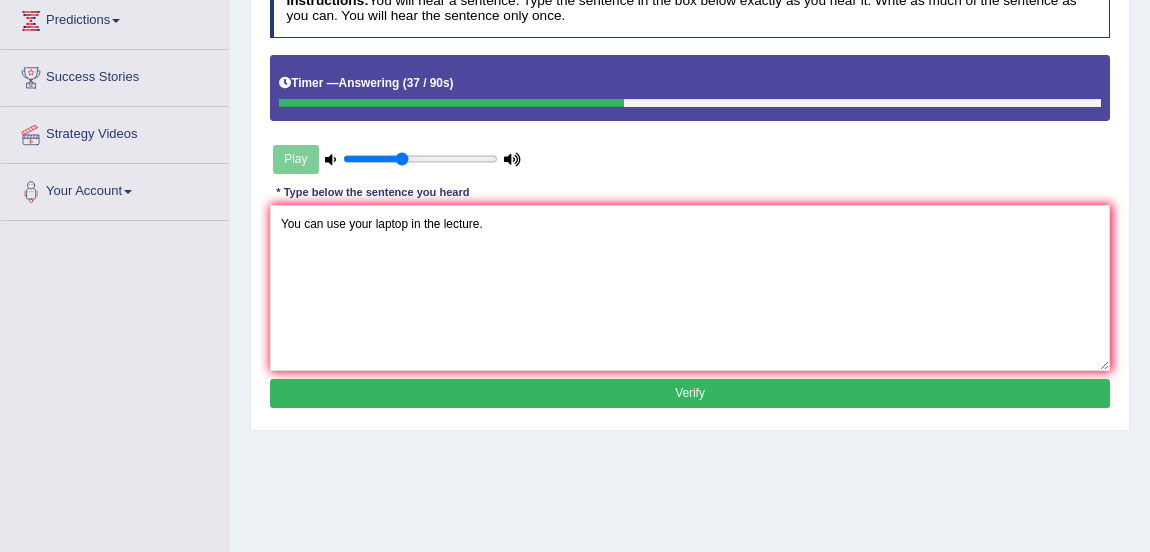 click on "Verify" at bounding box center (690, 393) 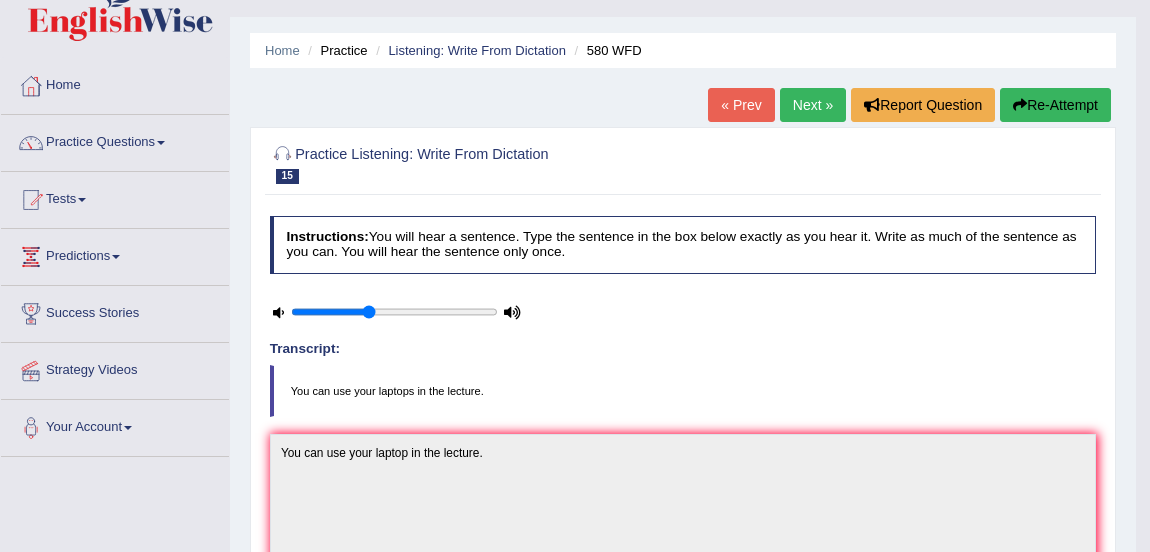 scroll, scrollTop: 45, scrollLeft: 0, axis: vertical 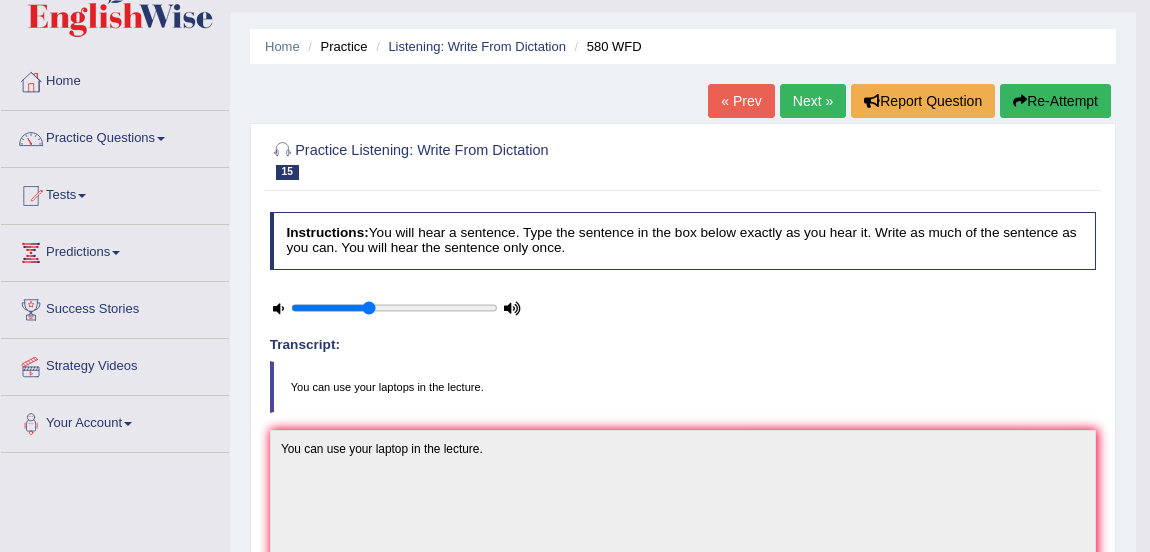 click on "Next »" at bounding box center [813, 101] 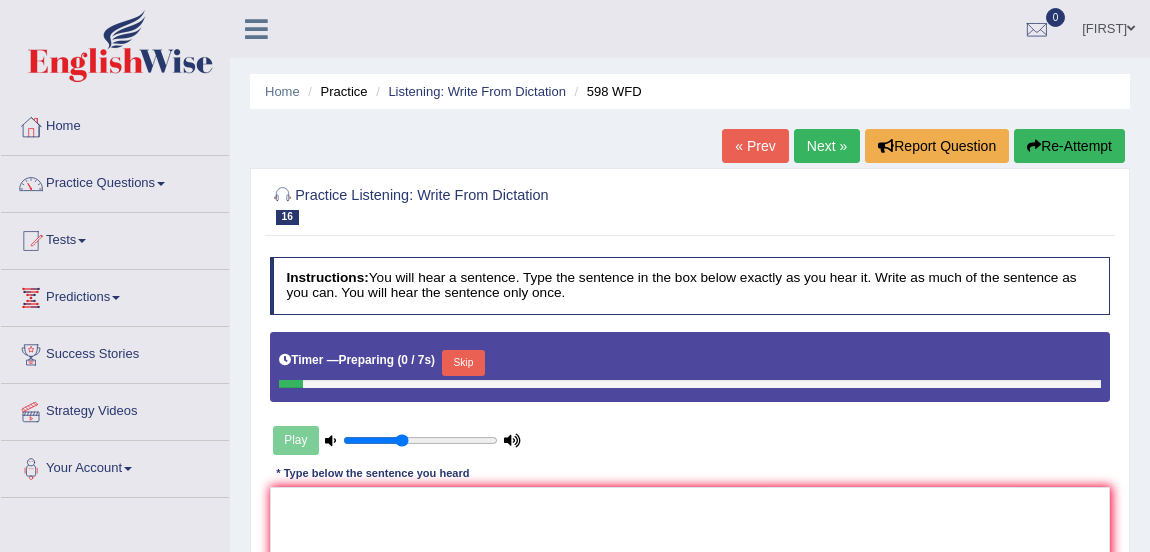scroll, scrollTop: 0, scrollLeft: 0, axis: both 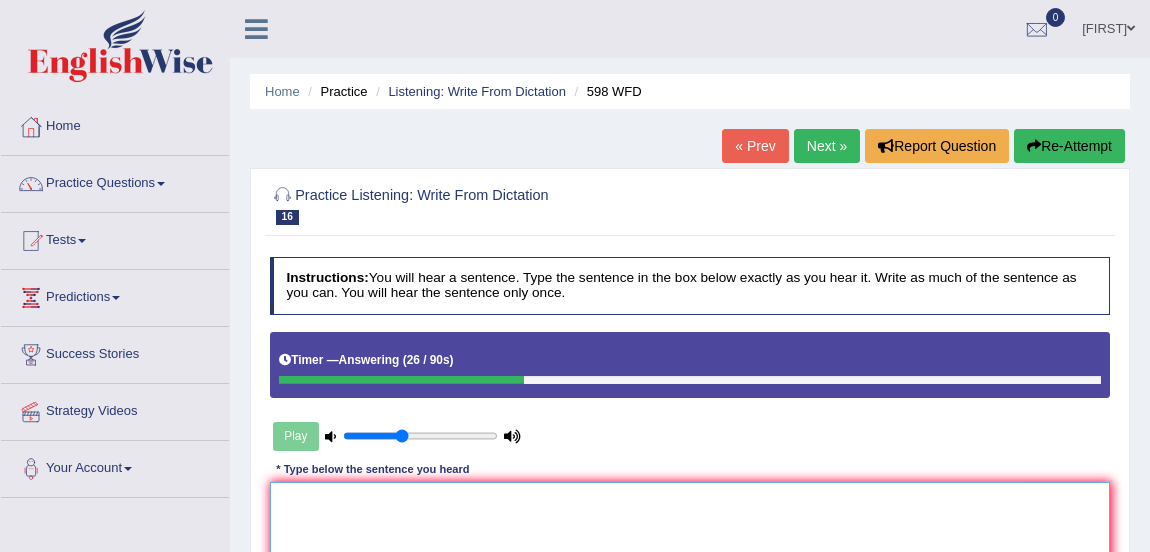 click at bounding box center (690, 564) 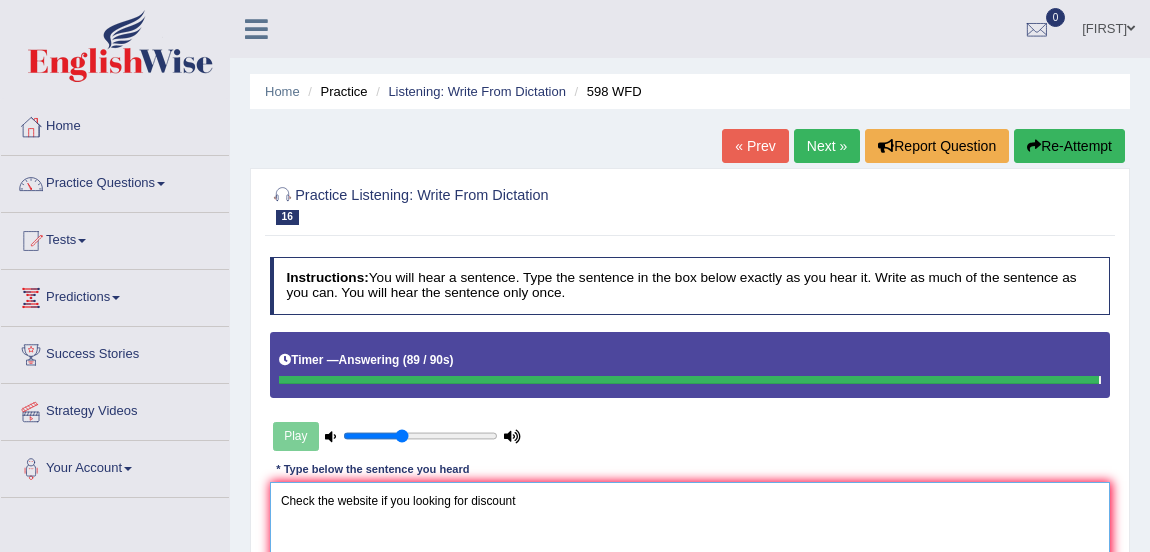 type on "Check the website if you looking for discount" 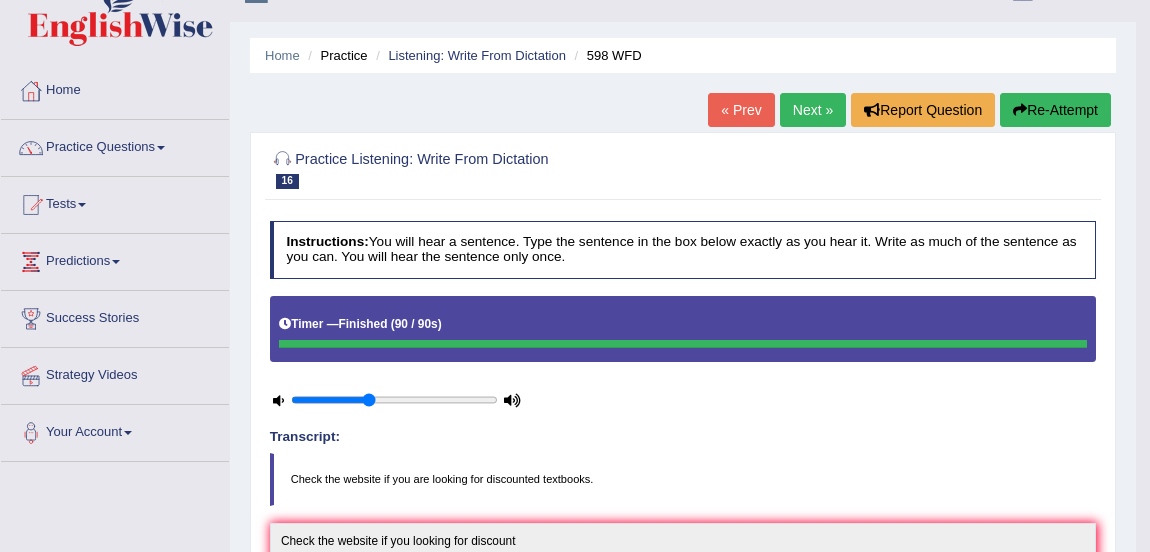 scroll, scrollTop: 22, scrollLeft: 0, axis: vertical 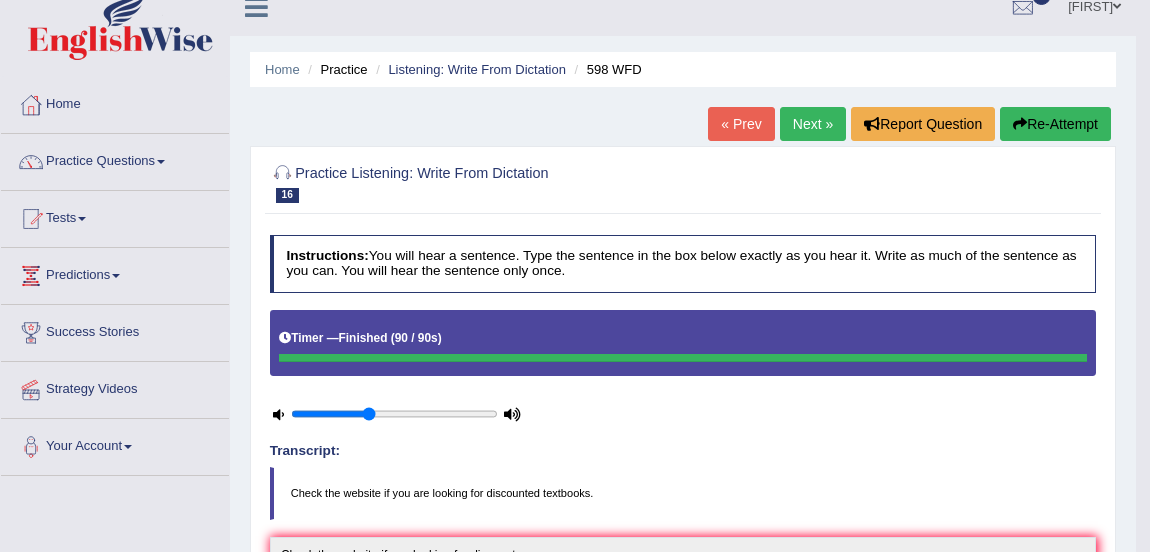 click on "Next »" at bounding box center [813, 124] 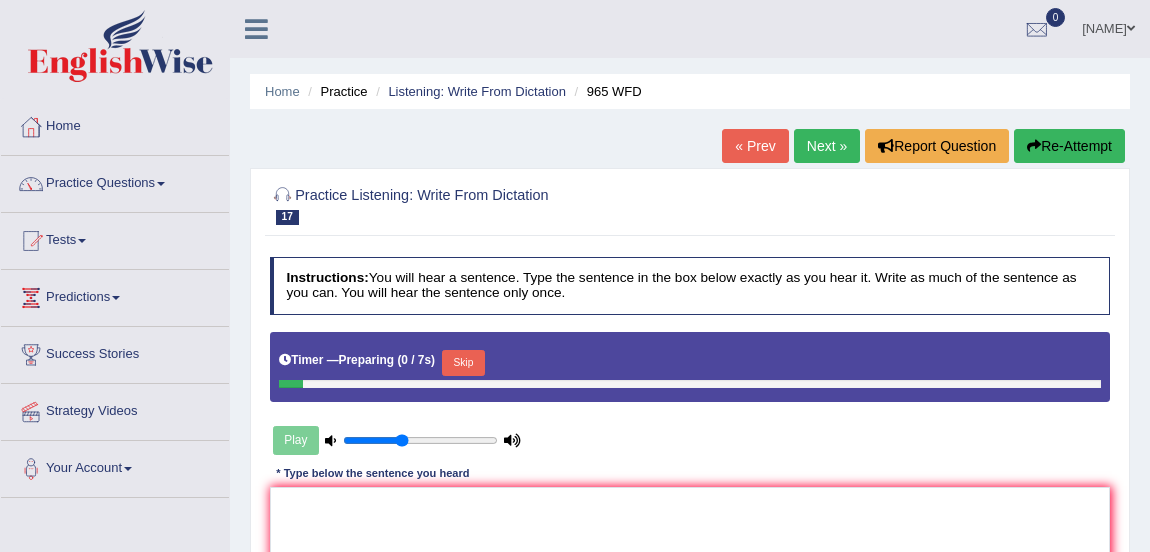 scroll, scrollTop: 0, scrollLeft: 0, axis: both 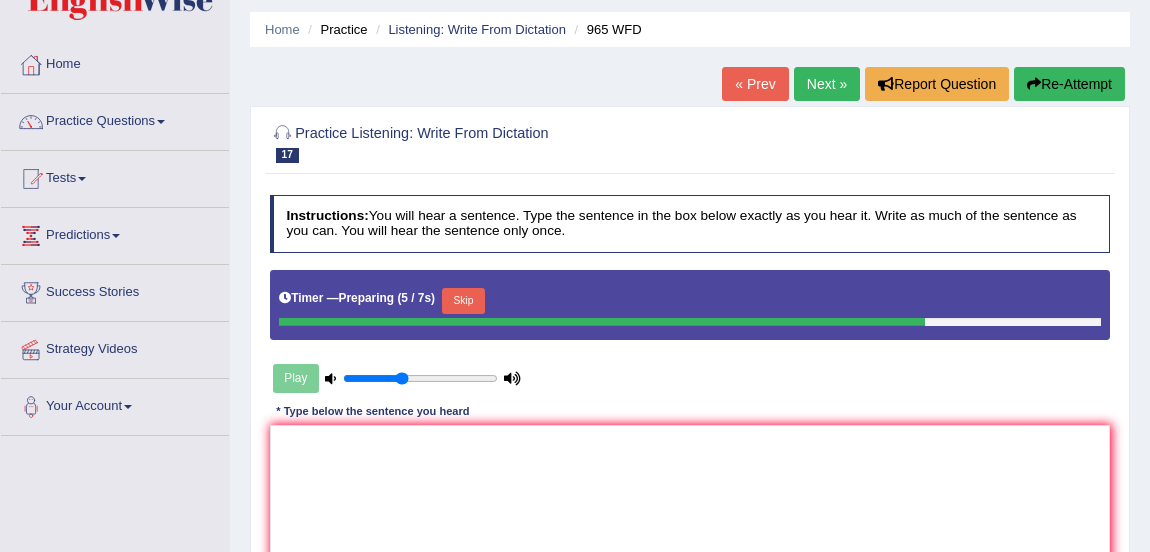 click on "Practice Questions" at bounding box center [115, 119] 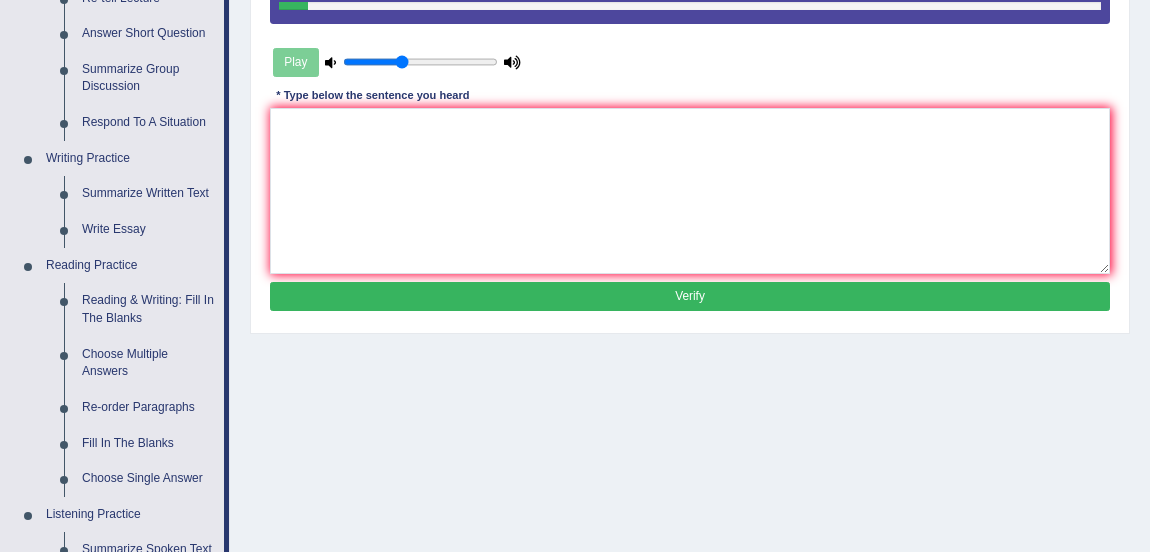 scroll, scrollTop: 370, scrollLeft: 0, axis: vertical 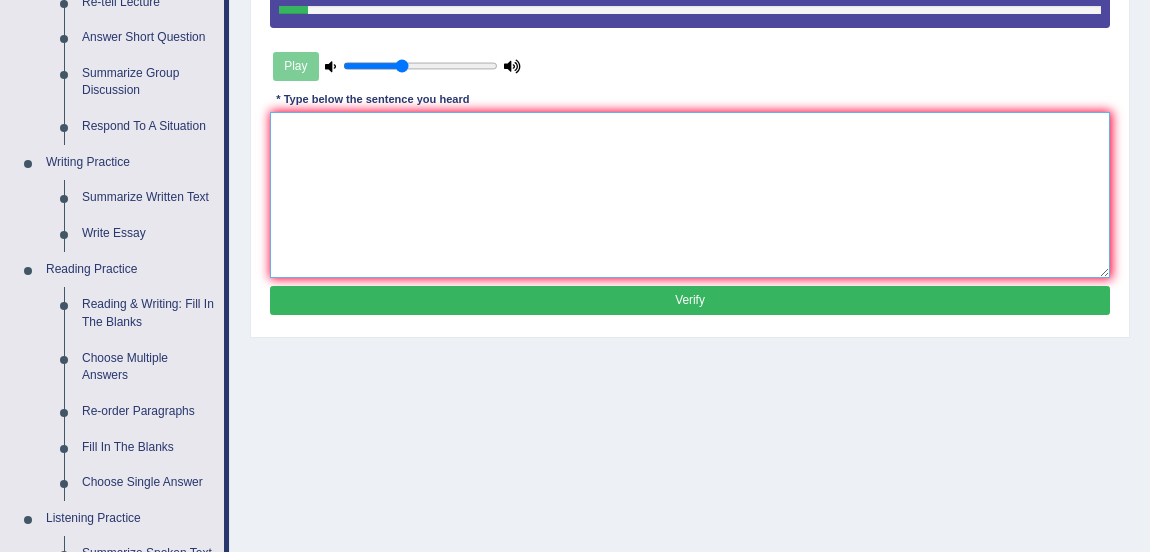 click at bounding box center (690, 194) 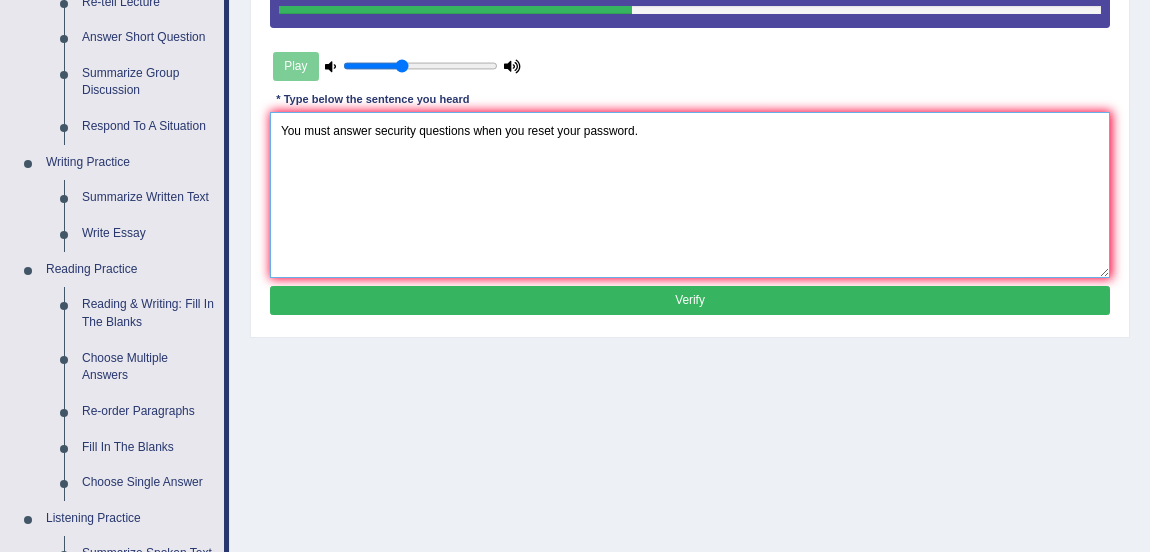 type on "You must answer security questions when you reset your password." 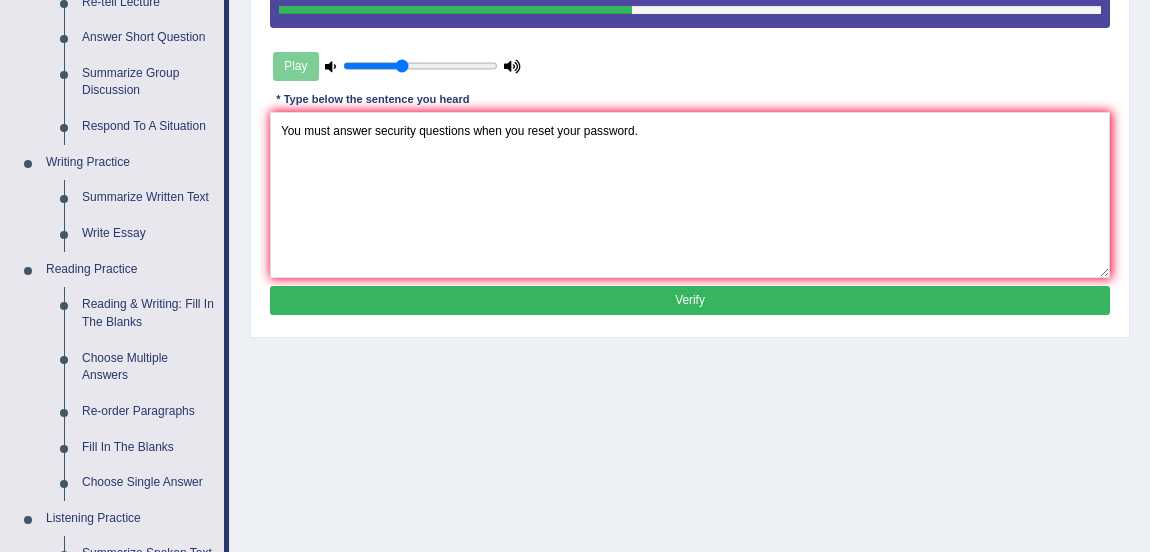 click on "Verify" at bounding box center (690, 300) 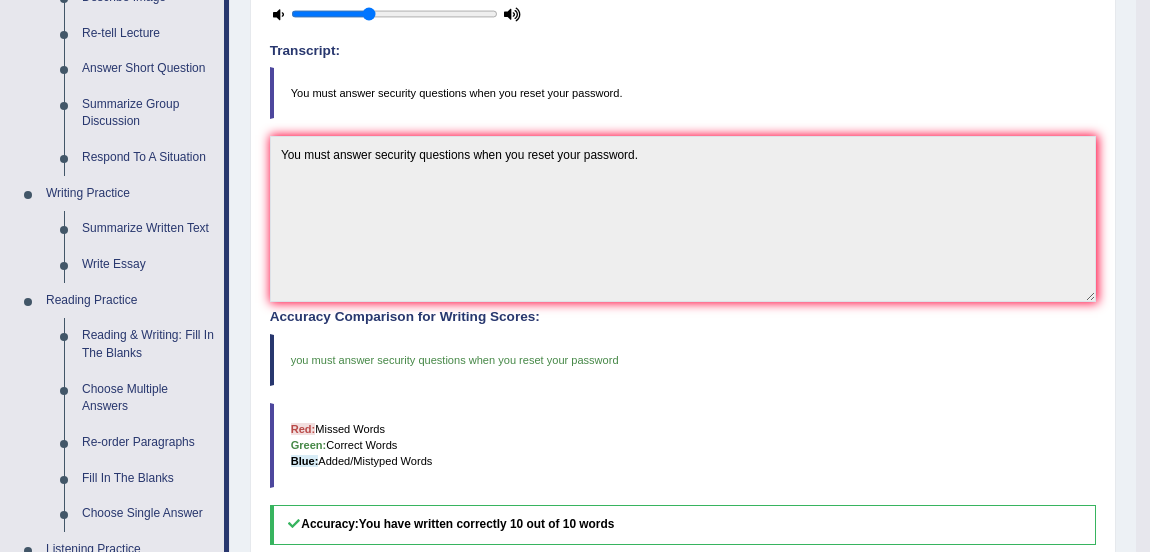 scroll, scrollTop: 333, scrollLeft: 0, axis: vertical 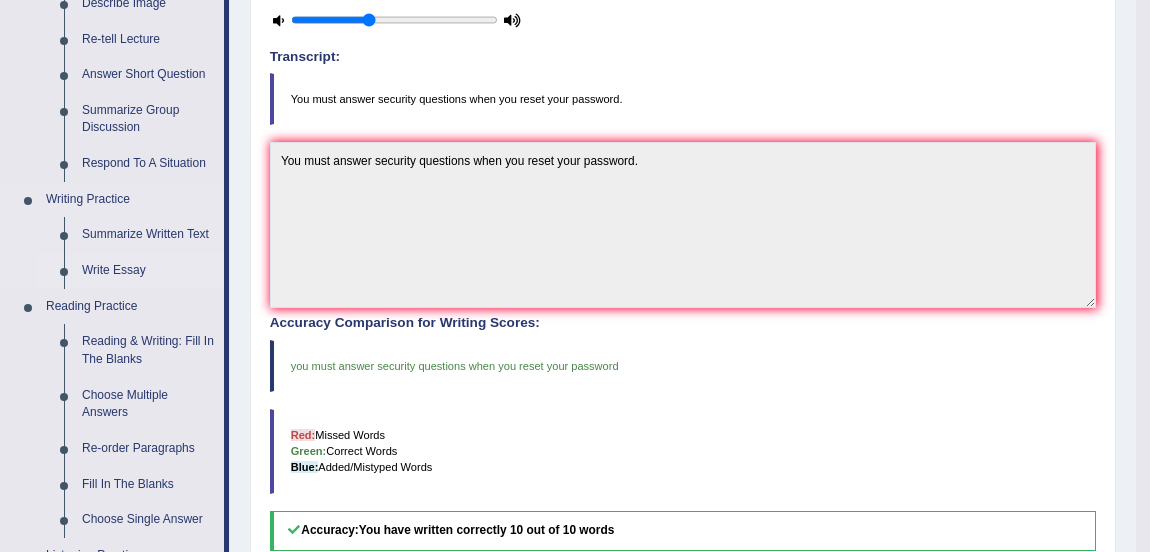 click on "Write Essay" at bounding box center [148, 271] 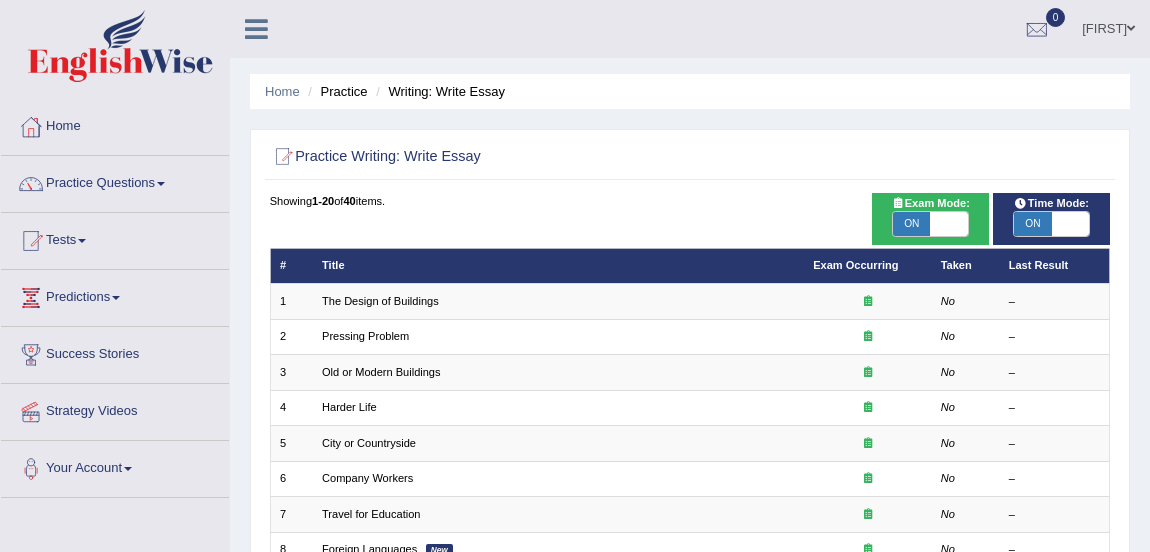 scroll, scrollTop: 0, scrollLeft: 0, axis: both 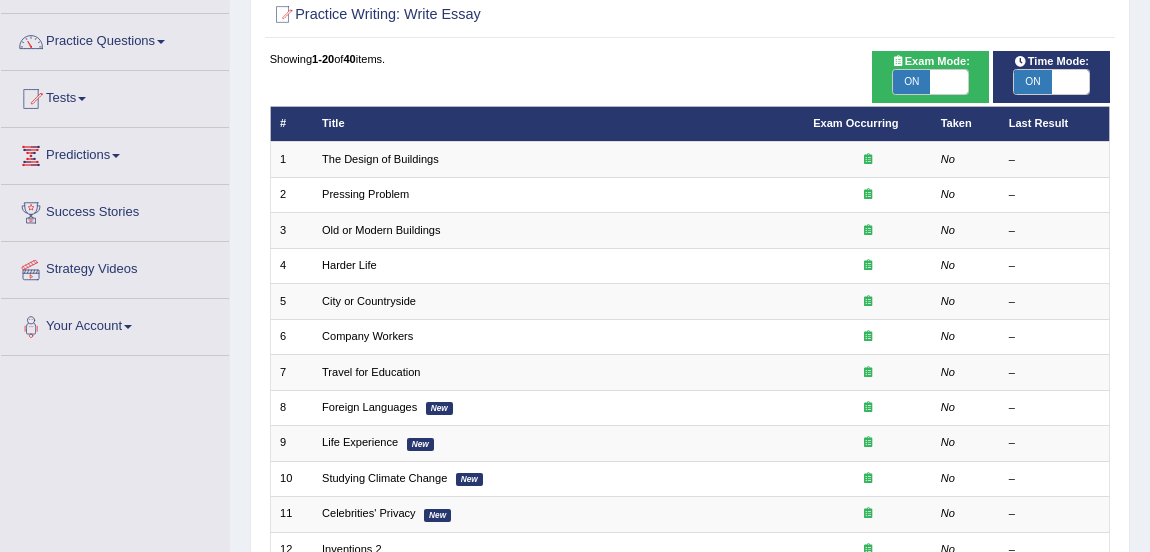 click on "Strategy Videos" at bounding box center (115, 267) 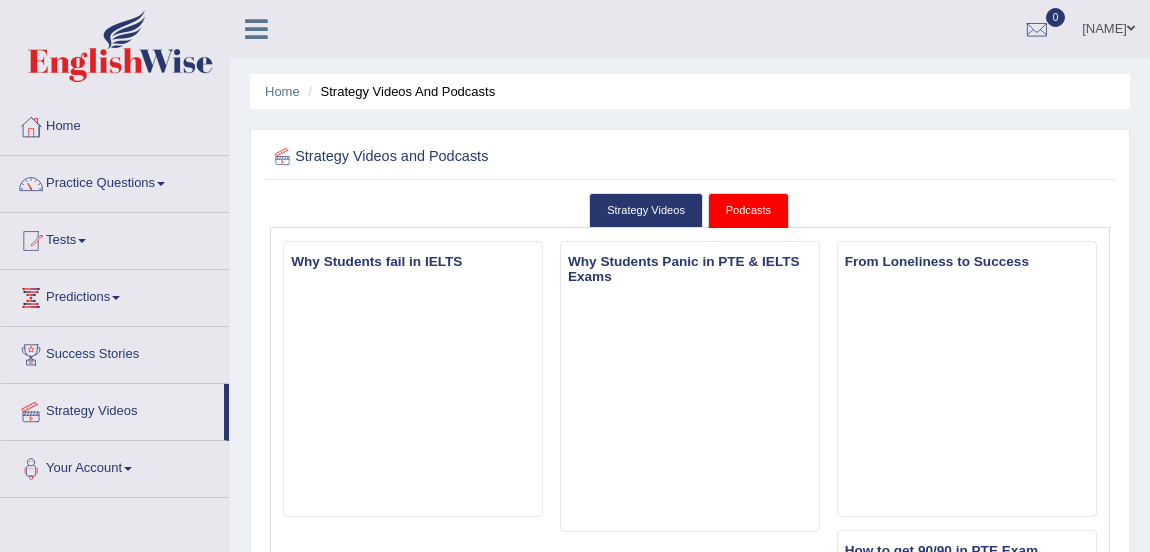 scroll, scrollTop: 478, scrollLeft: 0, axis: vertical 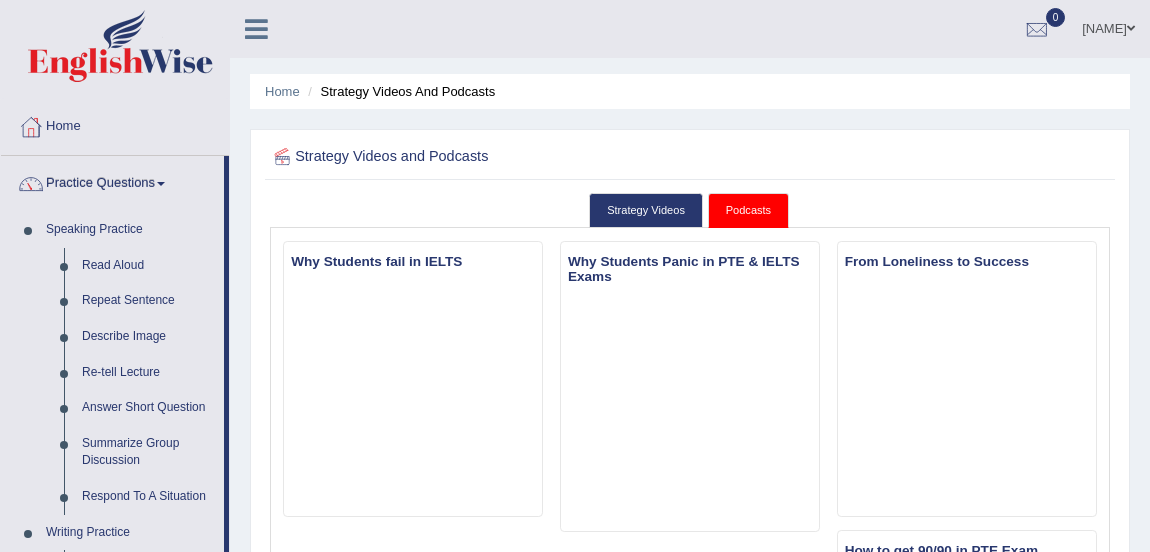 click at bounding box center [31, 127] 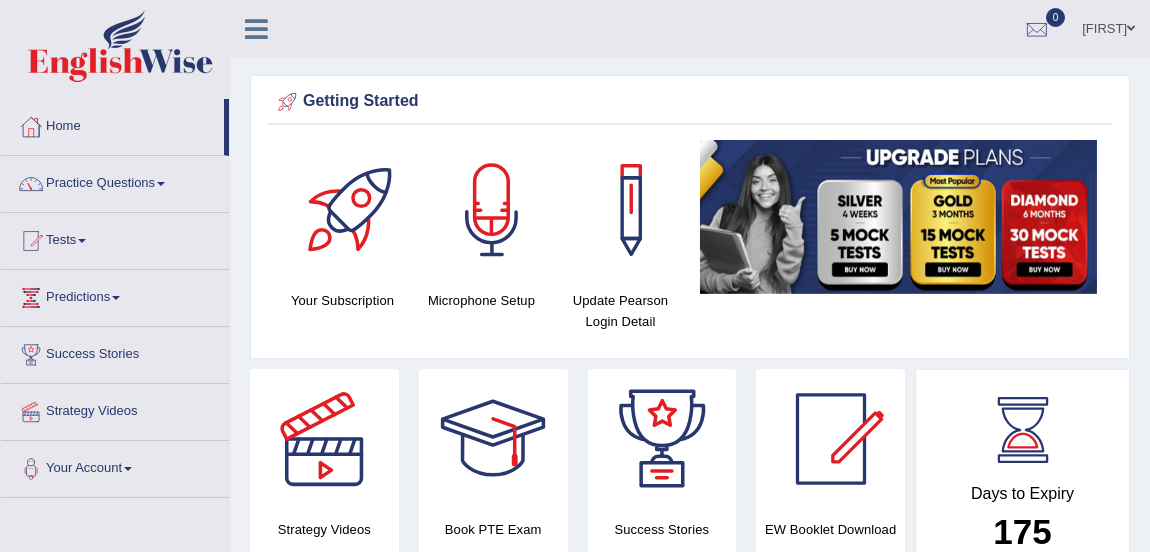 scroll, scrollTop: 296, scrollLeft: 0, axis: vertical 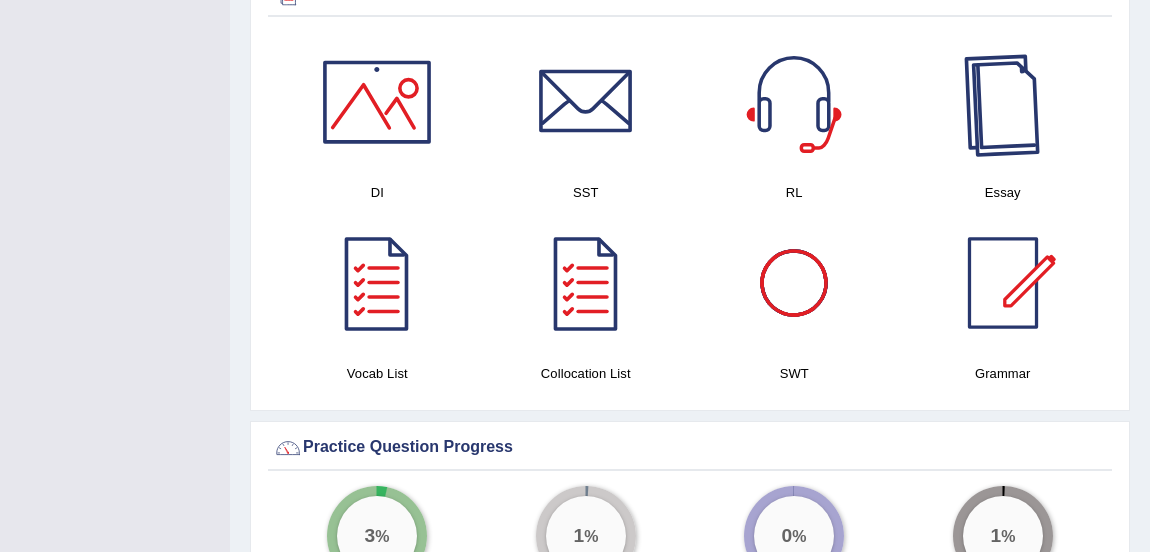 click at bounding box center (1003, 102) 